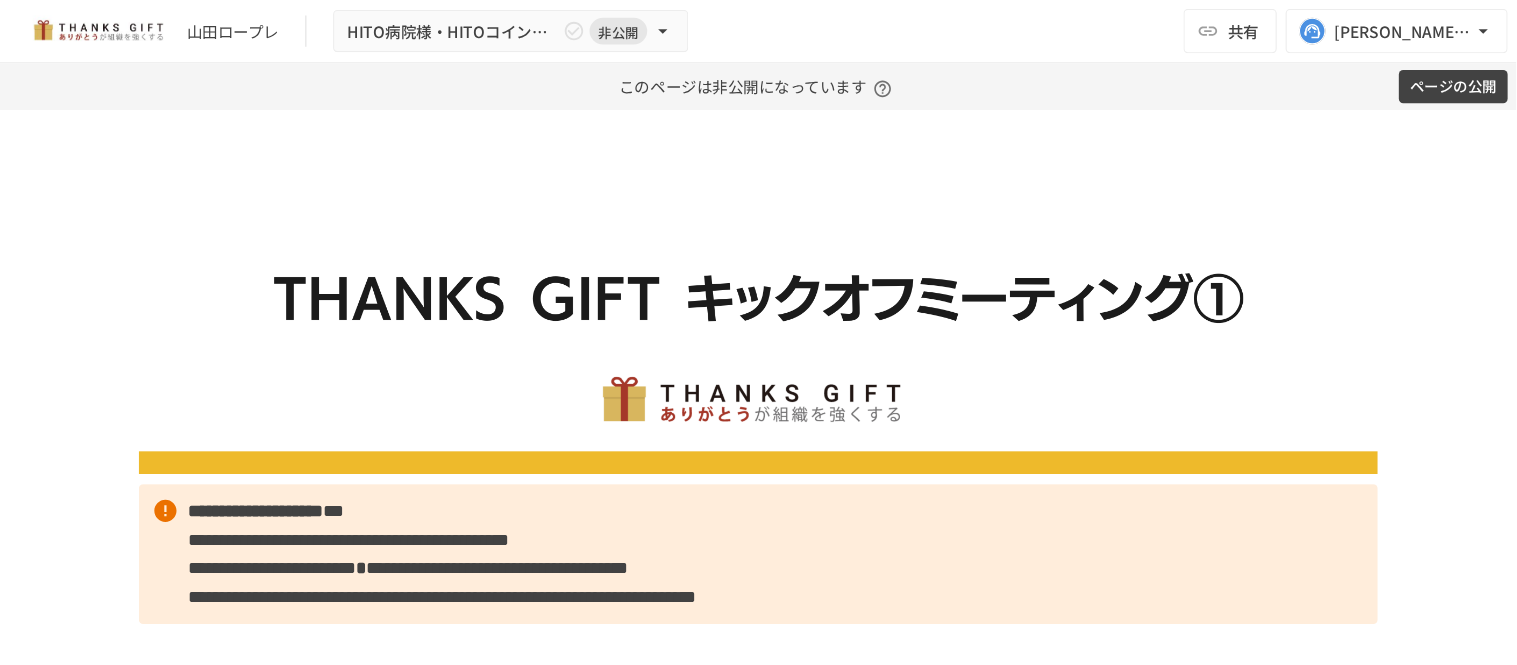 scroll, scrollTop: 0, scrollLeft: 0, axis: both 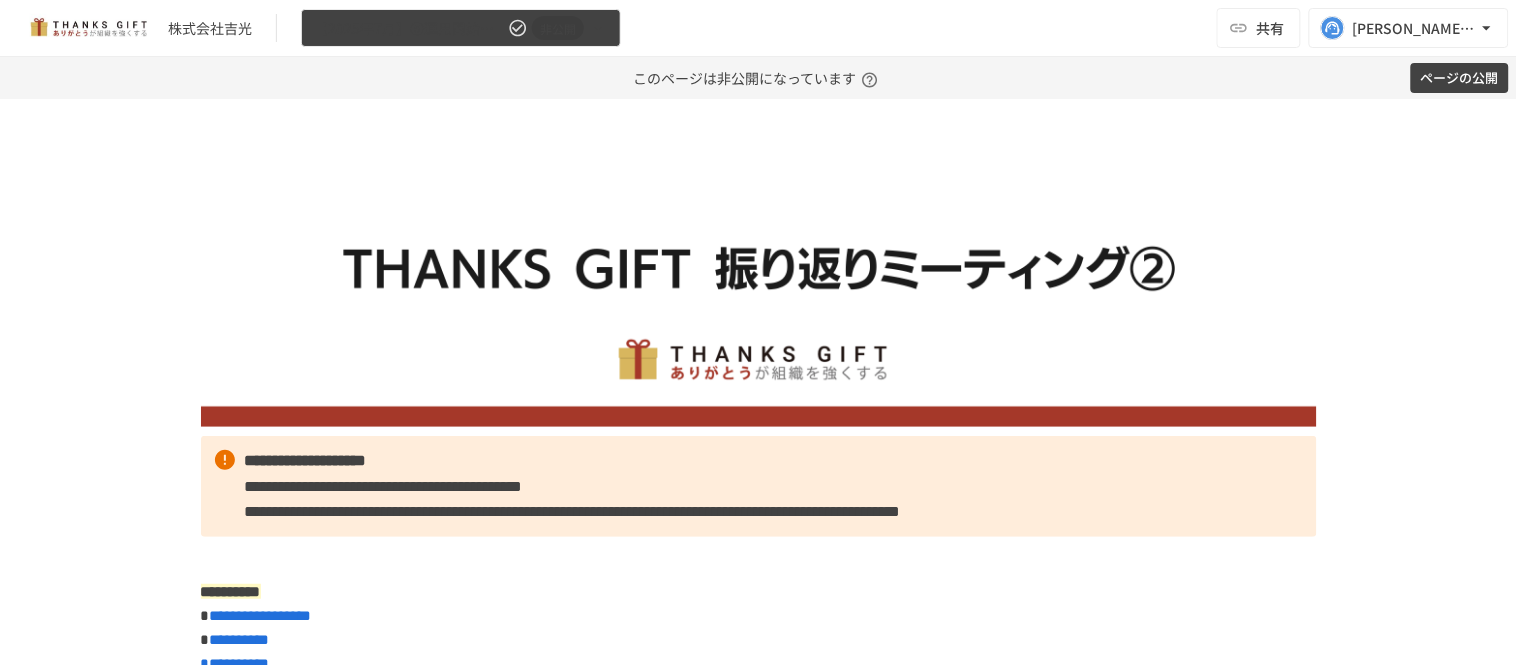 click on "【2025年7月】⑤運用開始後2回目振り返りMTG" at bounding box center [409, 28] 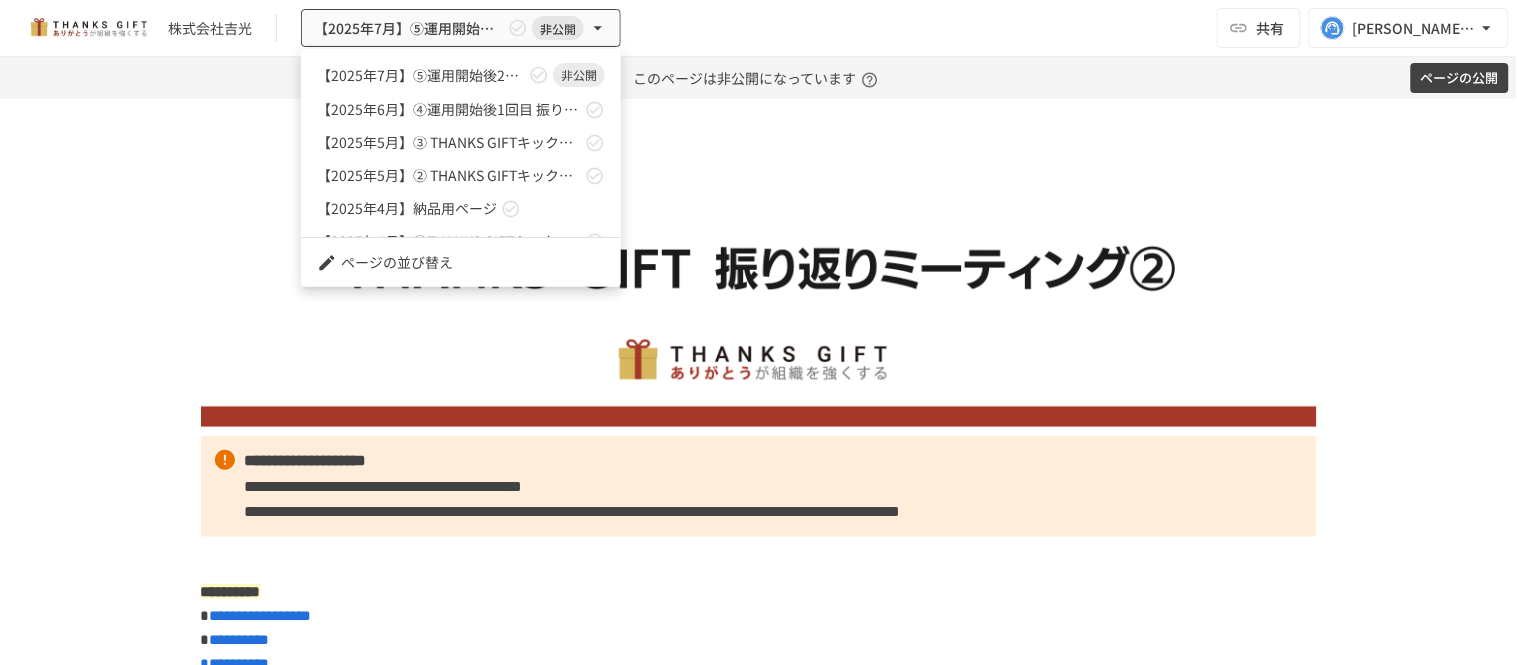 click at bounding box center (758, 332) 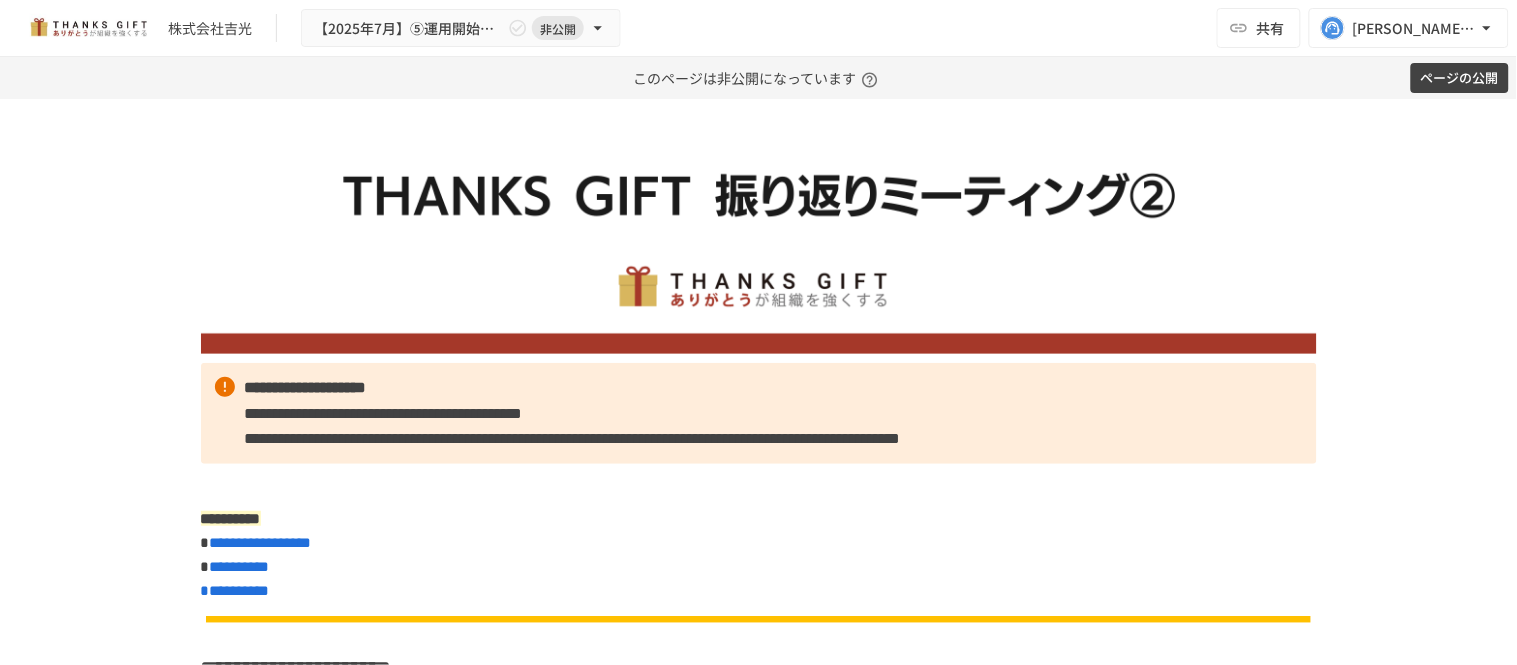 scroll, scrollTop: 111, scrollLeft: 0, axis: vertical 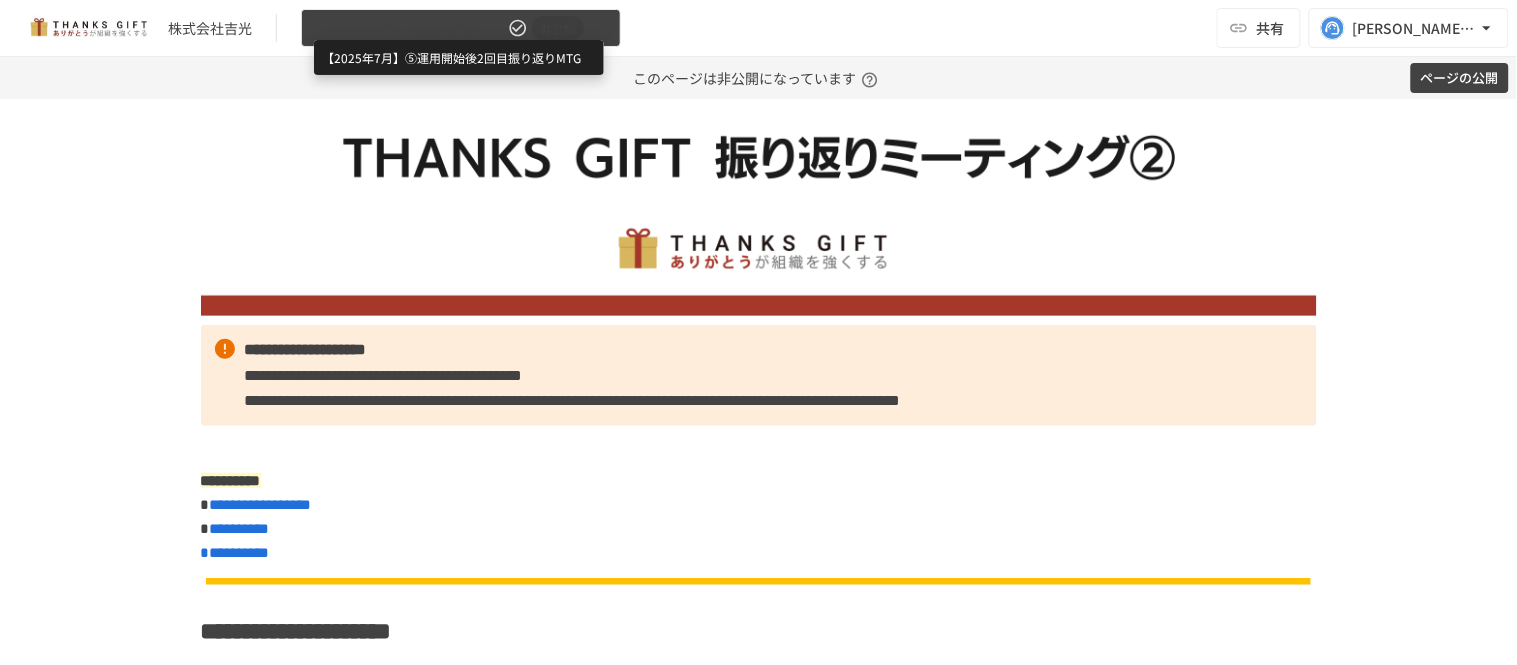 click on "【2025年7月】⑤運用開始後2回目振り返りMTG" at bounding box center (409, 28) 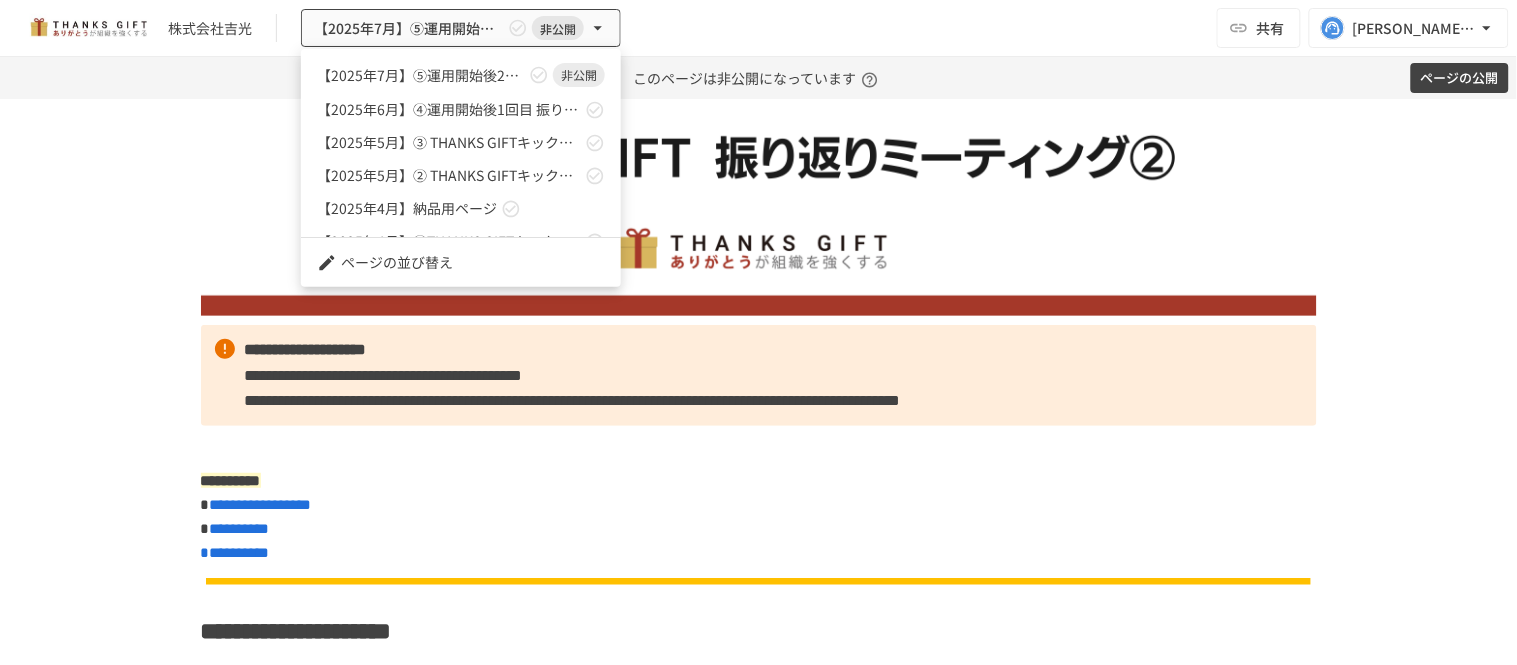 click at bounding box center [758, 332] 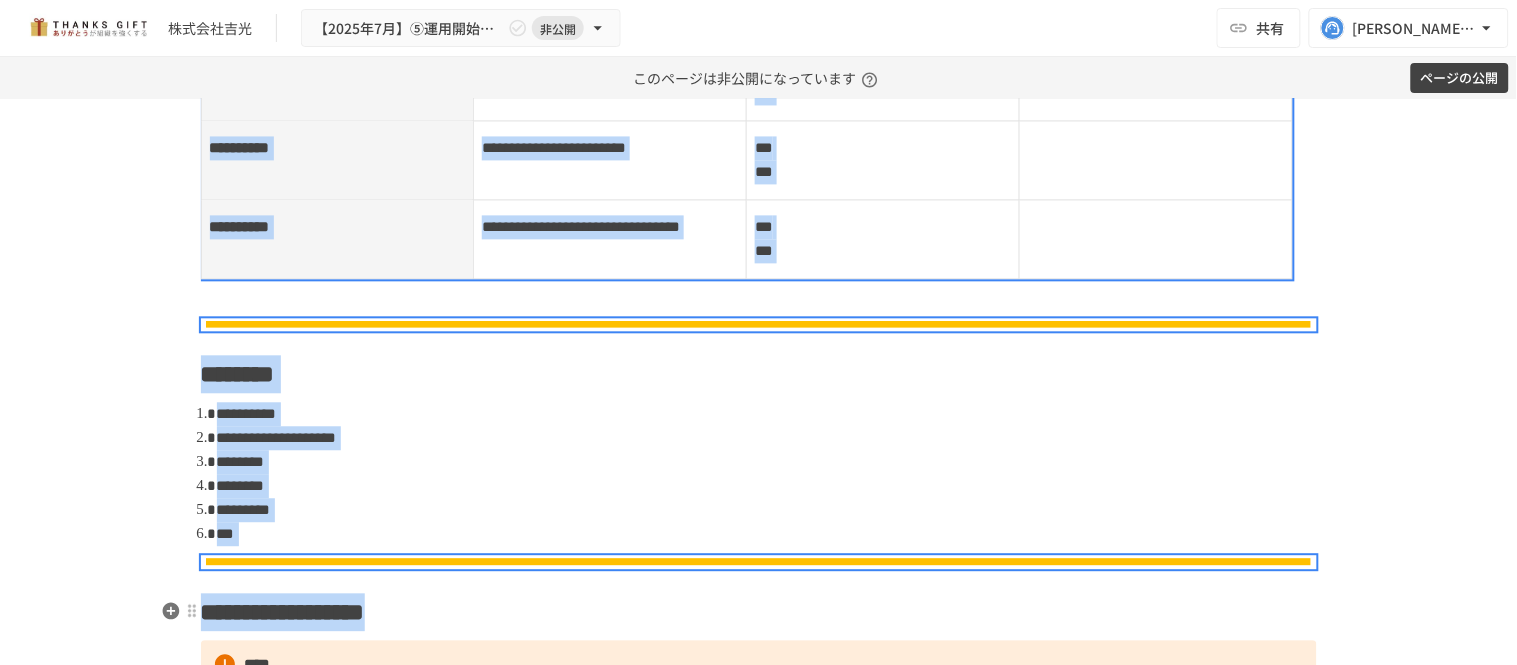 drag, startPoint x: 243, startPoint y: 354, endPoint x: 540, endPoint y: 624, distance: 401.38385 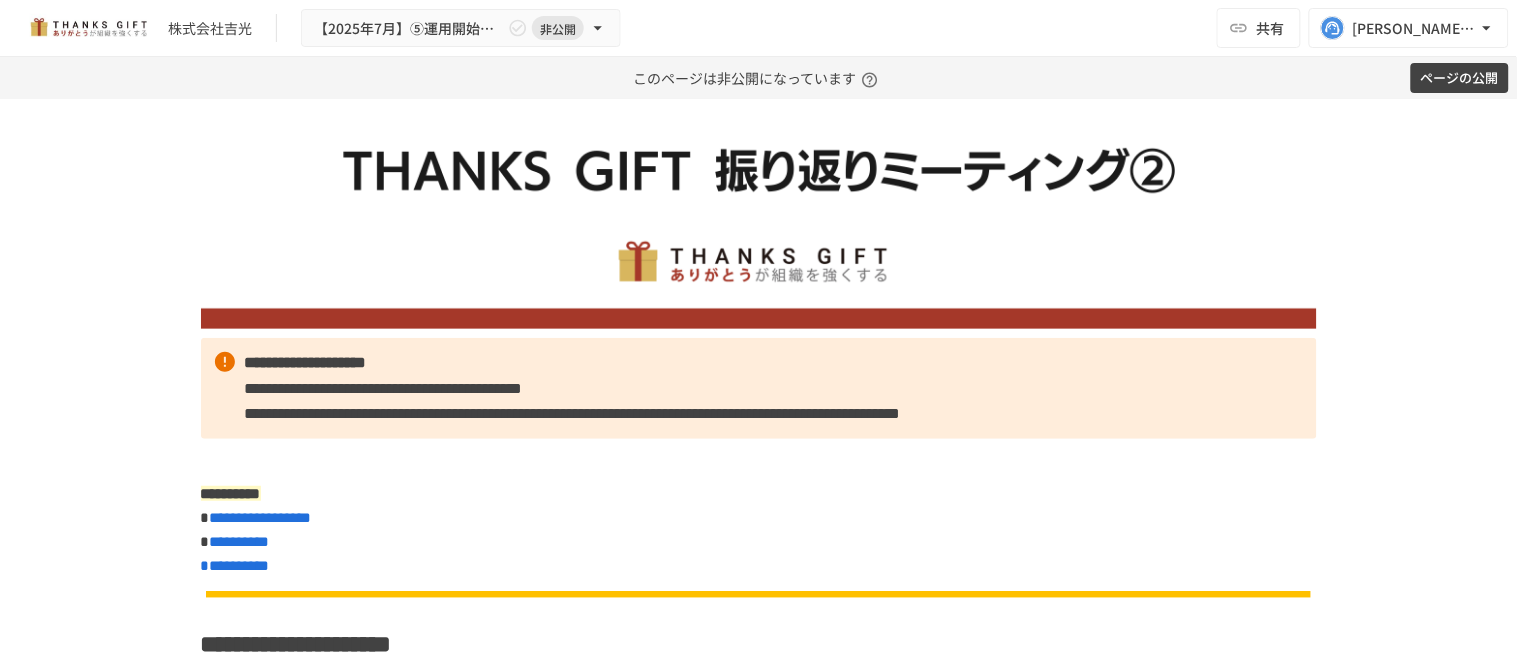 scroll, scrollTop: 97, scrollLeft: 0, axis: vertical 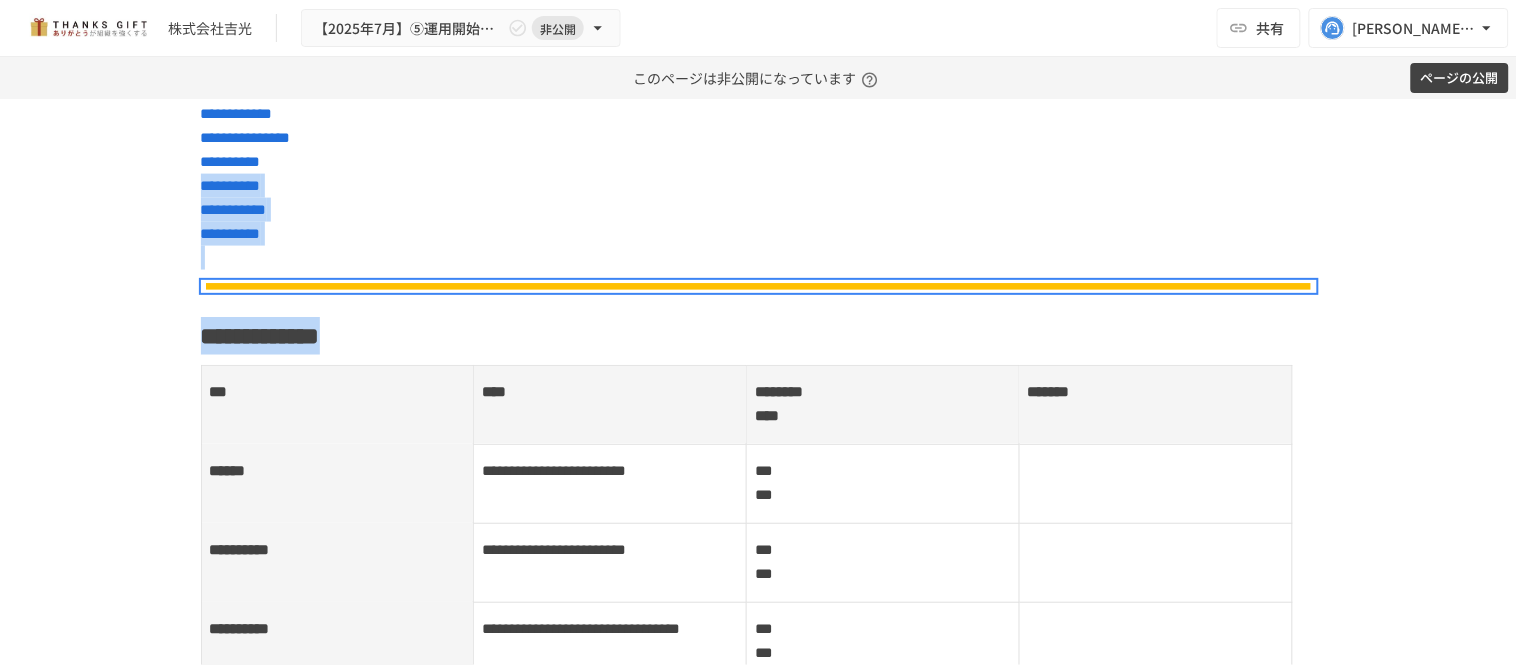 drag, startPoint x: 240, startPoint y: 354, endPoint x: 486, endPoint y: 637, distance: 374.97333 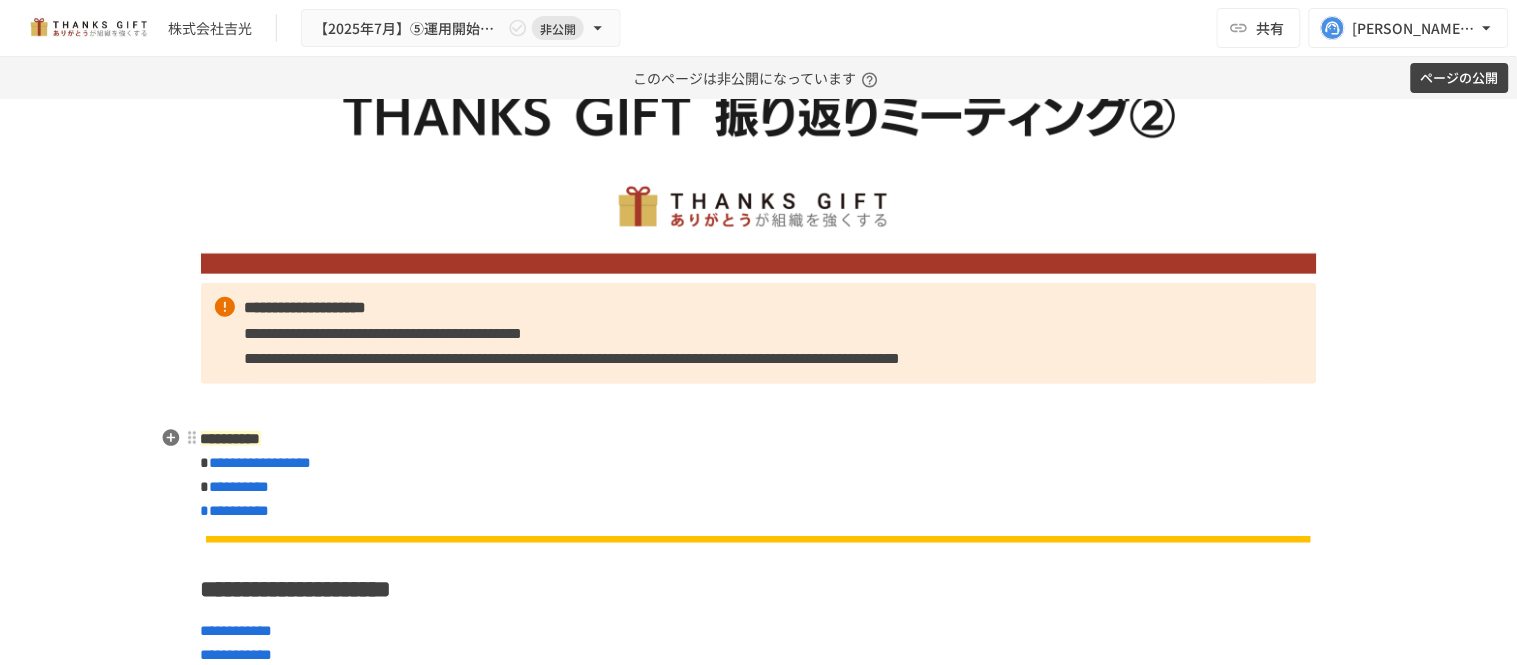 scroll, scrollTop: 138, scrollLeft: 0, axis: vertical 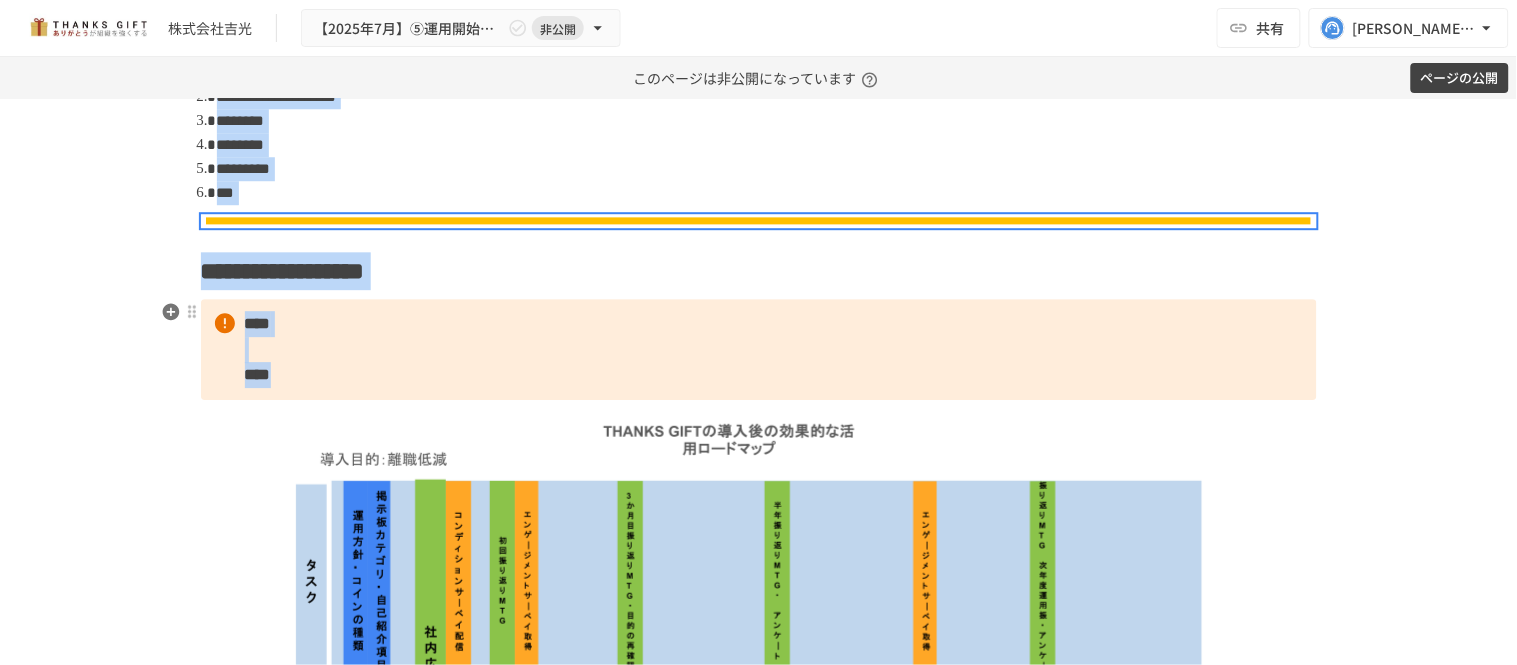 drag, startPoint x: 238, startPoint y: 318, endPoint x: 1242, endPoint y: 378, distance: 1005.79126 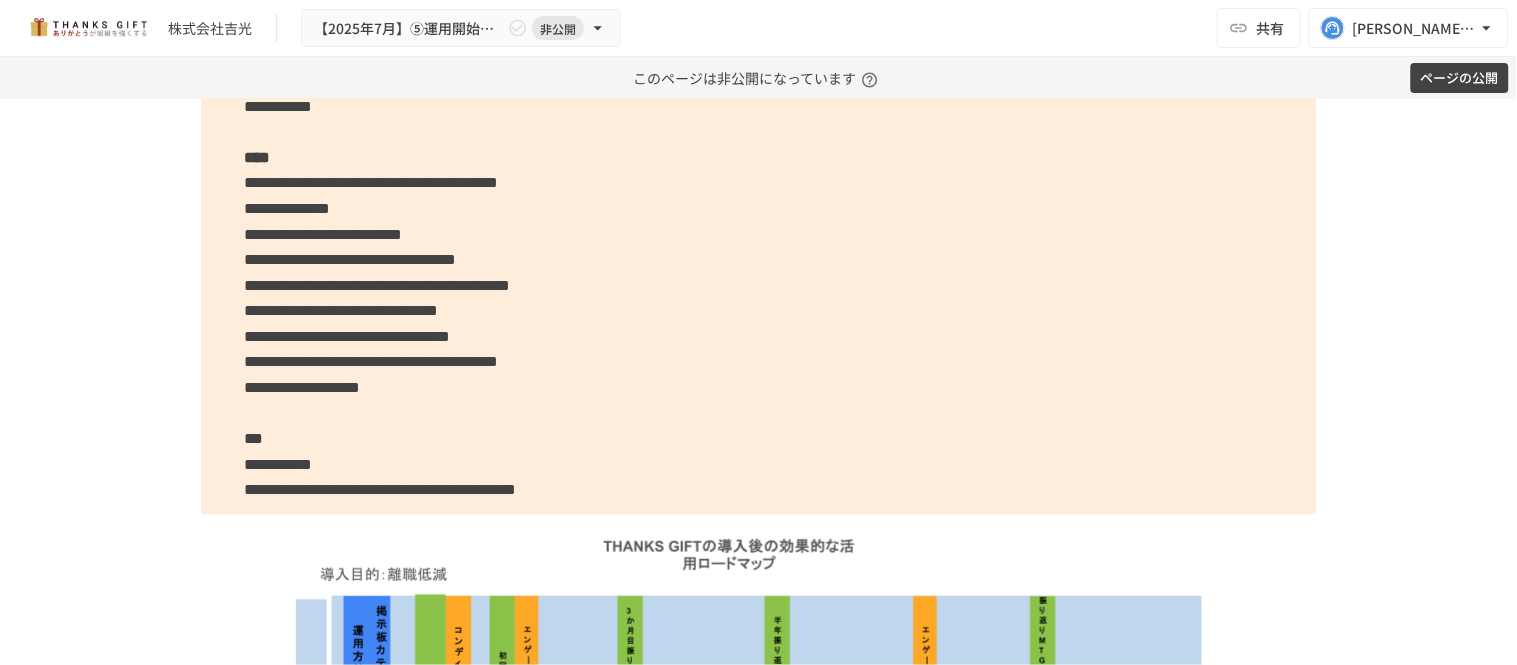 scroll, scrollTop: 2550, scrollLeft: 0, axis: vertical 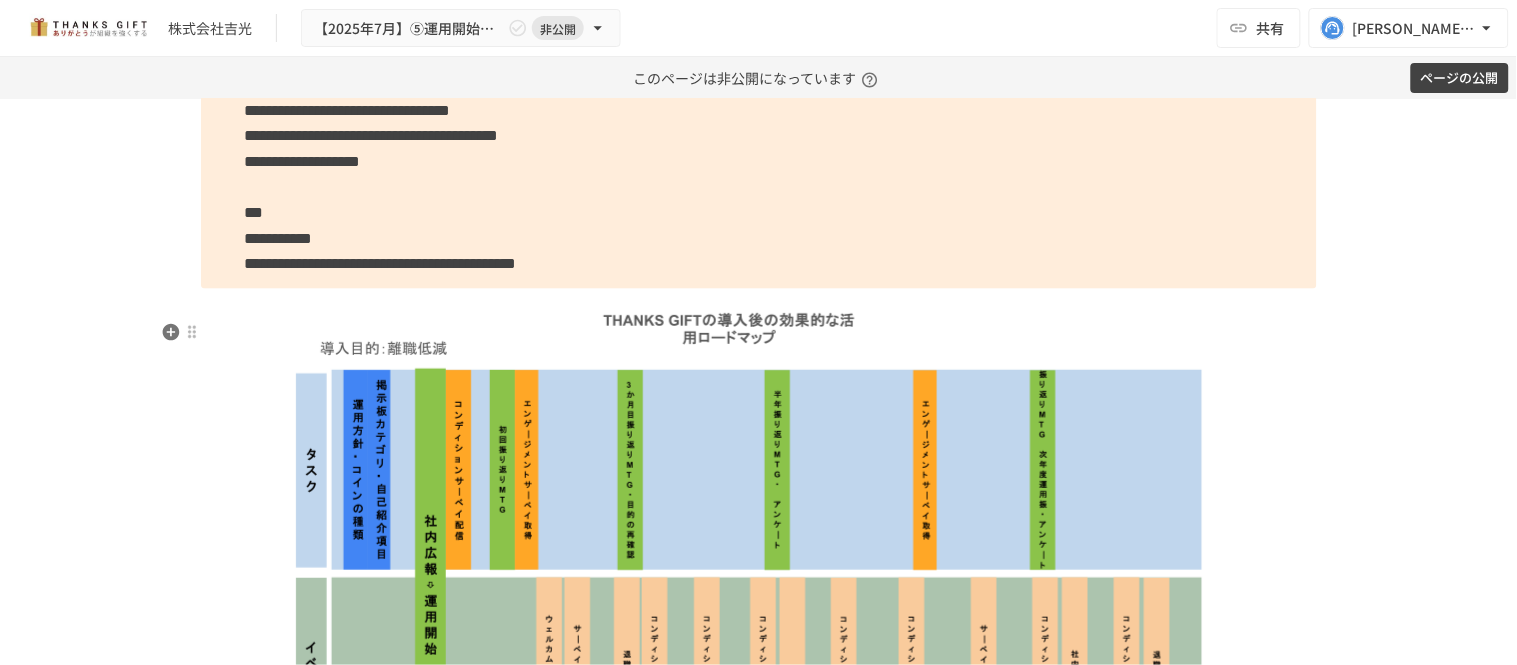 click at bounding box center [759, 568] 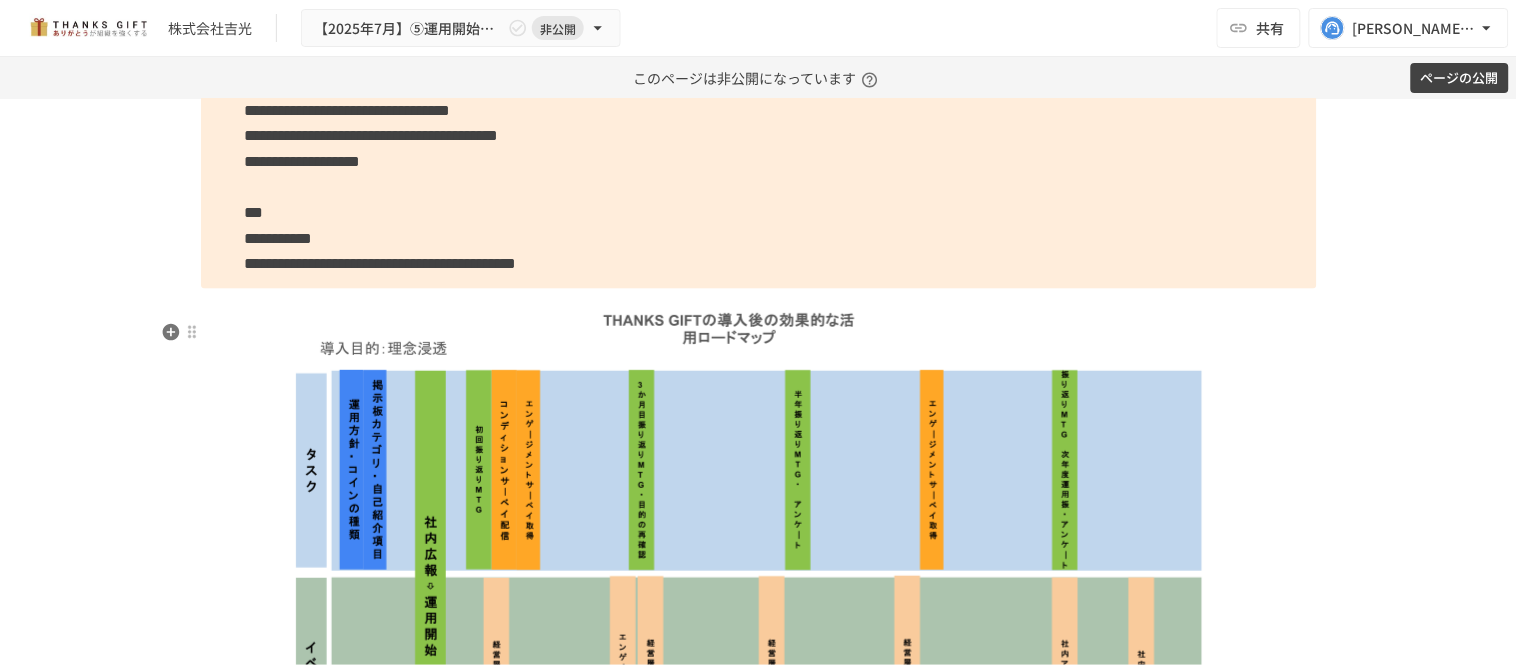 click at bounding box center [759, 568] 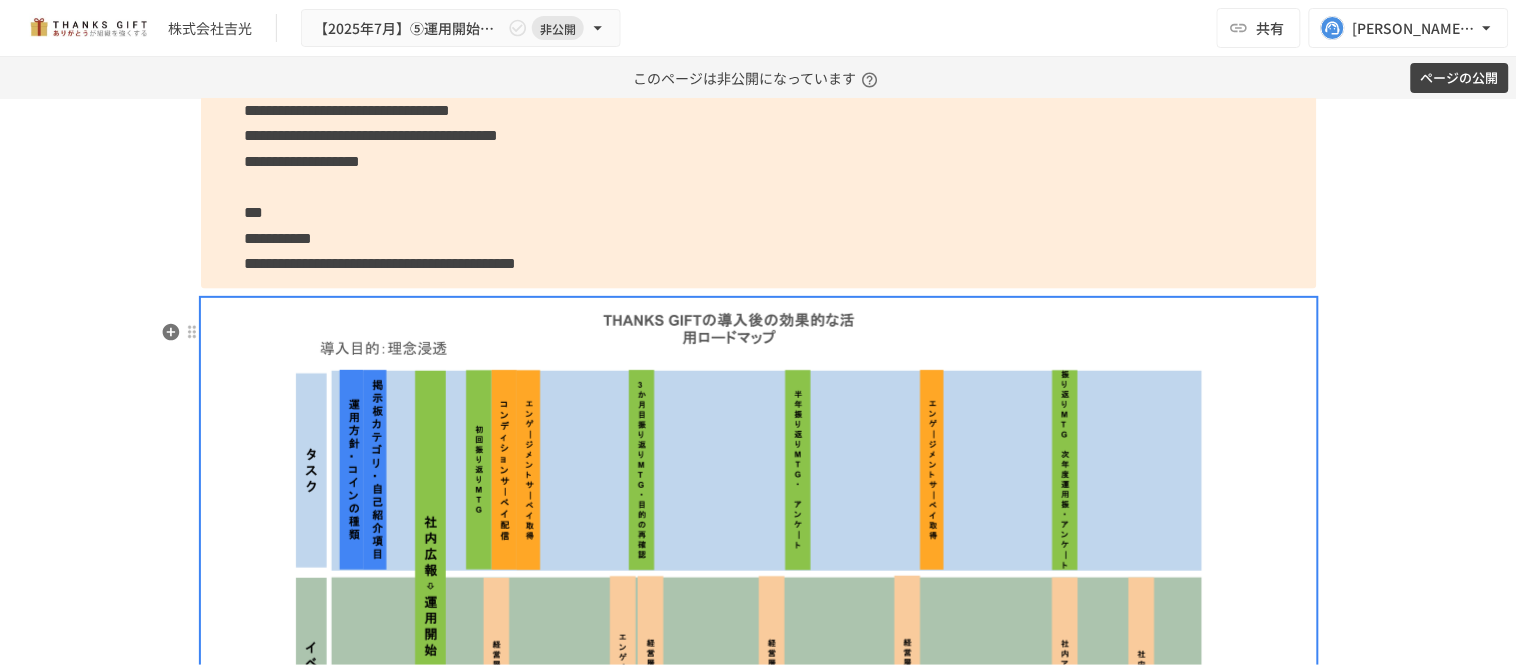 click at bounding box center (759, 568) 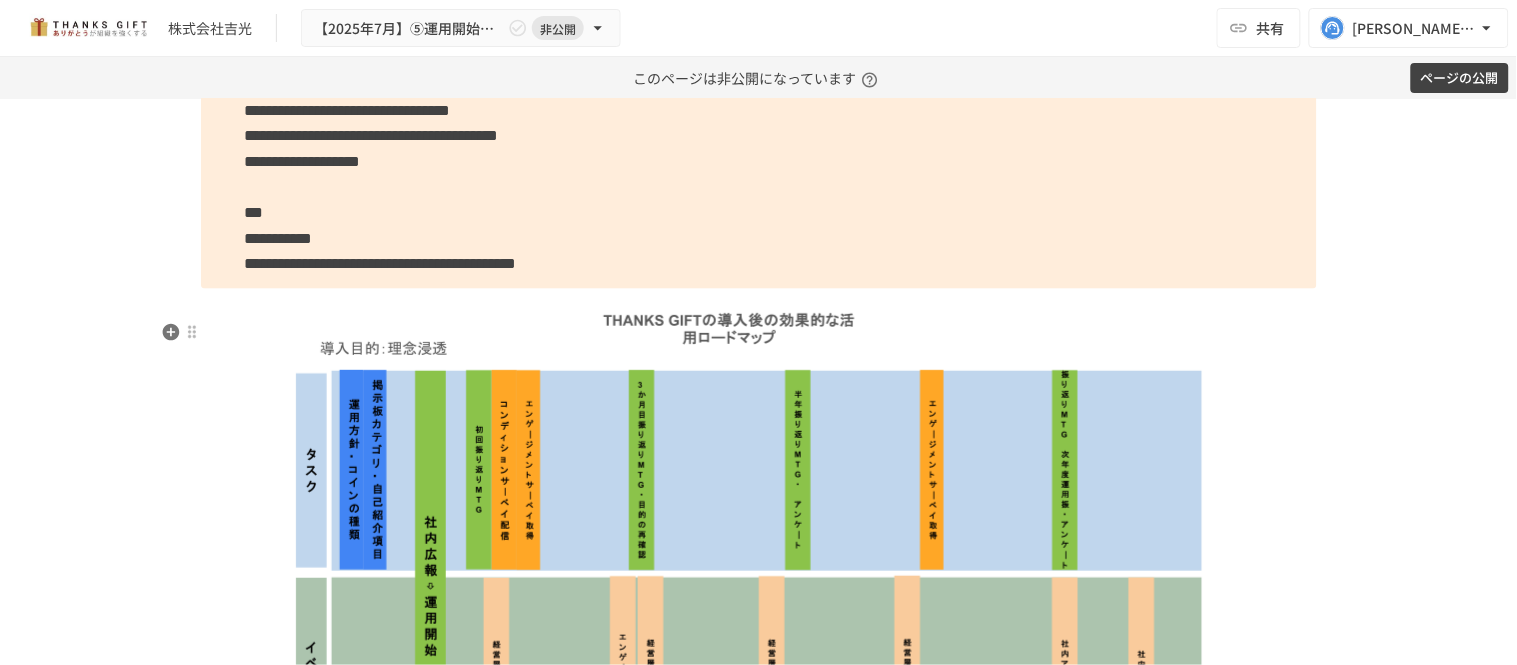 click at bounding box center [759, 568] 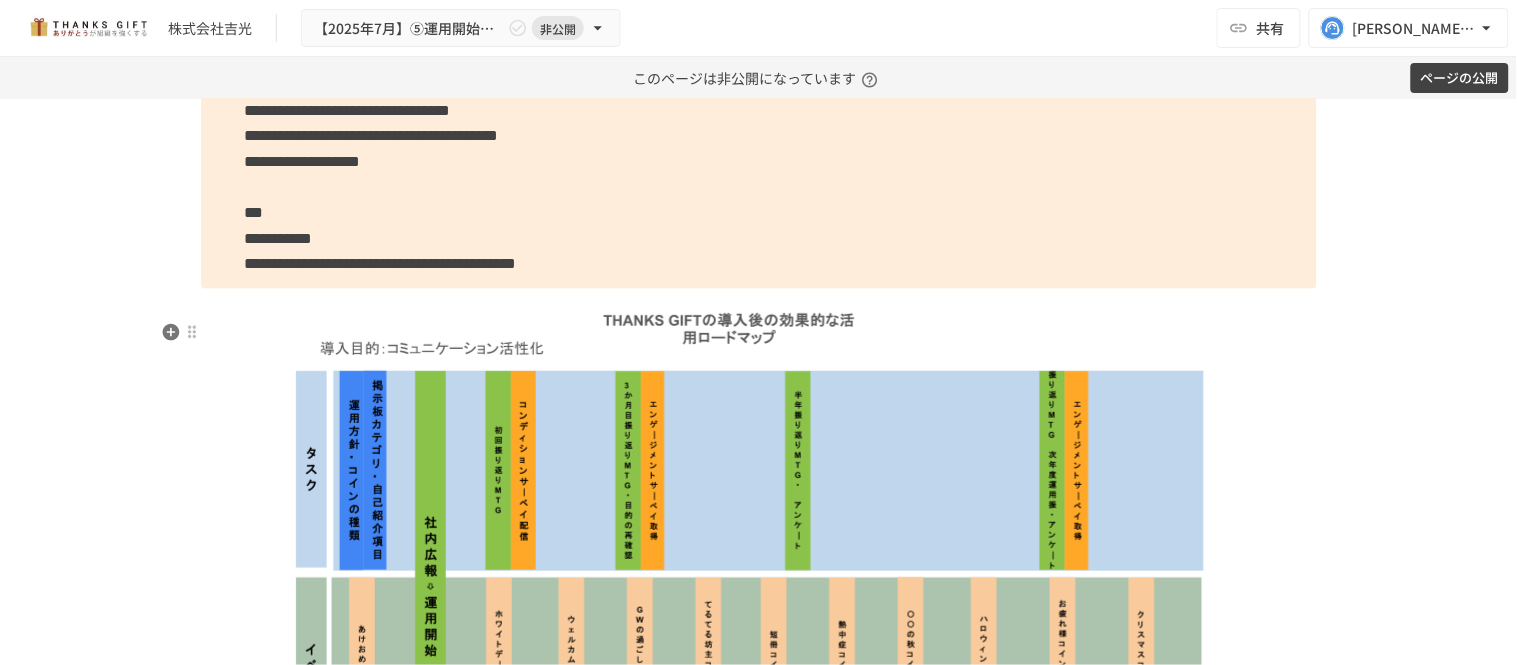 click at bounding box center [759, 568] 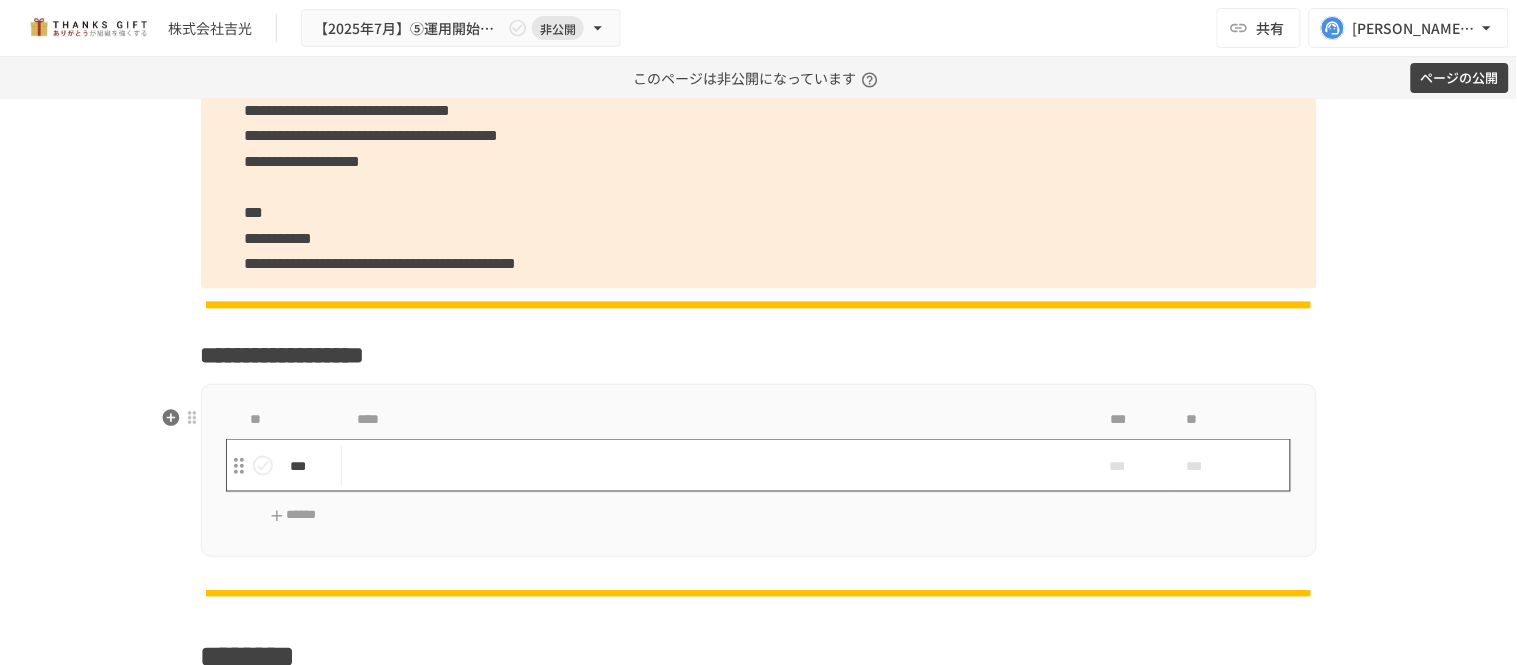 click on "** **** *** ** *** *** *** ******" at bounding box center (759, 470) 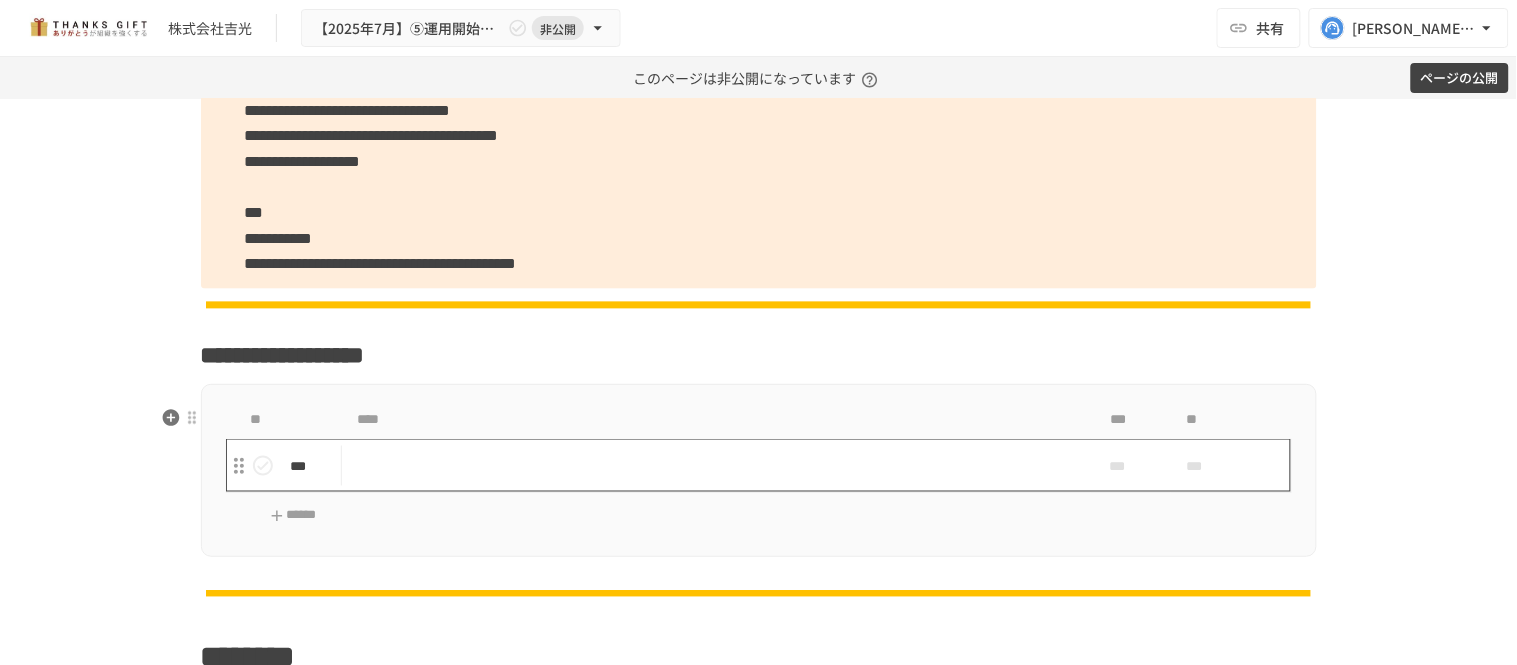 click at bounding box center (716, 465) 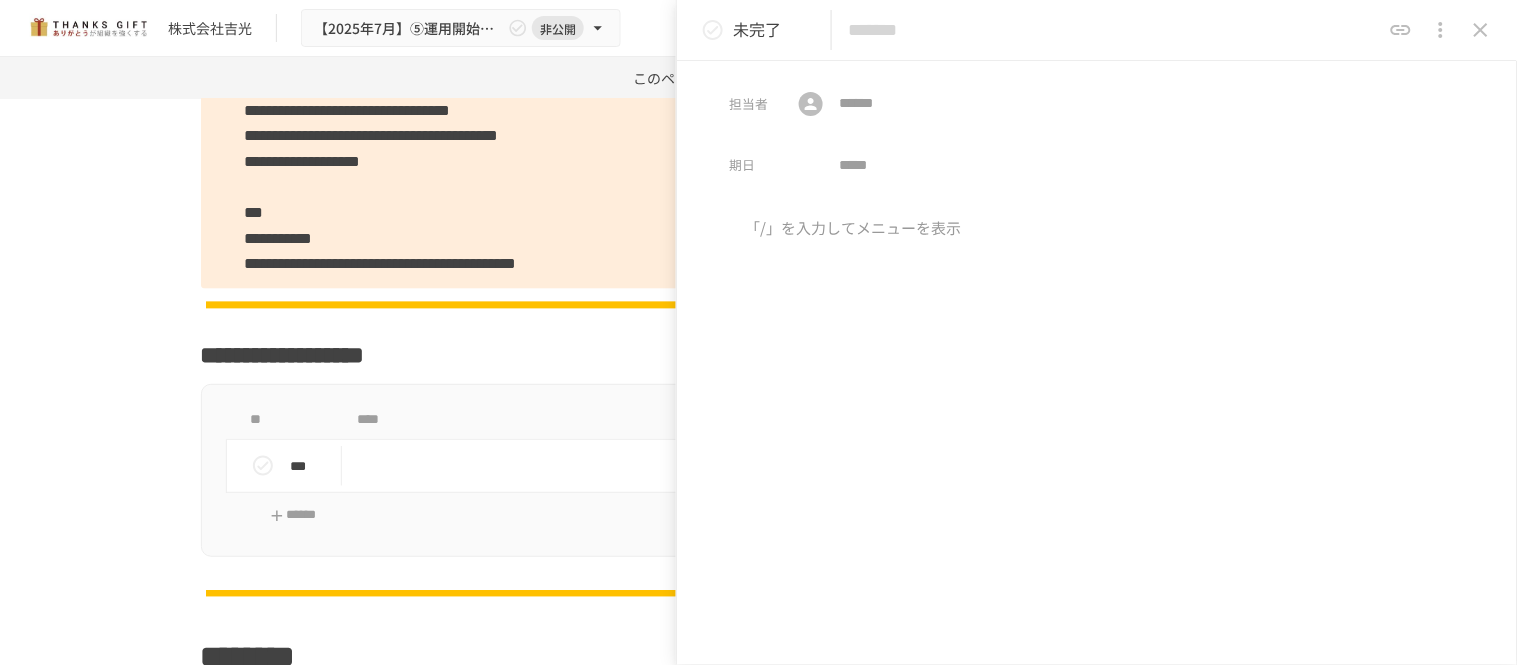paste on "**********" 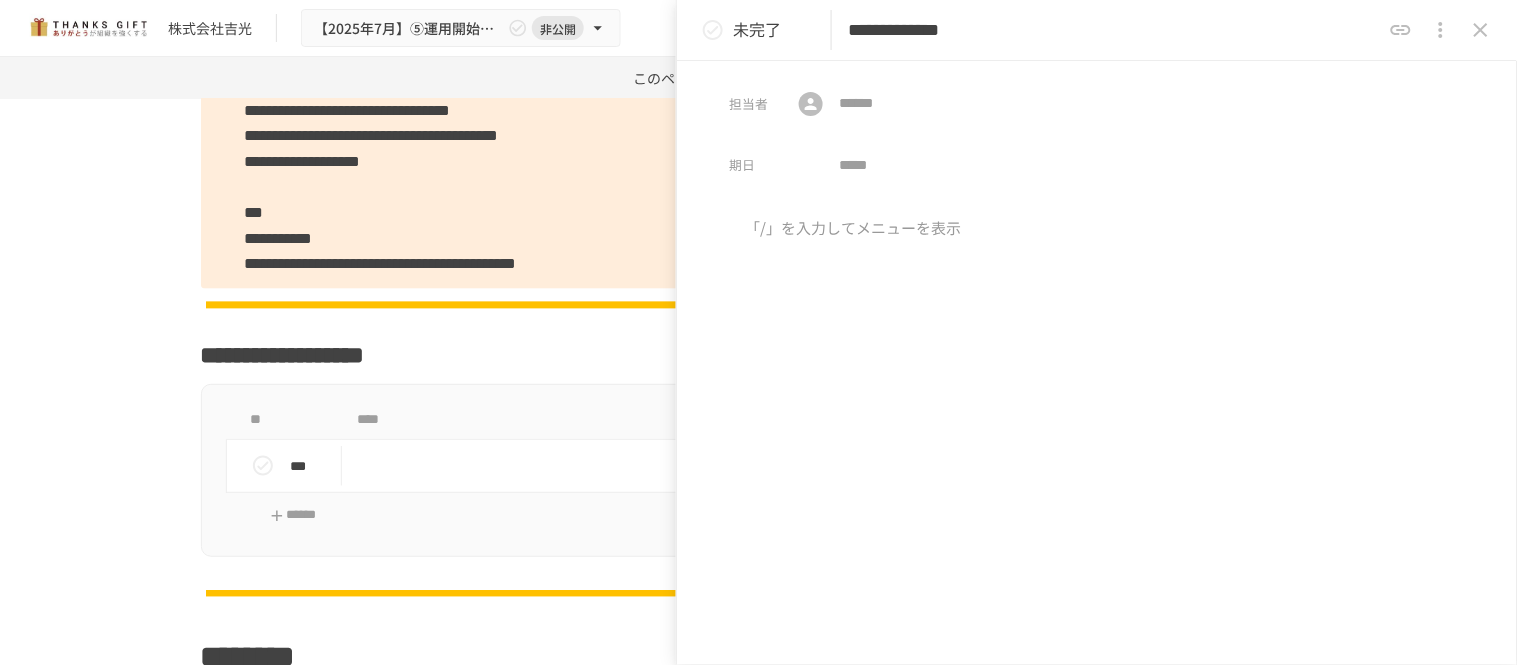 type on "**********" 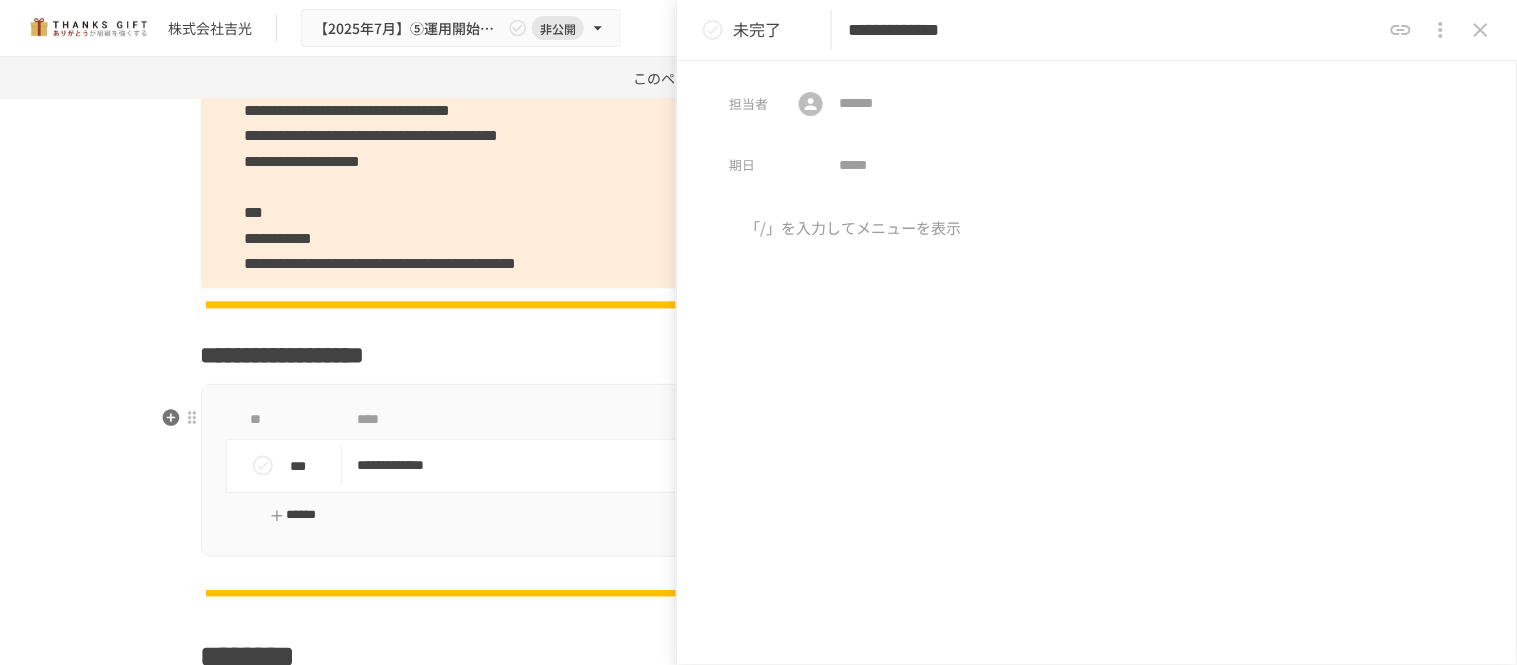 click on "******" at bounding box center (294, 516) 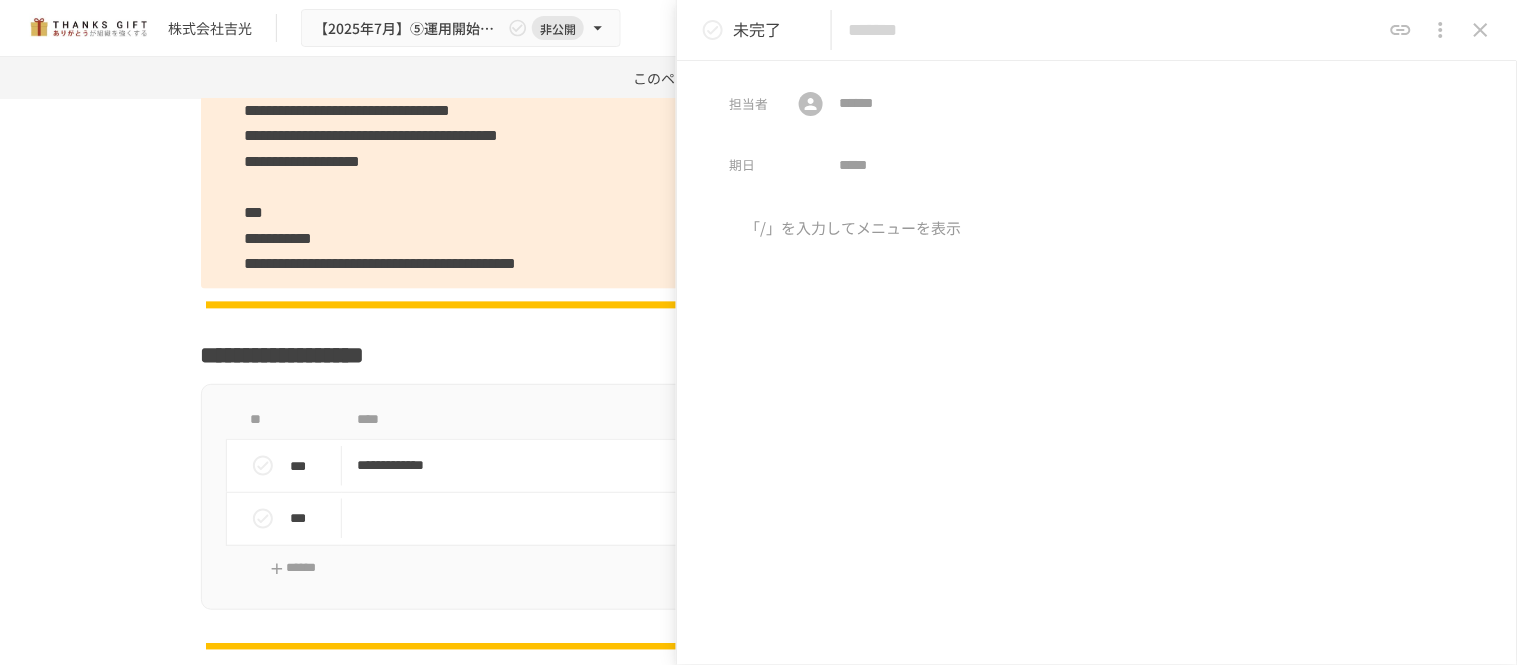 paste on "**********" 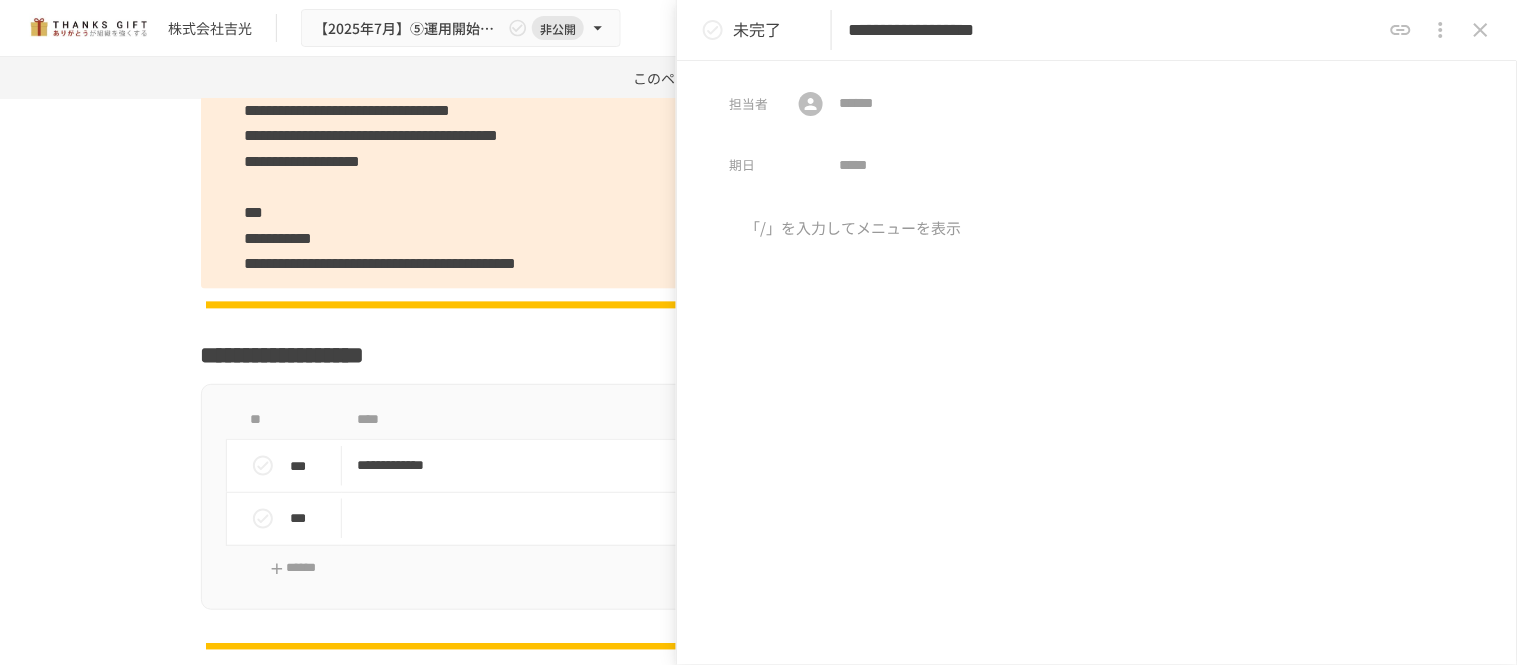 type on "**********" 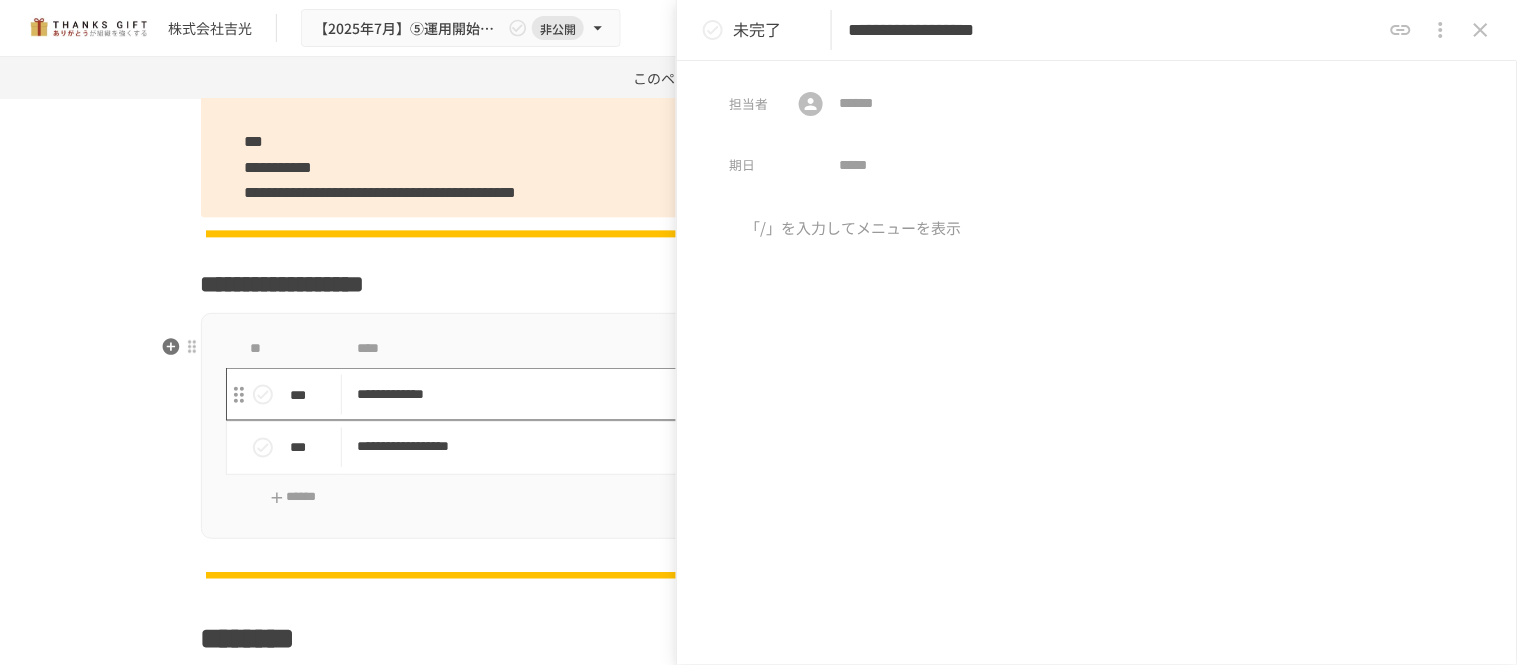 scroll, scrollTop: 2661, scrollLeft: 0, axis: vertical 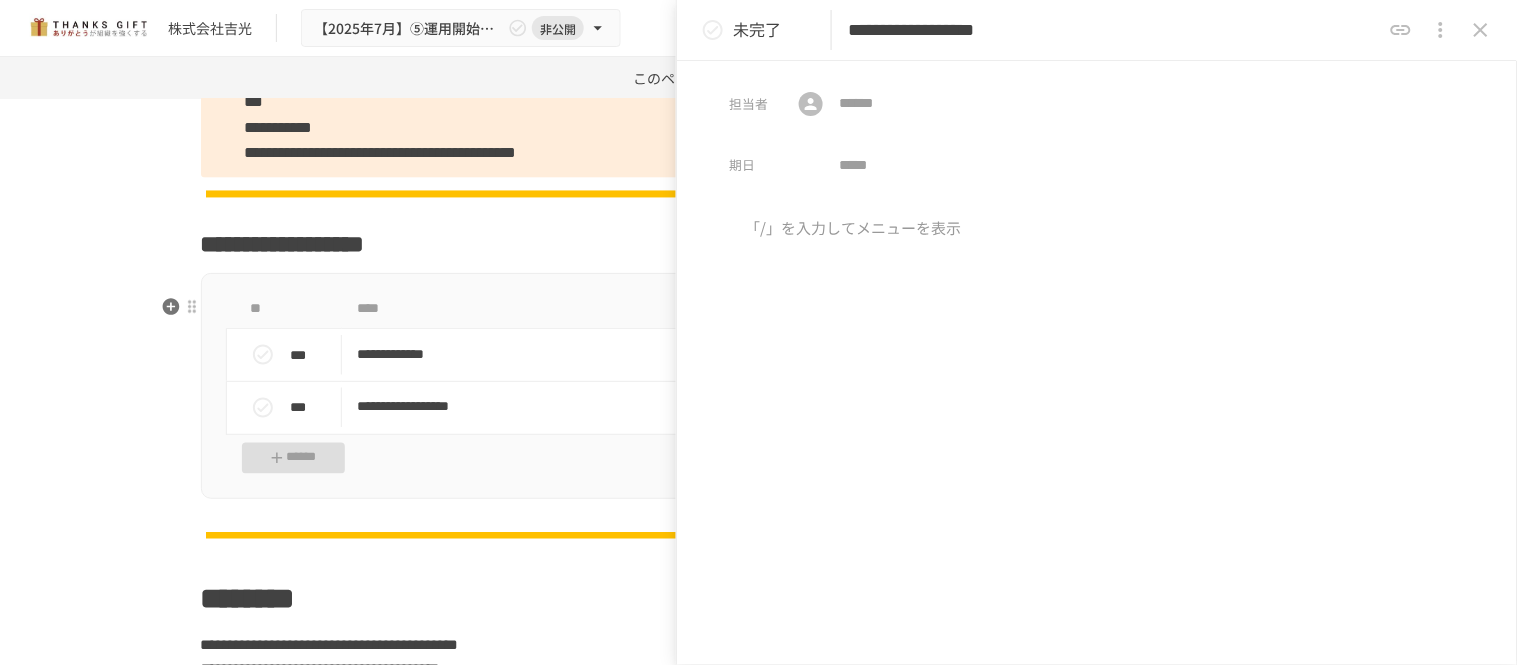 drag, startPoint x: 330, startPoint y: 472, endPoint x: 528, endPoint y: 347, distance: 234.15593 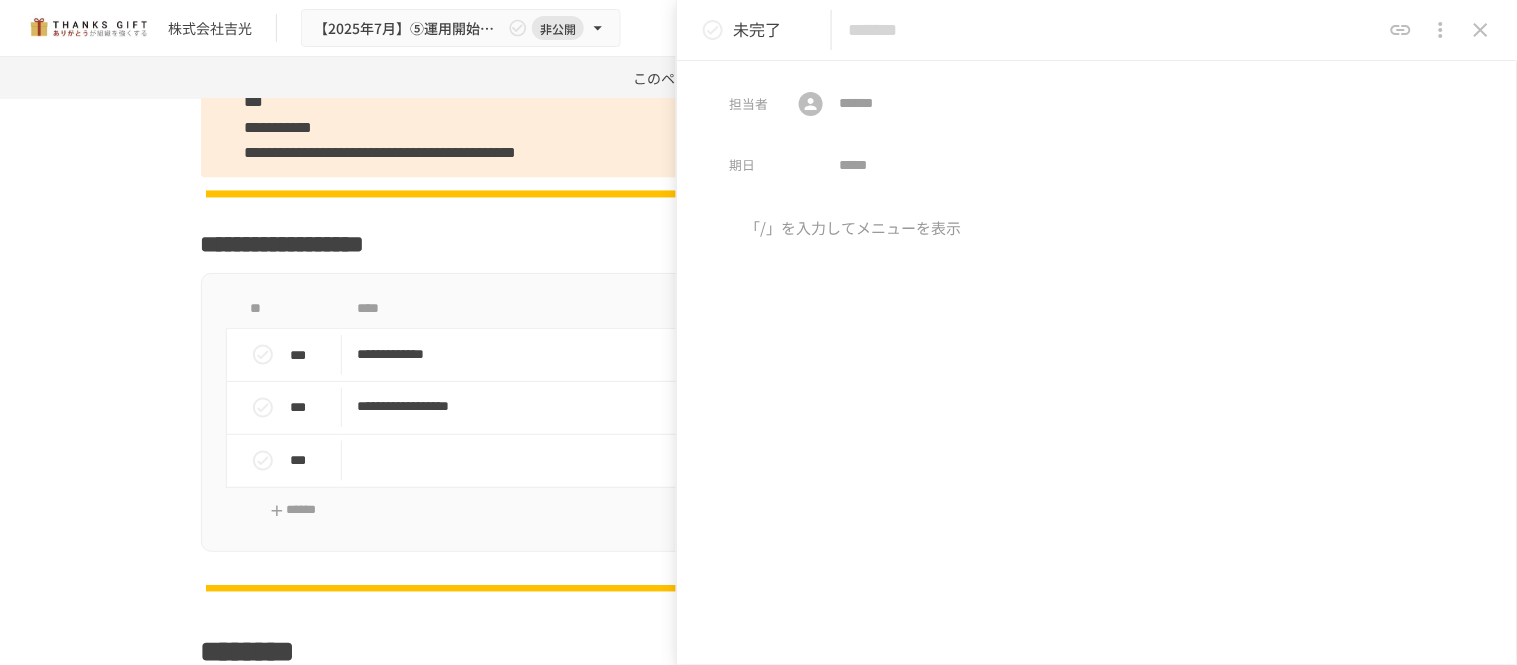 paste on "**********" 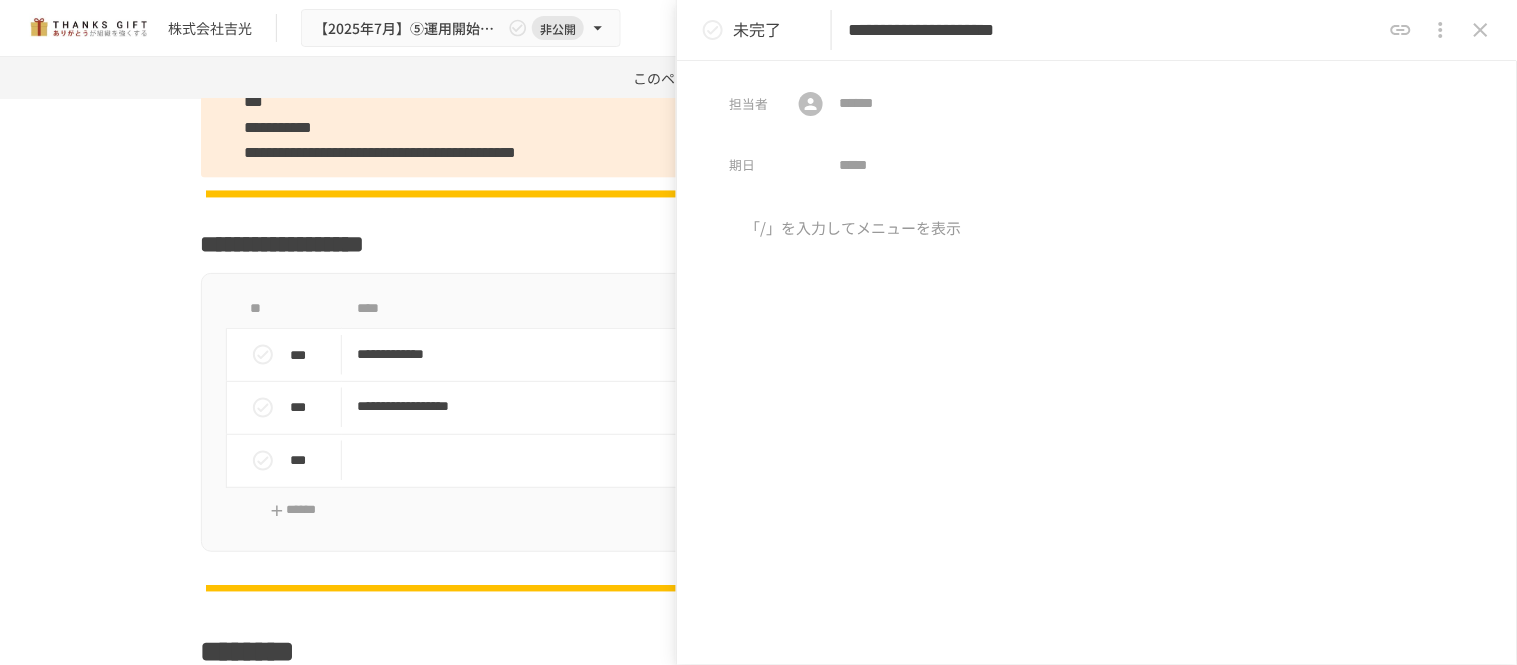 type on "**********" 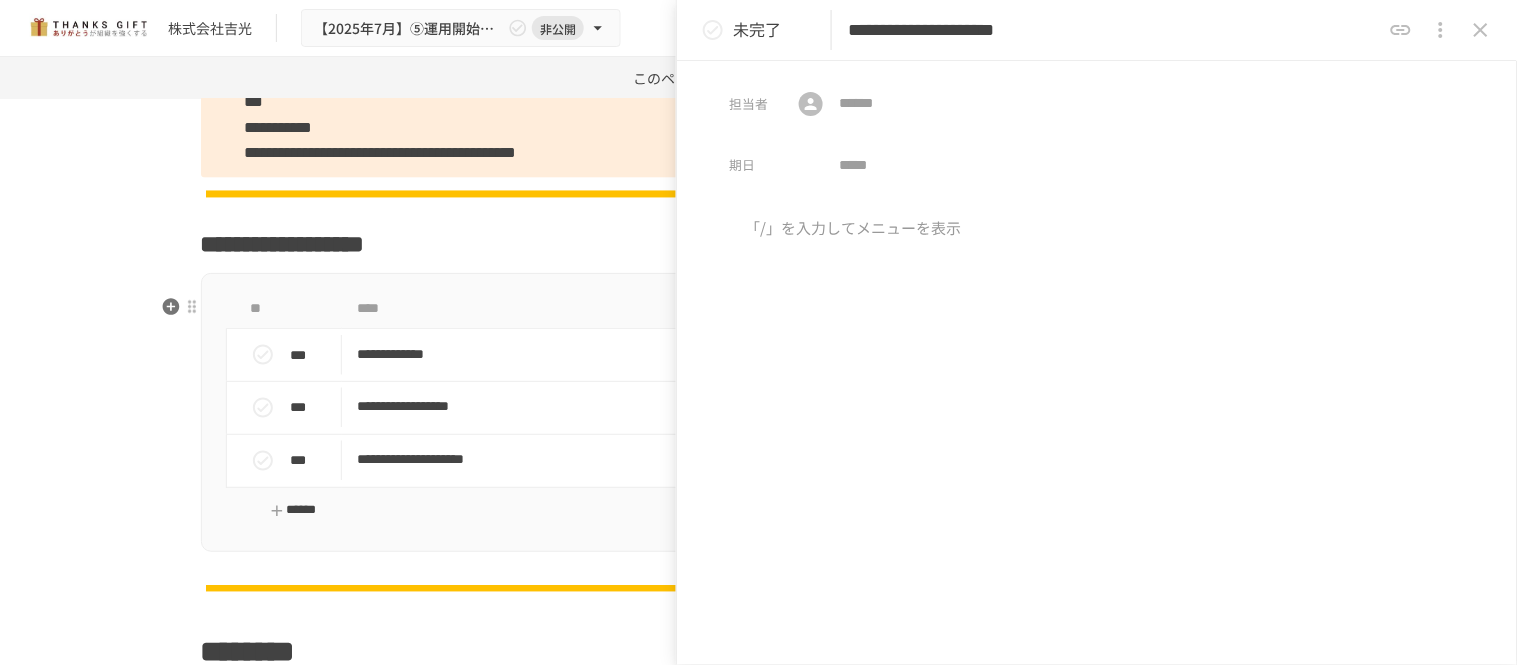 click on "******" at bounding box center [294, 511] 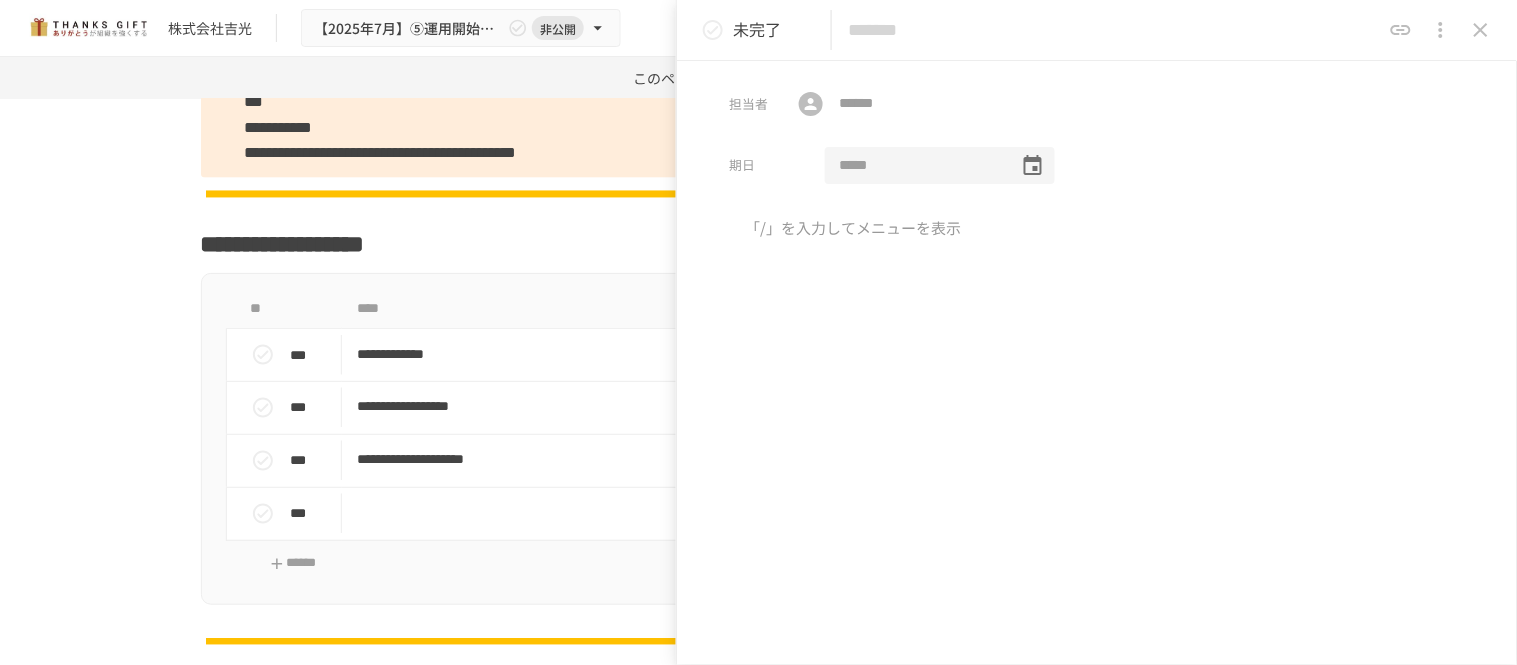 paste on "**********" 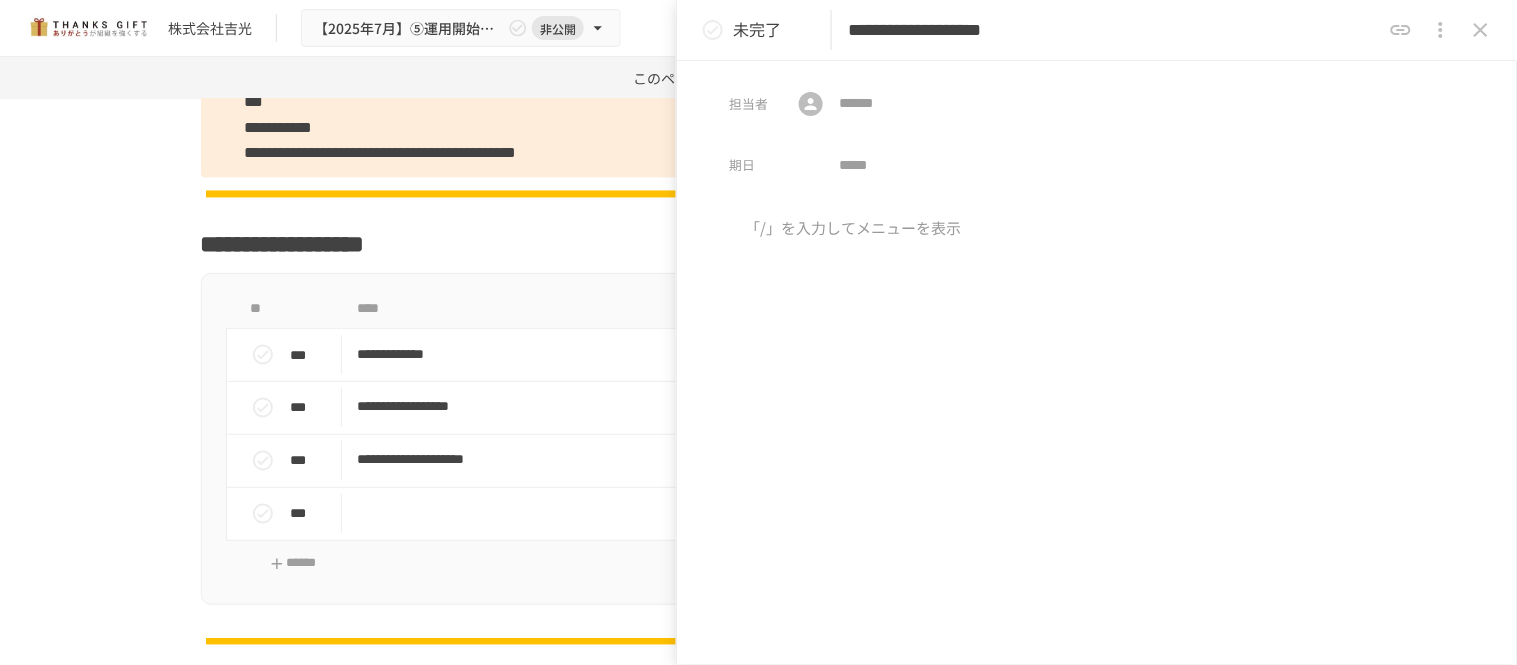 type on "**********" 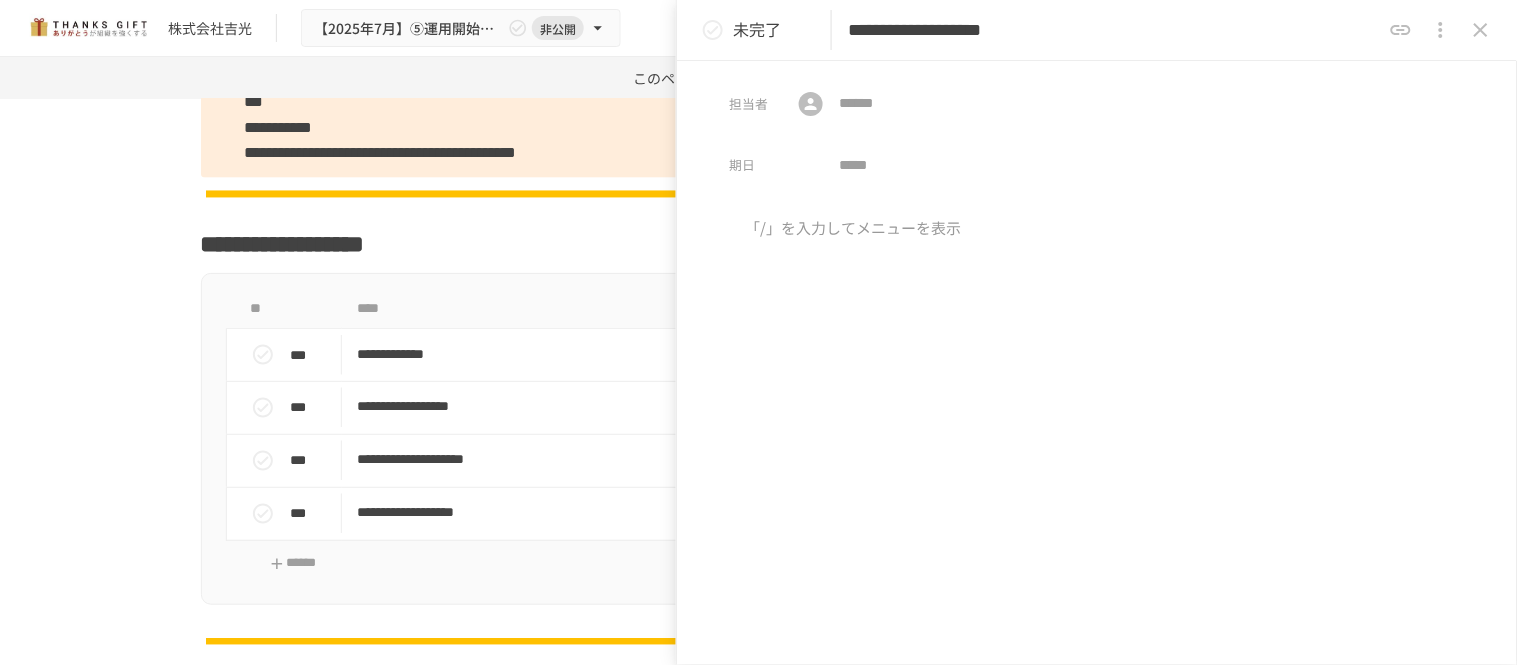 drag, startPoint x: 1504, startPoint y: 10, endPoint x: 1475, endPoint y: 28, distance: 34.132095 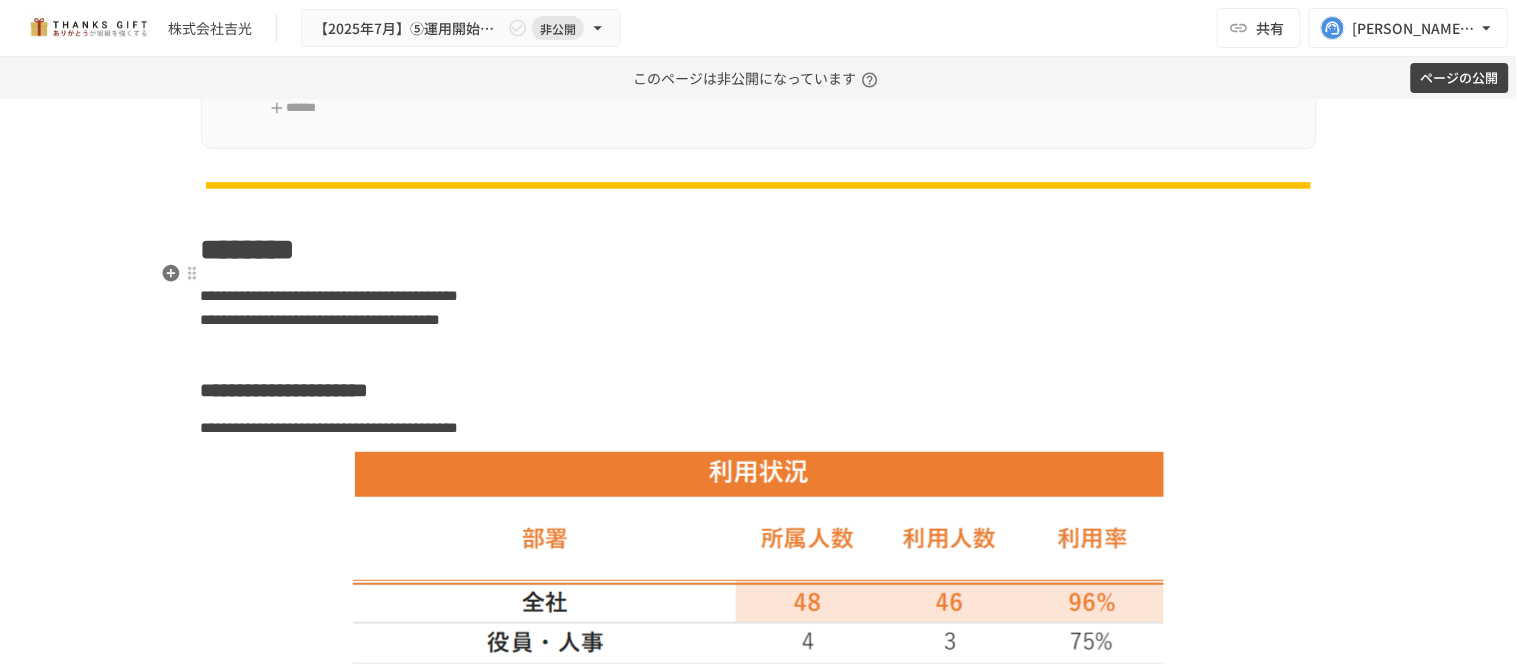 scroll, scrollTop: 3105, scrollLeft: 0, axis: vertical 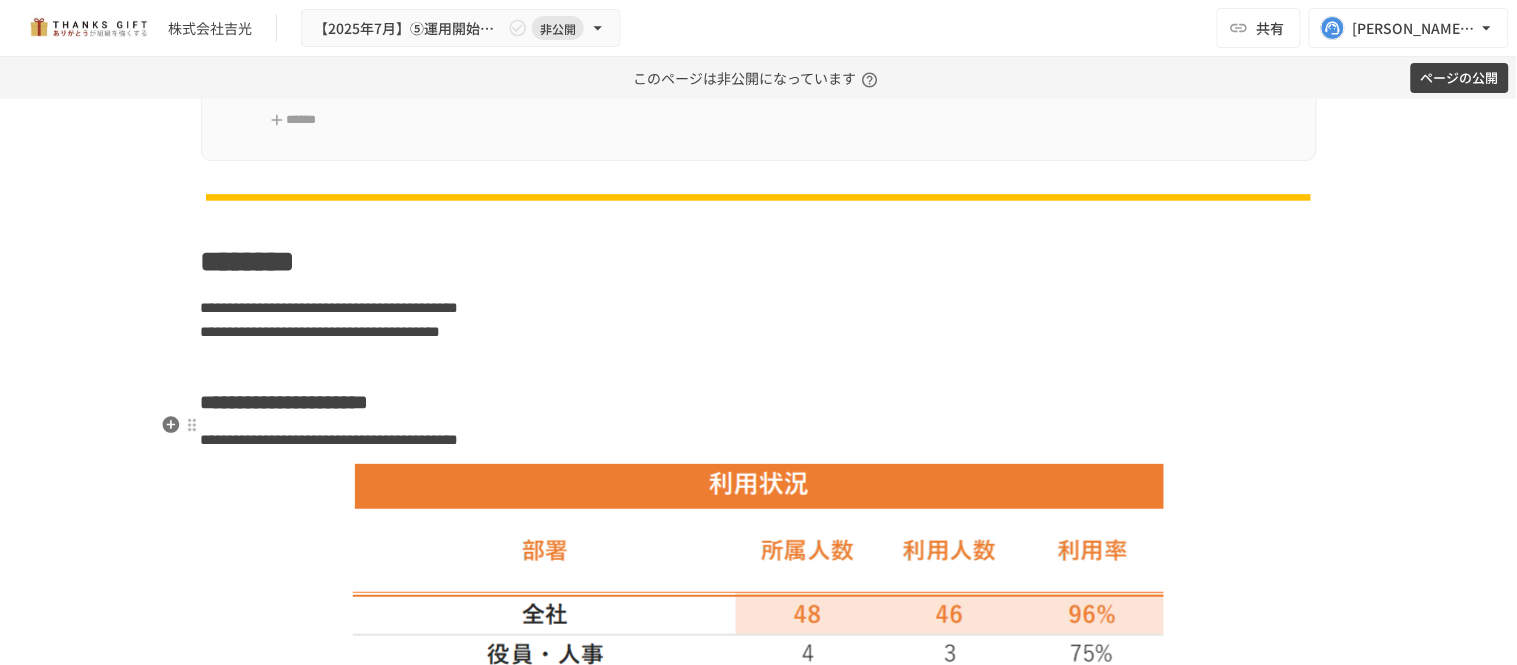 drag, startPoint x: 415, startPoint y: 404, endPoint x: 428, endPoint y: 405, distance: 13.038404 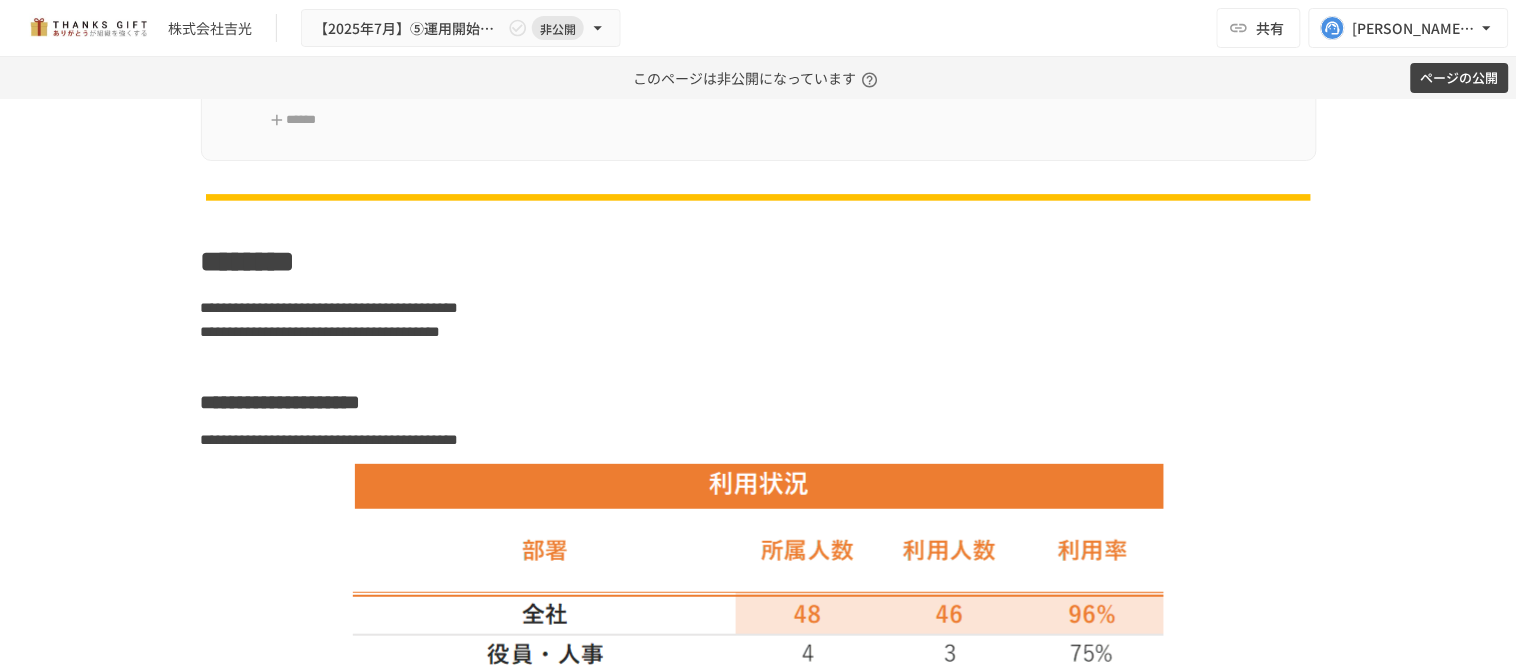 type 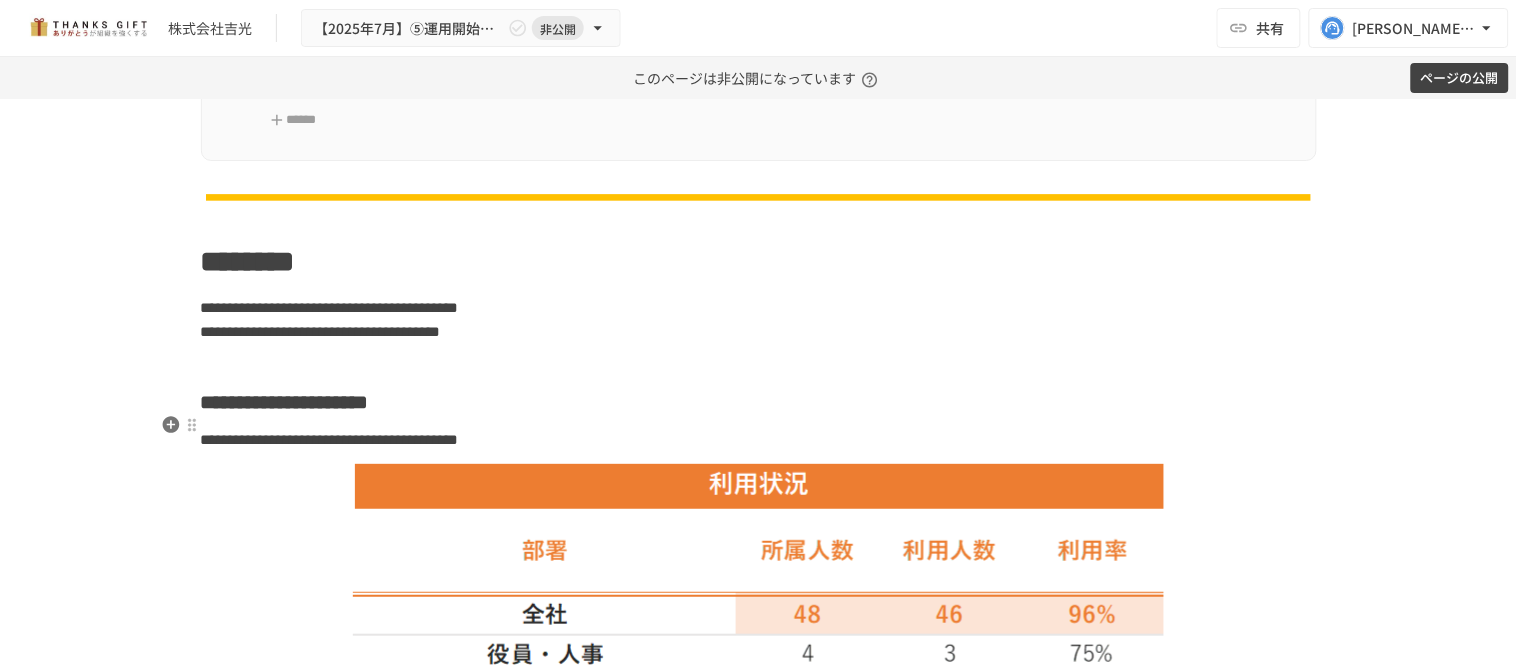 click on "**********" at bounding box center (301, 402) 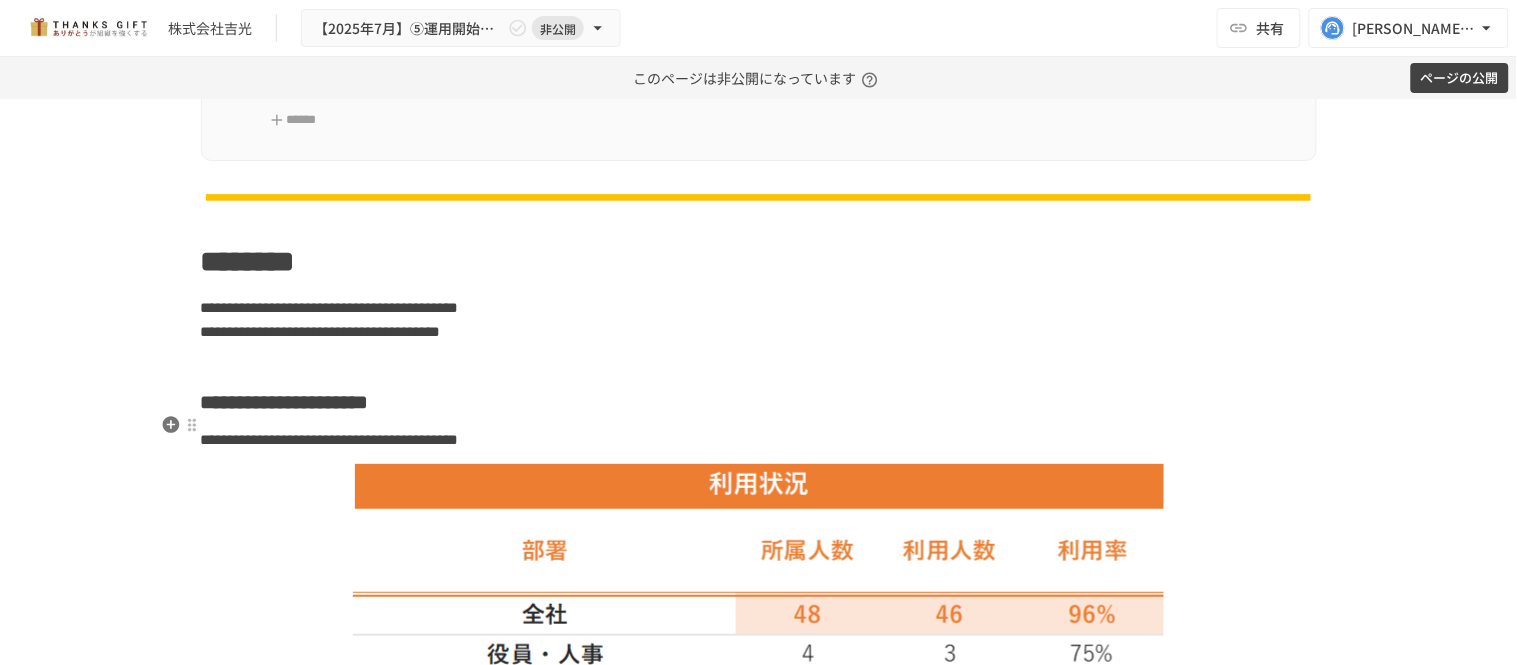 click on "**********" at bounding box center (301, 402) 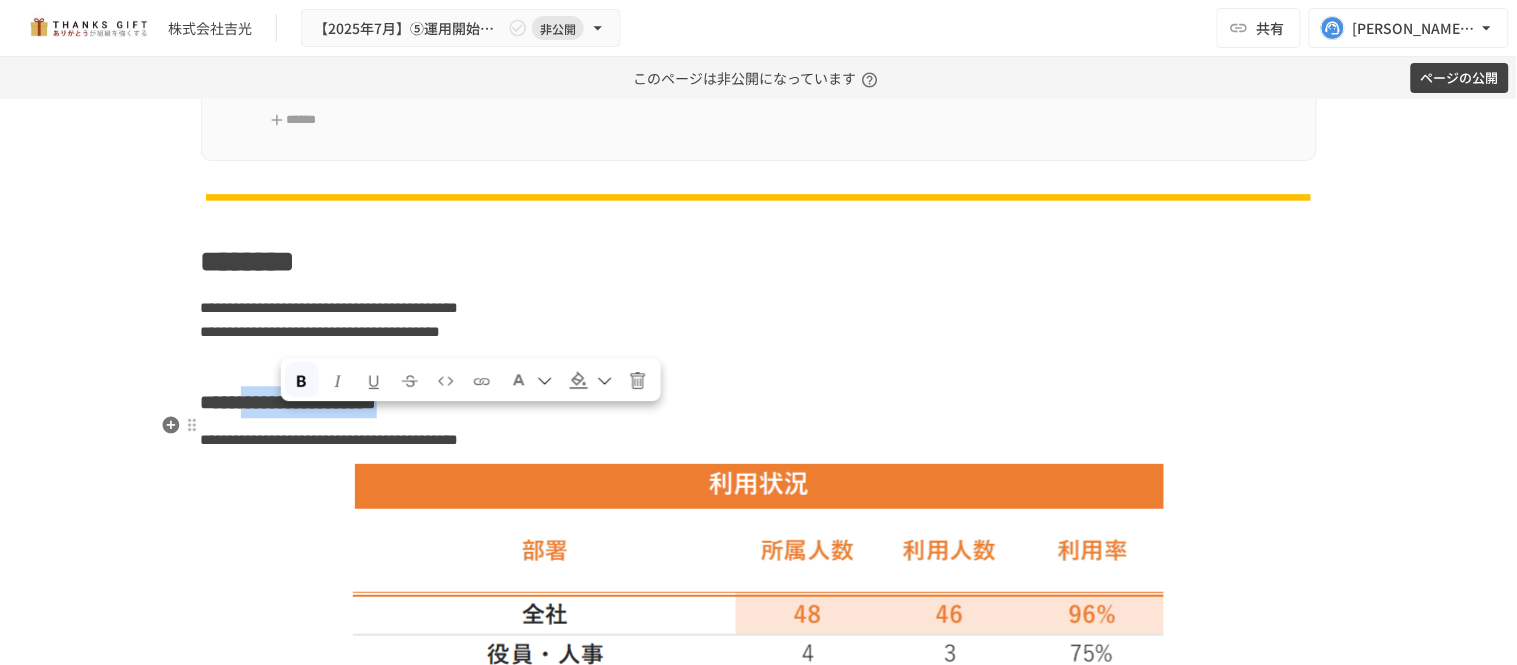 drag, startPoint x: 585, startPoint y: 431, endPoint x: 274, endPoint y: 412, distance: 311.57983 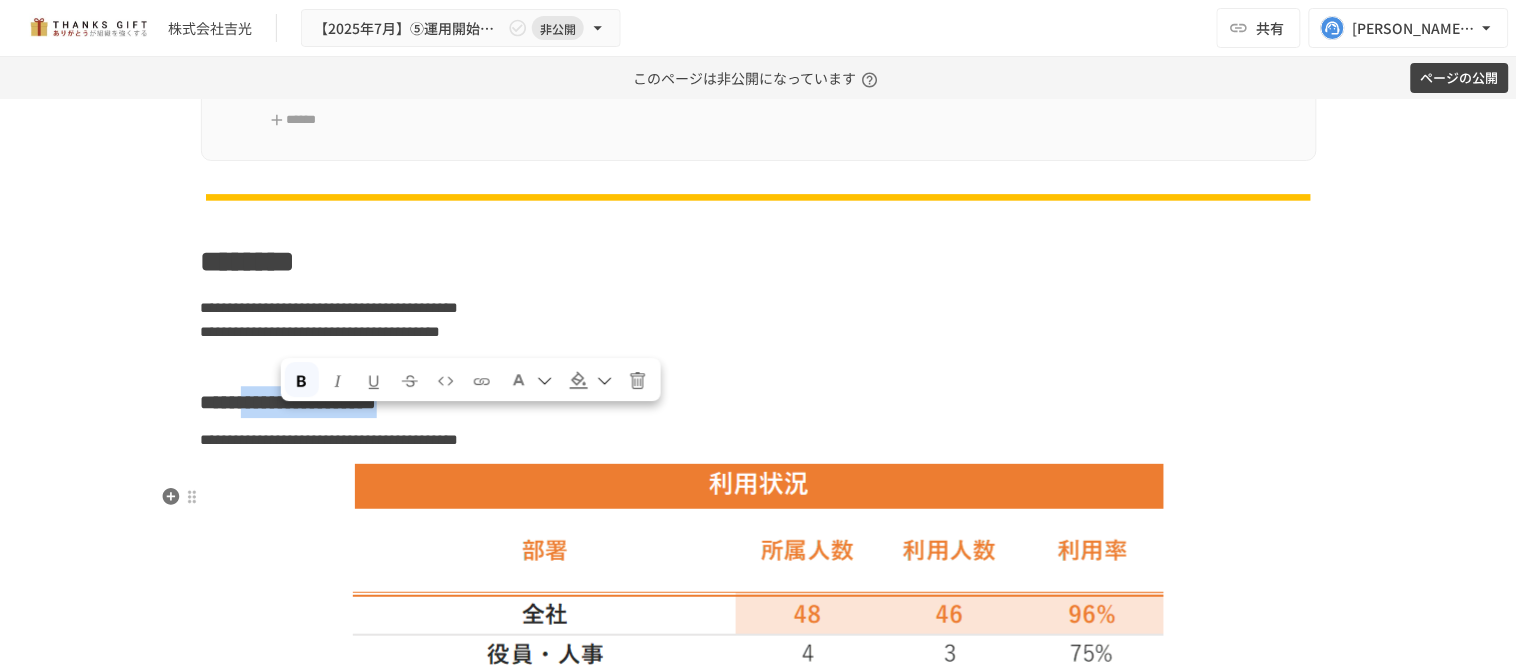 click at bounding box center [759, 712] 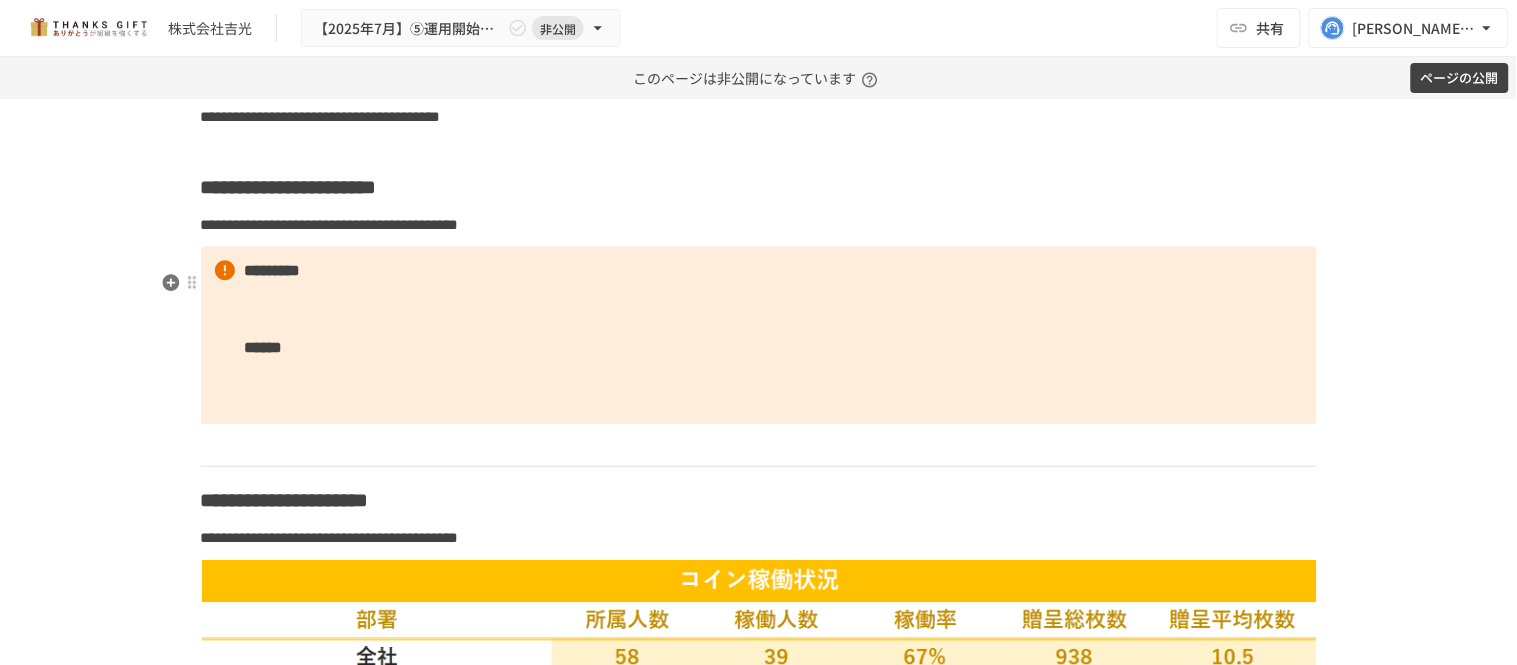 scroll, scrollTop: 3327, scrollLeft: 0, axis: vertical 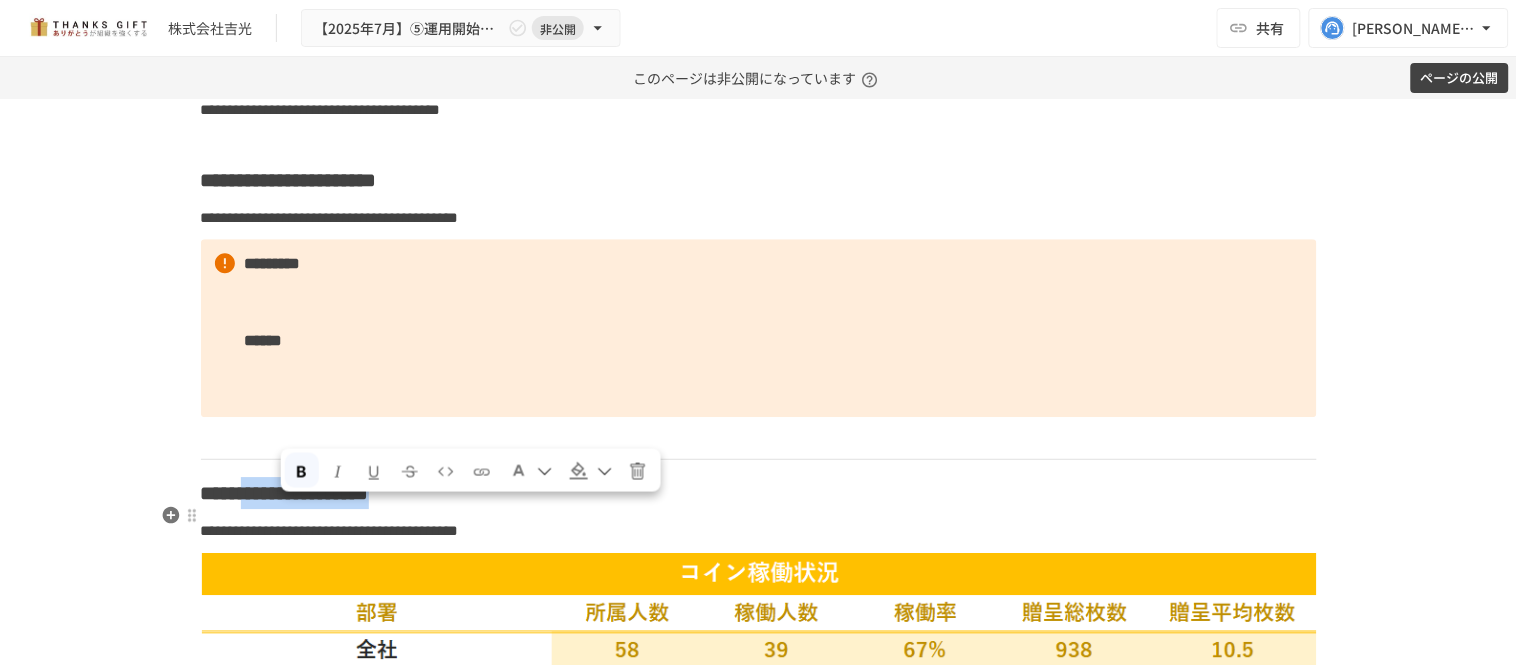 drag, startPoint x: 621, startPoint y: 518, endPoint x: 283, endPoint y: 513, distance: 338.037 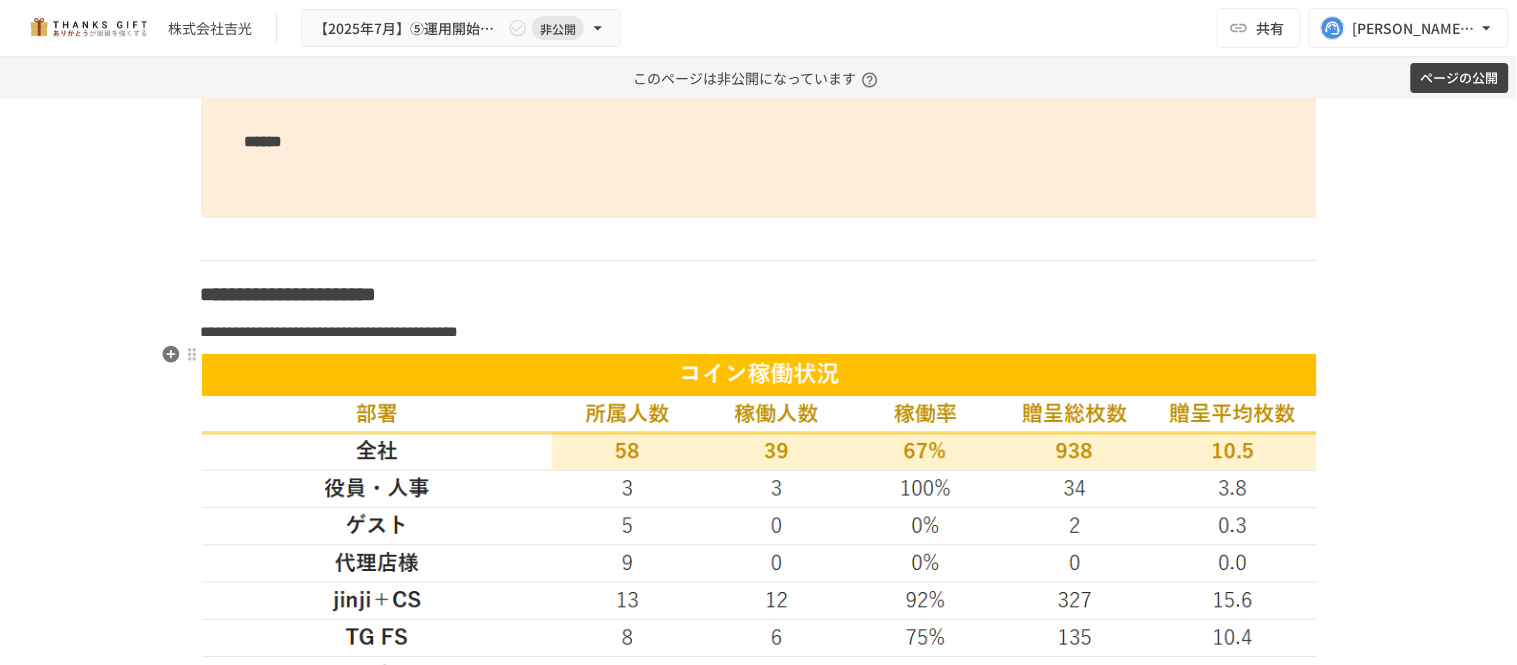 scroll, scrollTop: 3550, scrollLeft: 0, axis: vertical 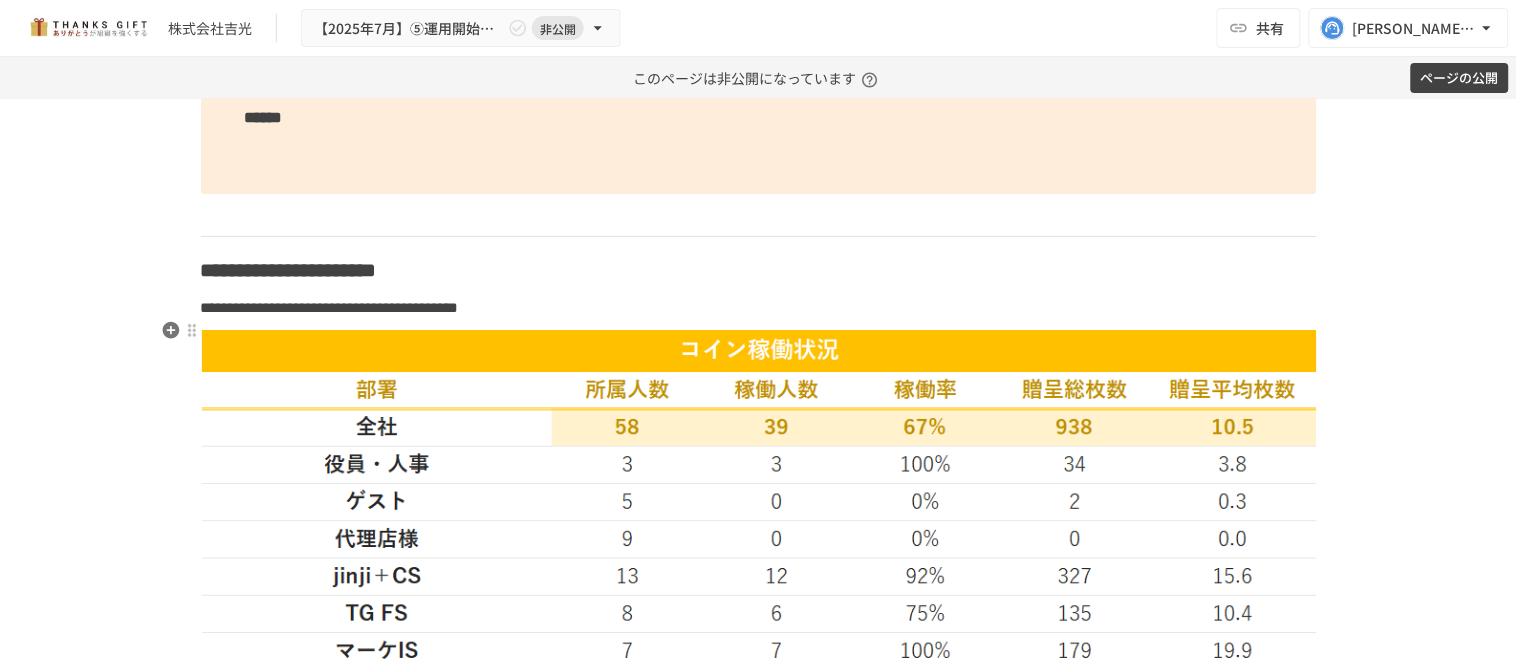 click at bounding box center [759, 537] 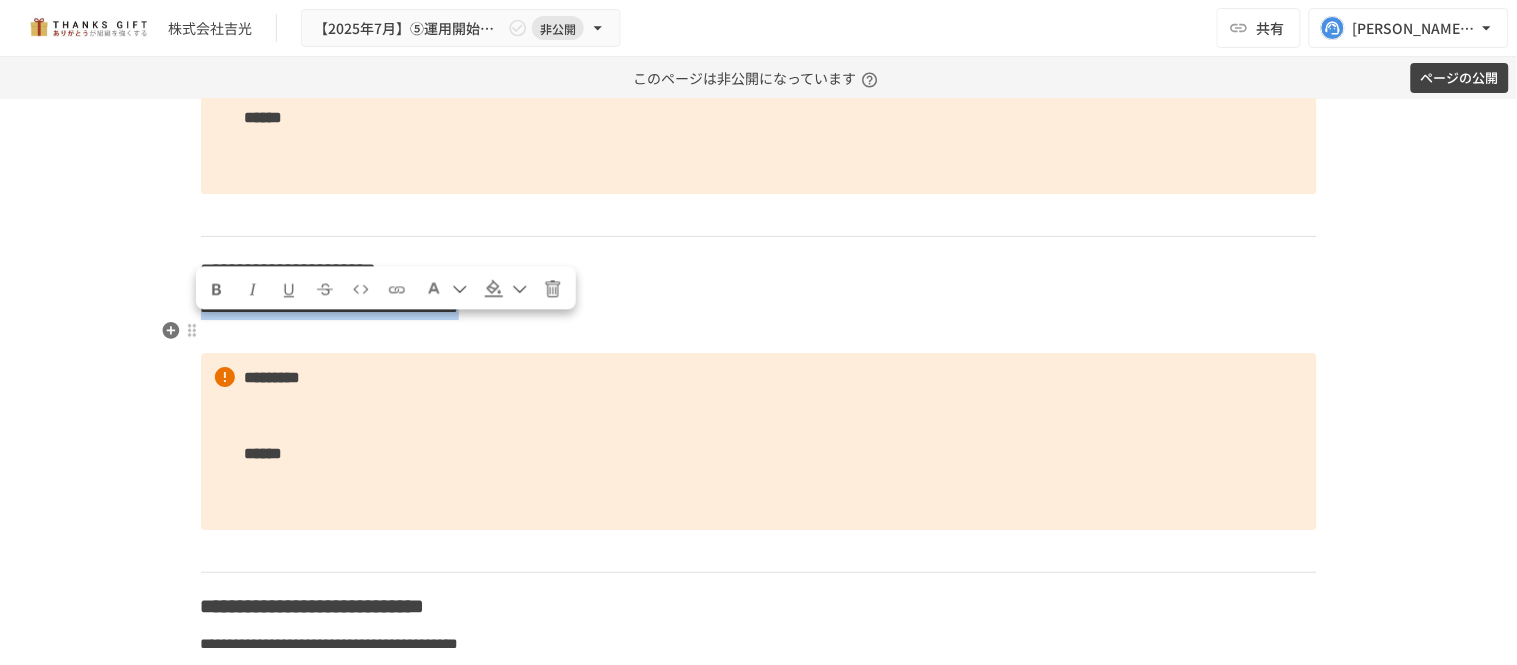 drag, startPoint x: 845, startPoint y: 324, endPoint x: 197, endPoint y: 340, distance: 648.1975 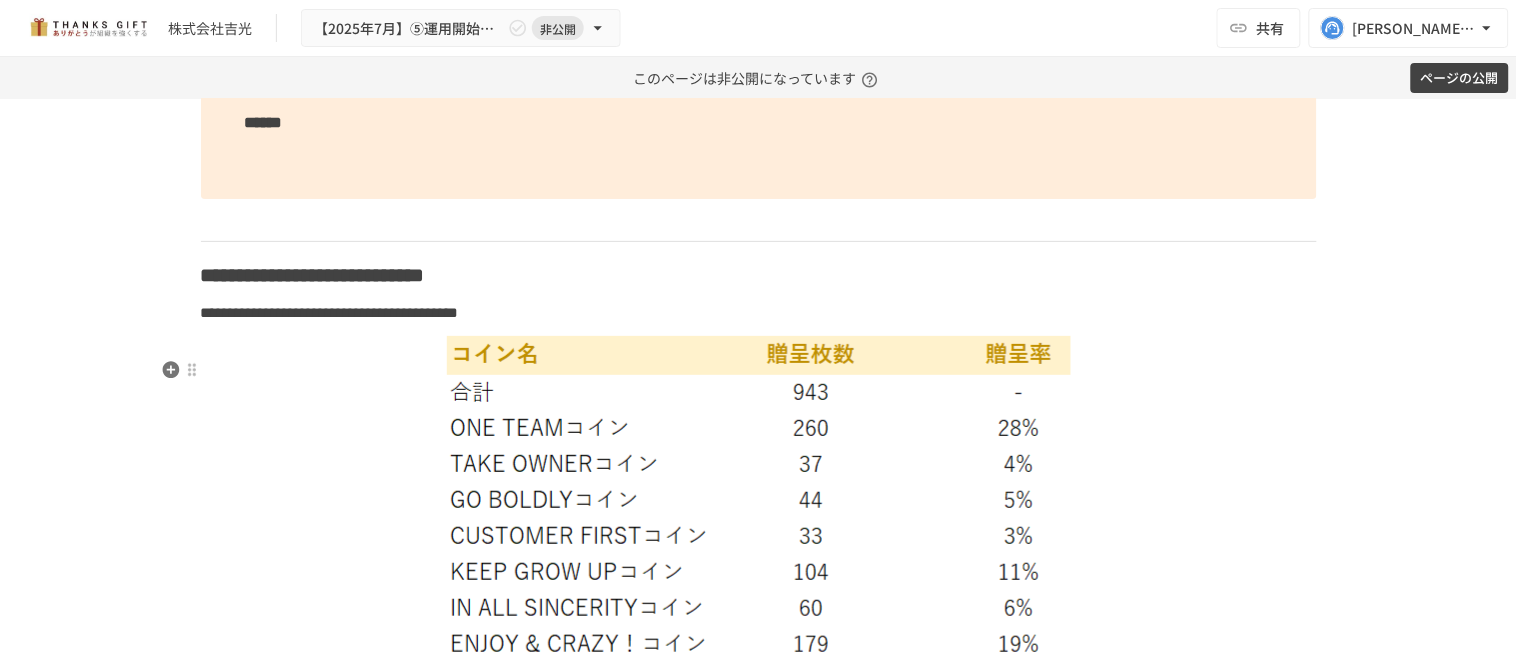 scroll, scrollTop: 3883, scrollLeft: 0, axis: vertical 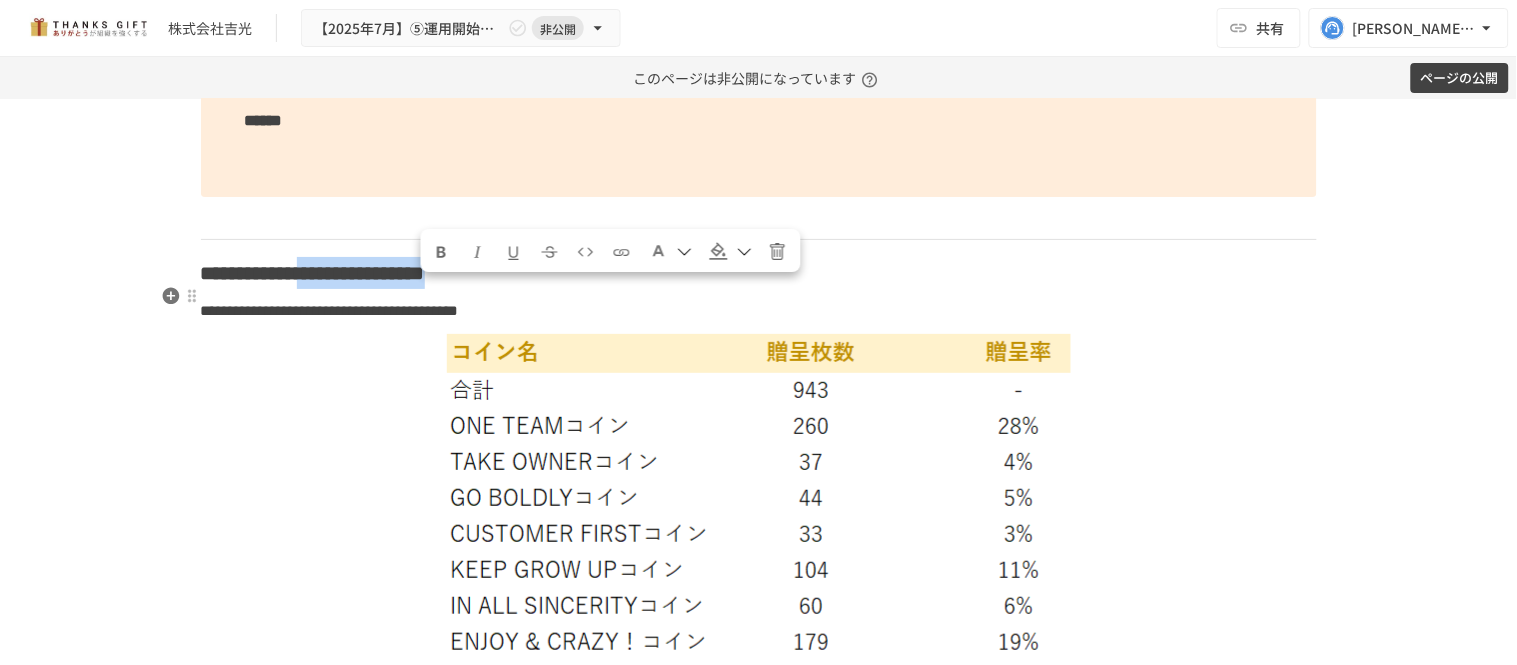 drag, startPoint x: 742, startPoint y: 296, endPoint x: 416, endPoint y: 296, distance: 326 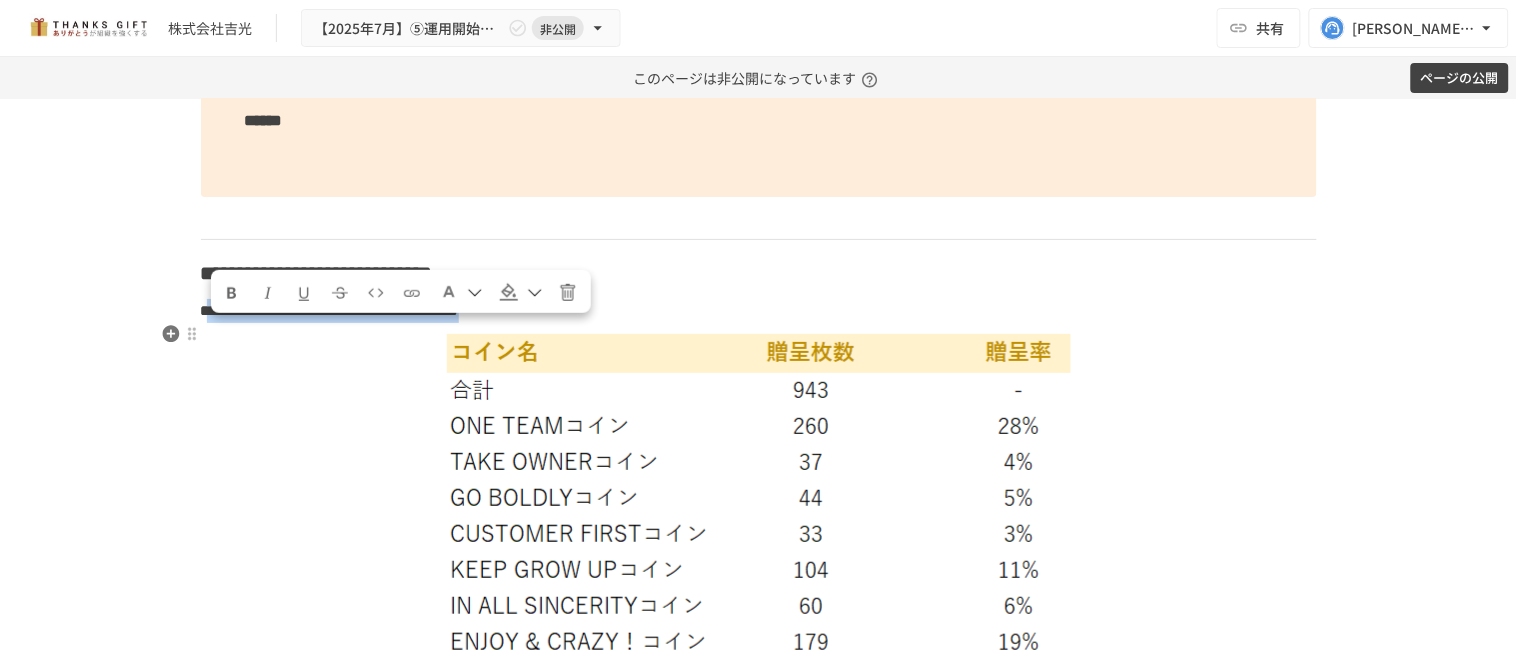 drag, startPoint x: 762, startPoint y: 327, endPoint x: 205, endPoint y: 334, distance: 557.044 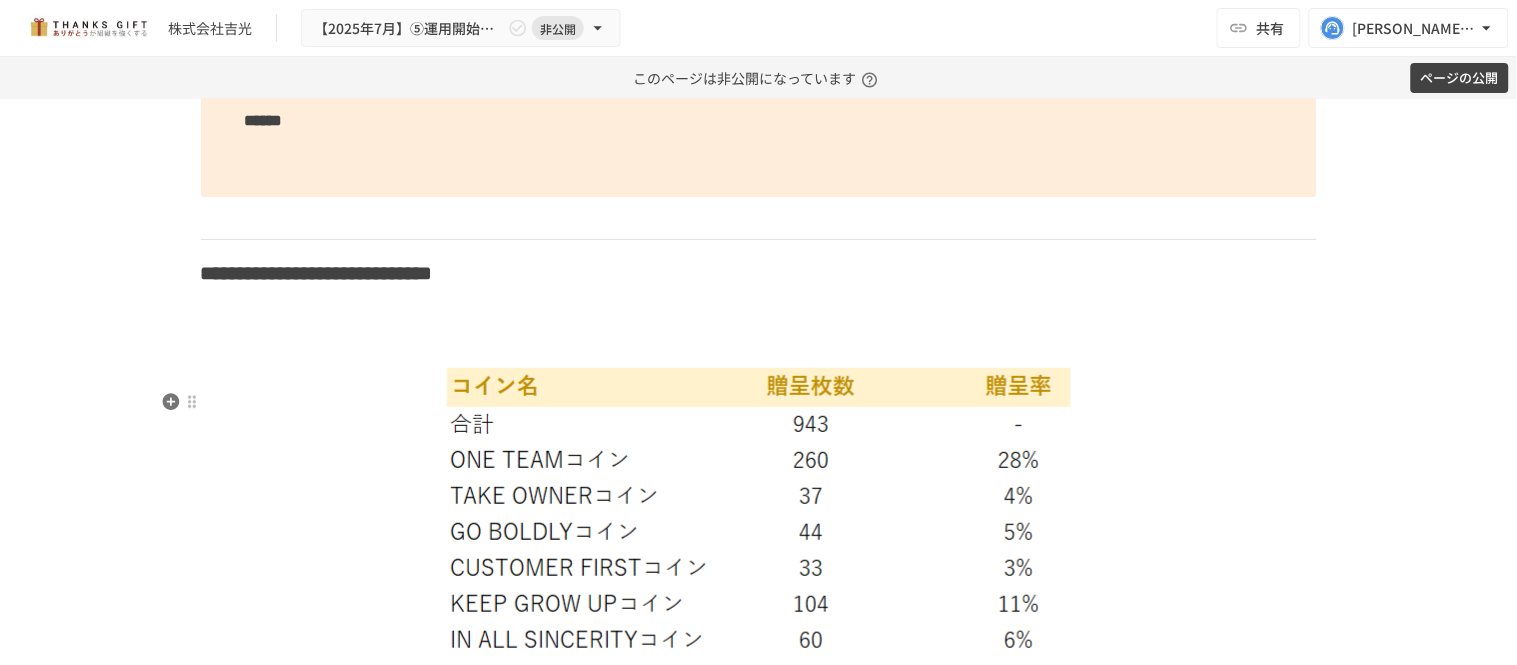 click at bounding box center [758, 909] 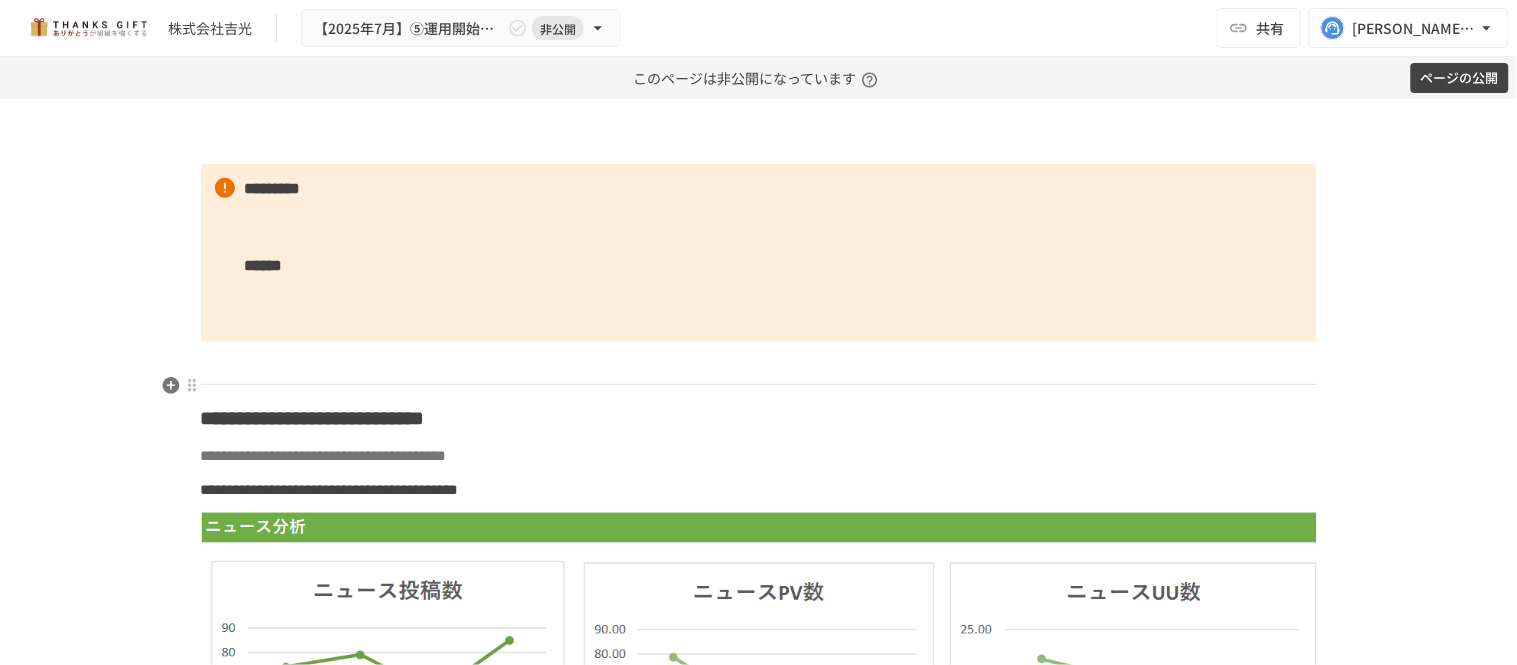 scroll, scrollTop: 4105, scrollLeft: 0, axis: vertical 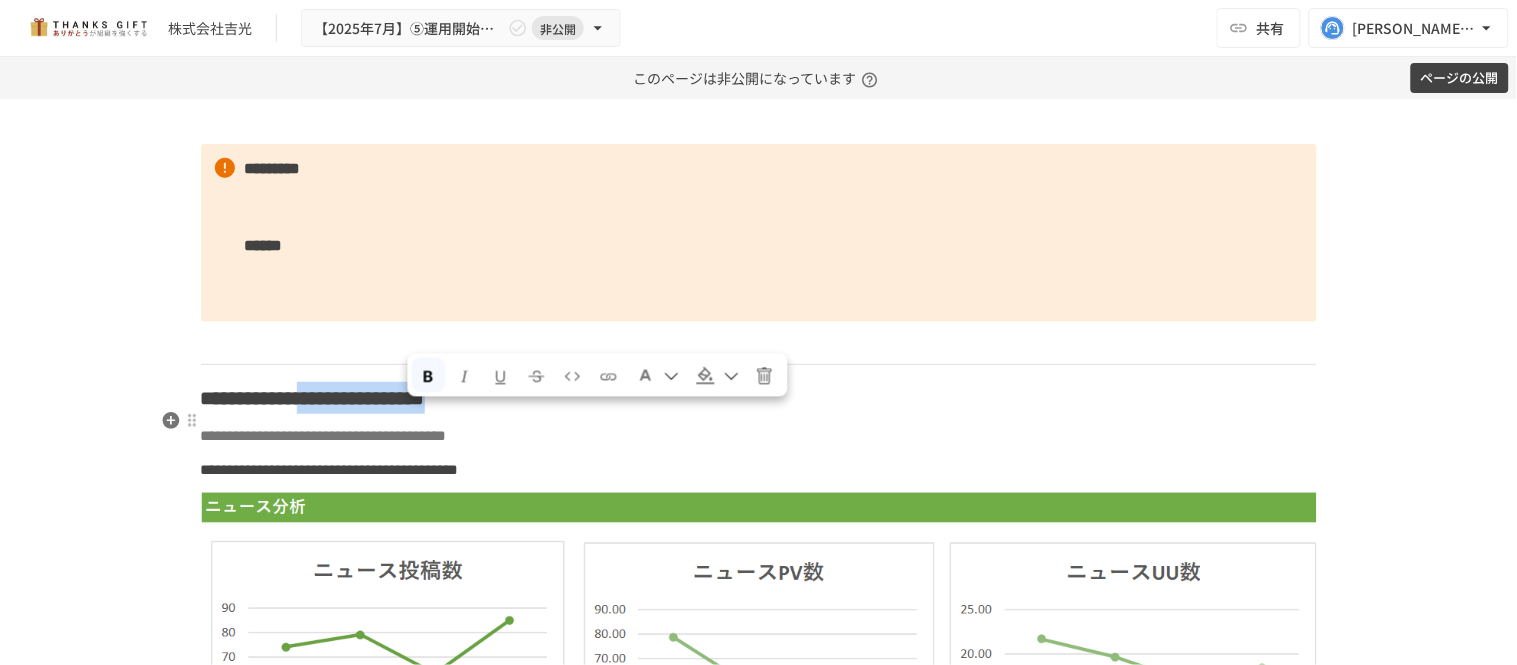 drag, startPoint x: 688, startPoint y: 418, endPoint x: 408, endPoint y: 411, distance: 280.0875 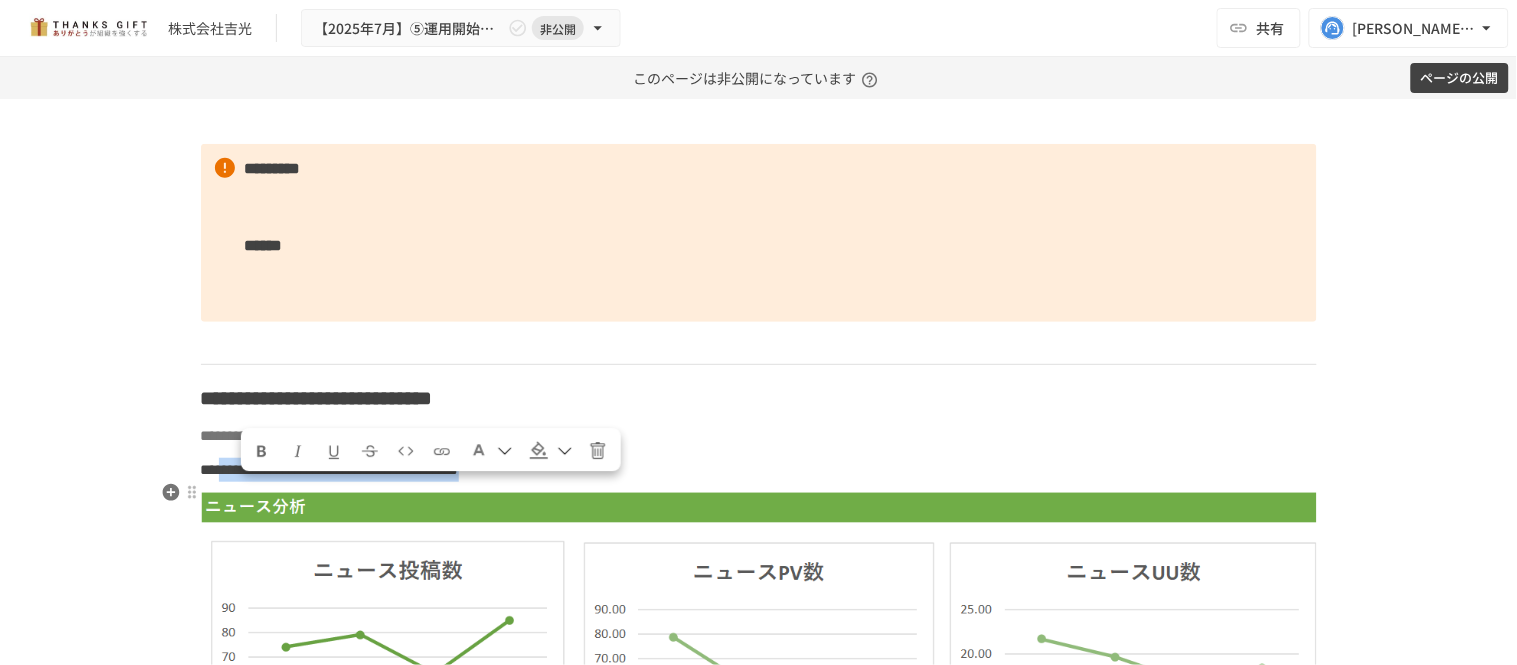drag, startPoint x: 871, startPoint y: 493, endPoint x: 241, endPoint y: 490, distance: 630.00714 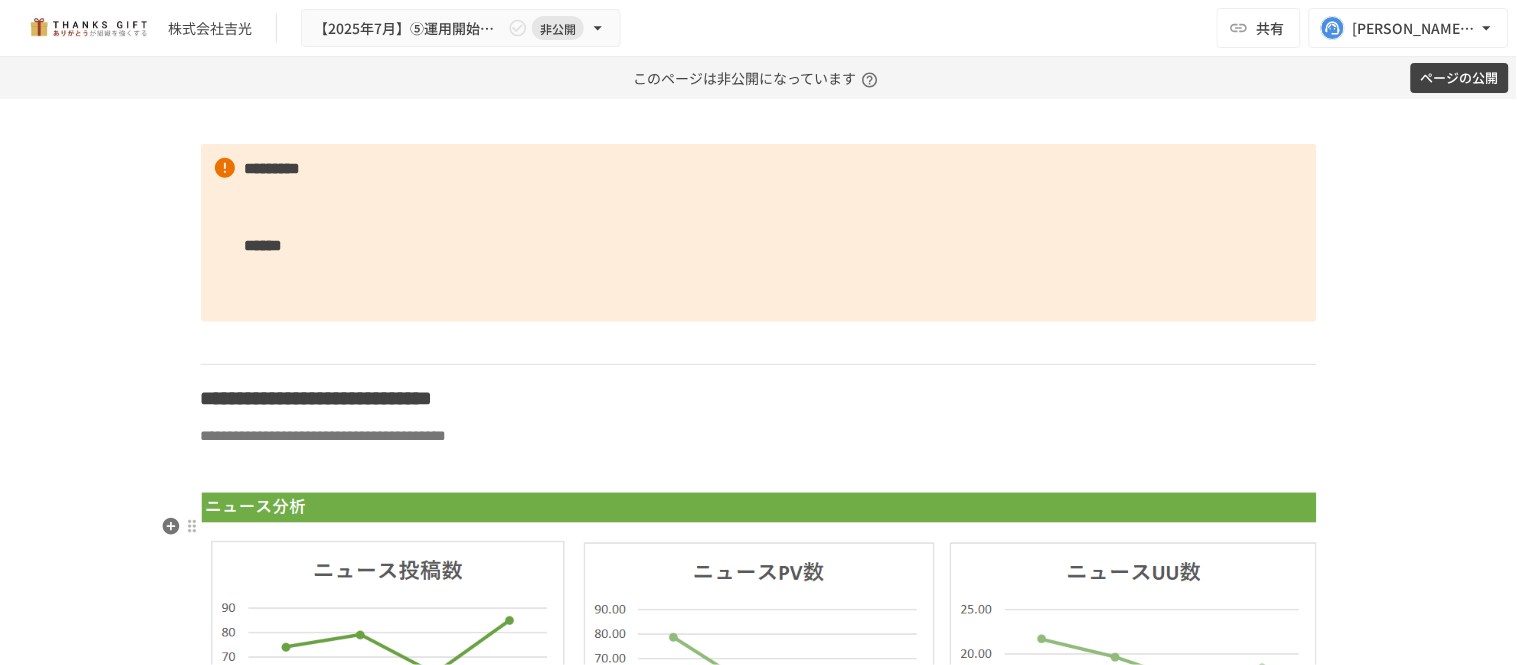 click at bounding box center (759, 756) 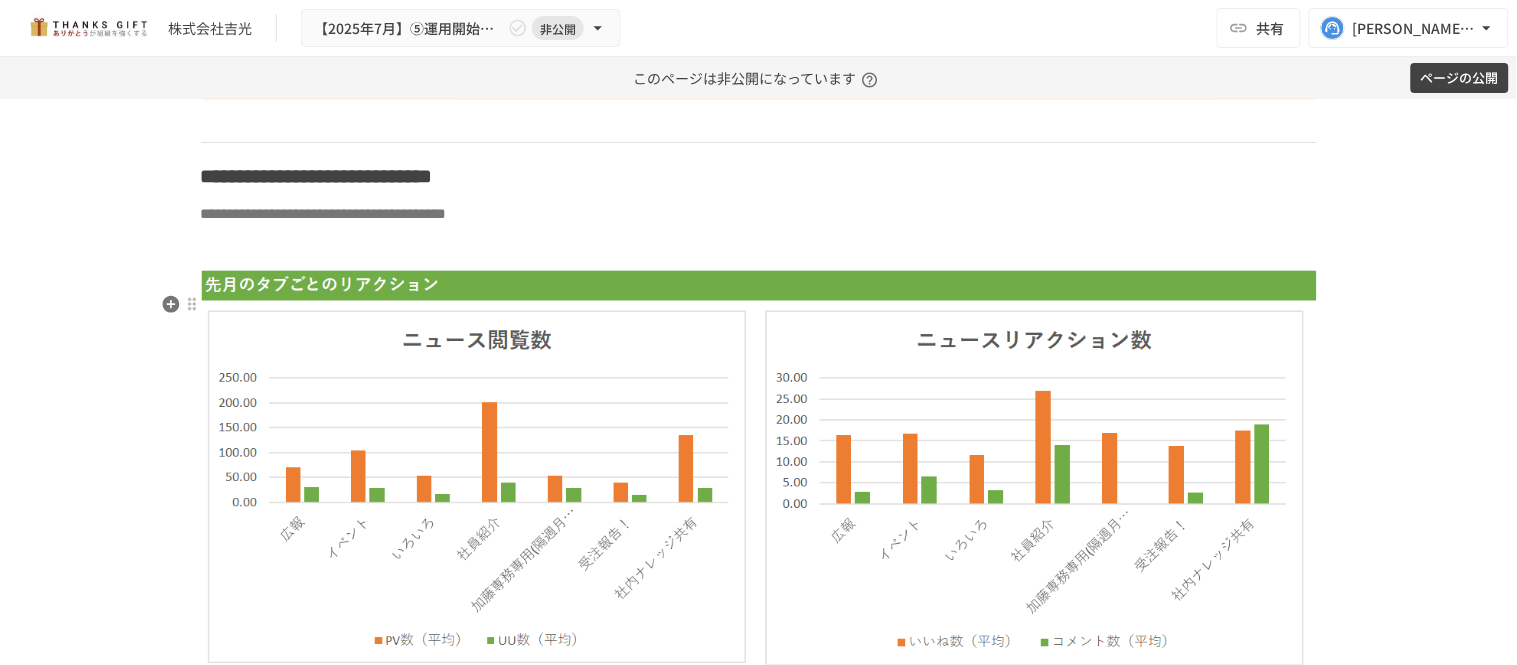 click at bounding box center [759, 596] 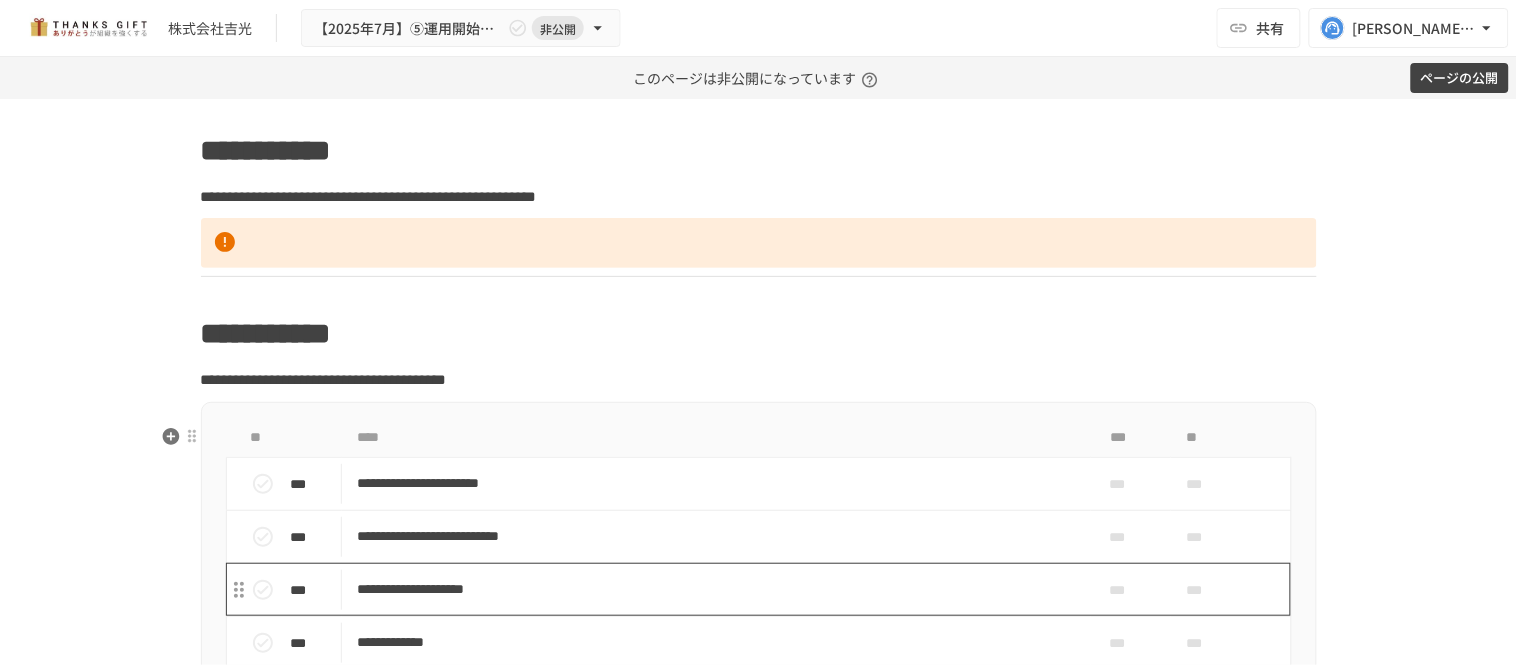 scroll, scrollTop: 4883, scrollLeft: 0, axis: vertical 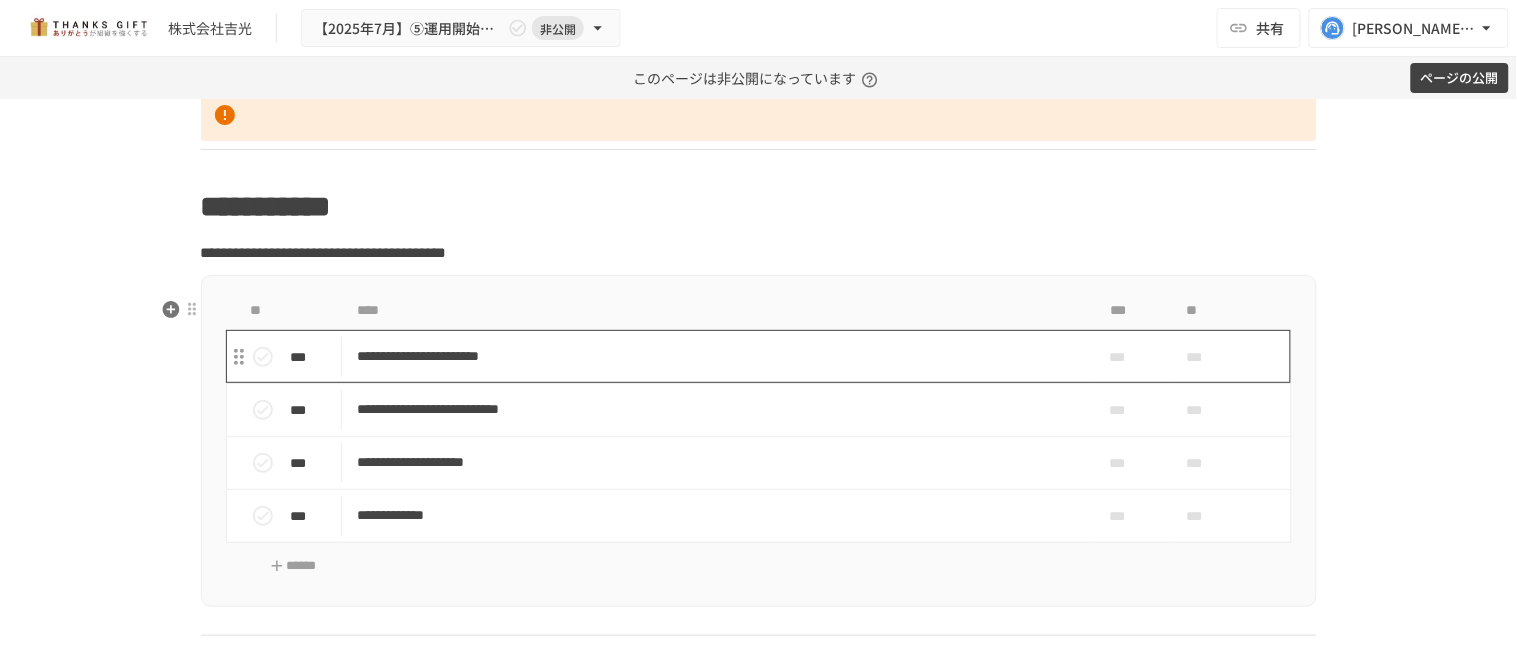 click on "**********" at bounding box center (716, 356) 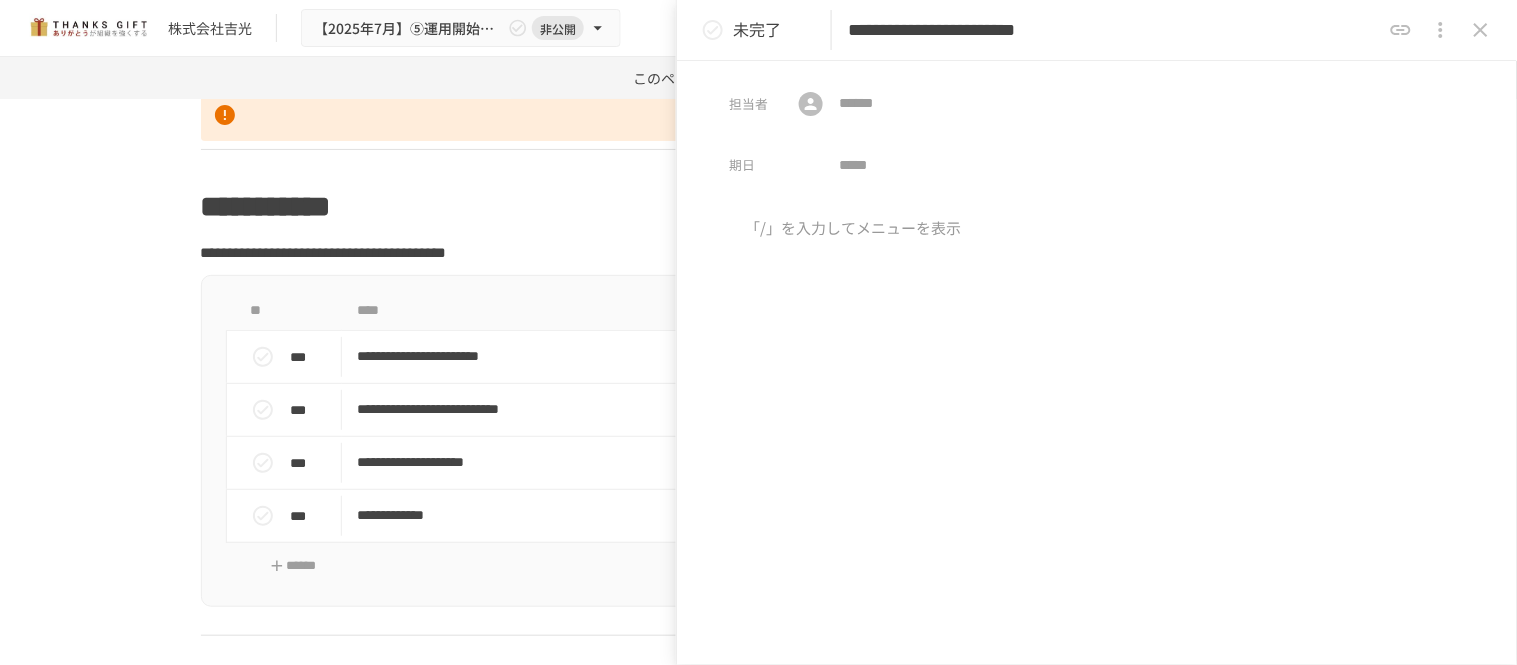 click 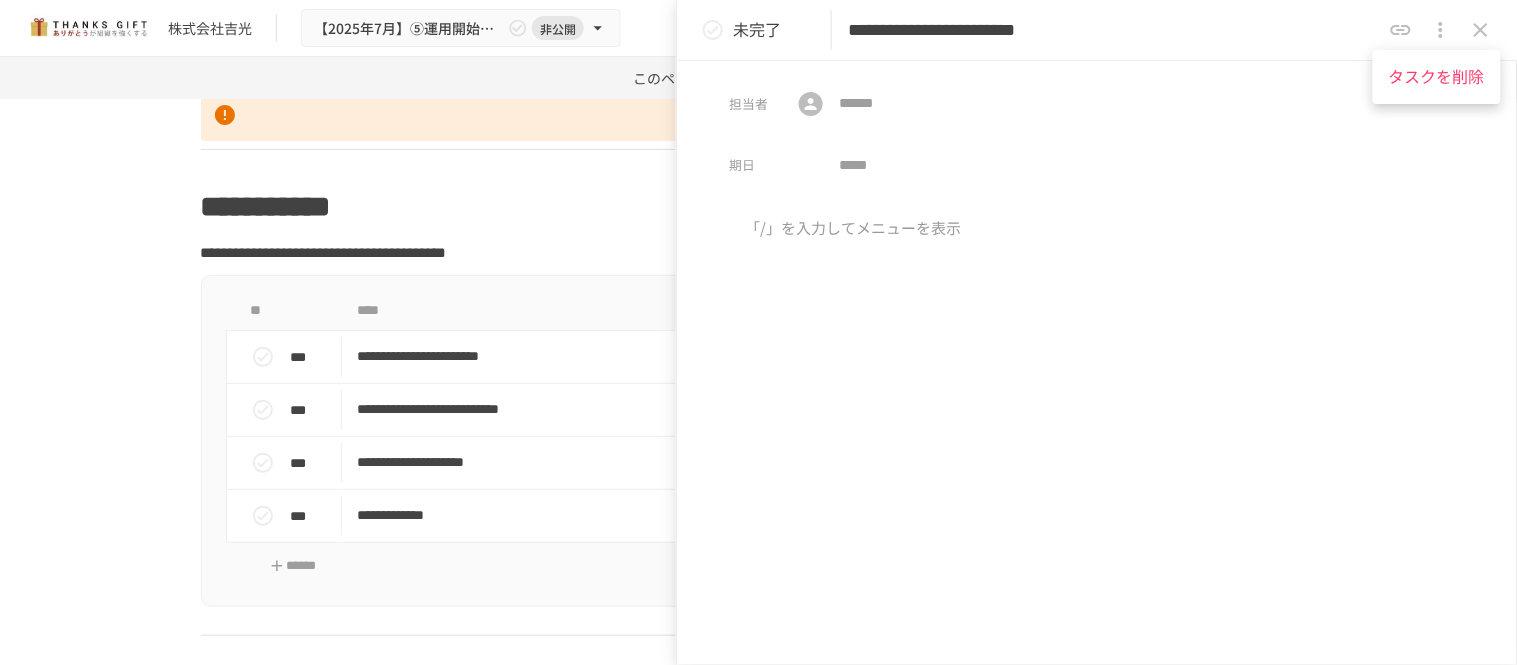 click on "タスクを削除" at bounding box center [1437, 77] 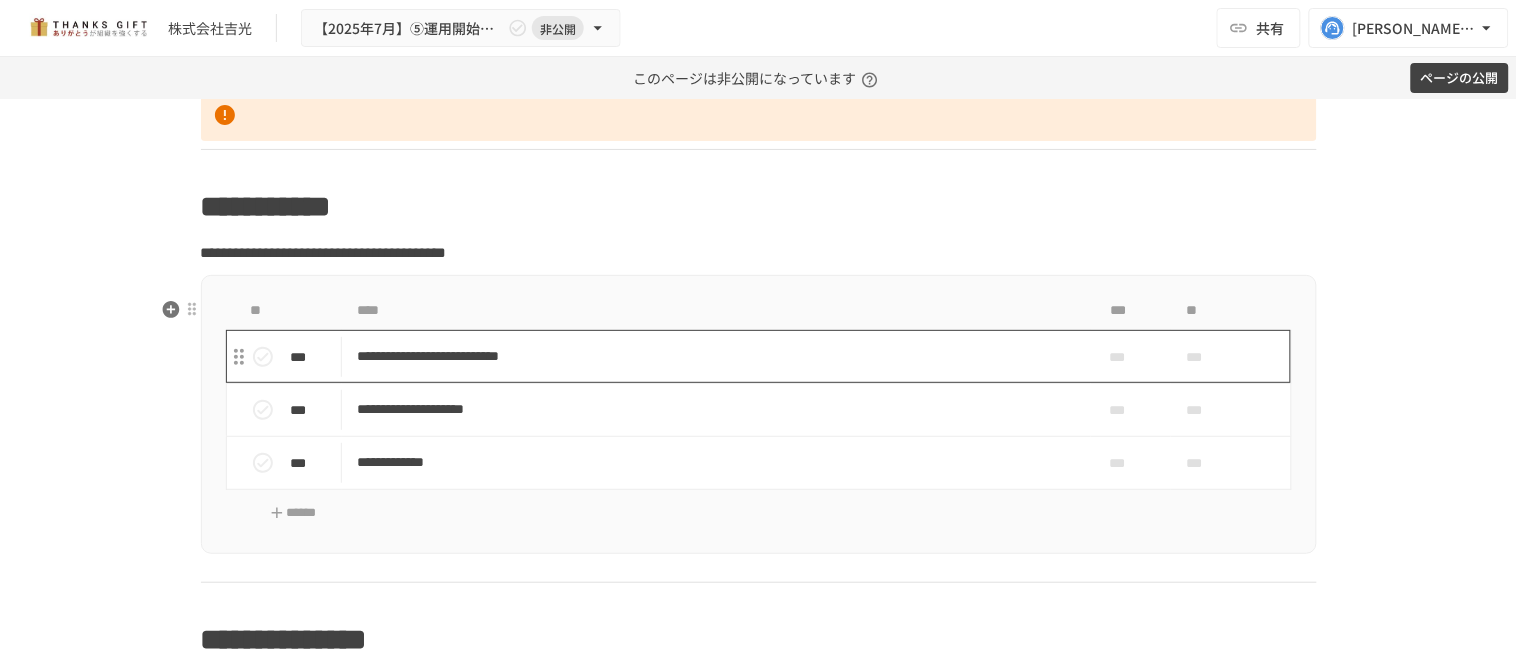 click on "**********" at bounding box center [716, 409] 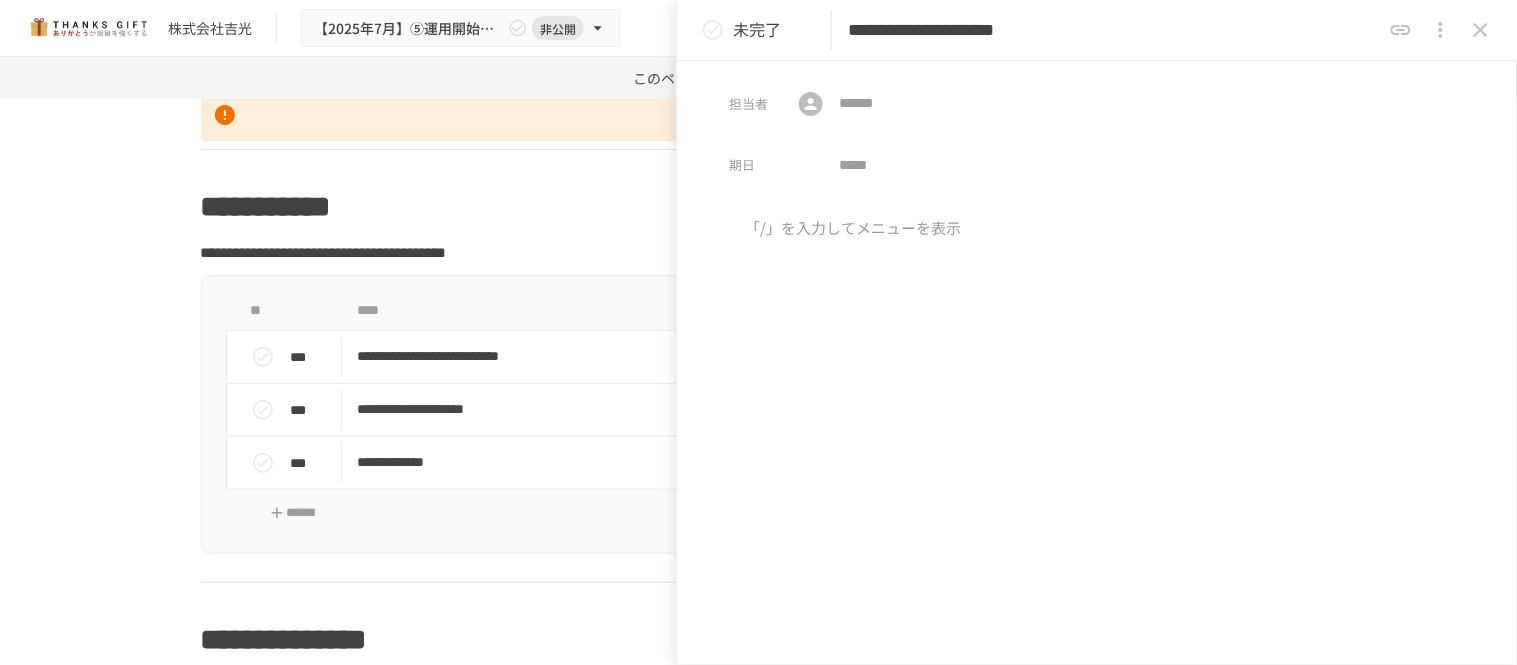 click 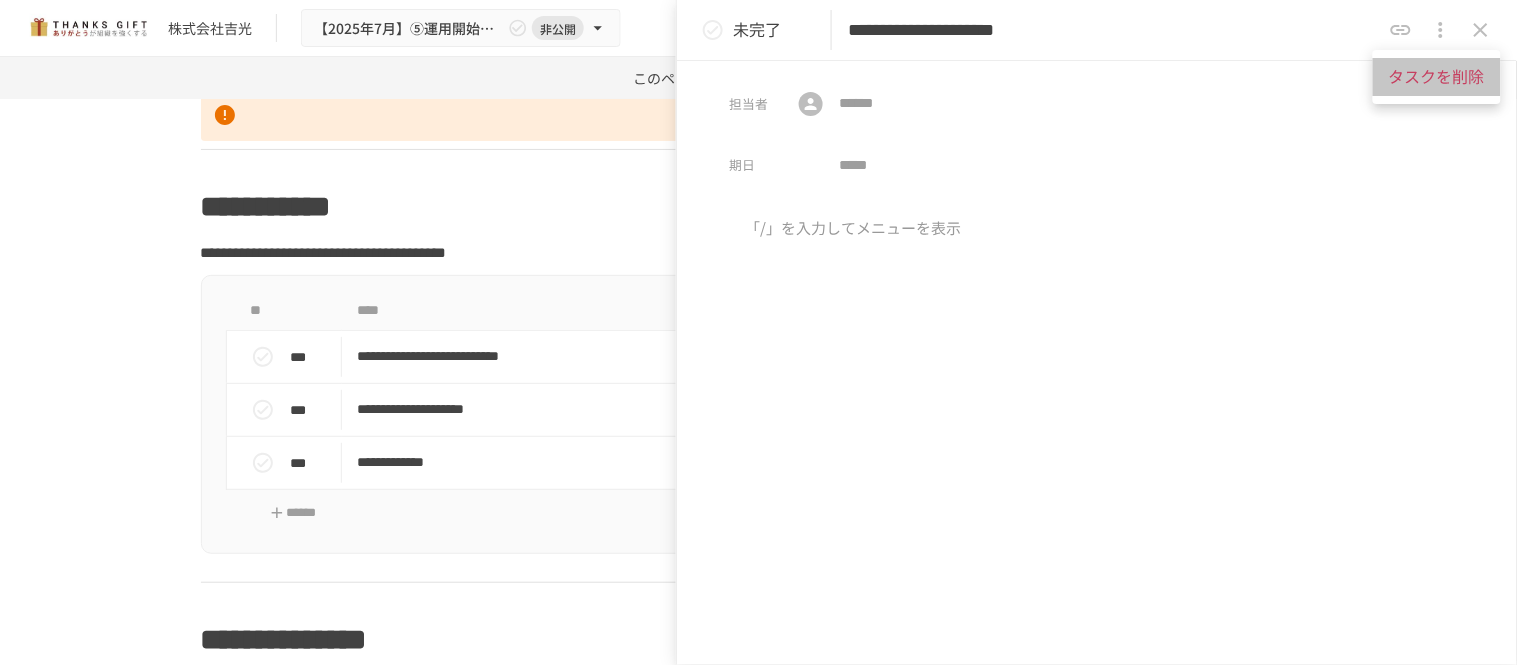 drag, startPoint x: 1397, startPoint y: 84, endPoint x: 1101, endPoint y: 151, distance: 303.48807 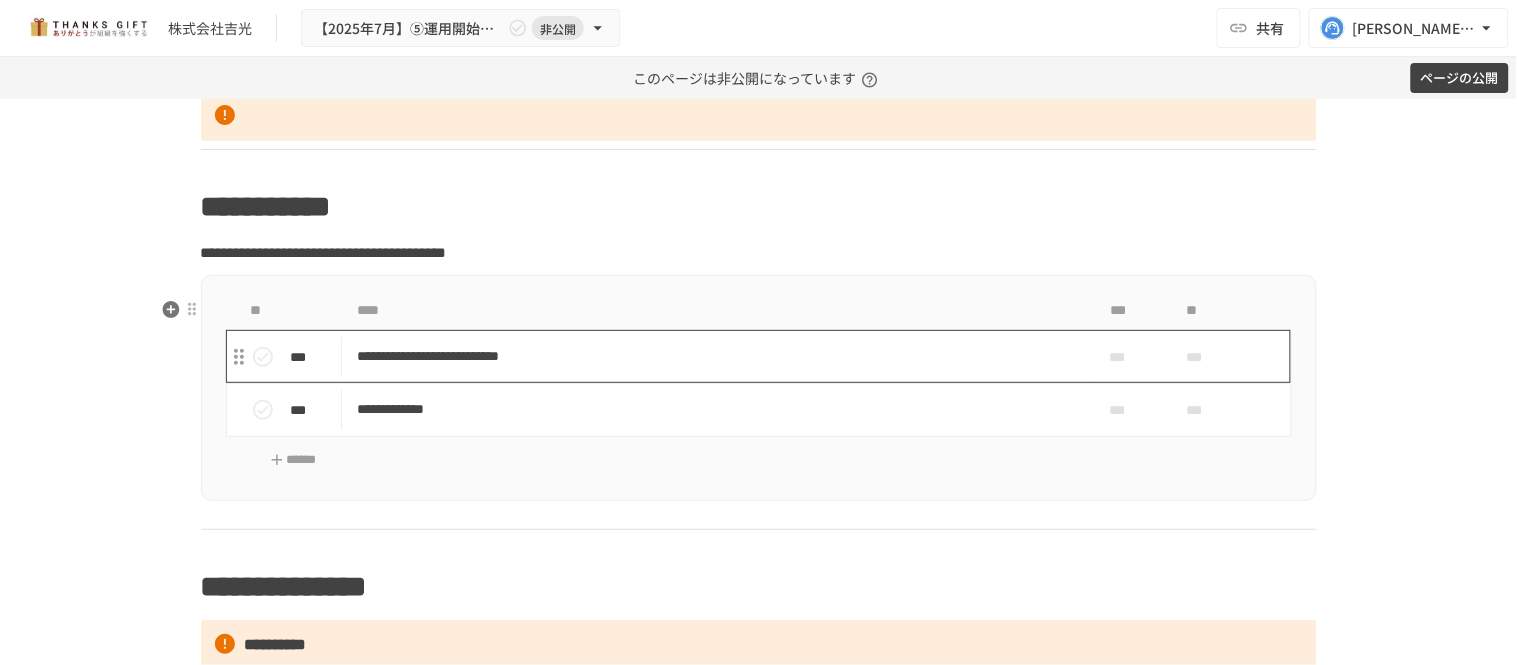 click on "**********" at bounding box center [716, 356] 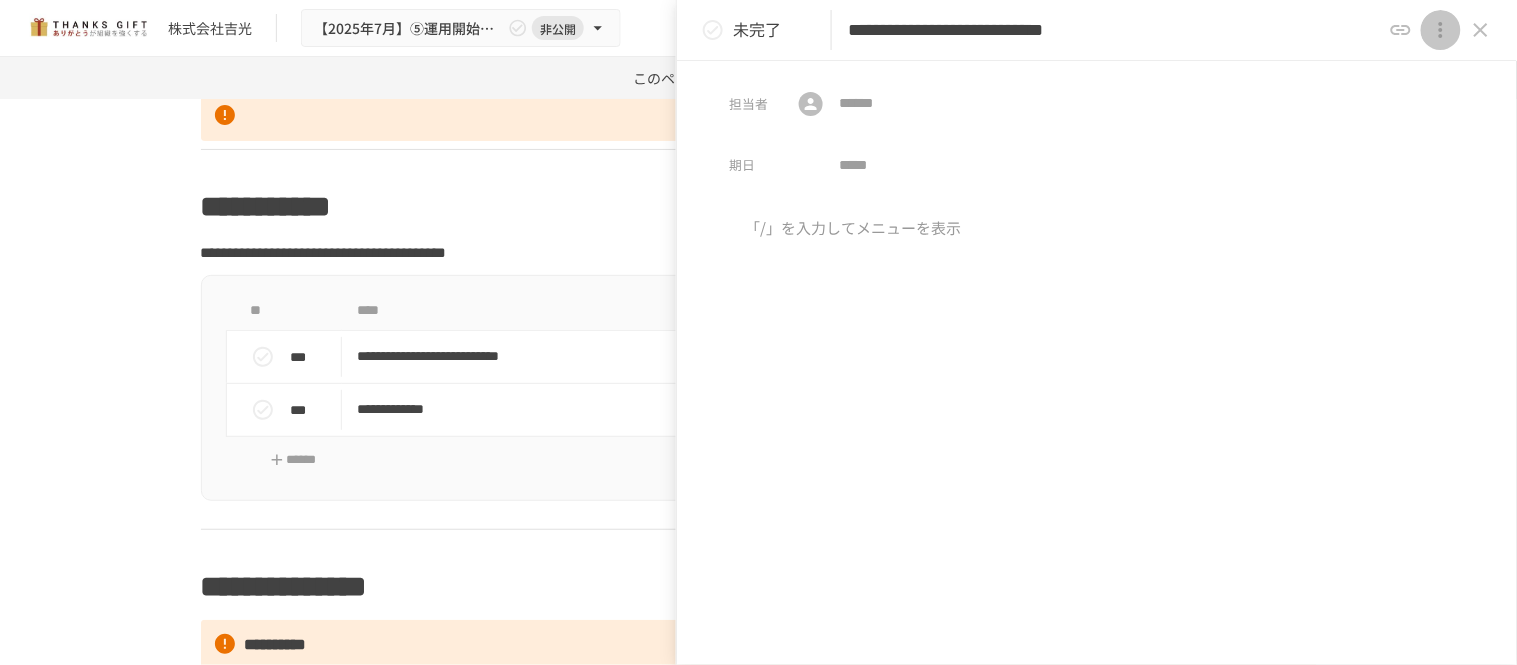 click at bounding box center (1441, 30) 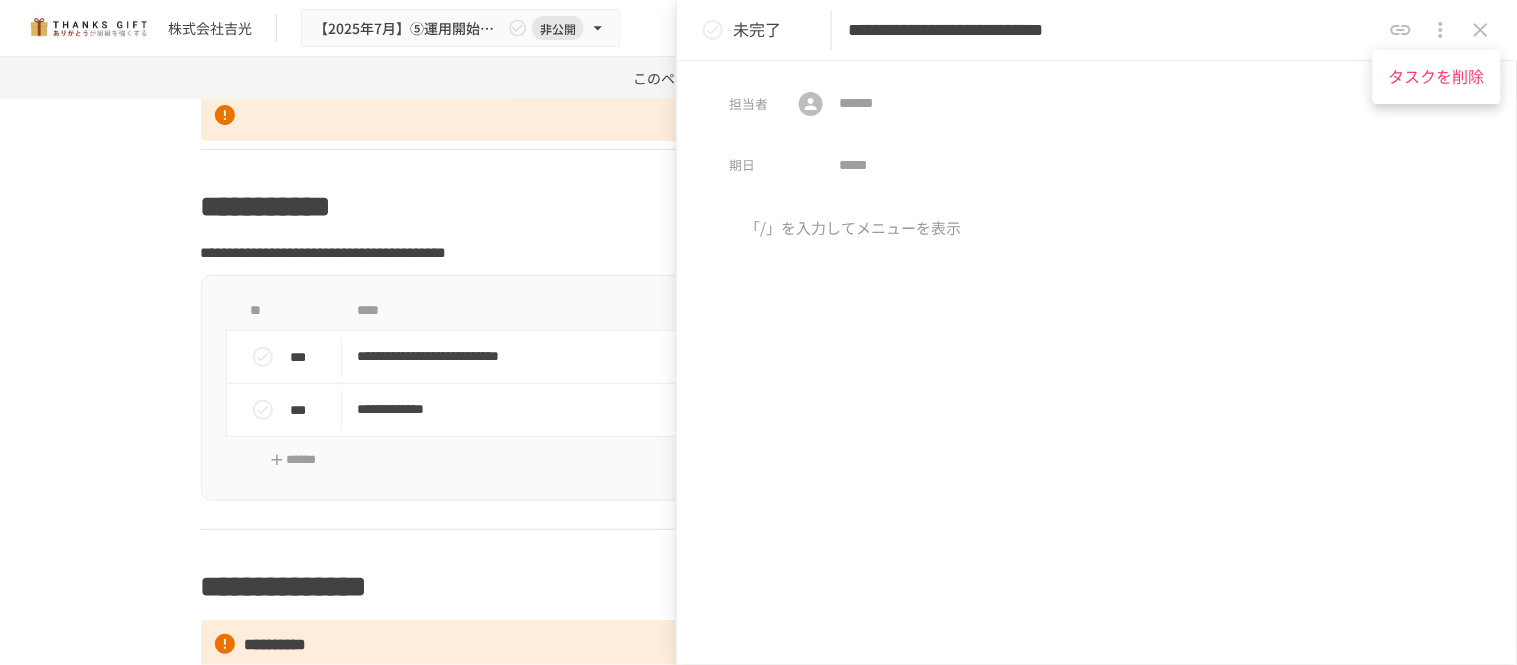 click on "タスクを削除" at bounding box center [1437, 77] 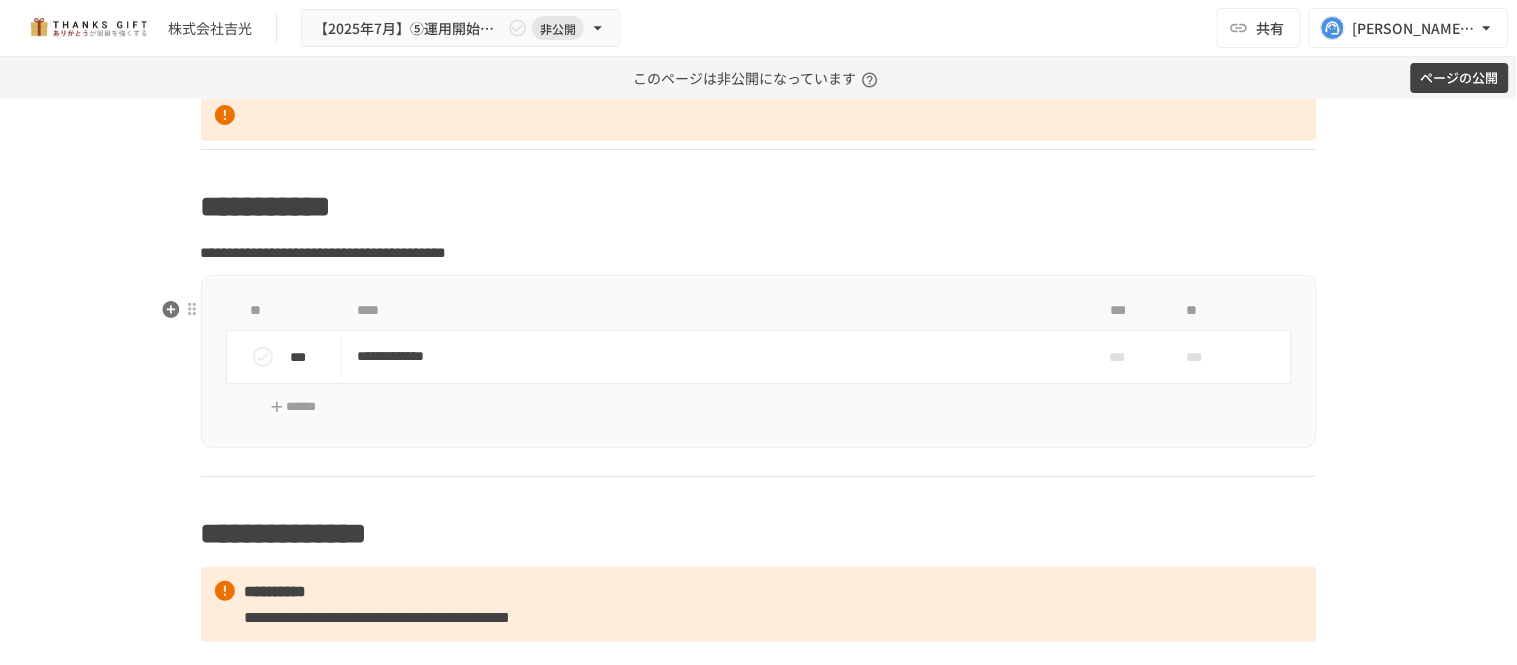 click on "**********" at bounding box center (716, 356) 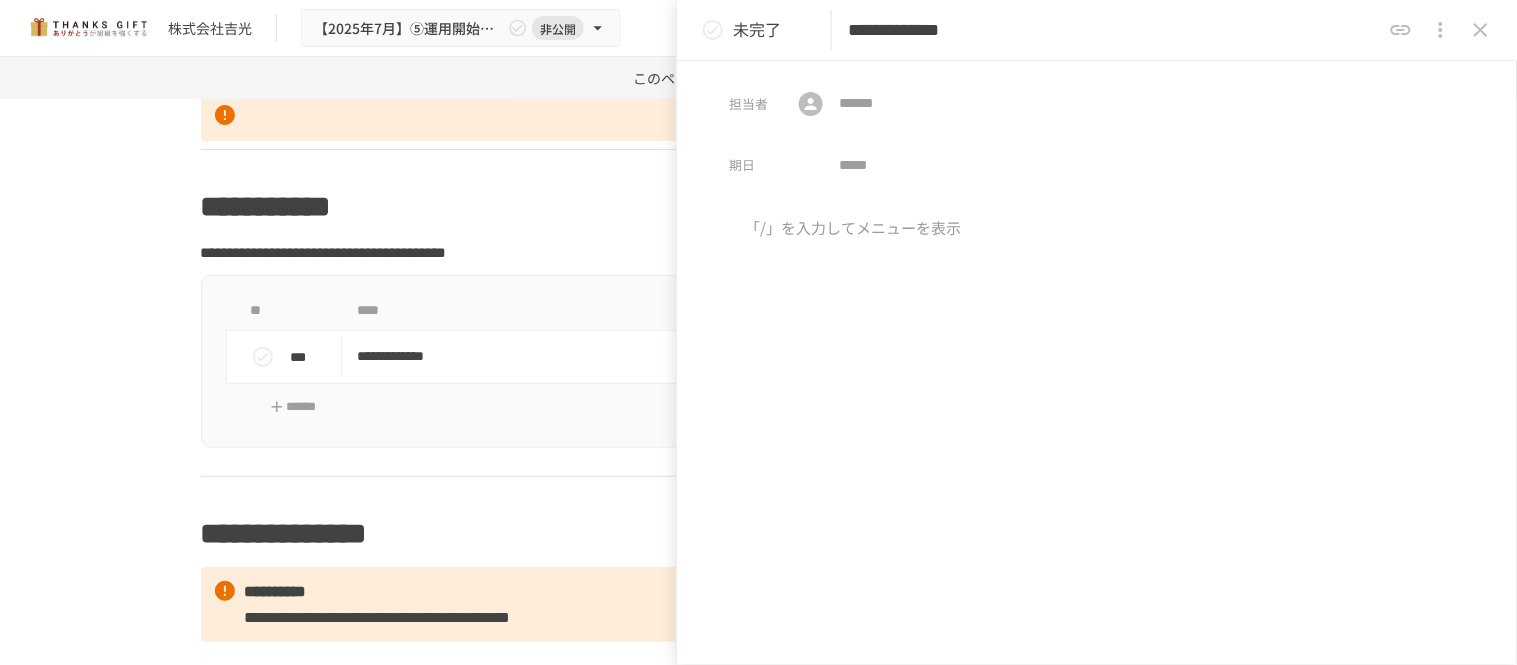 click at bounding box center (1441, 30) 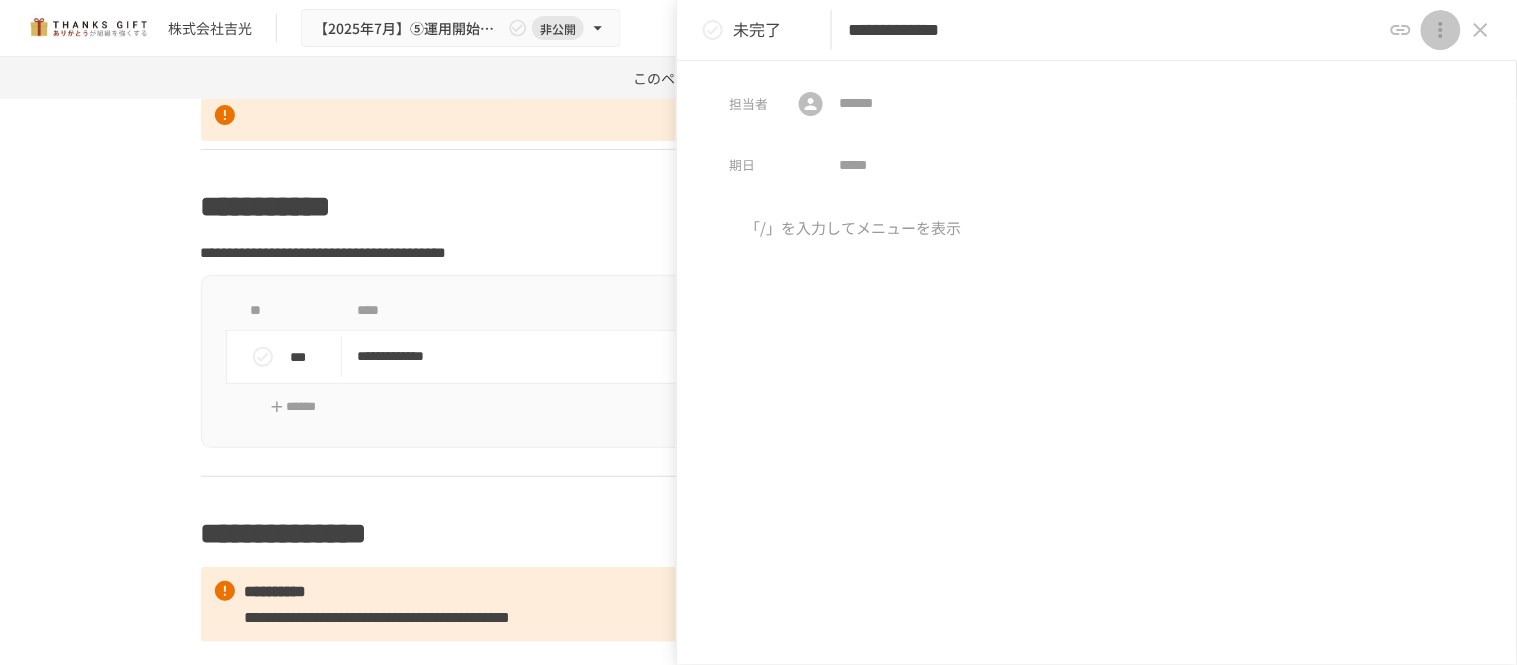 click 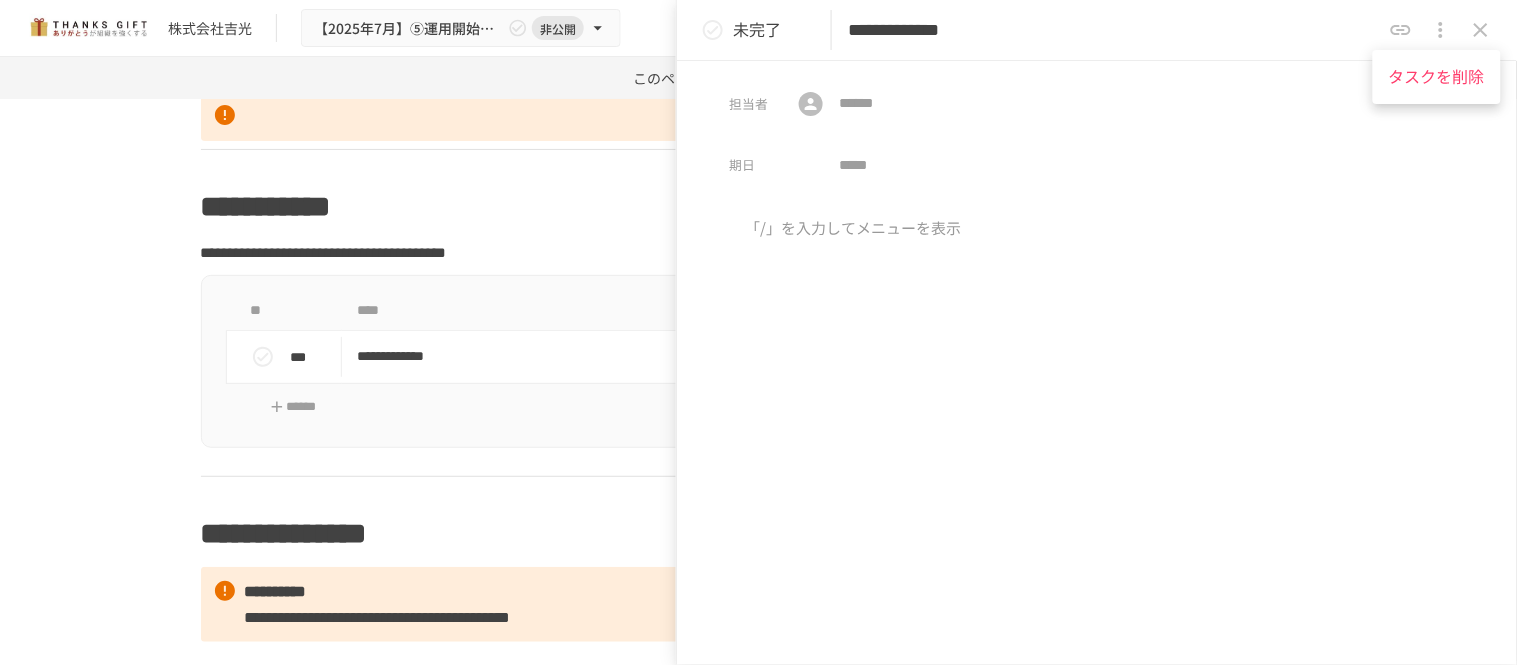 drag, startPoint x: 1416, startPoint y: 83, endPoint x: 1406, endPoint y: 68, distance: 18.027756 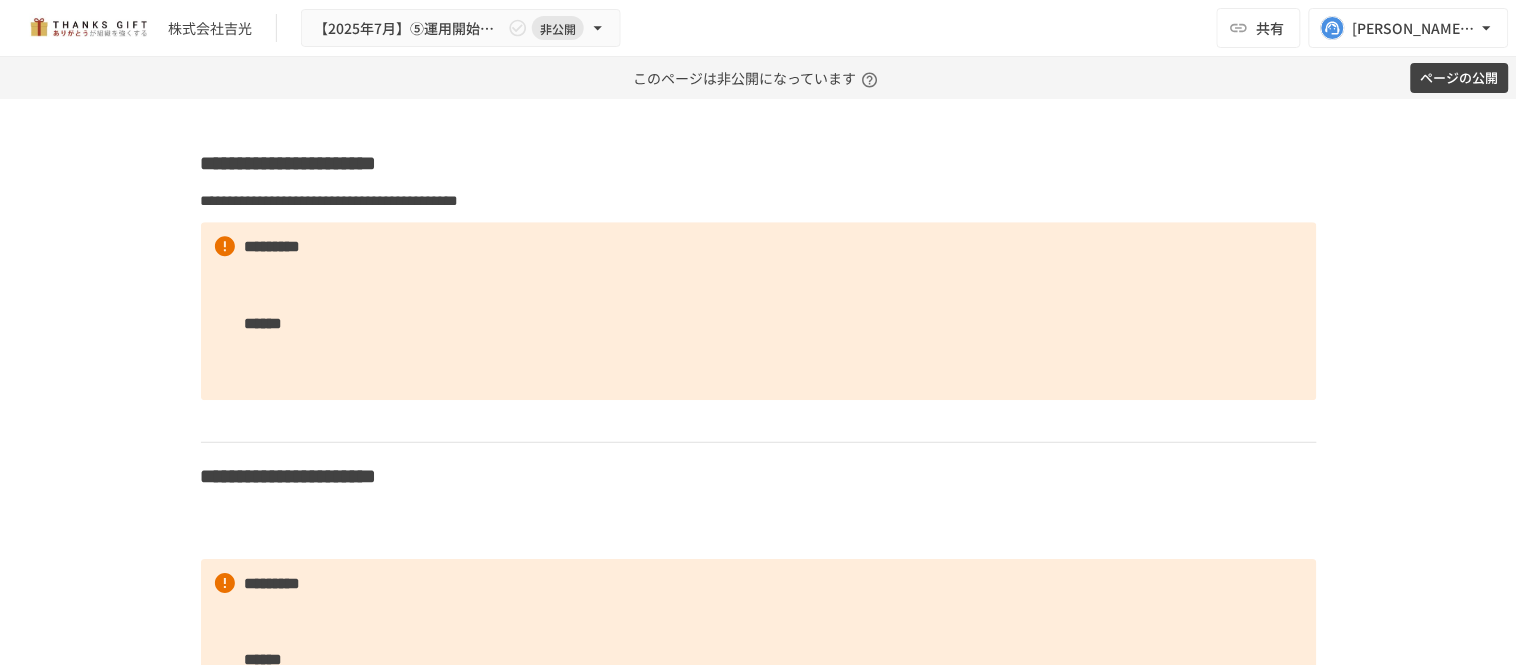 scroll, scrollTop: 3216, scrollLeft: 0, axis: vertical 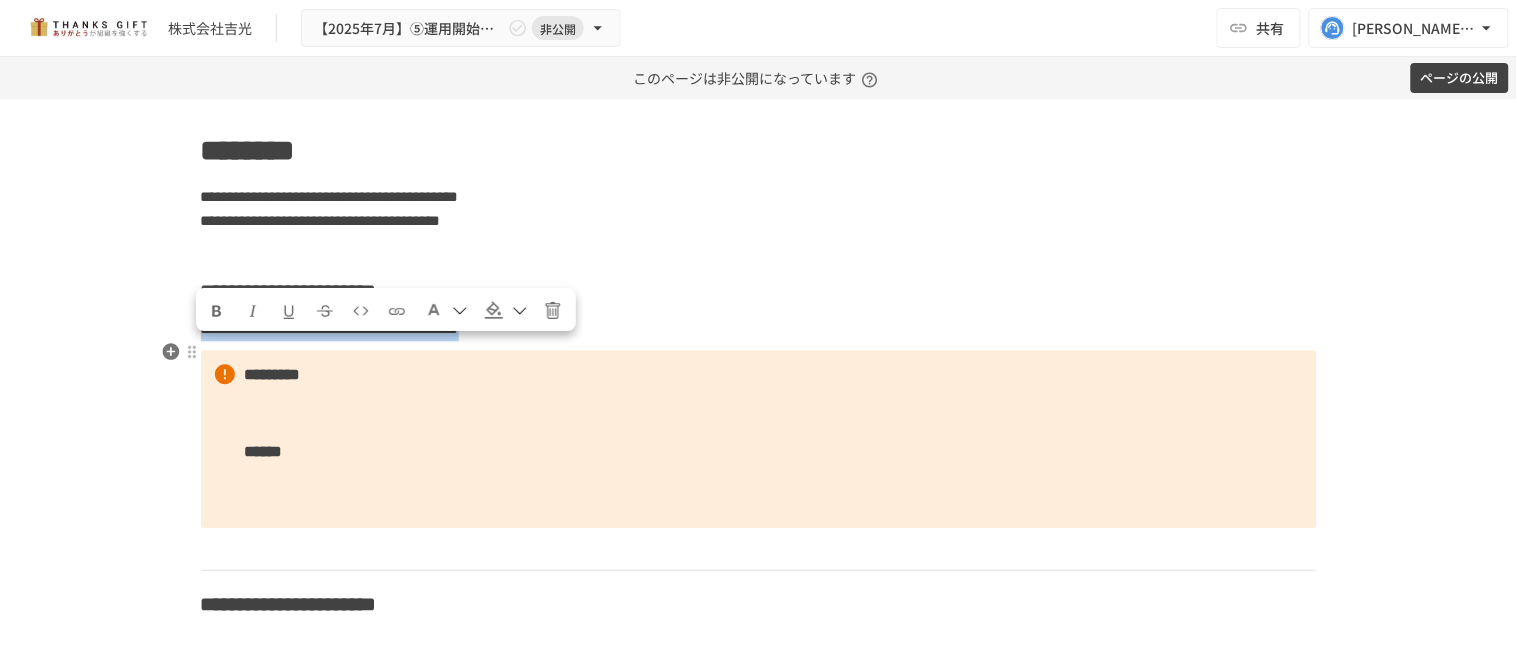 drag, startPoint x: 868, startPoint y: 356, endPoint x: 197, endPoint y: 354, distance: 671.003 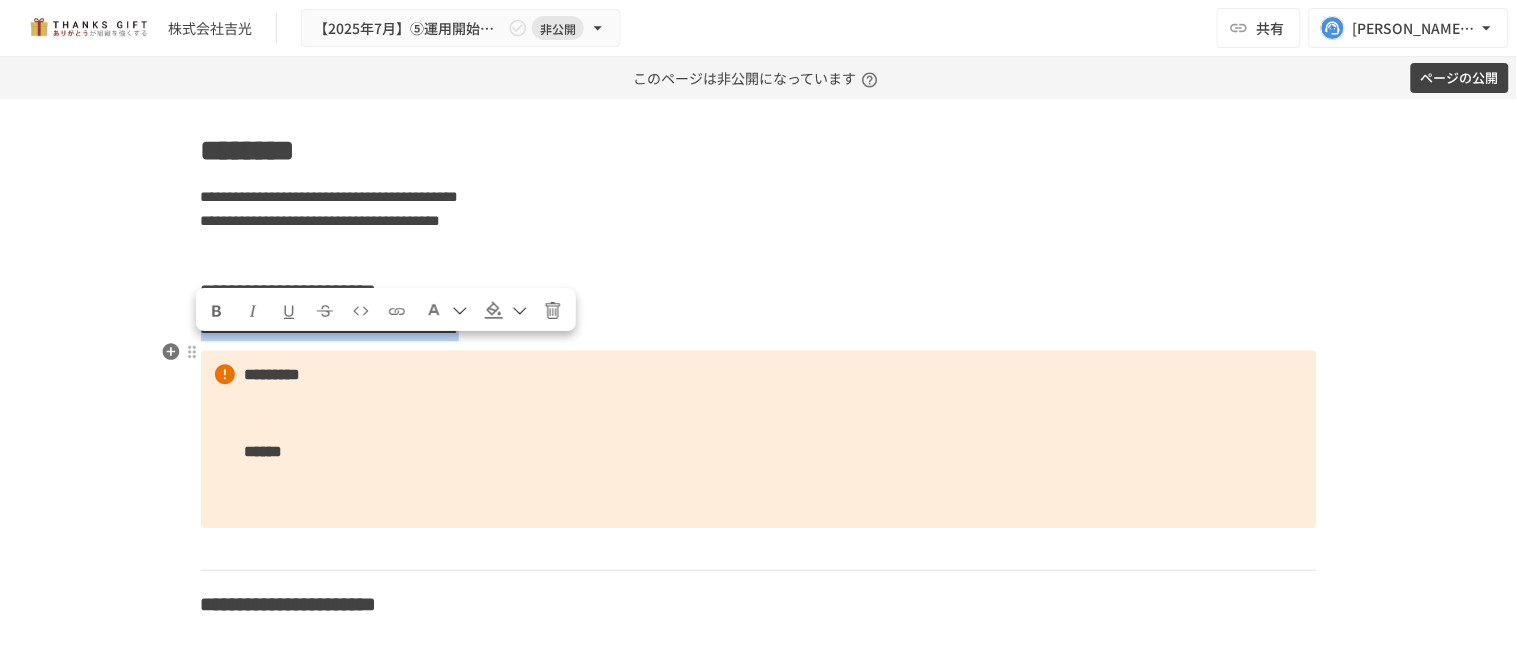 click on "**********" at bounding box center [759, 329] 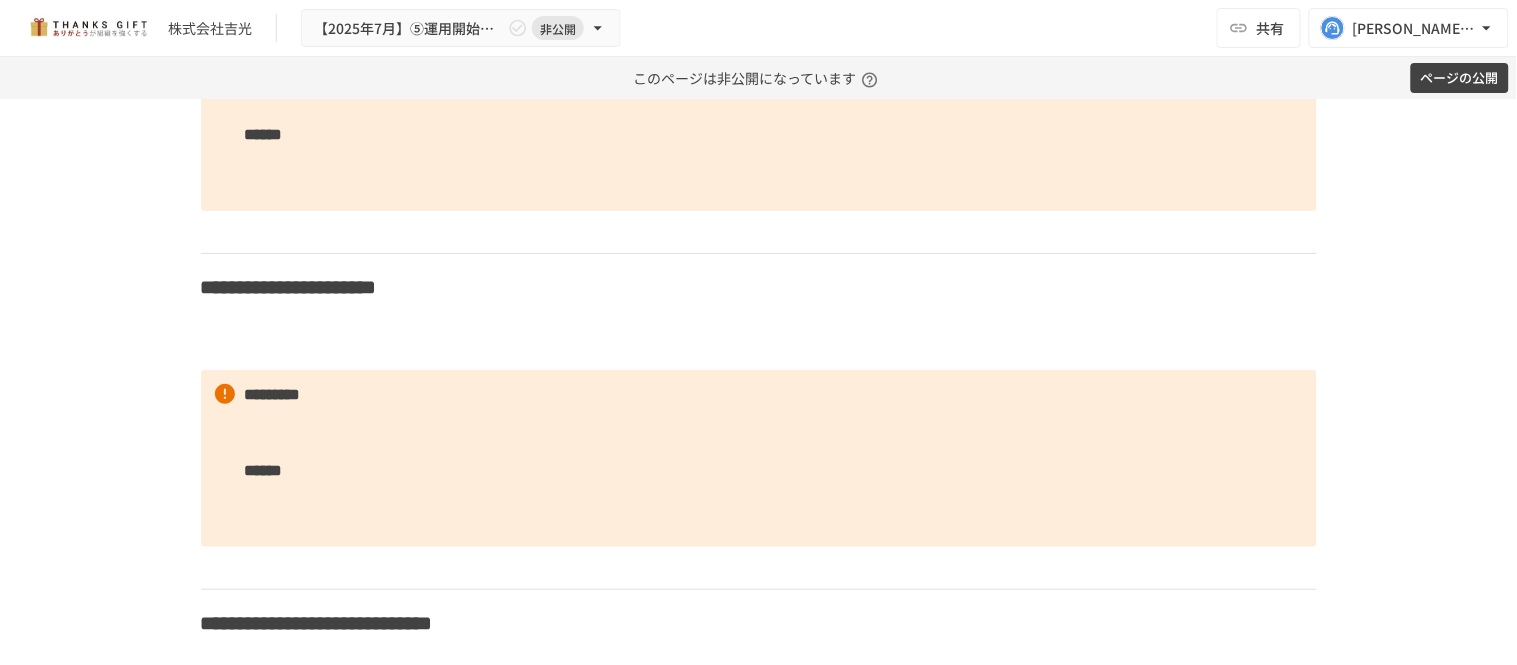 scroll, scrollTop: 4772, scrollLeft: 0, axis: vertical 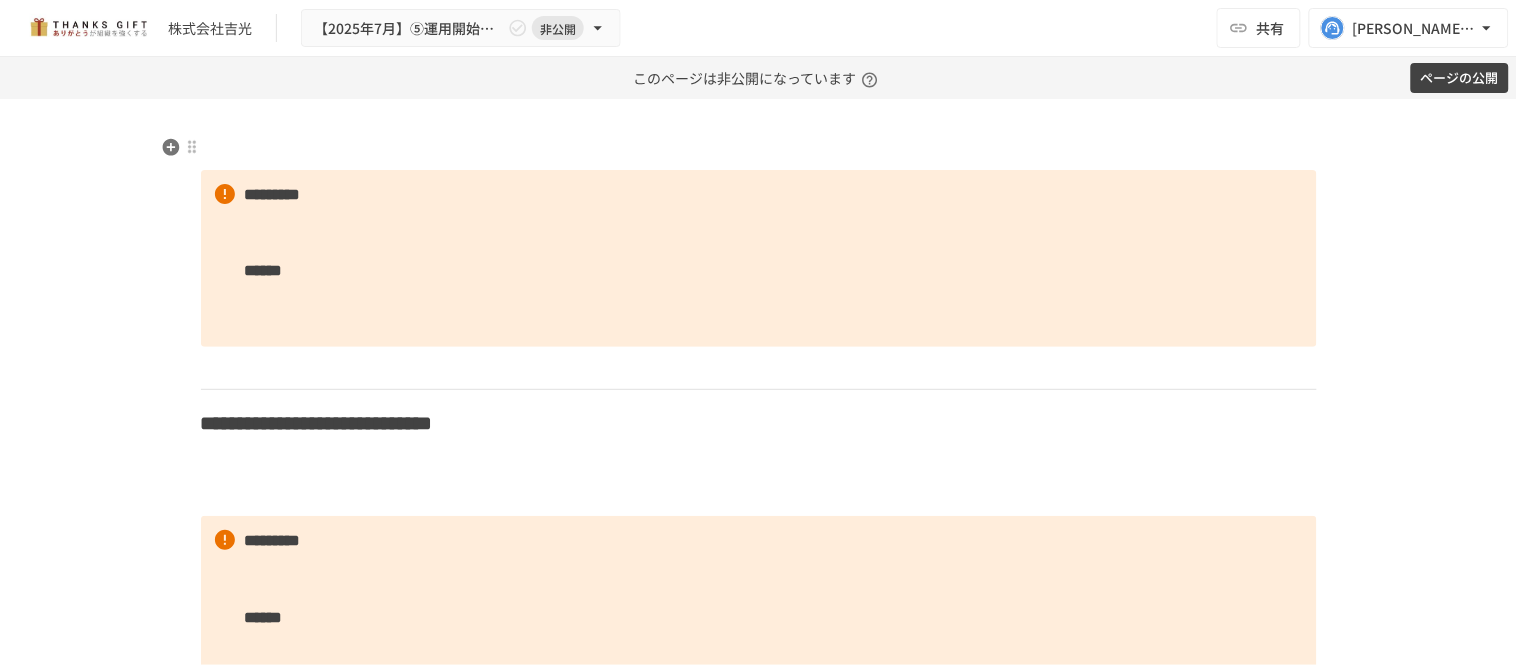 click at bounding box center [759, 137] 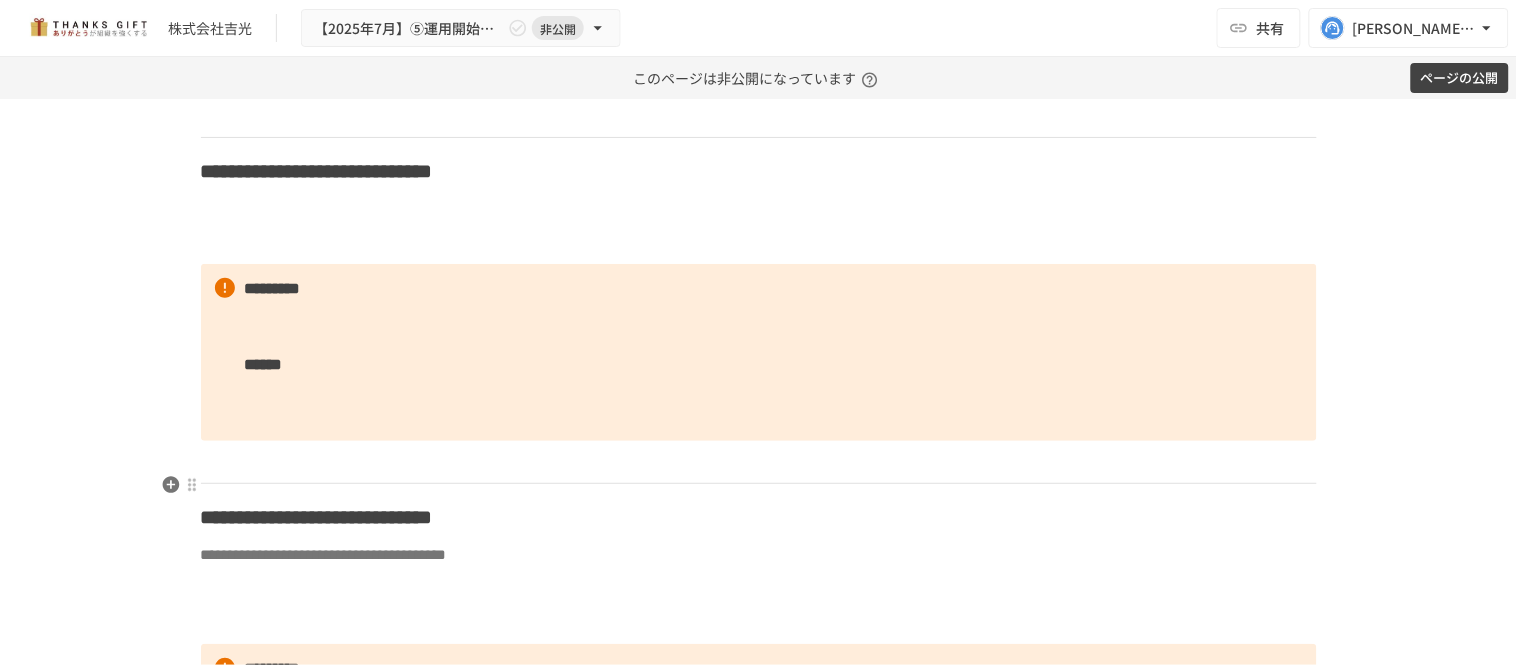 scroll, scrollTop: 5661, scrollLeft: 0, axis: vertical 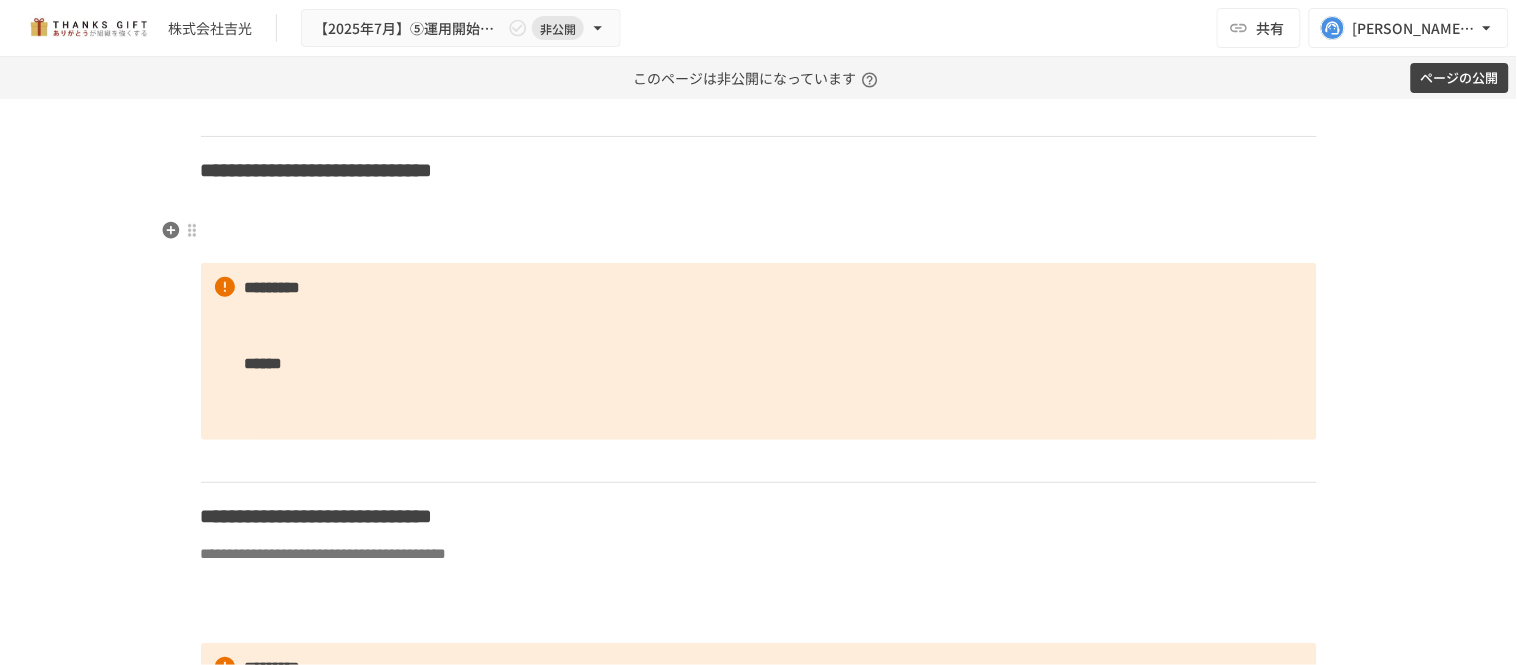 click at bounding box center (759, 208) 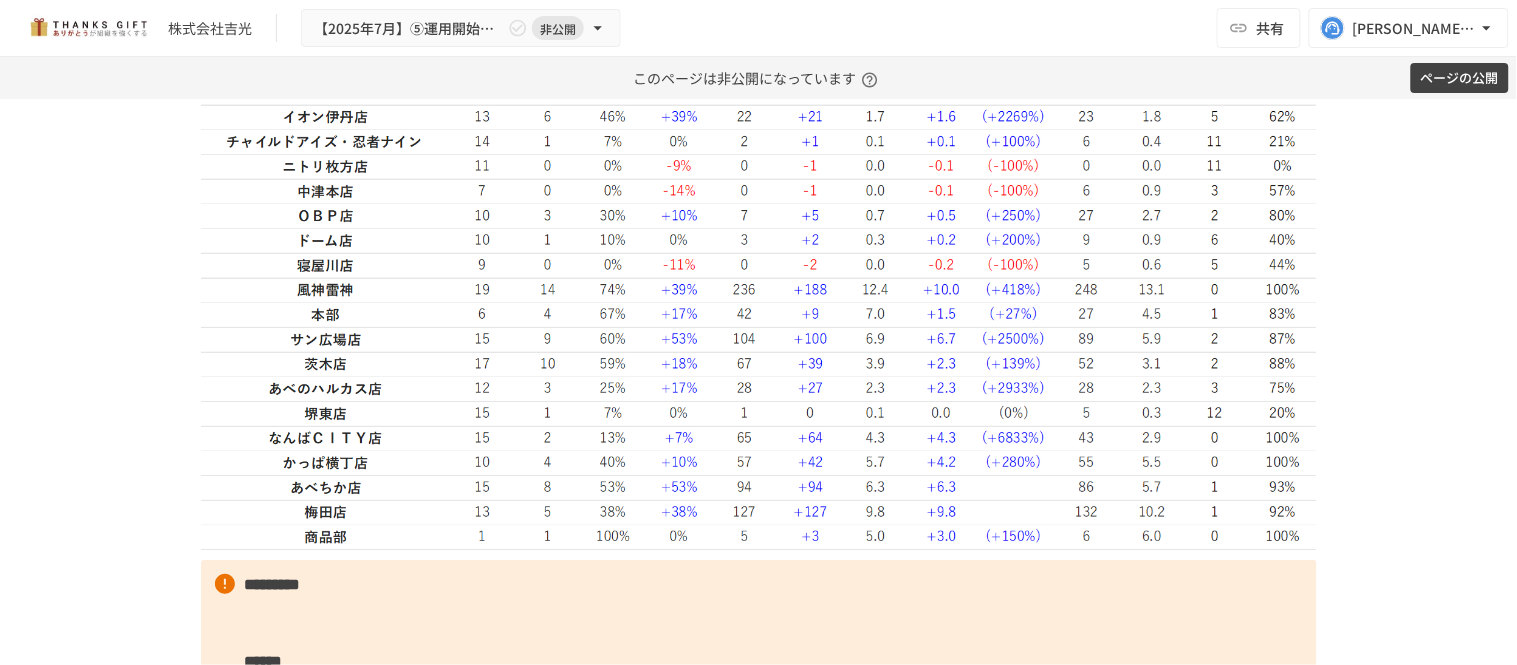 scroll, scrollTop: 4661, scrollLeft: 0, axis: vertical 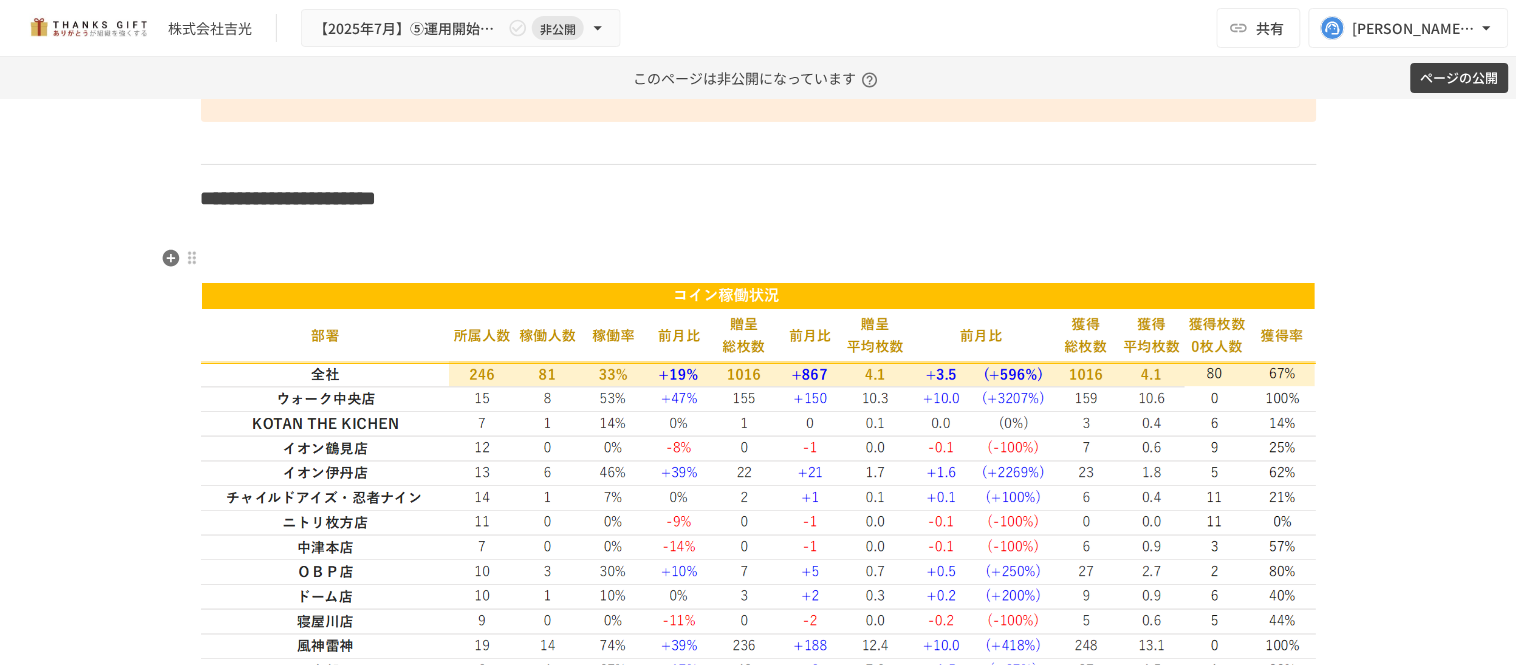 click at bounding box center [759, 248] 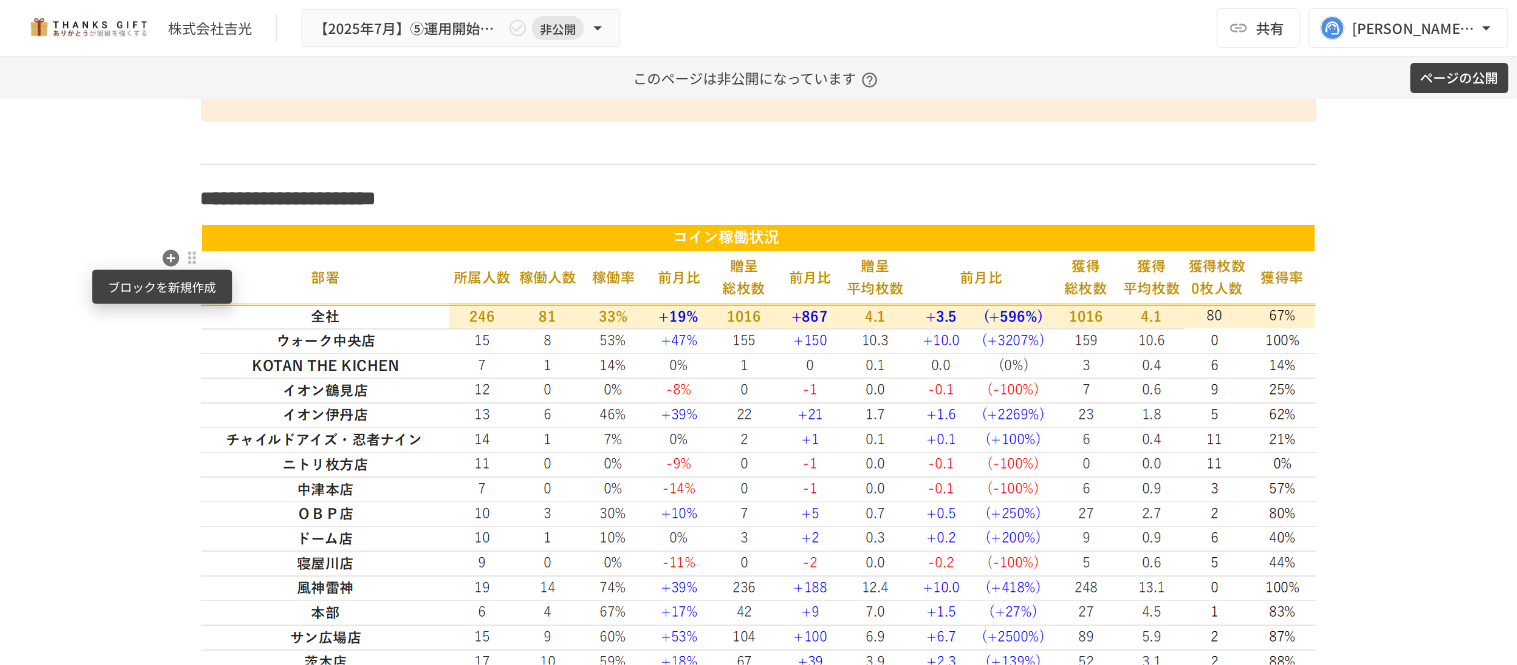 click 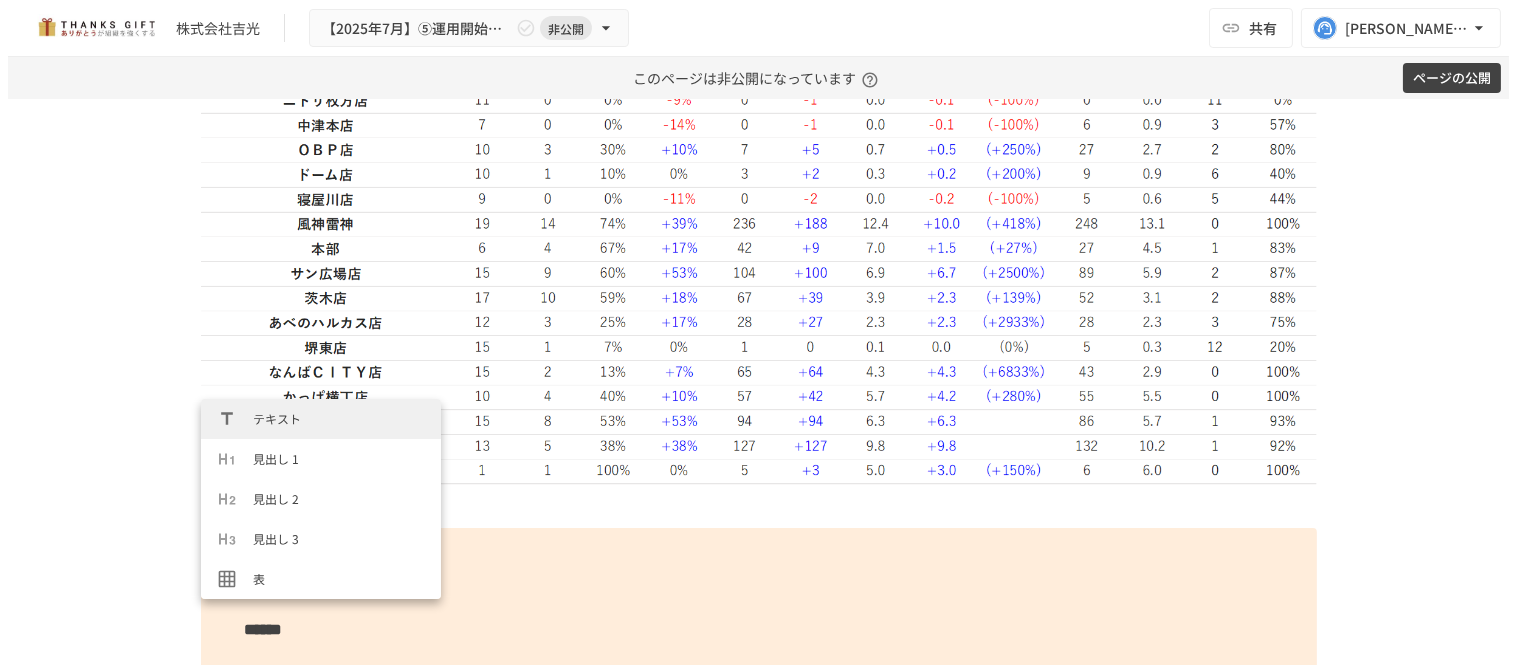 scroll, scrollTop: 5233, scrollLeft: 0, axis: vertical 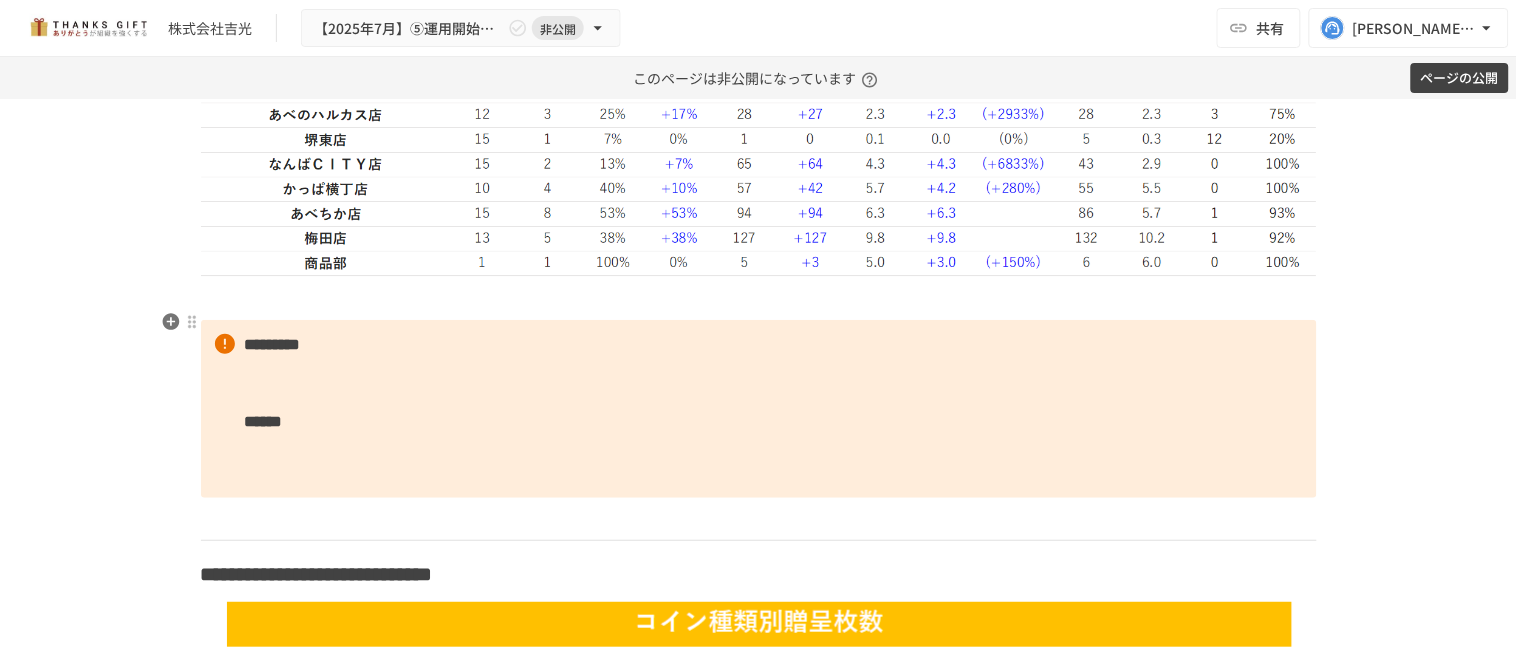 click at bounding box center (759, 299) 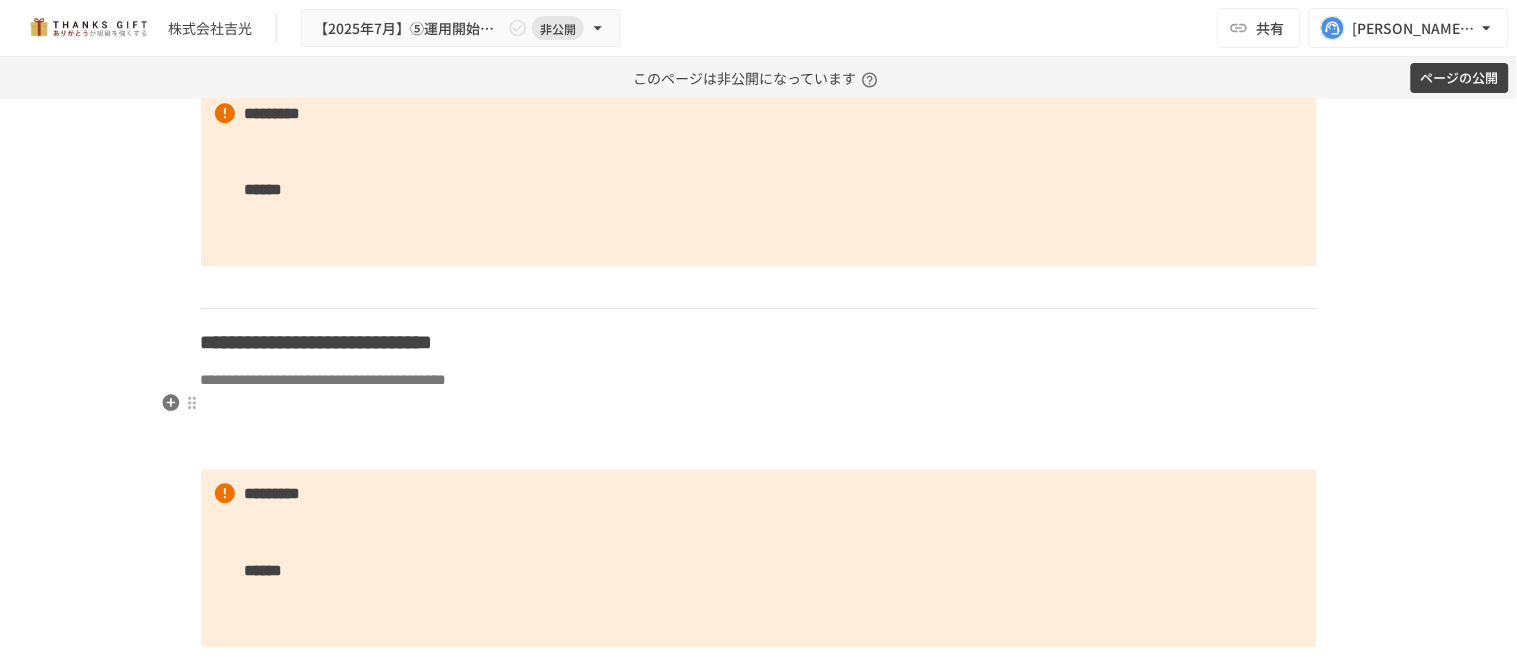 scroll, scrollTop: 7122, scrollLeft: 0, axis: vertical 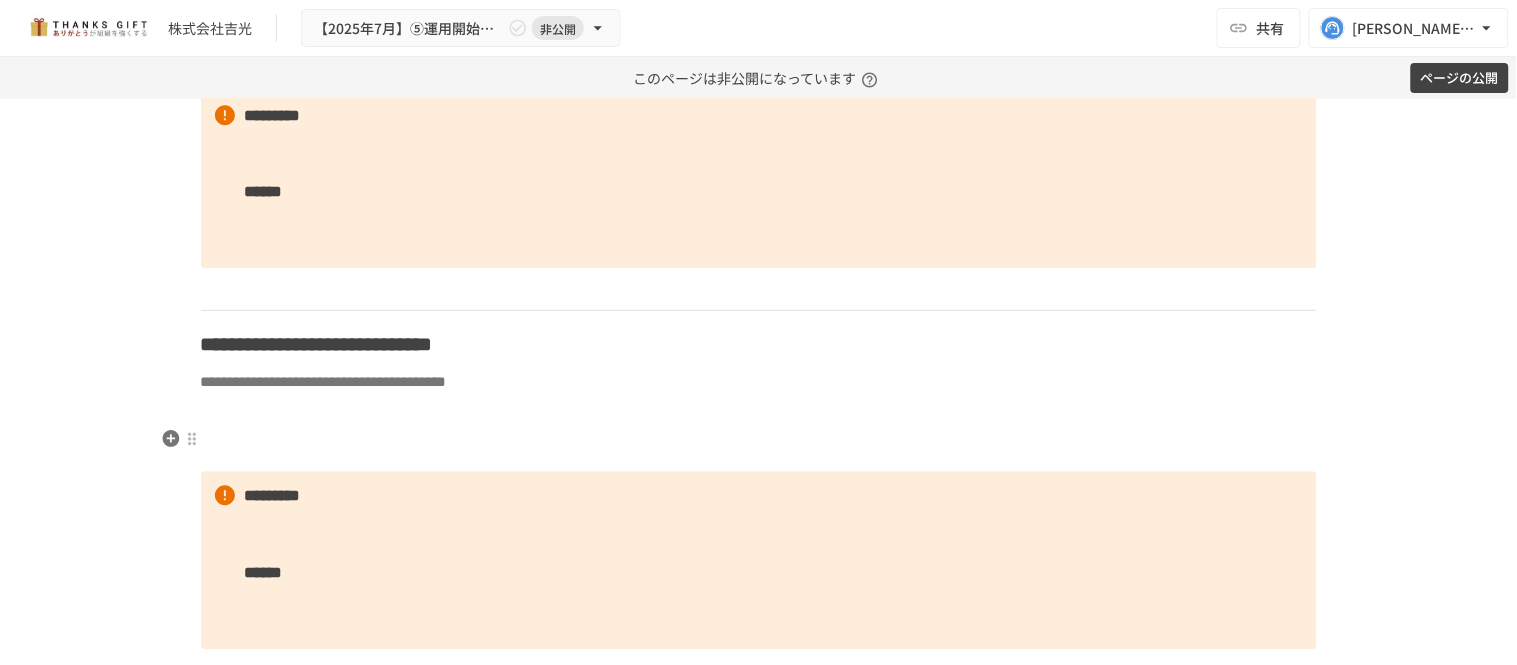 click at bounding box center [759, 416] 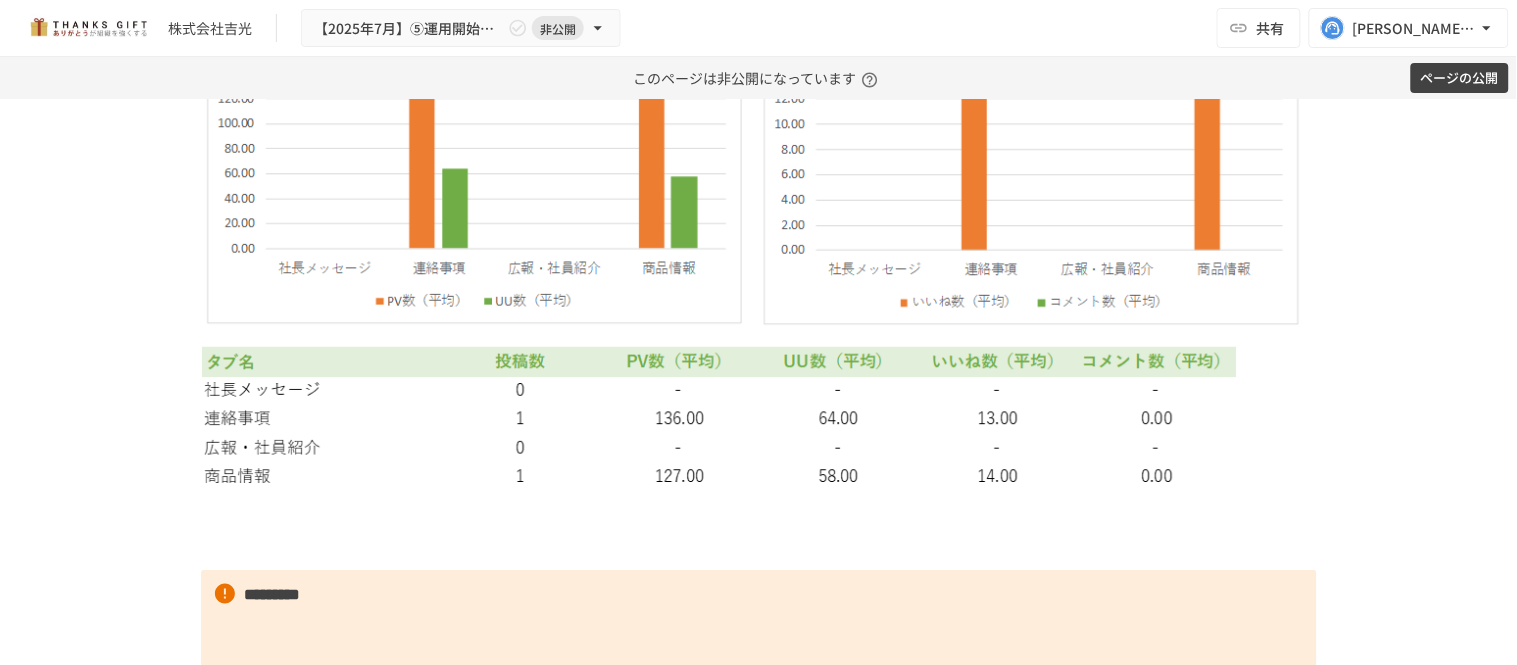 scroll, scrollTop: 8233, scrollLeft: 0, axis: vertical 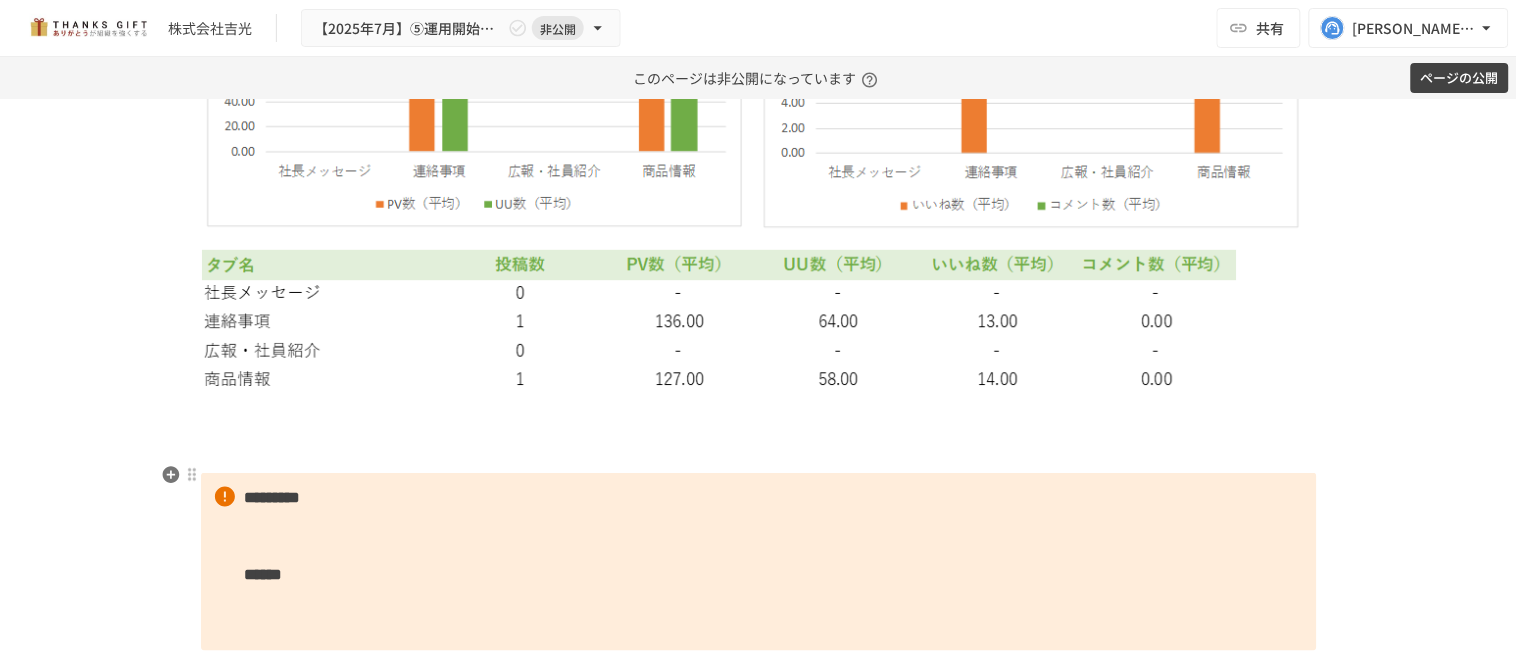 click at bounding box center [759, 452] 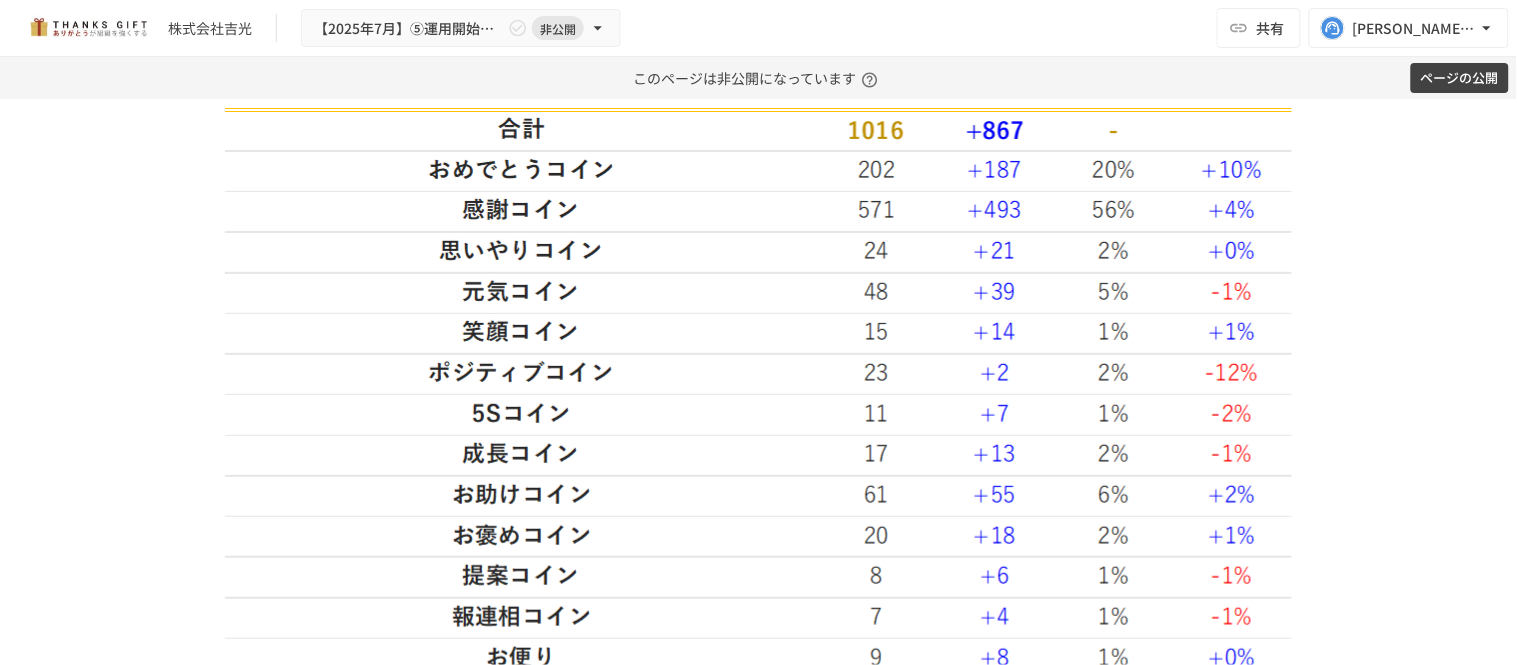 scroll, scrollTop: 6900, scrollLeft: 0, axis: vertical 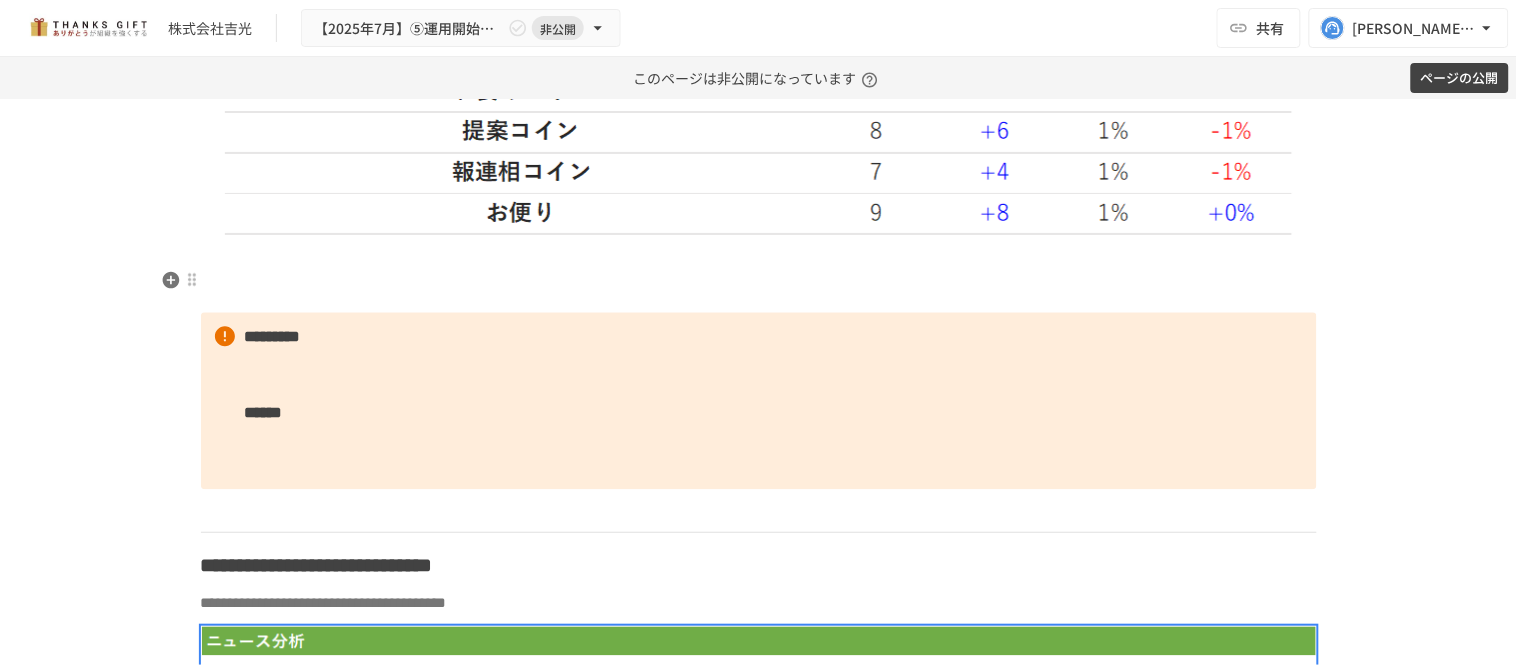 click on "**********" at bounding box center (759, 222) 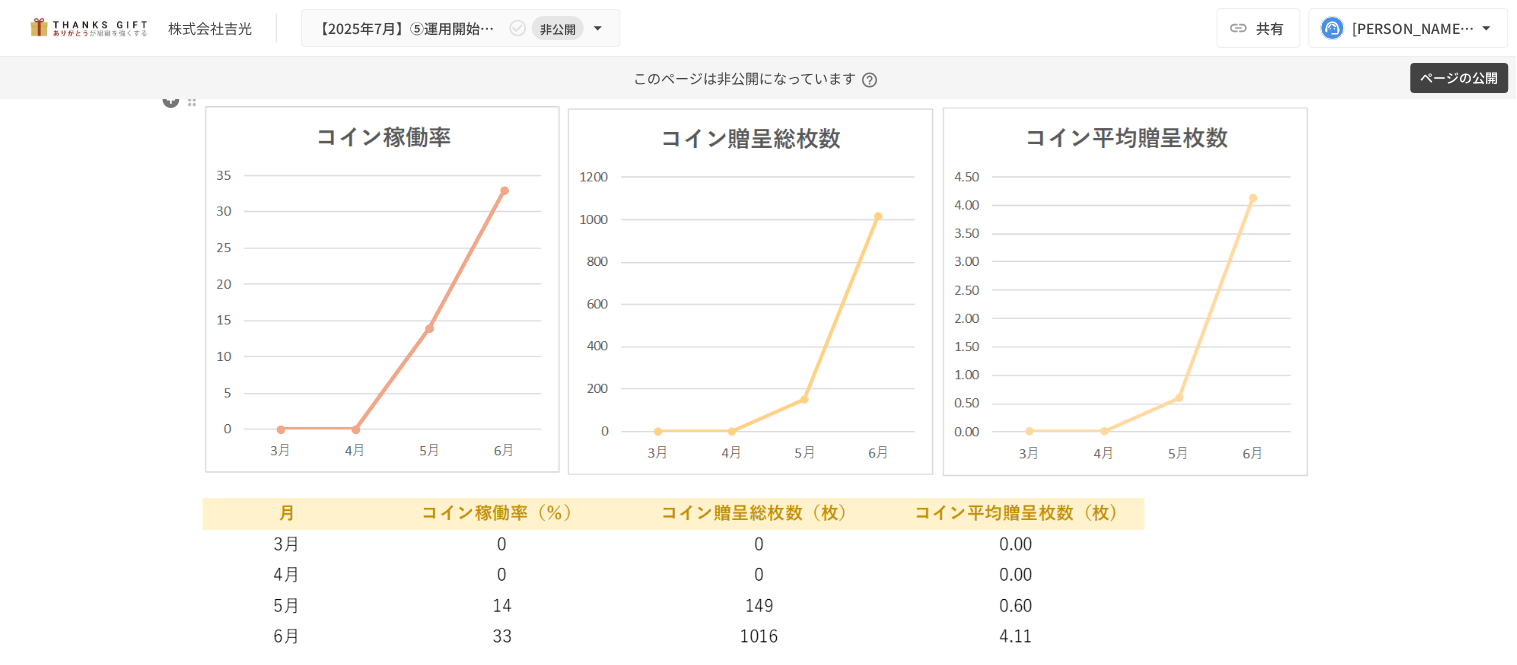scroll, scrollTop: 5788, scrollLeft: 0, axis: vertical 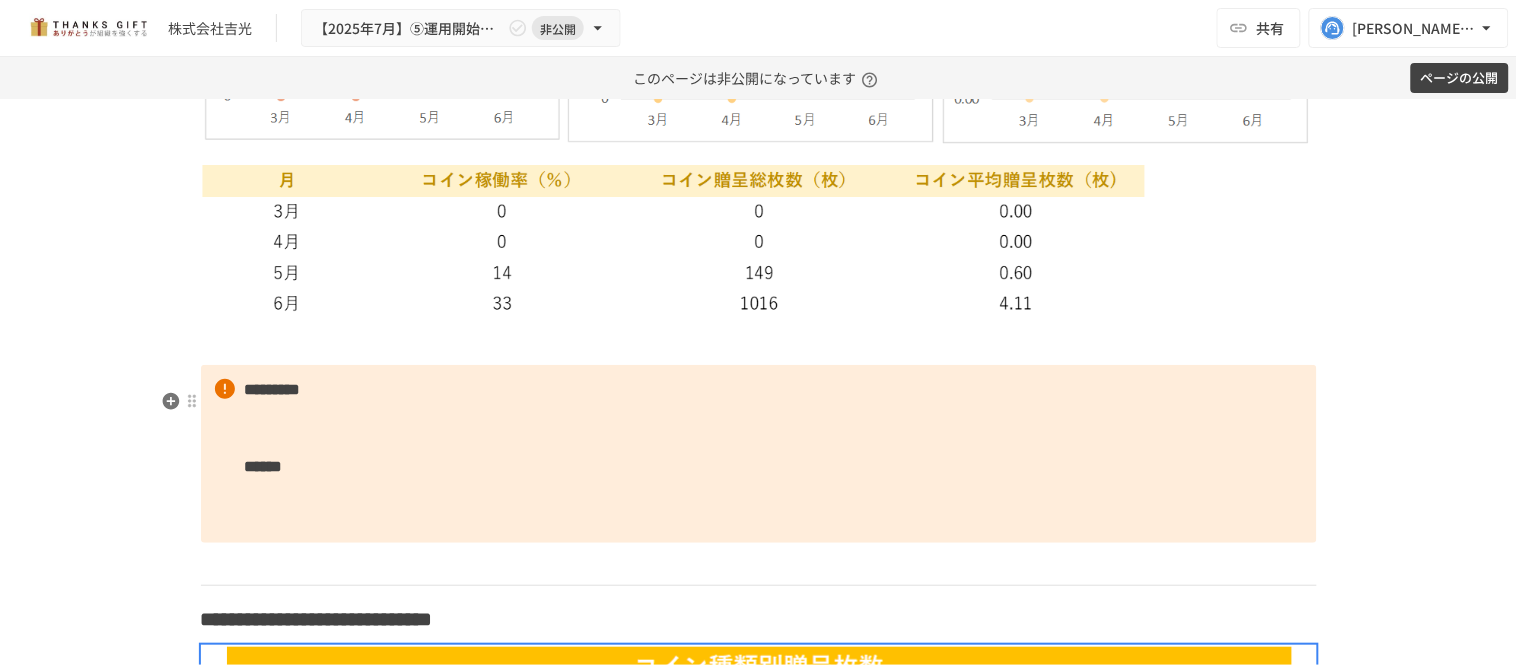 click at bounding box center [759, 344] 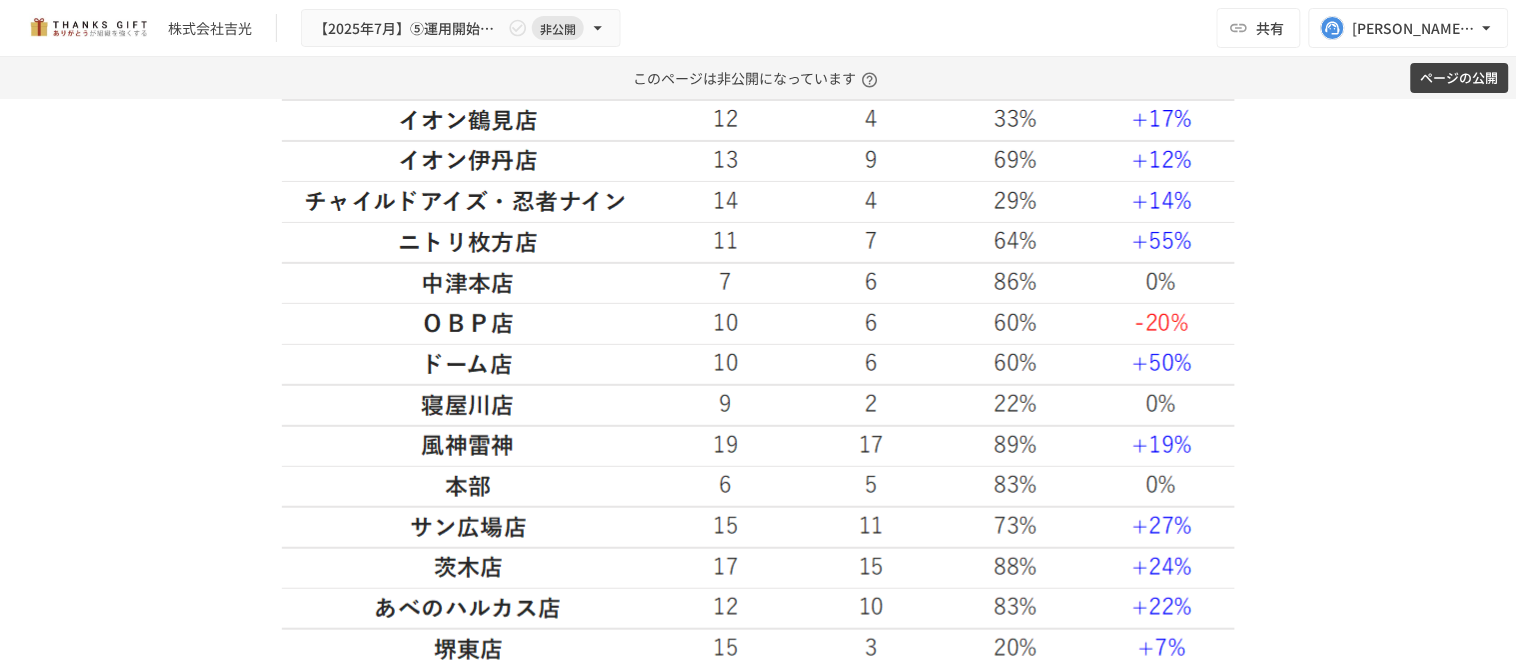 scroll, scrollTop: 3566, scrollLeft: 0, axis: vertical 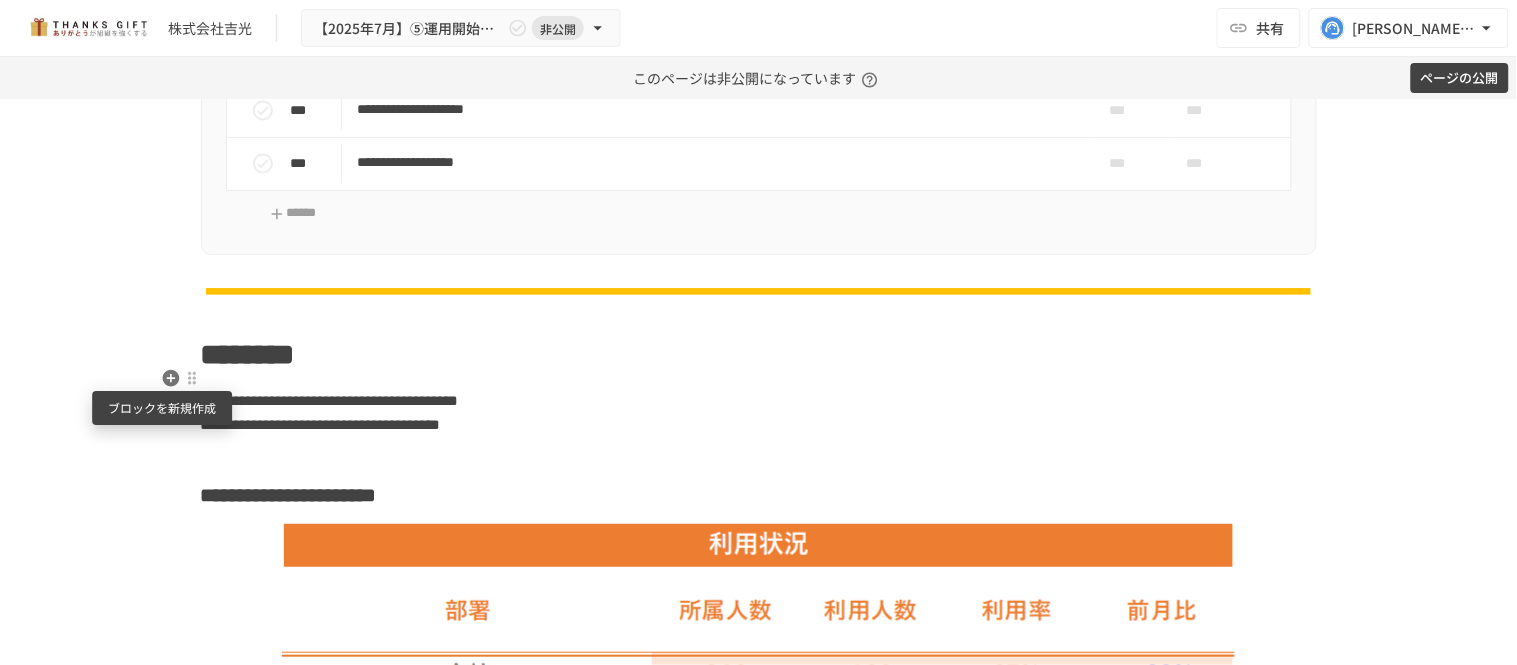 click 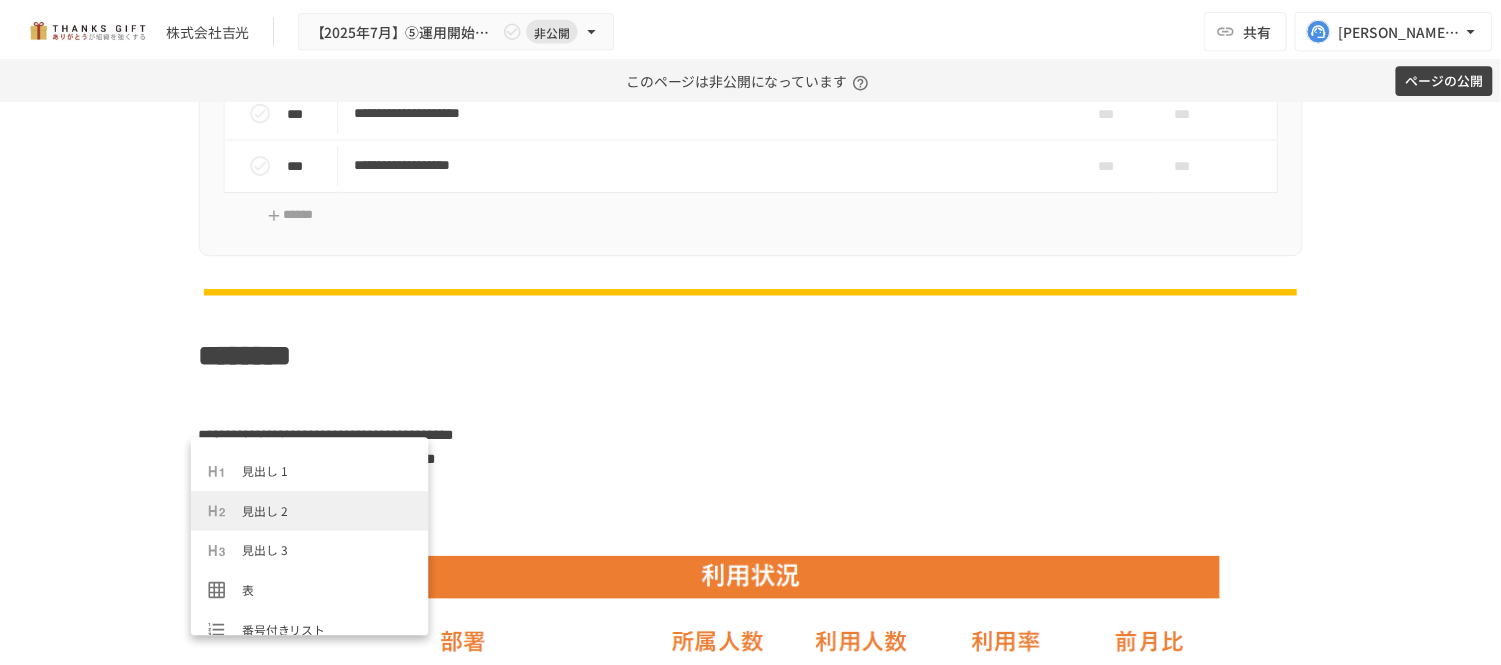 scroll, scrollTop: 0, scrollLeft: 0, axis: both 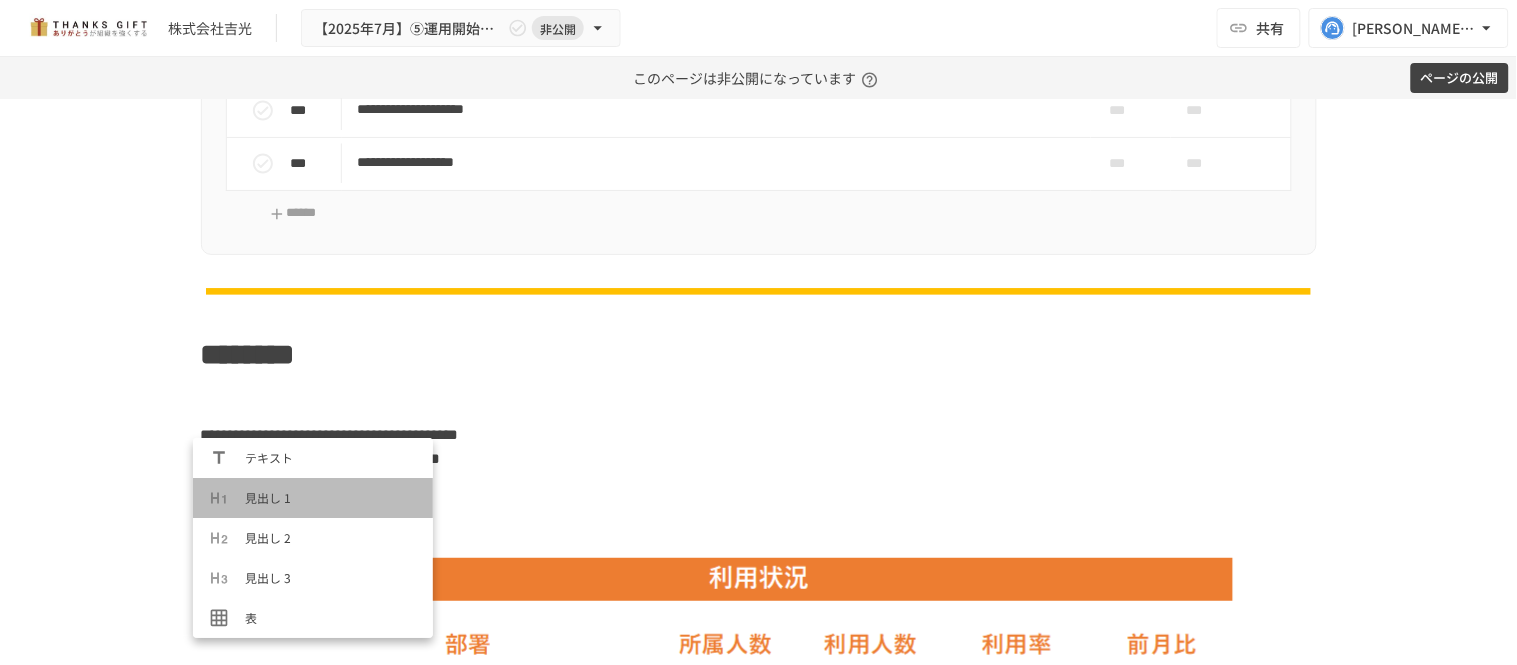 click on "見出し 1" at bounding box center (331, 497) 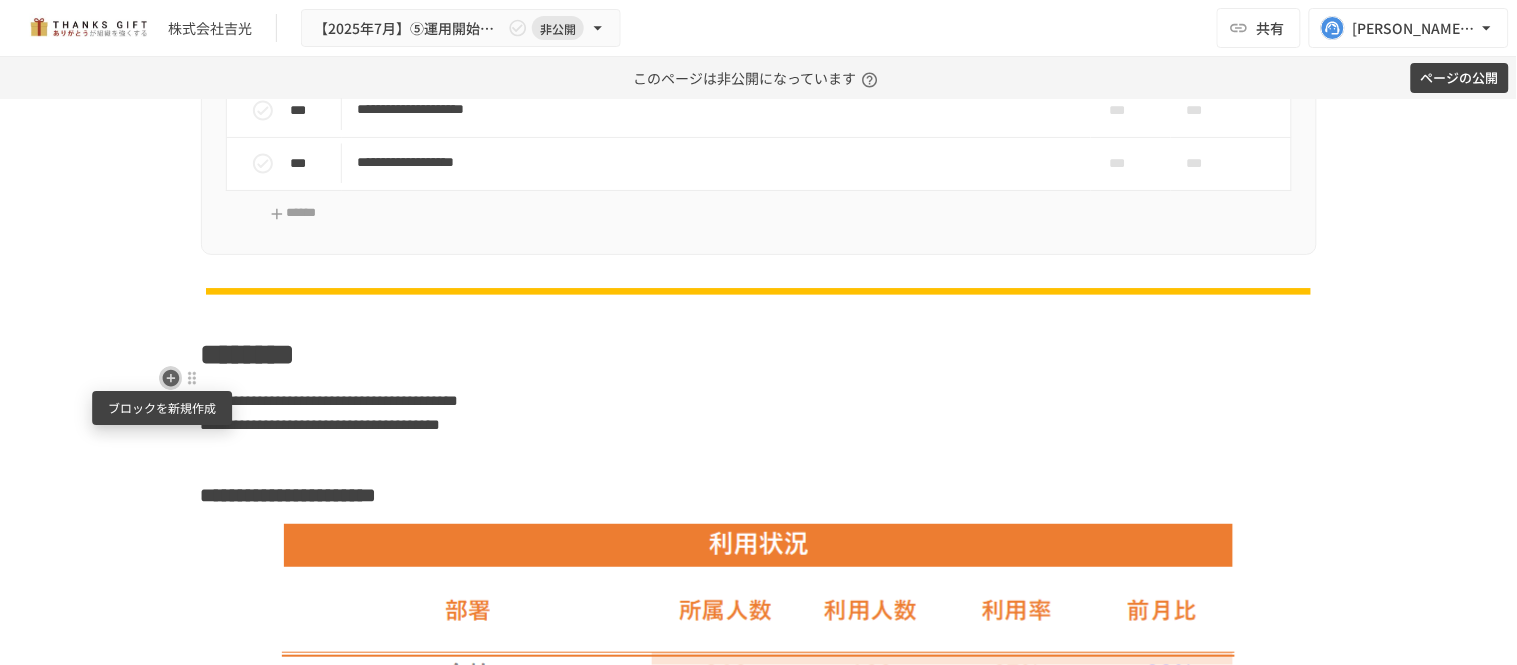click 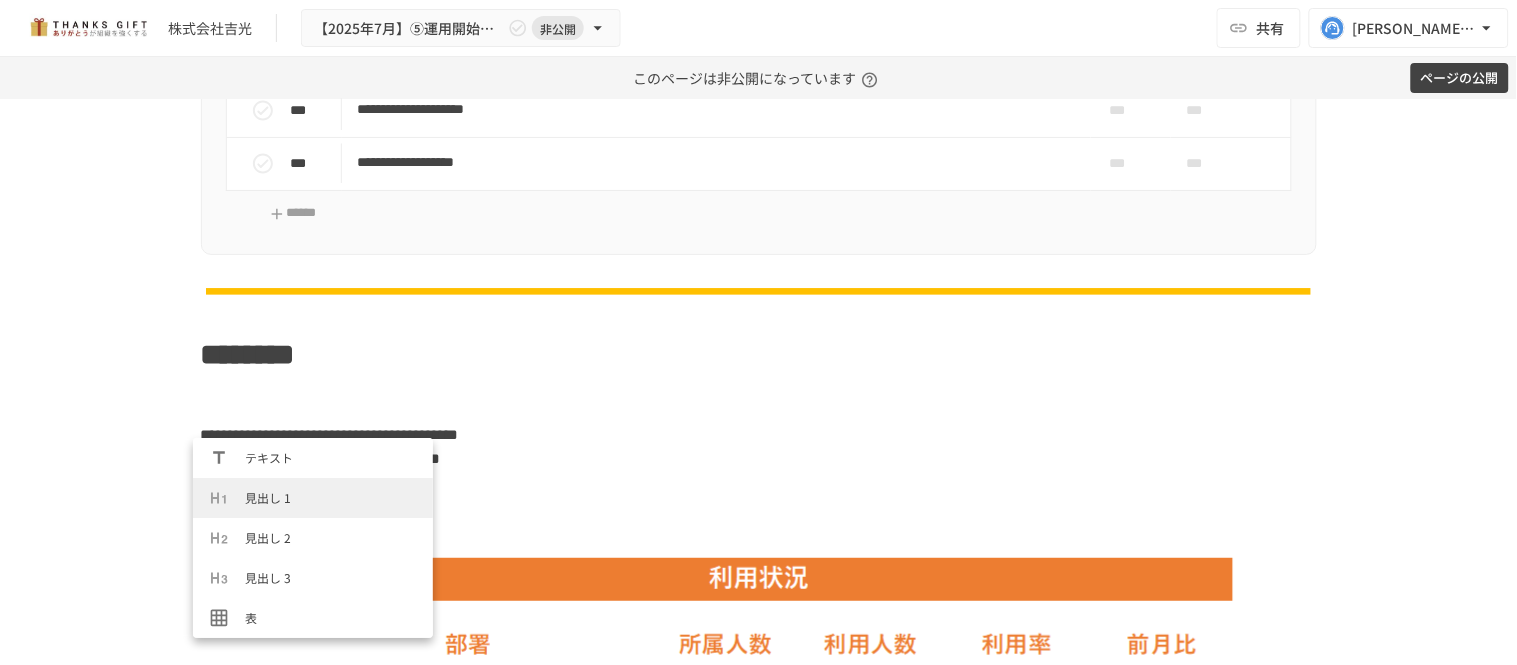 click on "見出し 2" at bounding box center (313, 538) 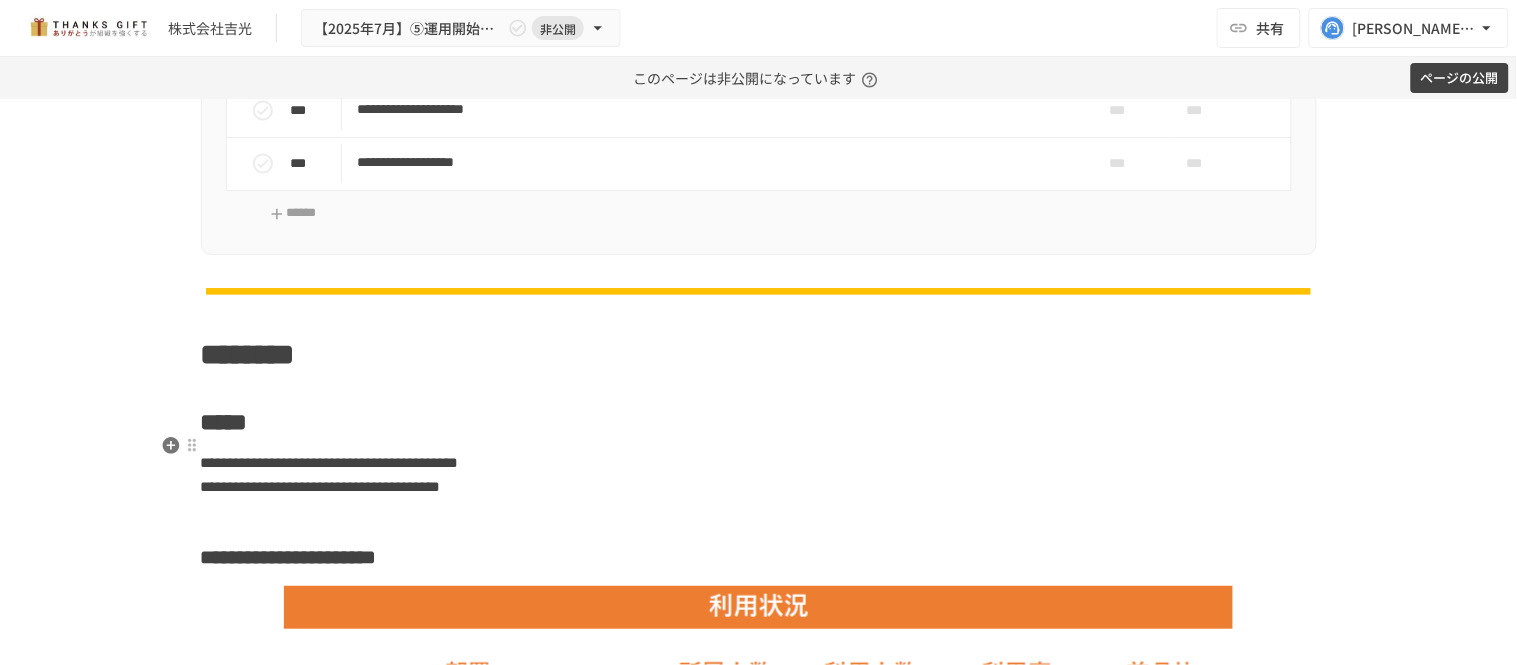 click on "*****" at bounding box center (759, 423) 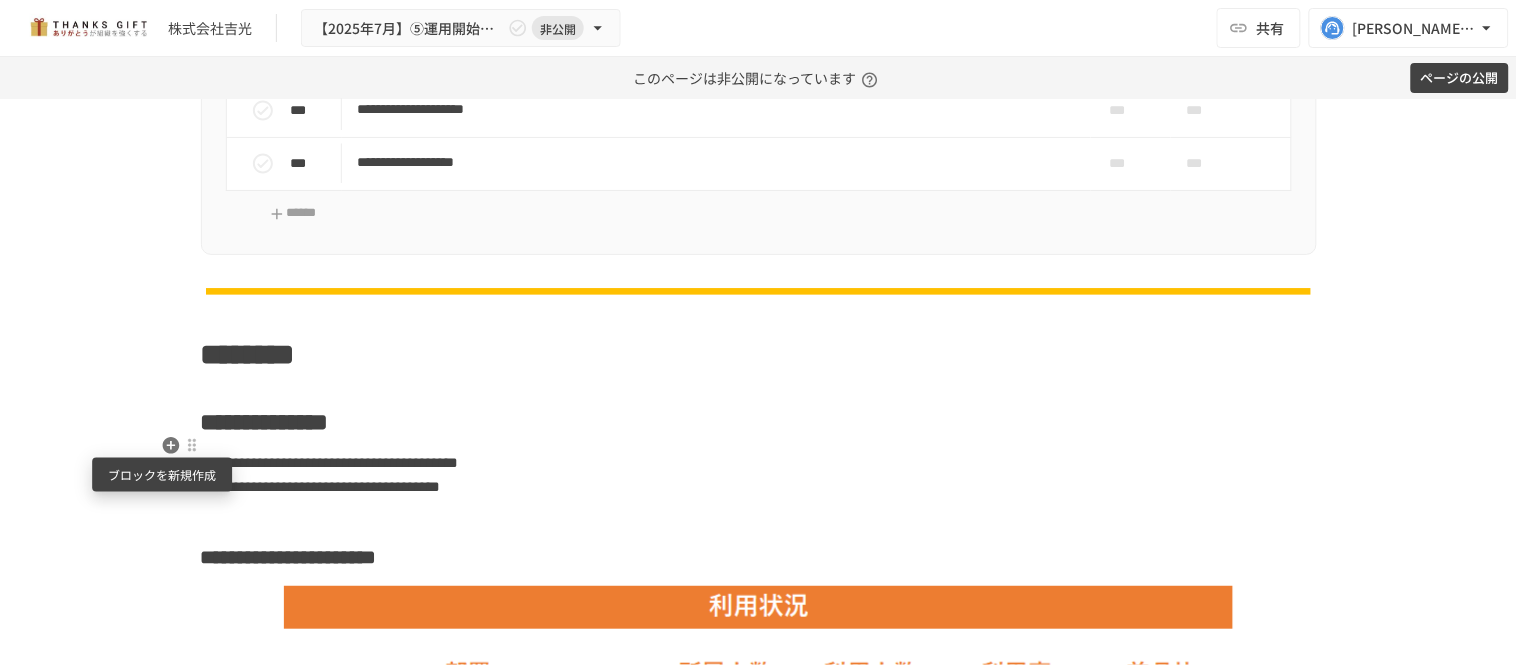 click 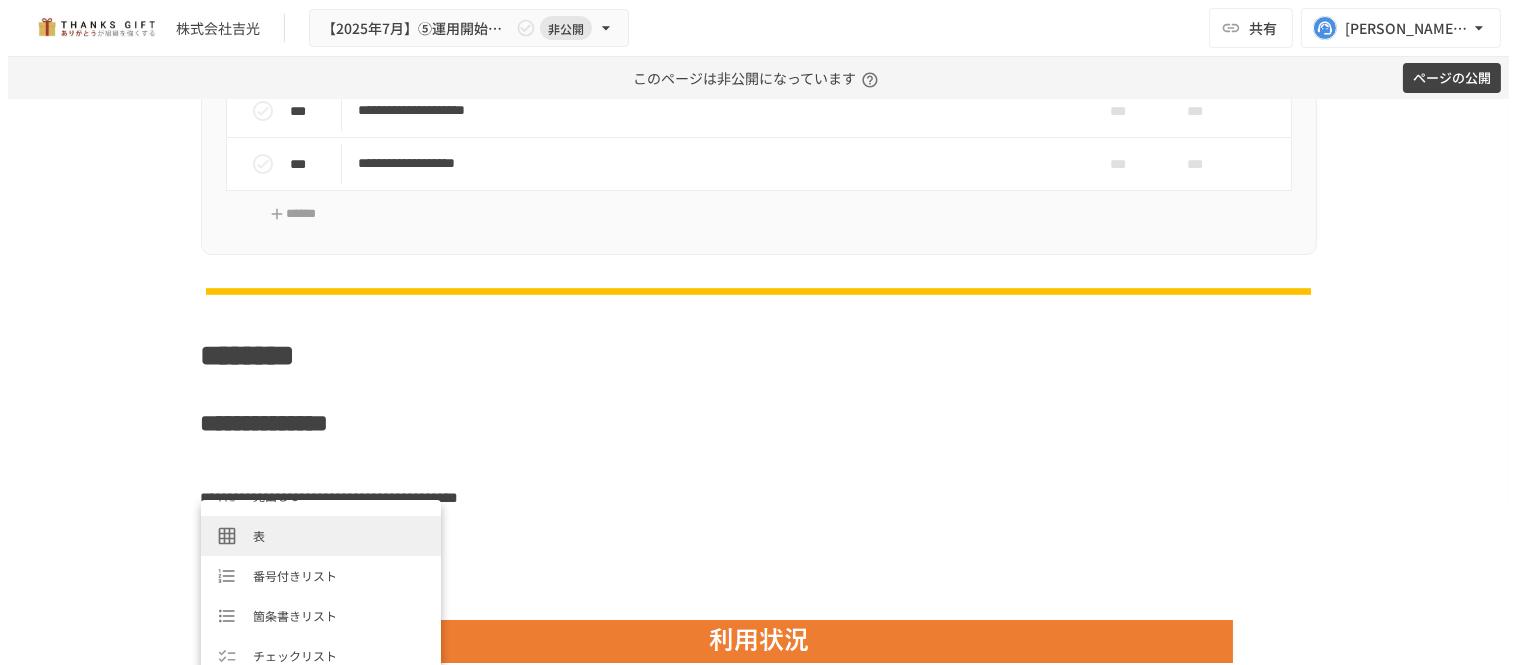 scroll, scrollTop: 111, scrollLeft: 0, axis: vertical 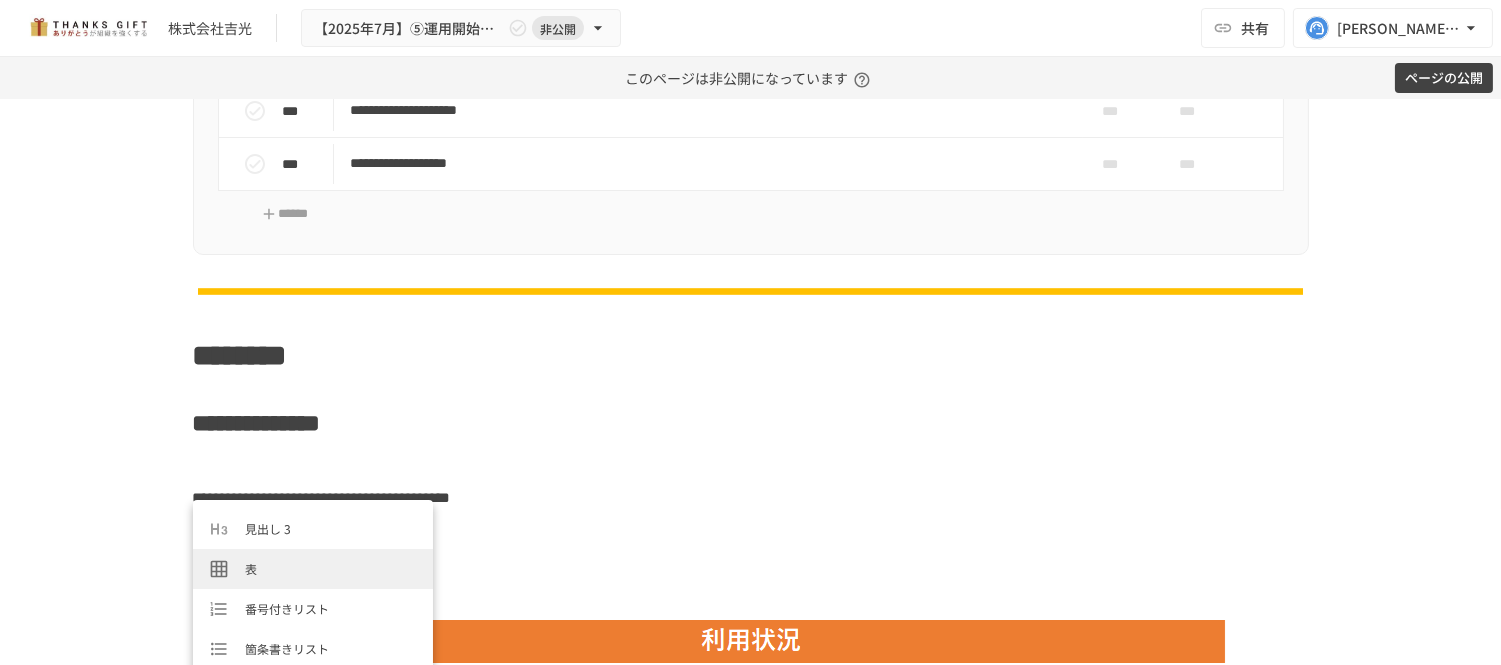 click on "表" at bounding box center (331, 568) 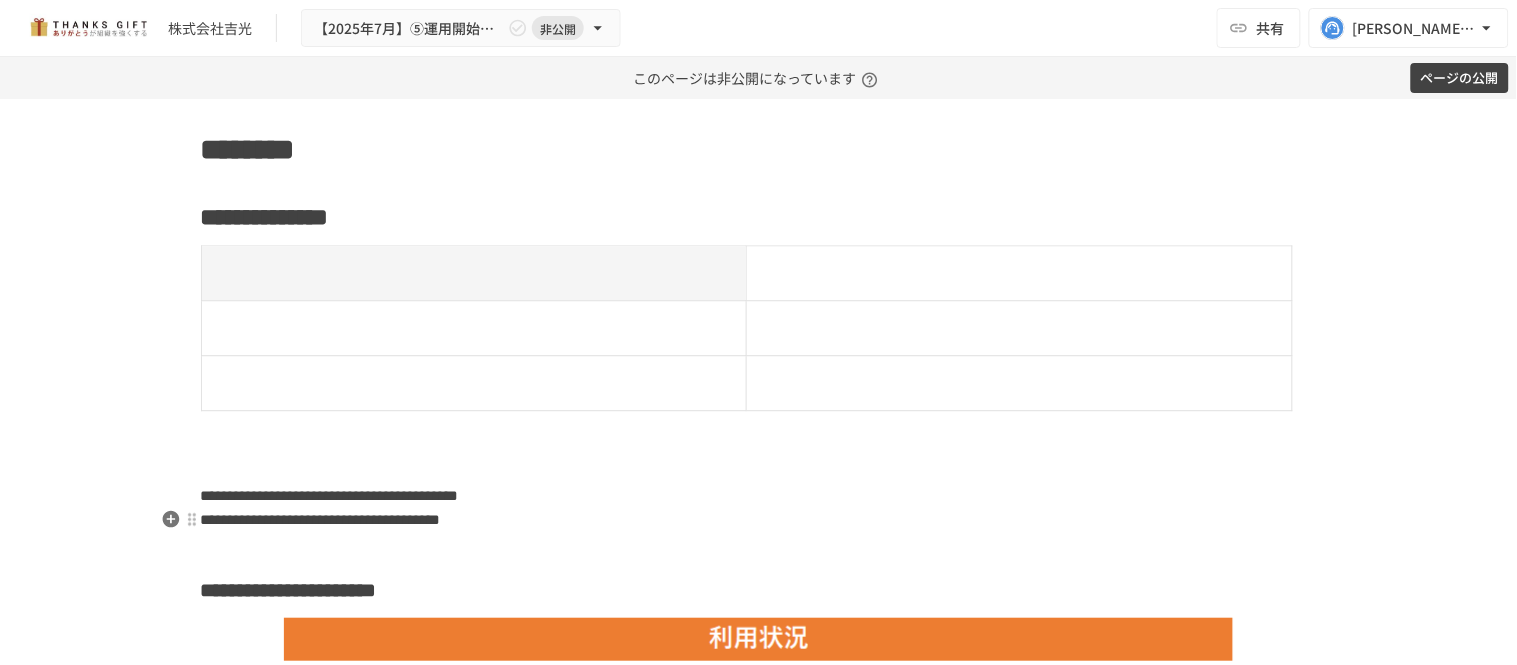 scroll, scrollTop: 3233, scrollLeft: 0, axis: vertical 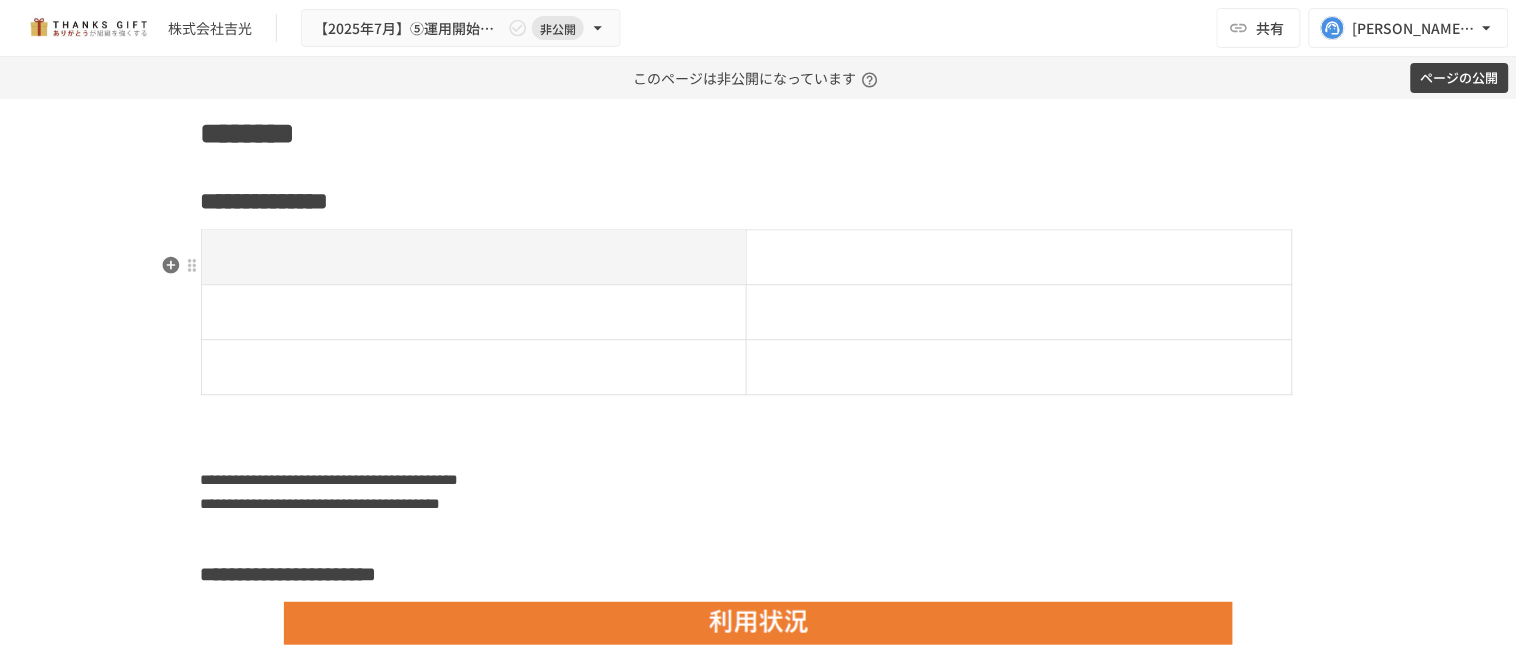 click at bounding box center (474, 367) 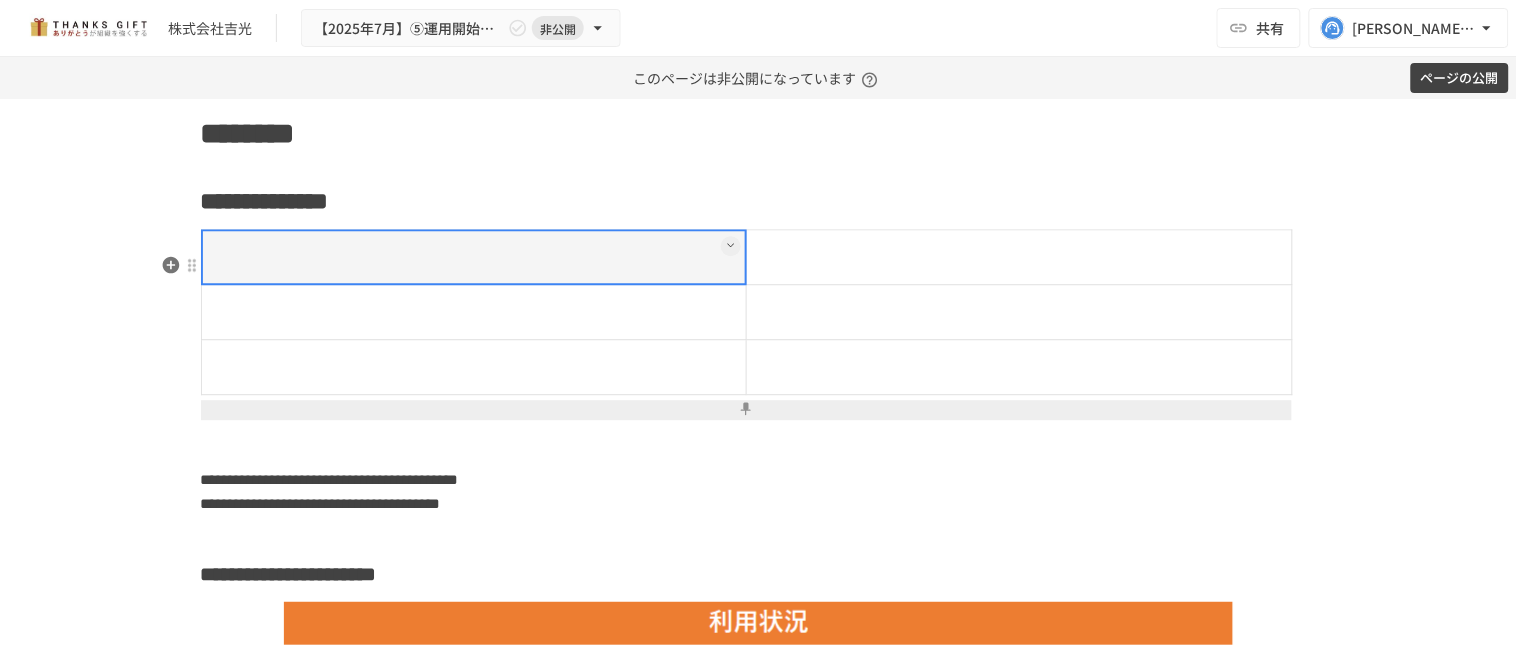 click at bounding box center (474, 367) 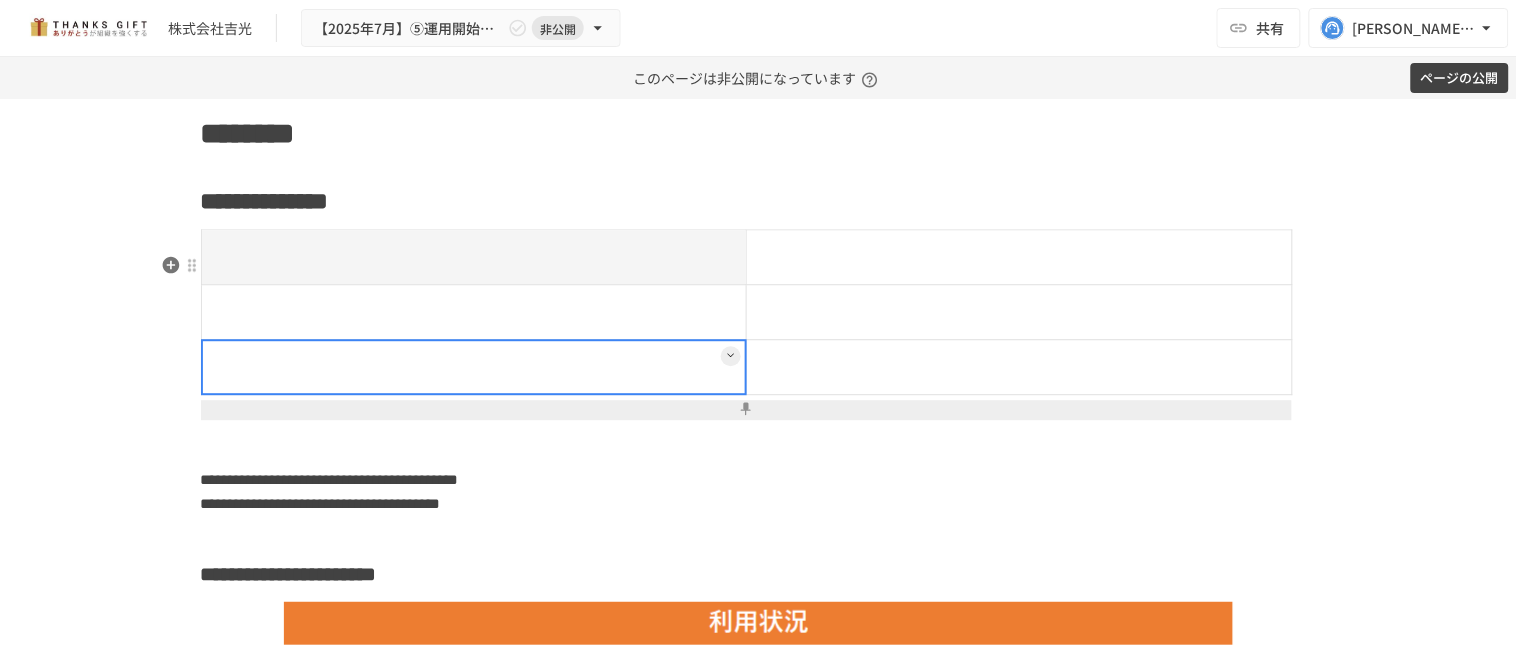 click at bounding box center [746, 410] 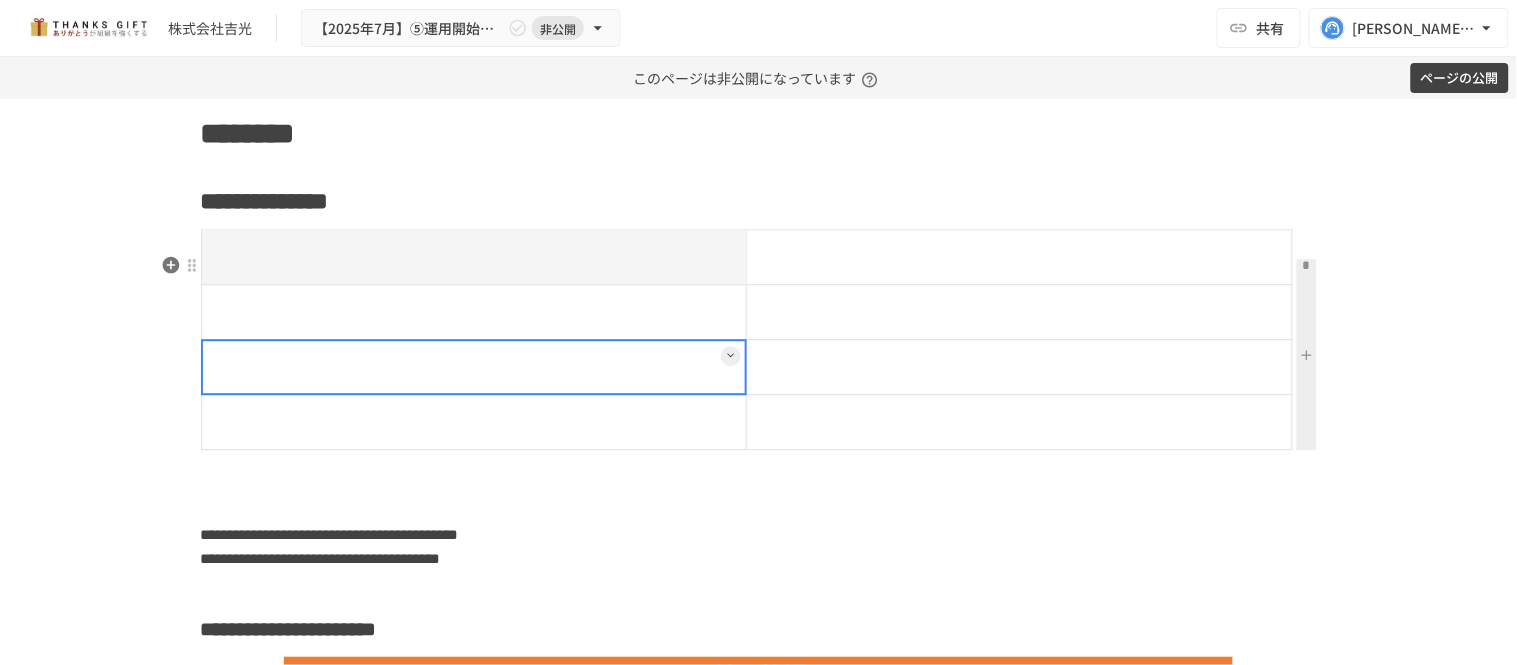 click at bounding box center [1307, 354] 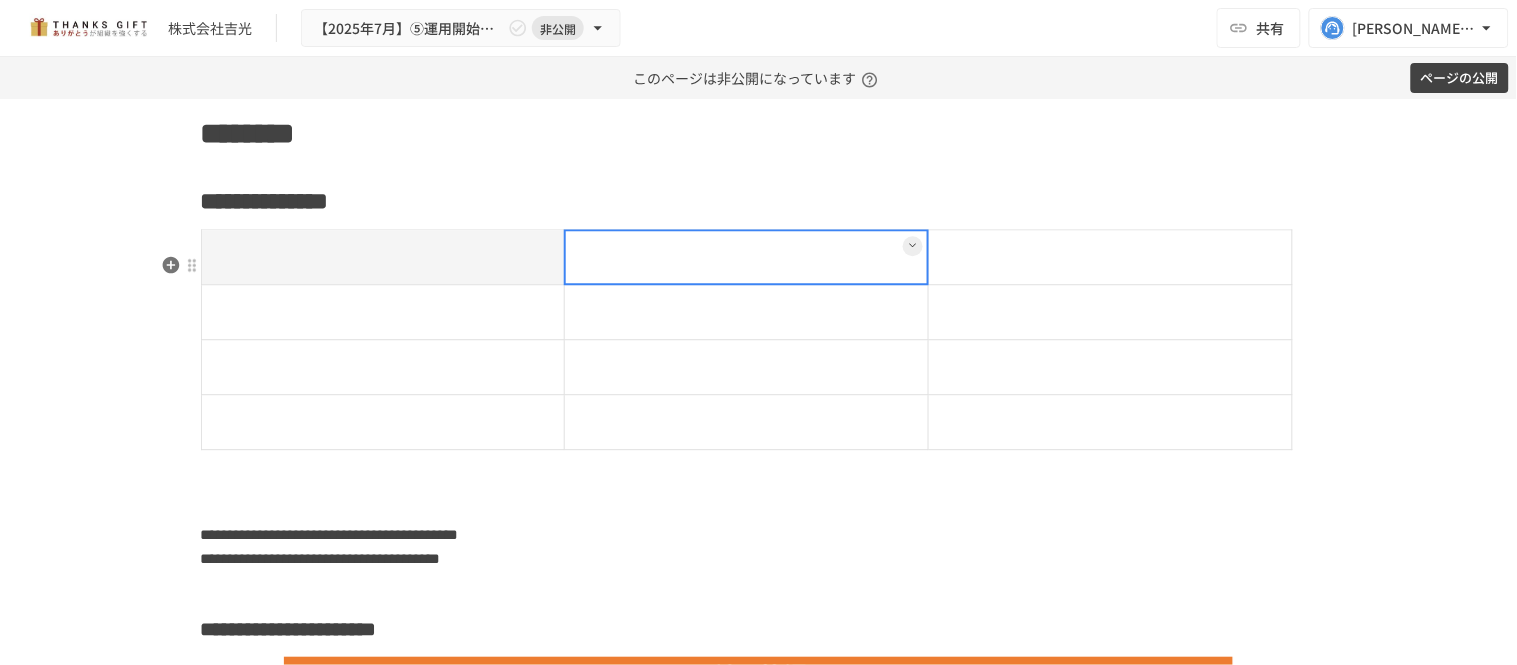 click at bounding box center (747, 257) 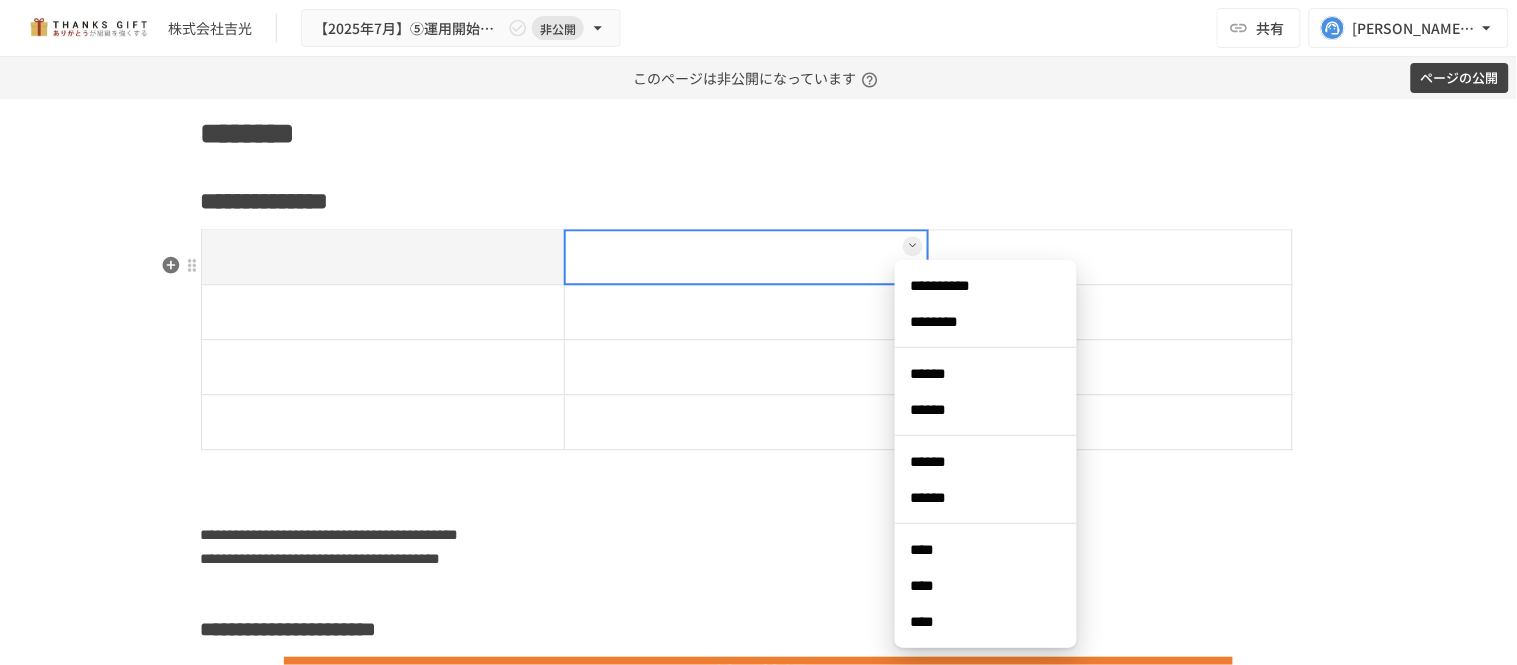 click on "**********" at bounding box center (986, 286) 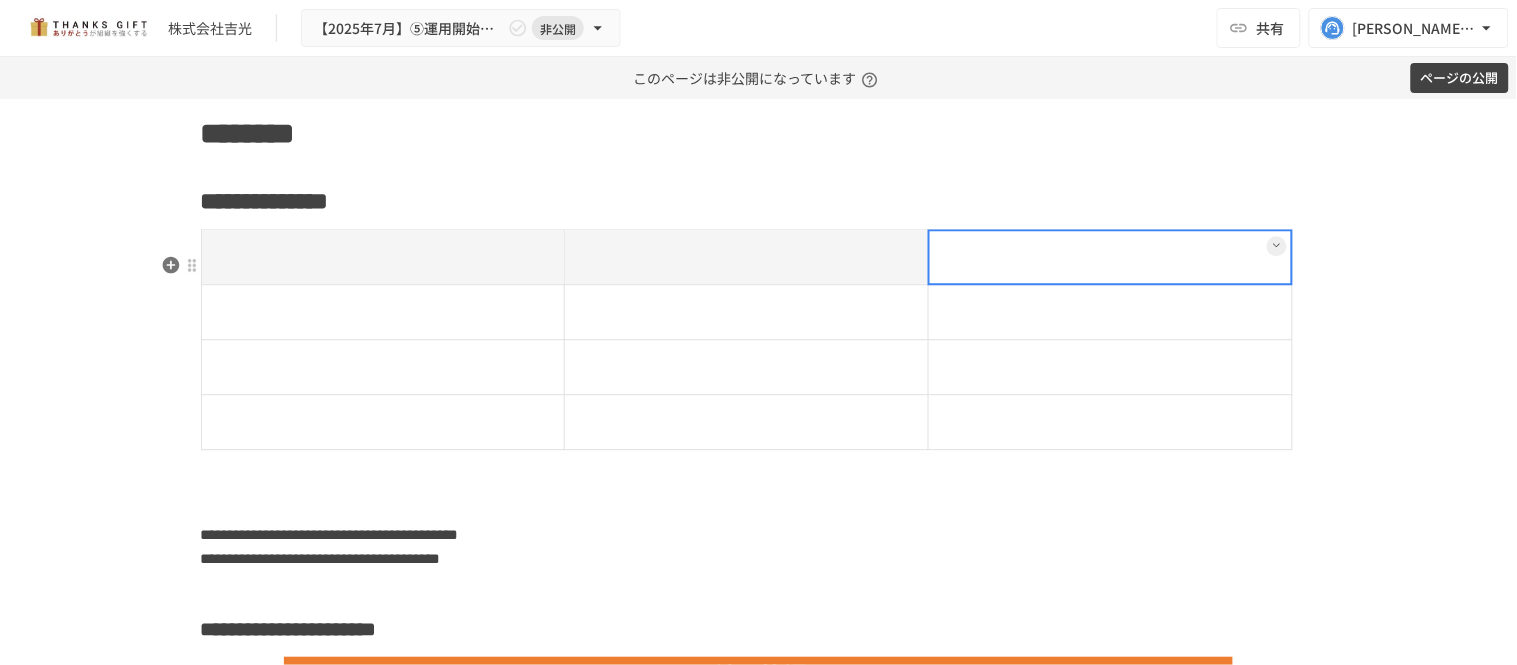 click at bounding box center [1110, 257] 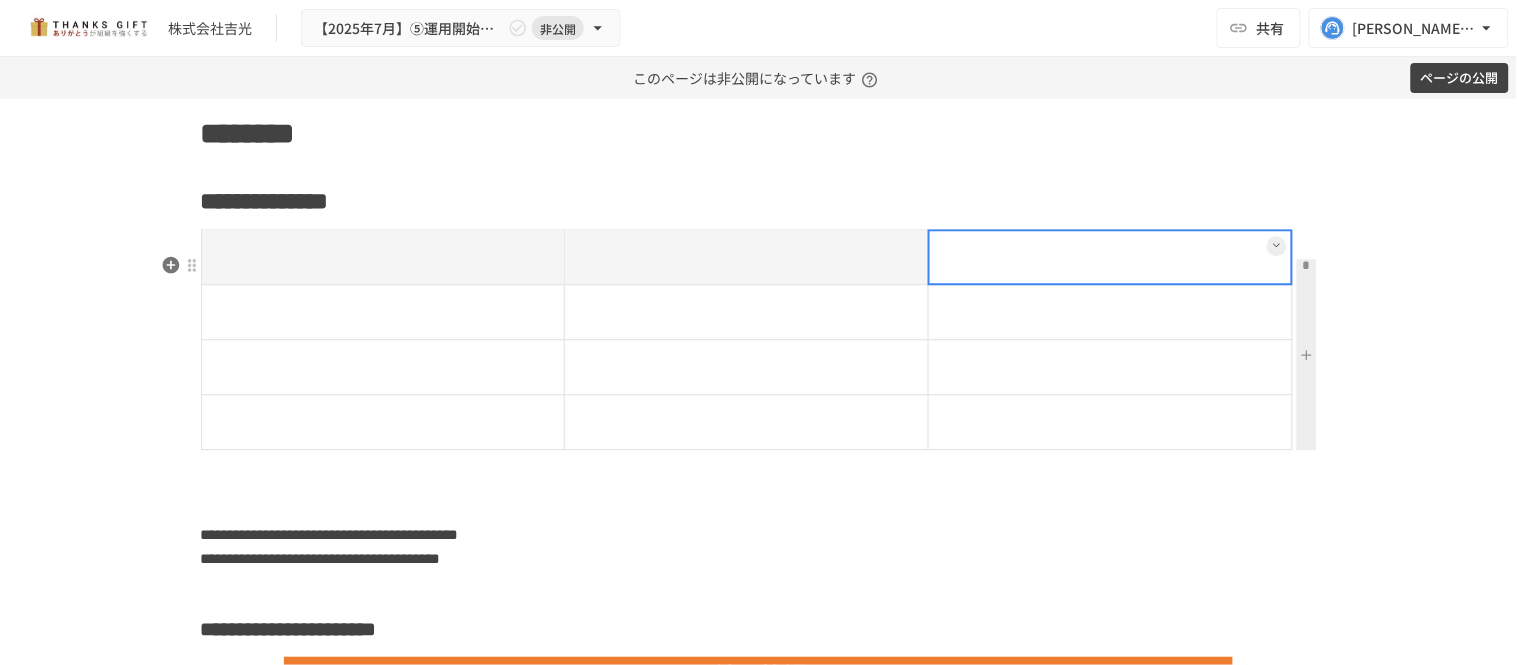 click at bounding box center [1110, 257] 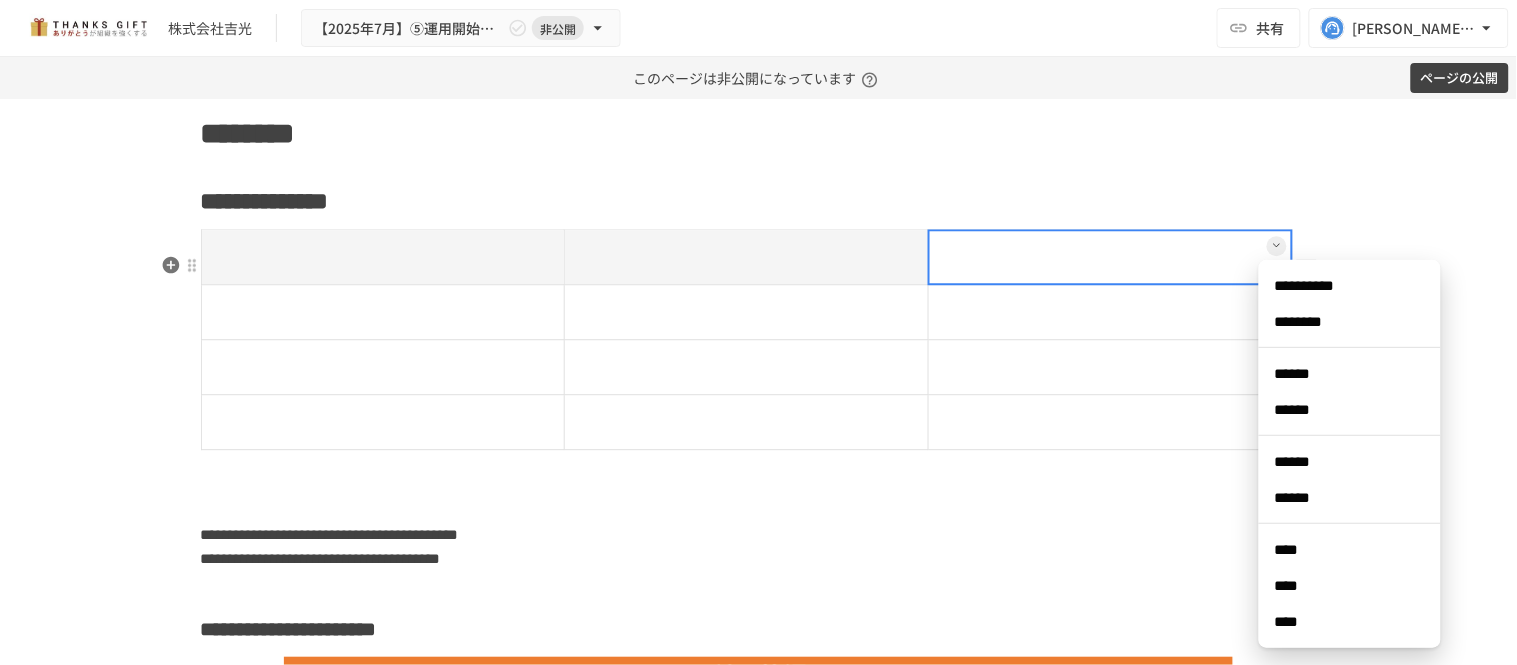 click on "**********" at bounding box center [1350, 286] 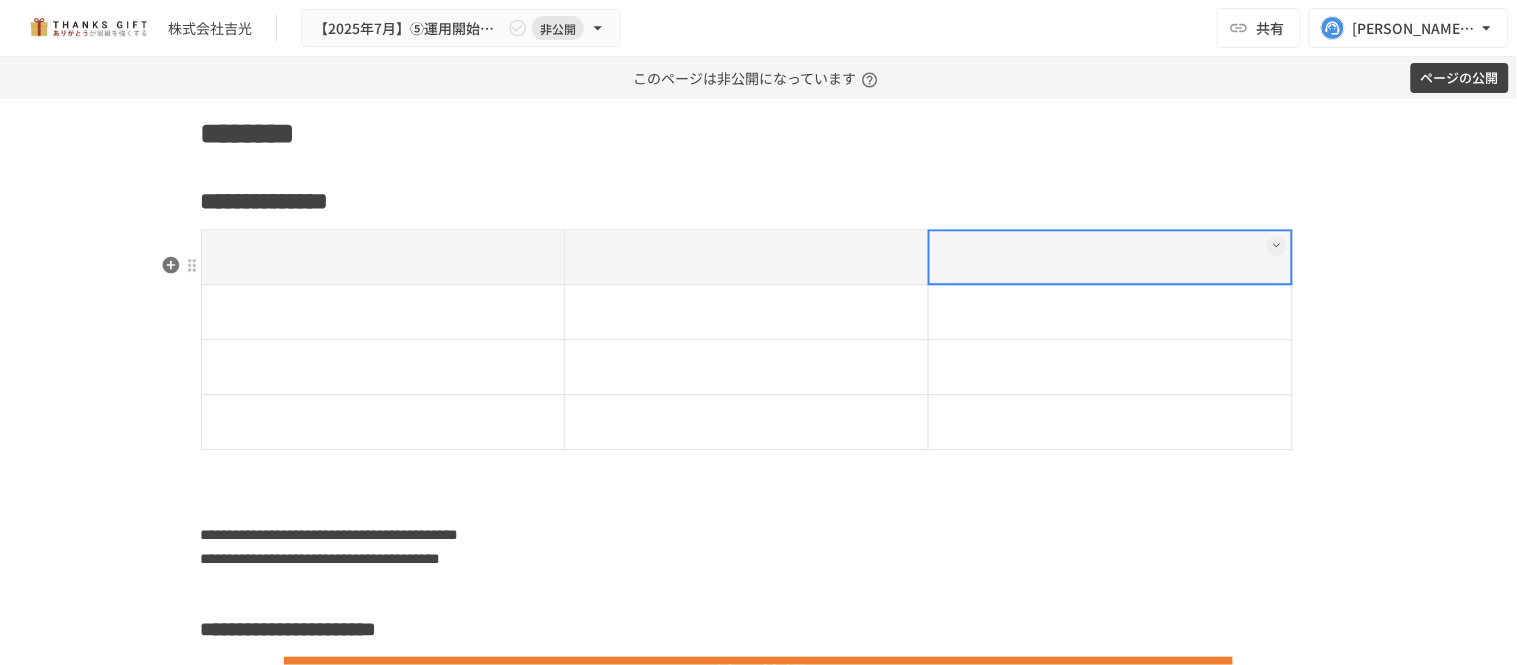click at bounding box center [747, 257] 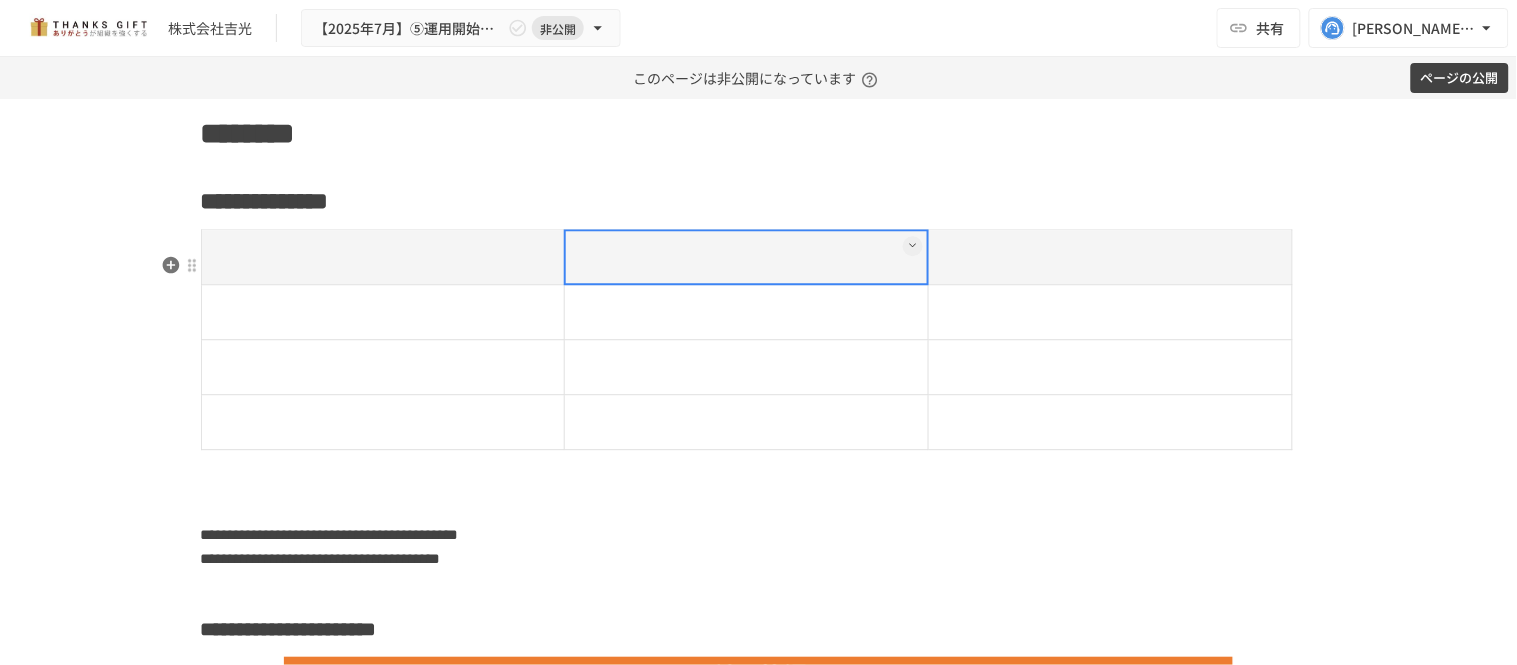 click at bounding box center (746, 257) 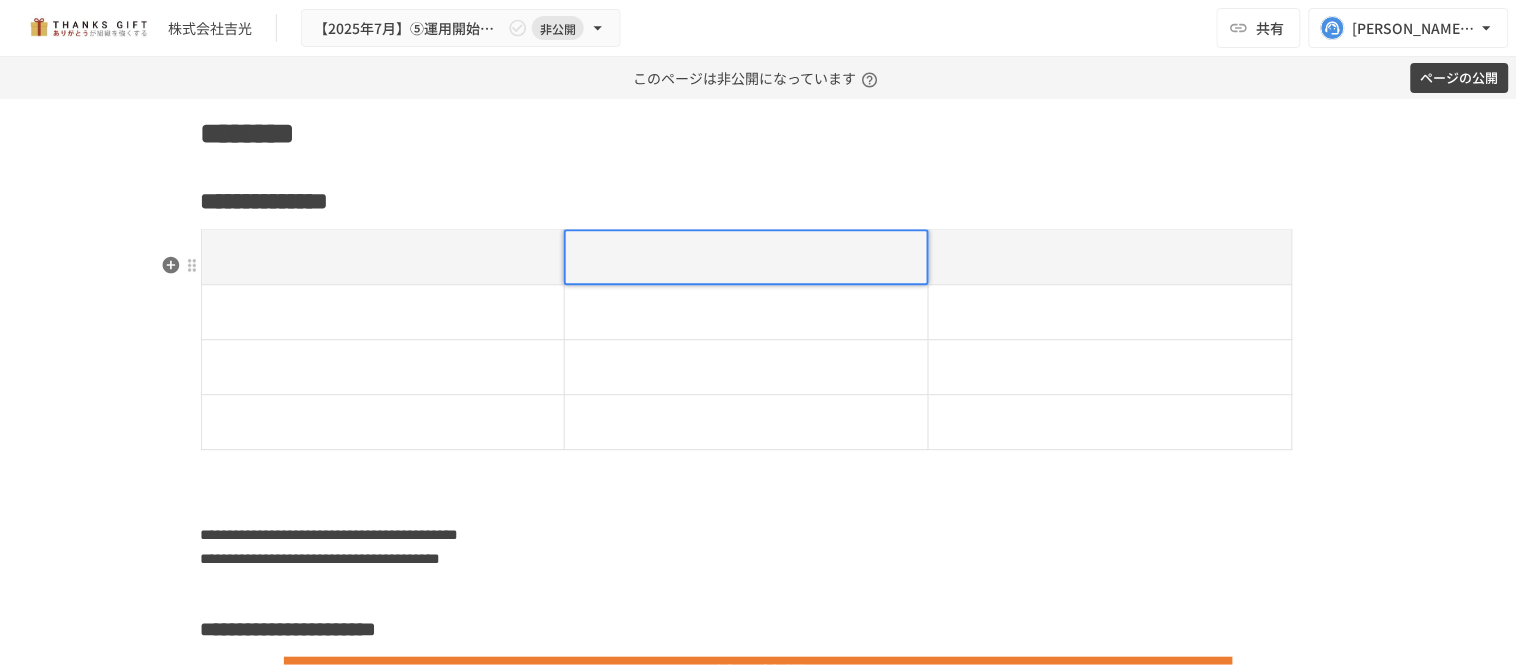 click at bounding box center [746, 257] 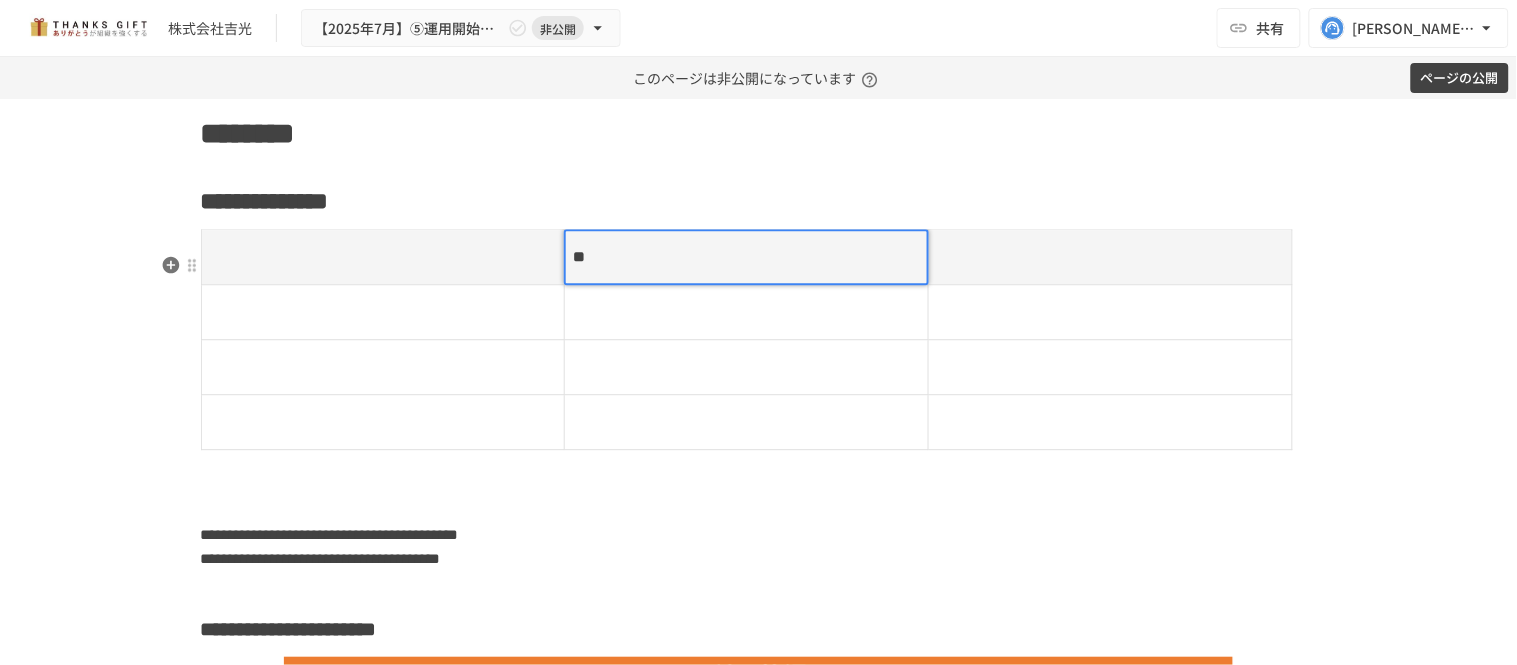 click at bounding box center [1110, 257] 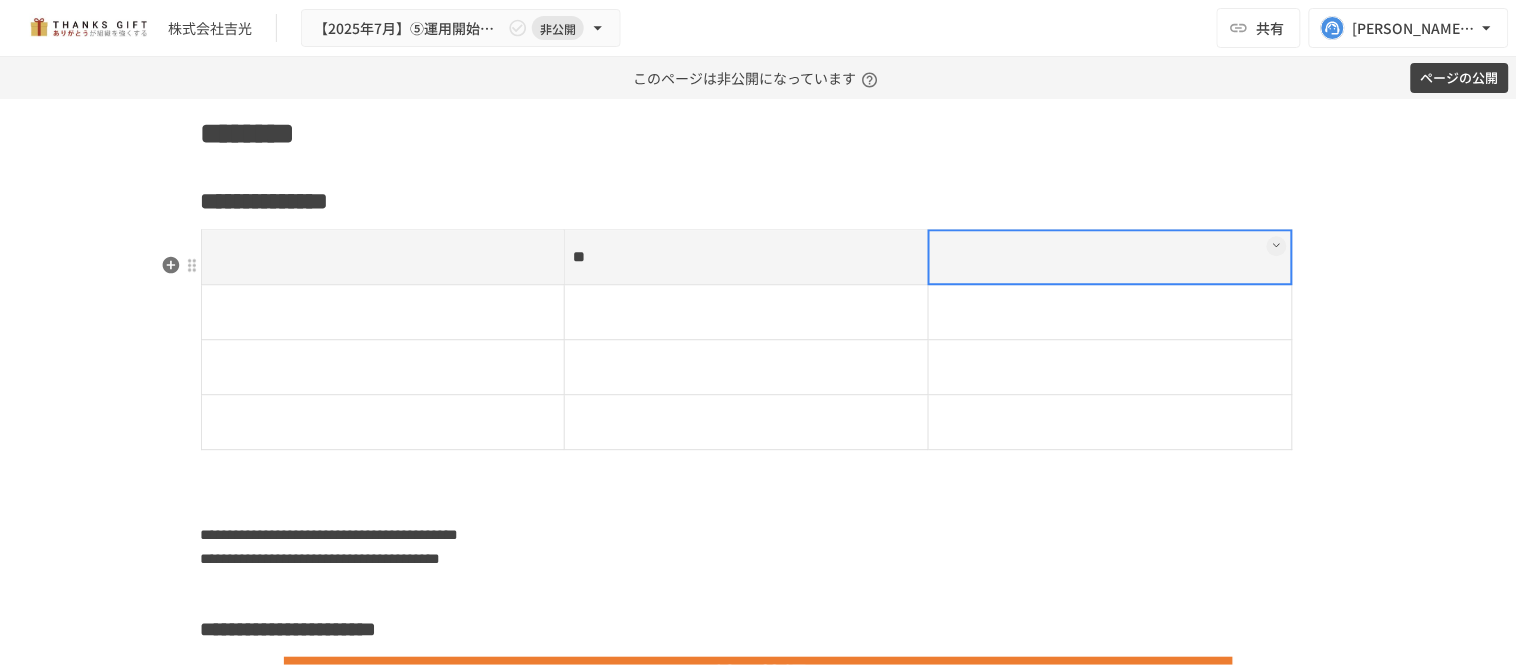 click at bounding box center [1110, 257] 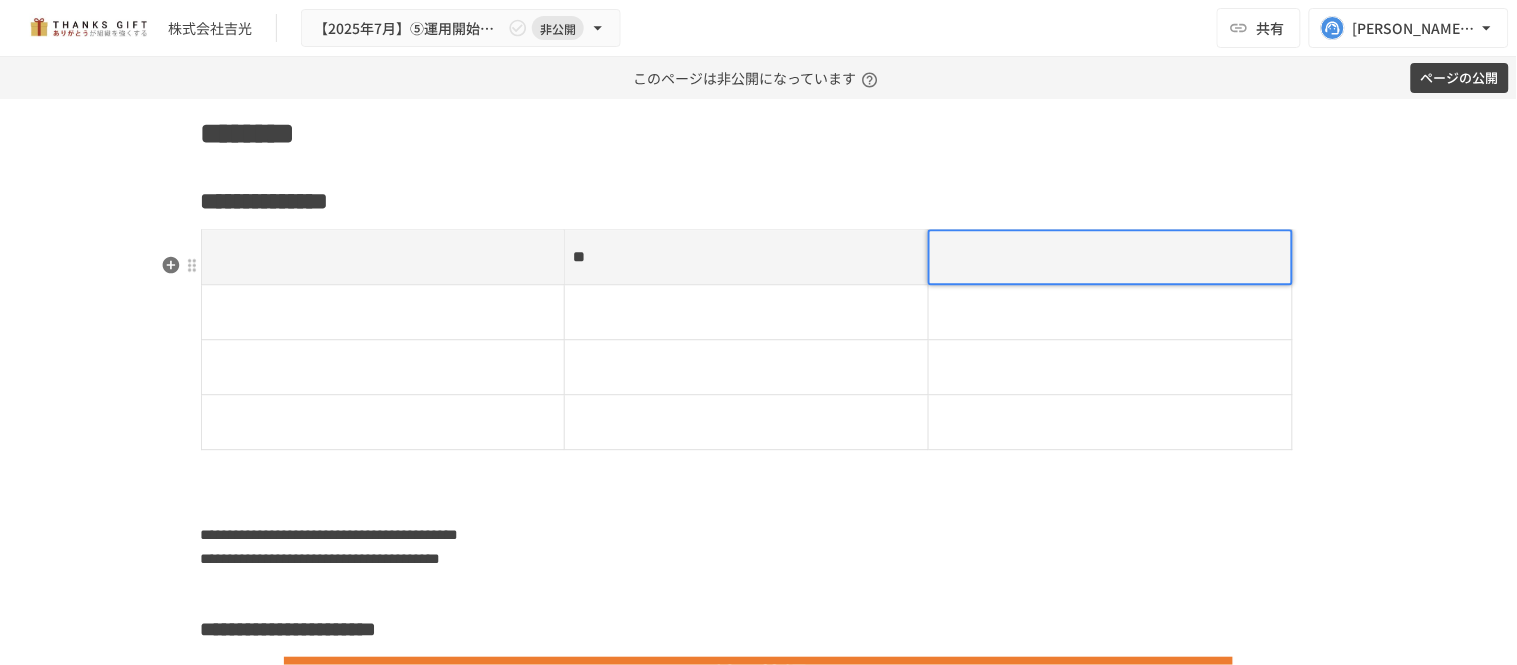 click at bounding box center (1110, 257) 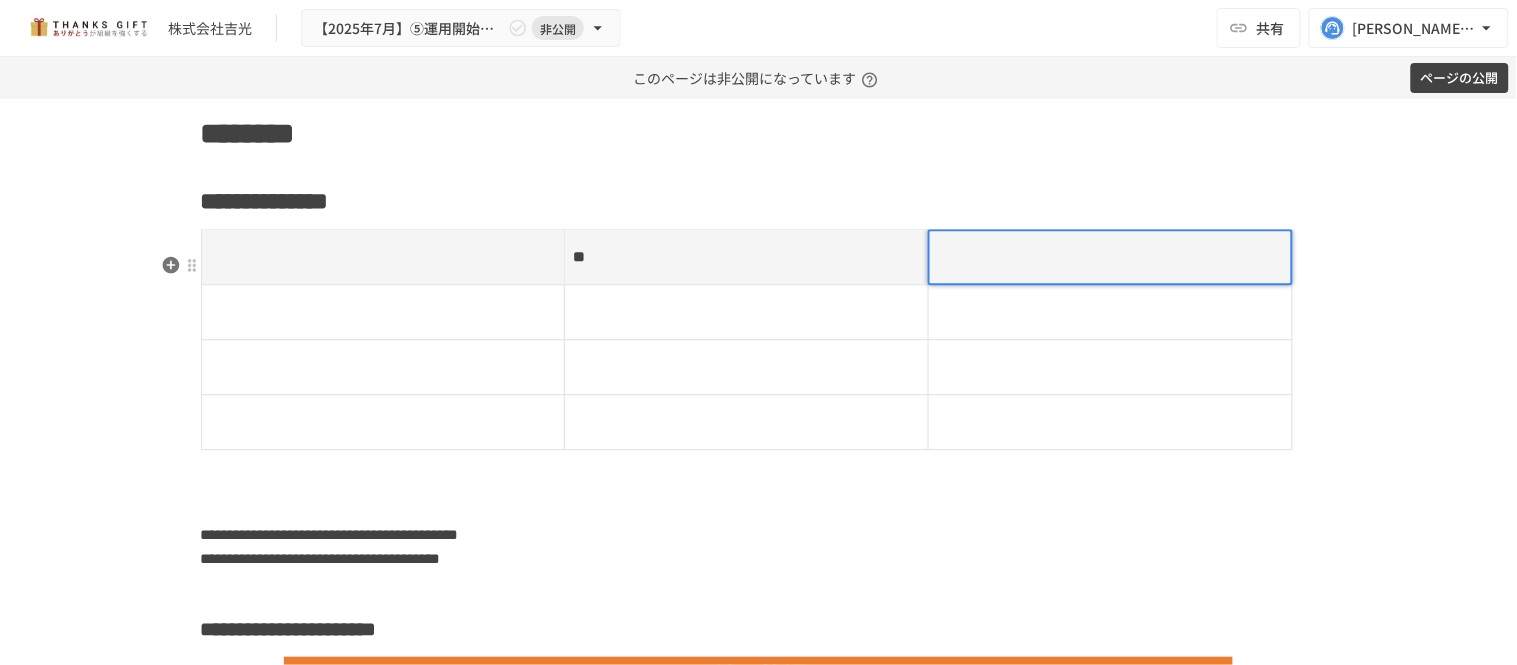 type 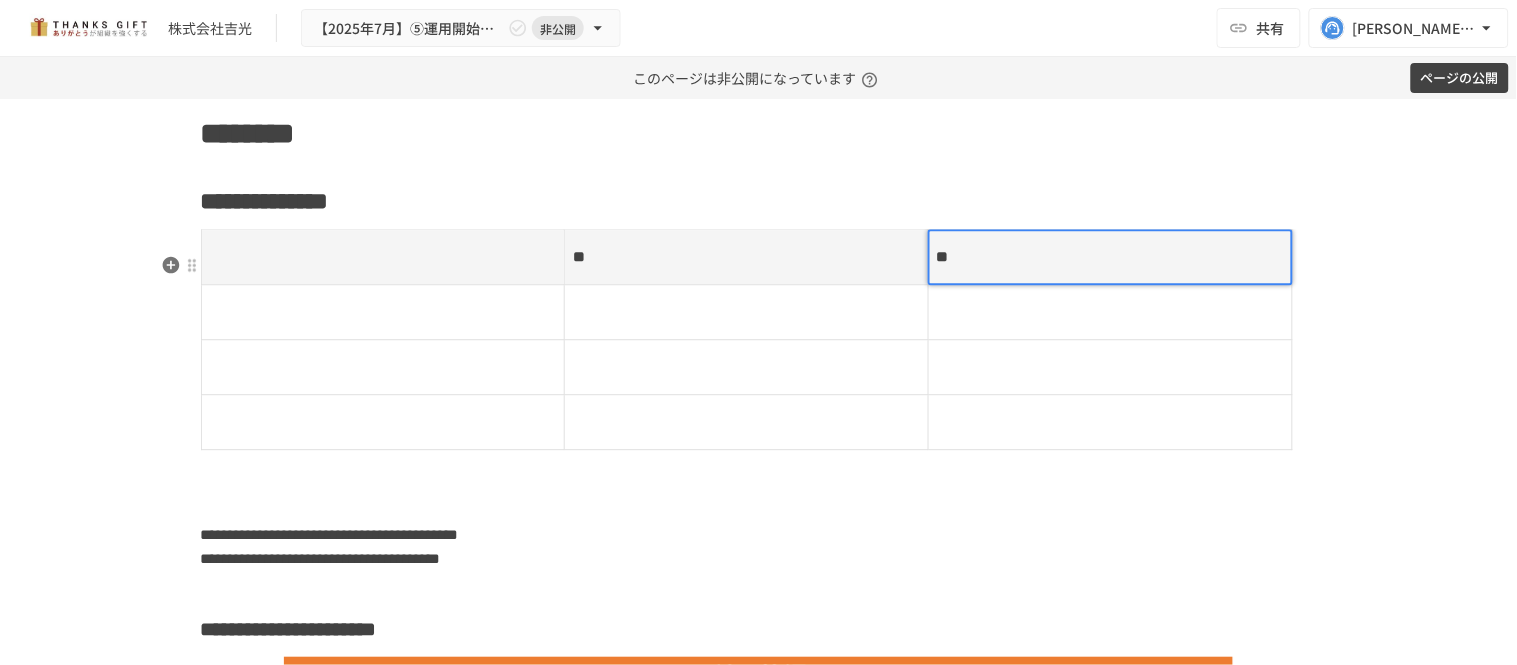 click at bounding box center [383, 312] 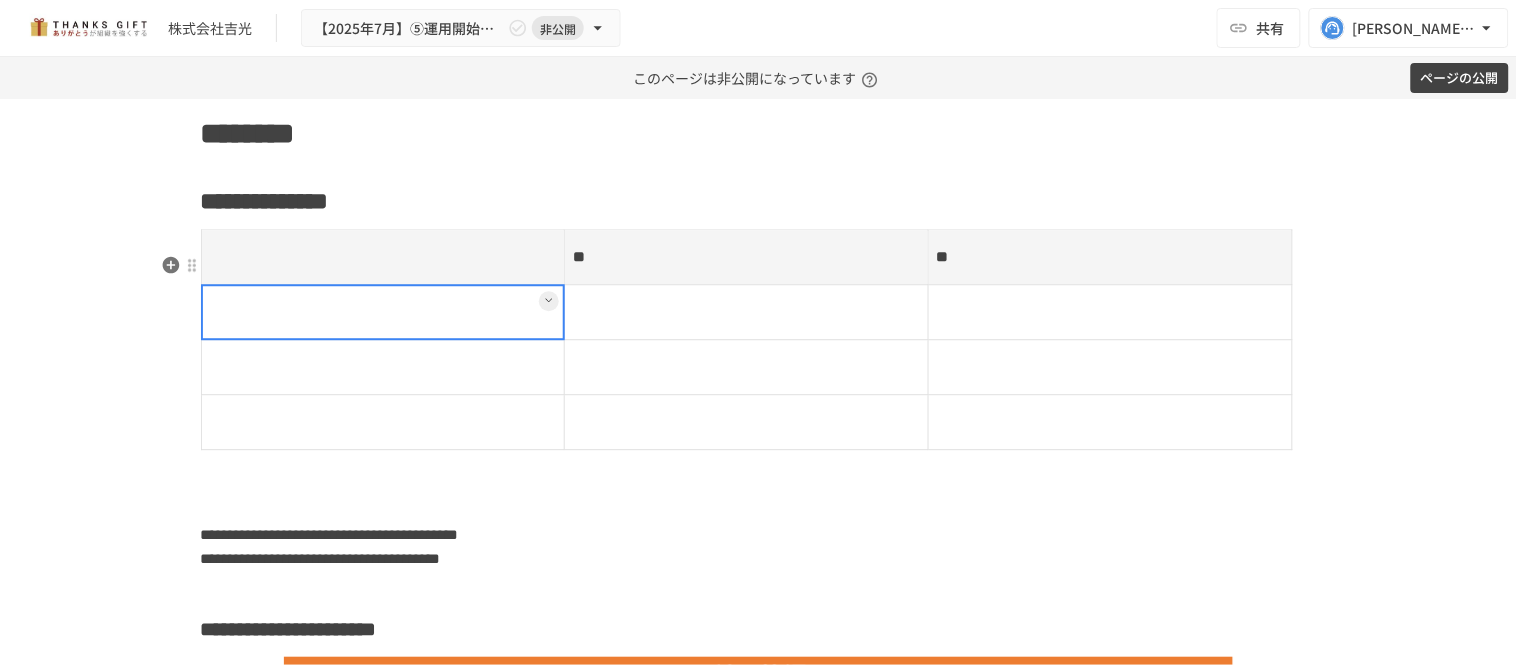 click at bounding box center (383, 312) 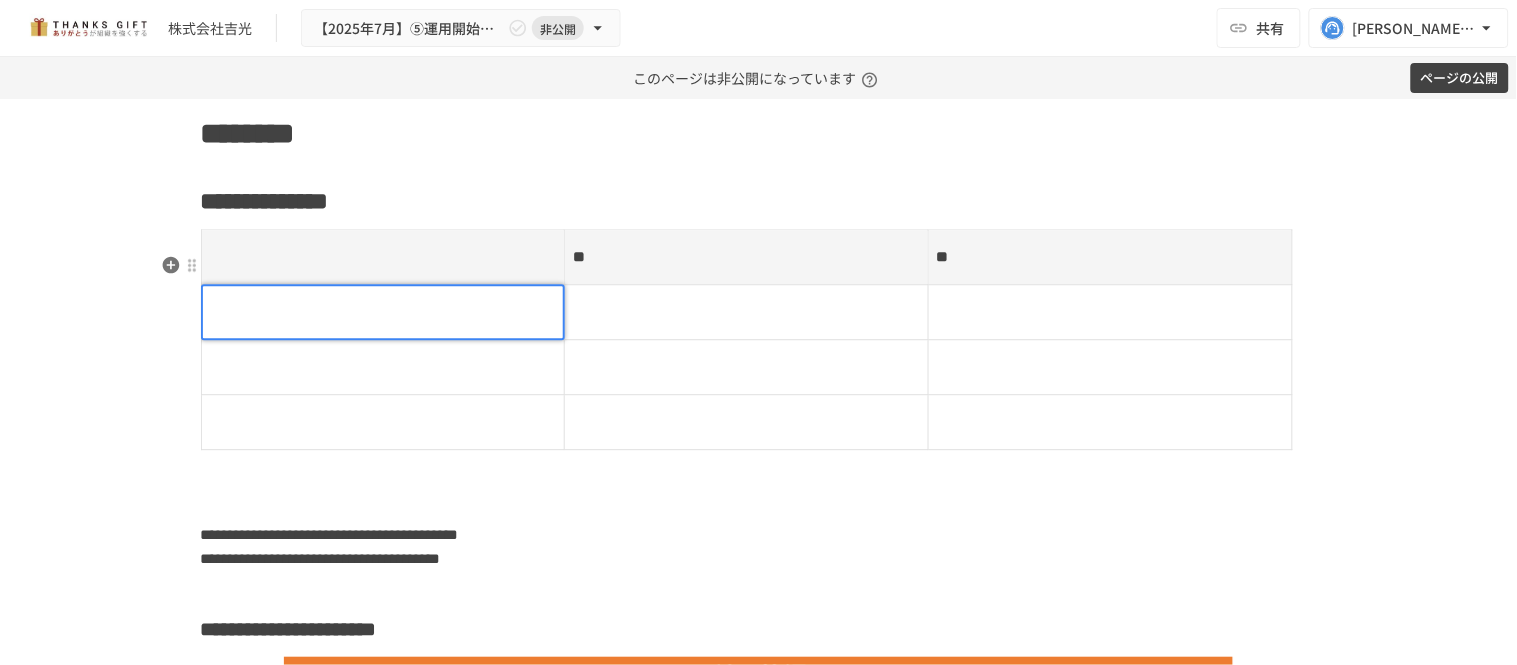 click at bounding box center (383, 312) 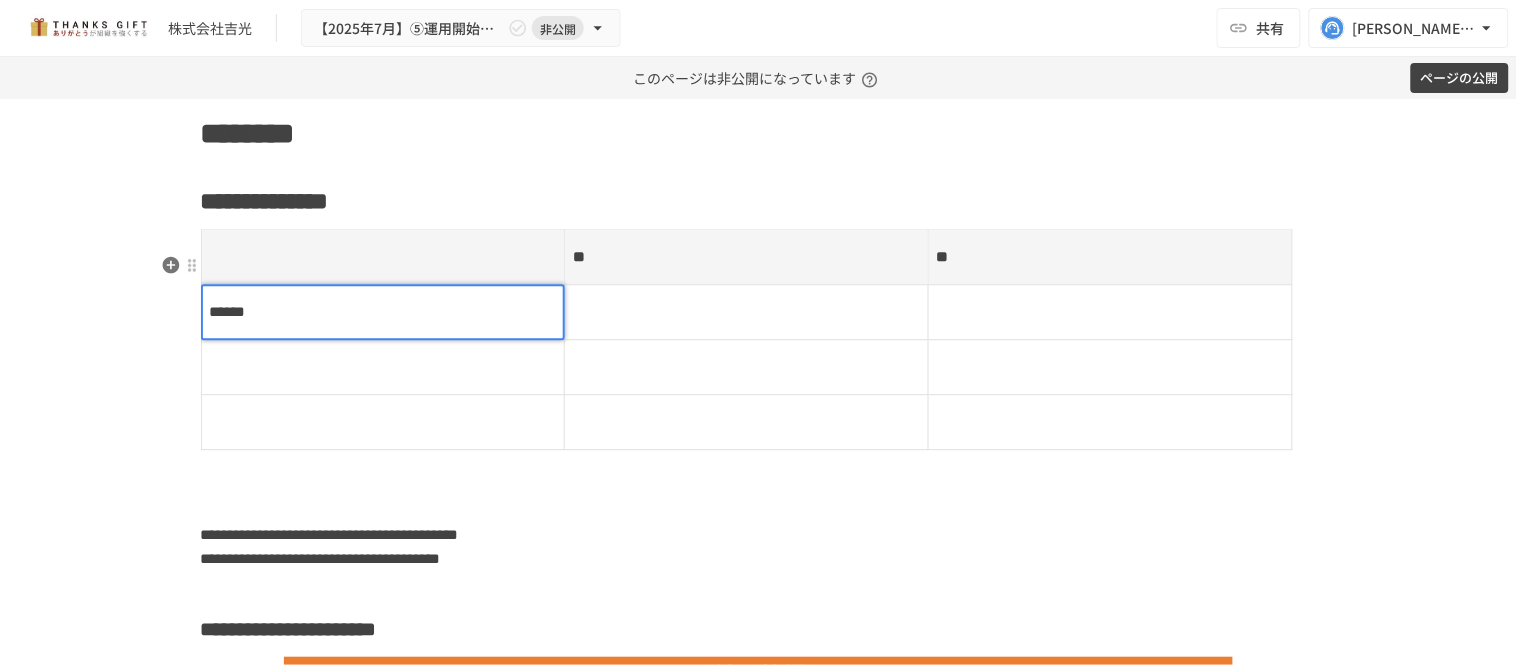 click at bounding box center (383, 367) 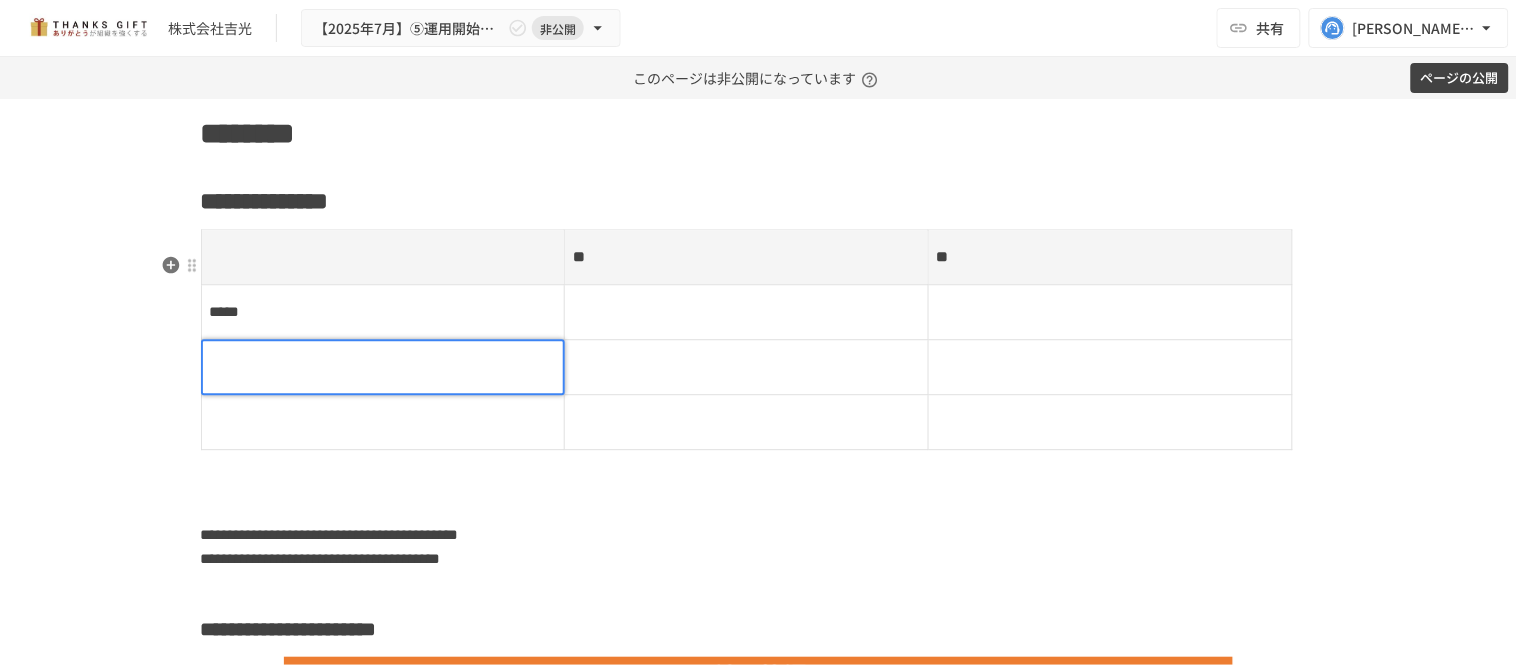 click at bounding box center (383, 367) 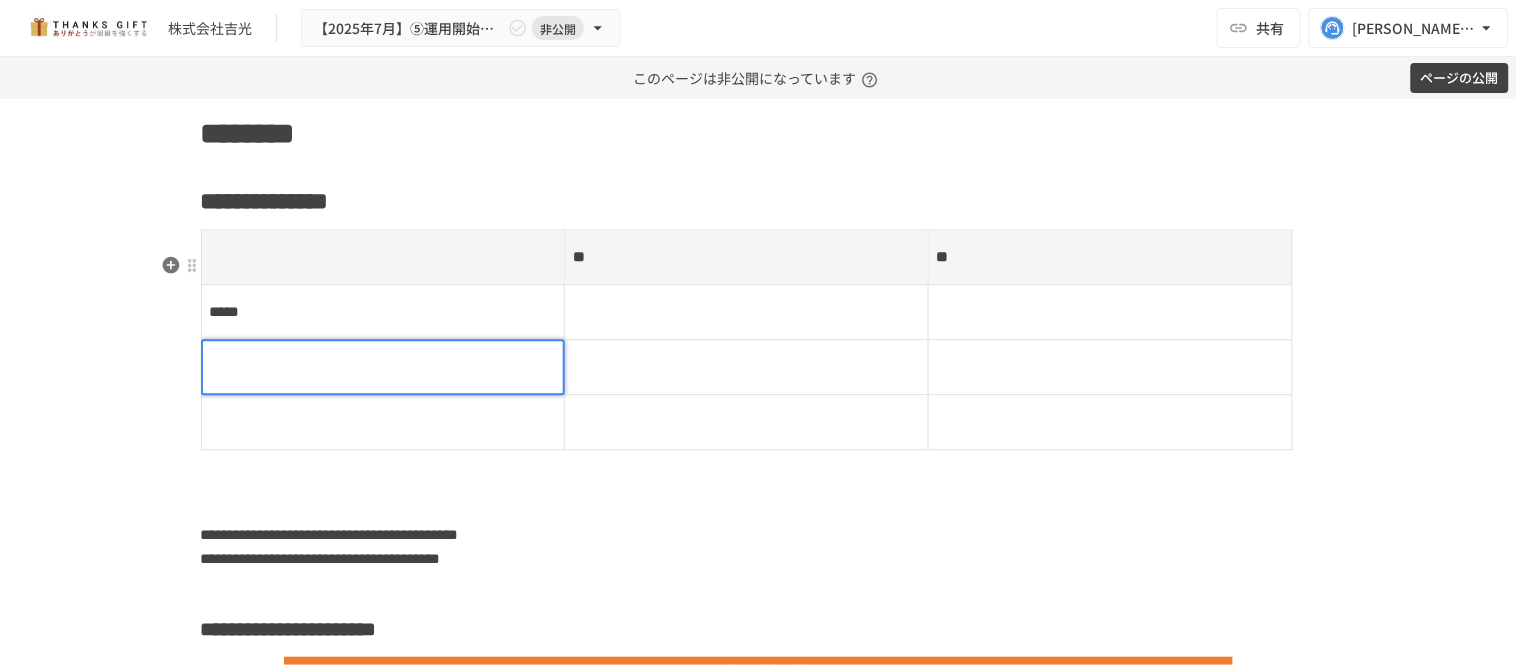 type 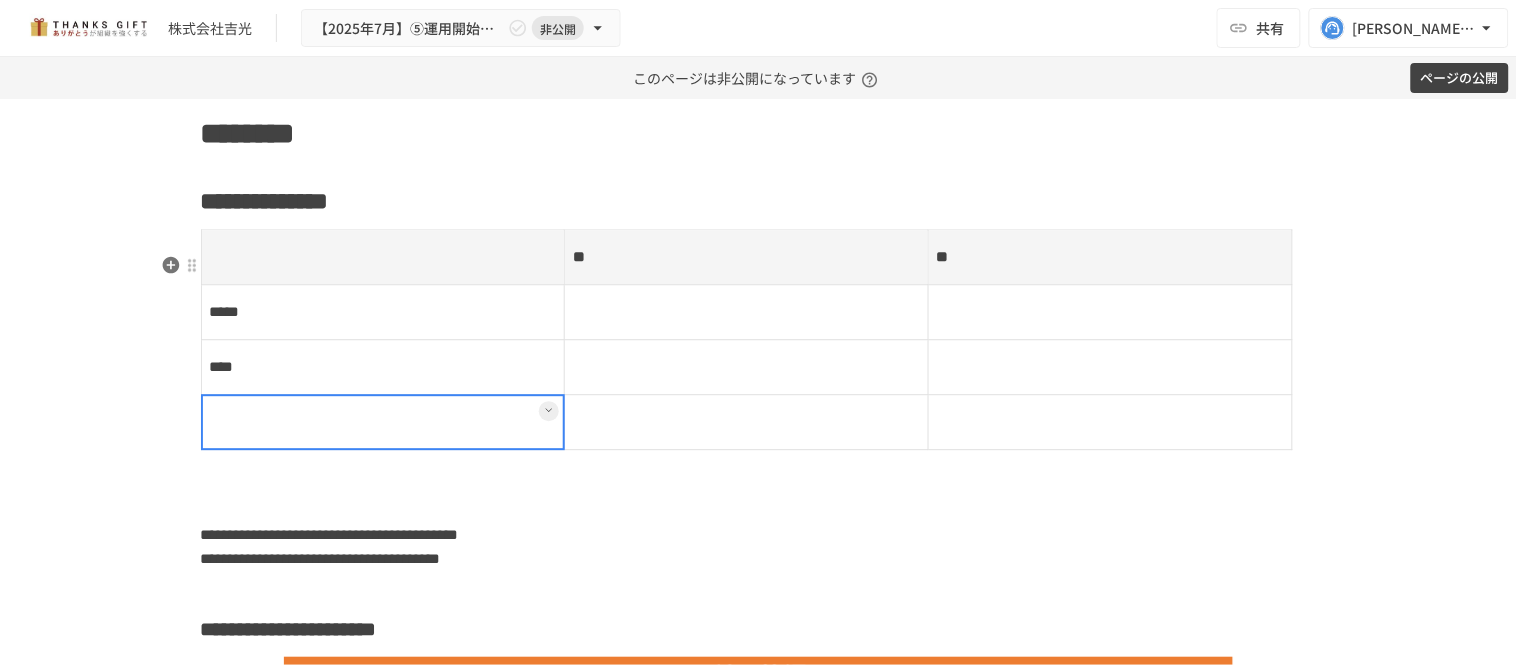 click at bounding box center (383, 422) 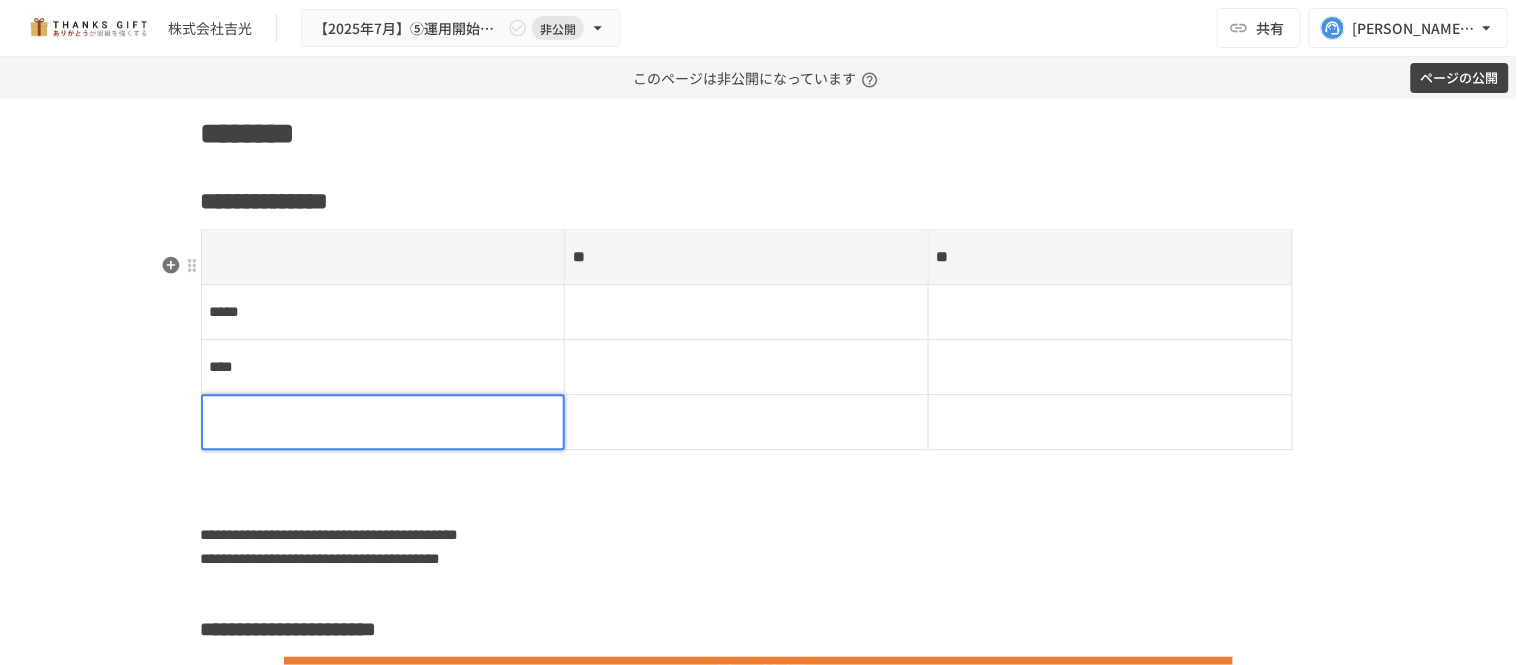 click at bounding box center (383, 422) 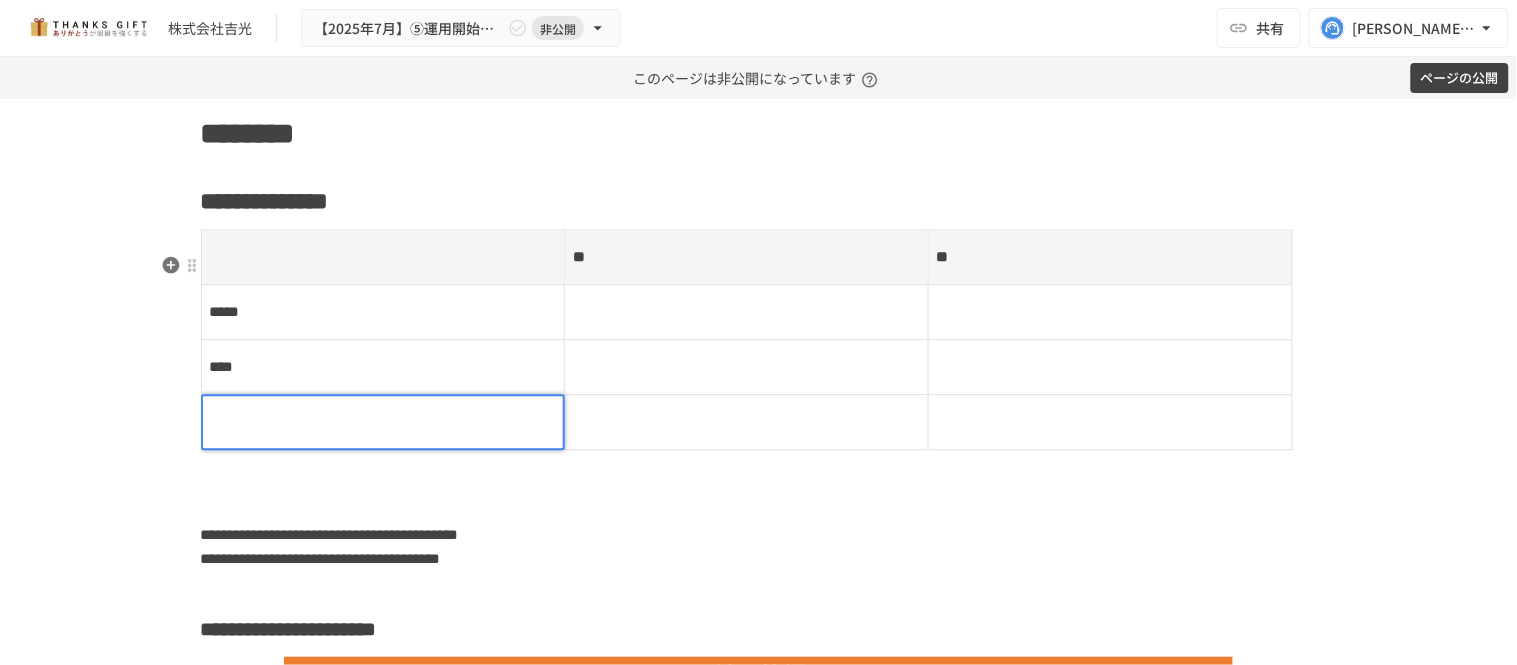 type 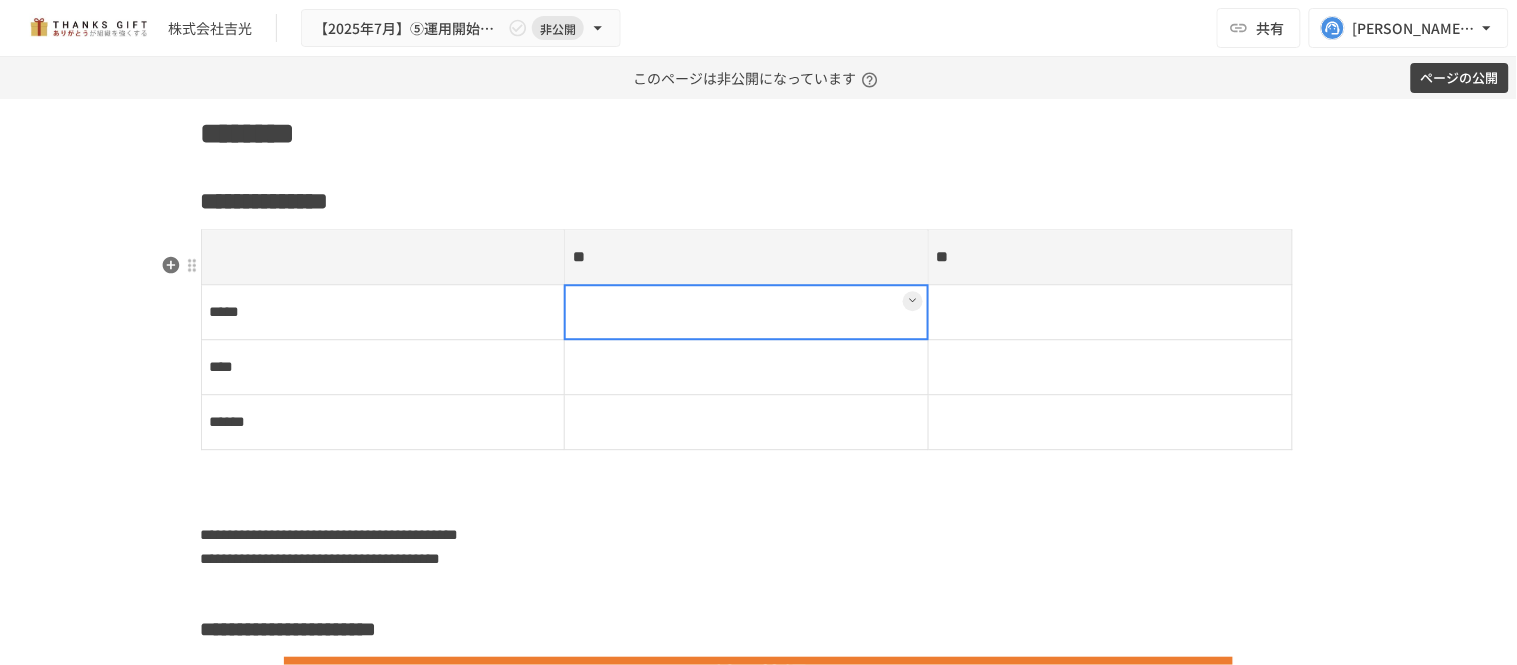 click at bounding box center [747, 312] 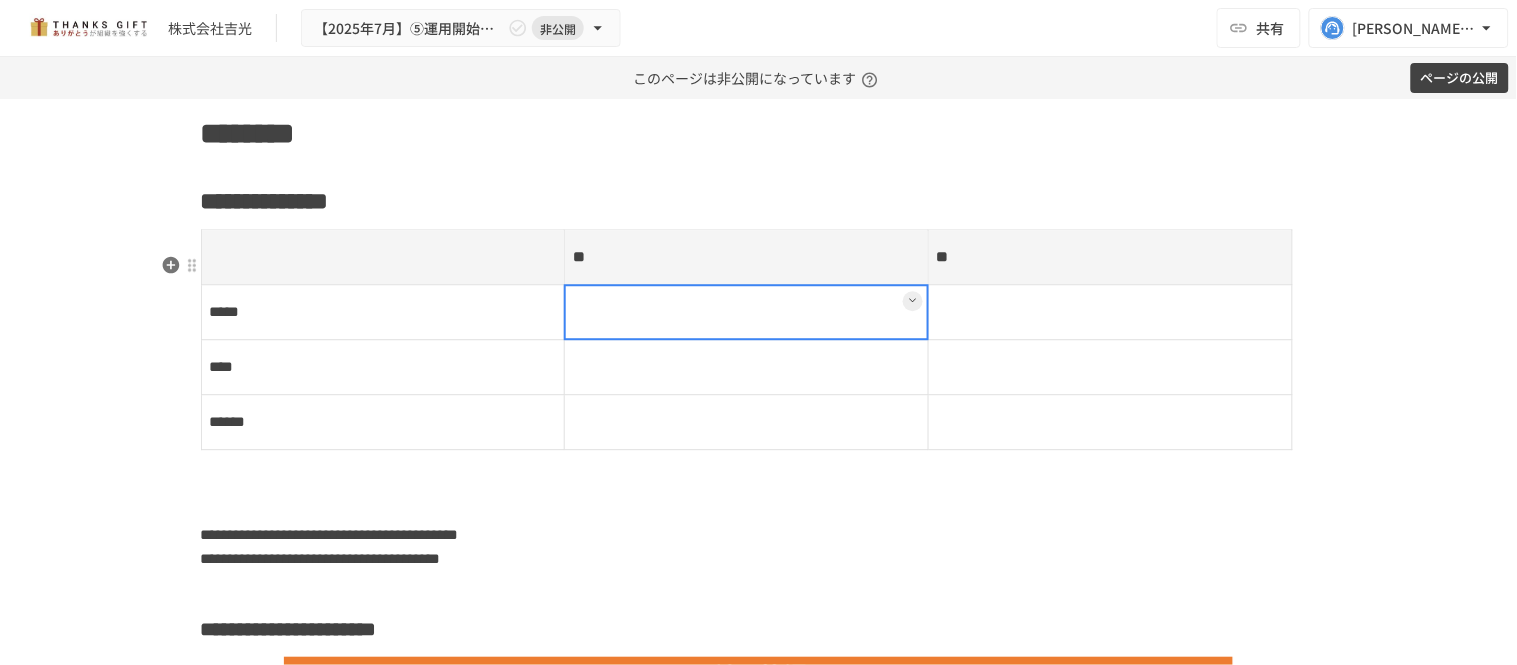 click at bounding box center (746, 312) 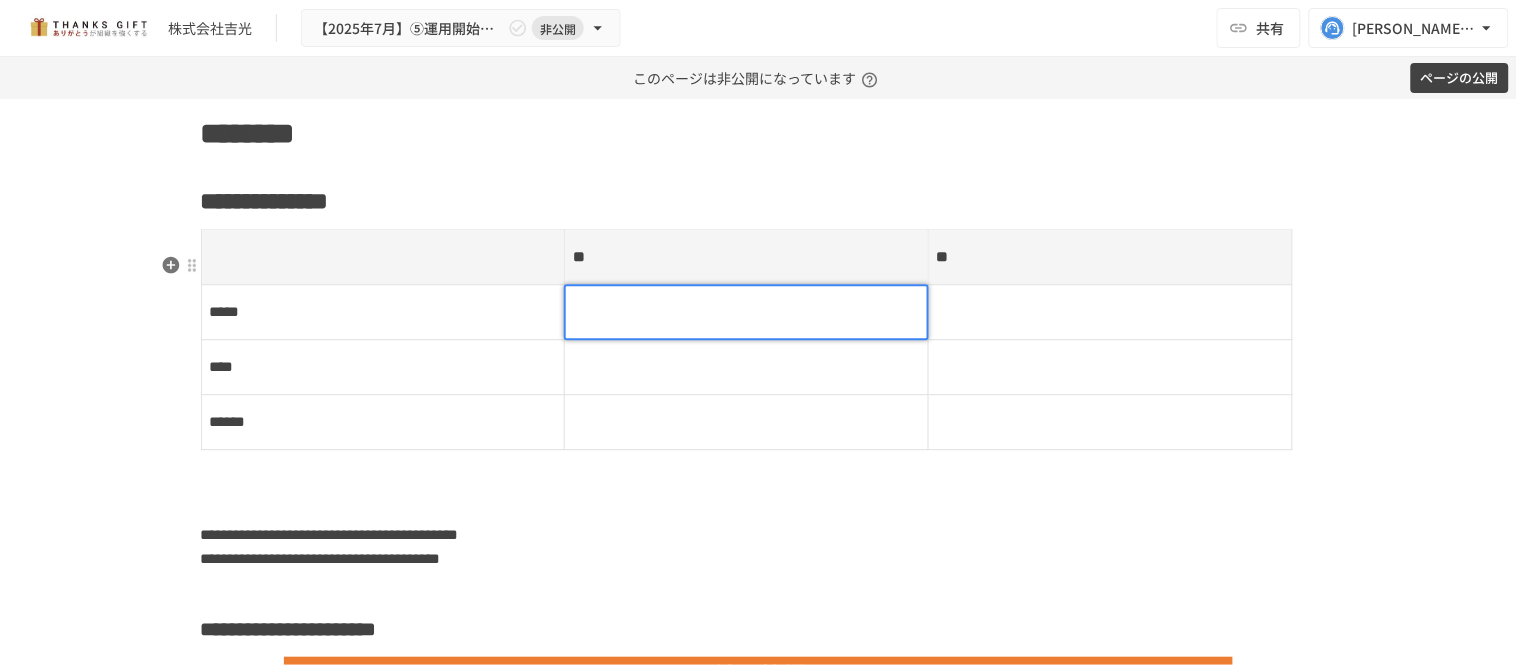 click at bounding box center [746, 312] 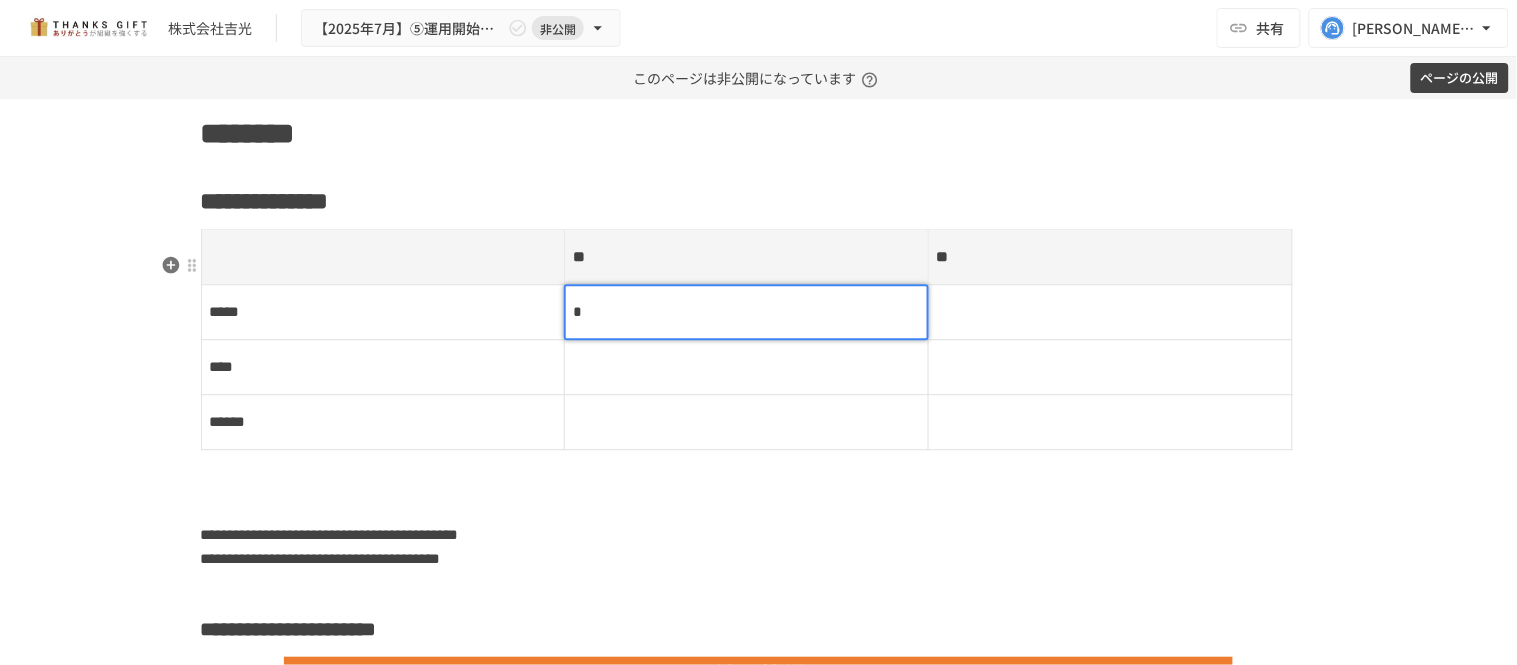type 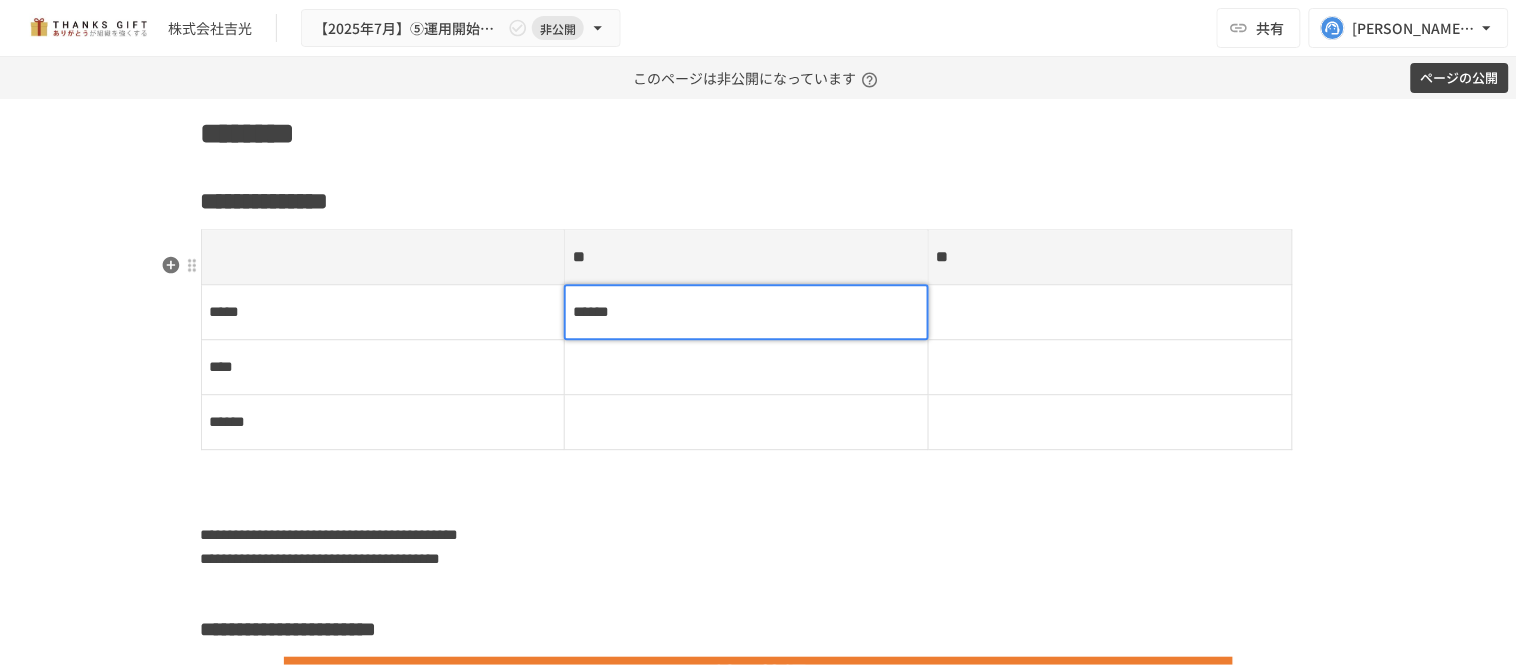 click at bounding box center (747, 367) 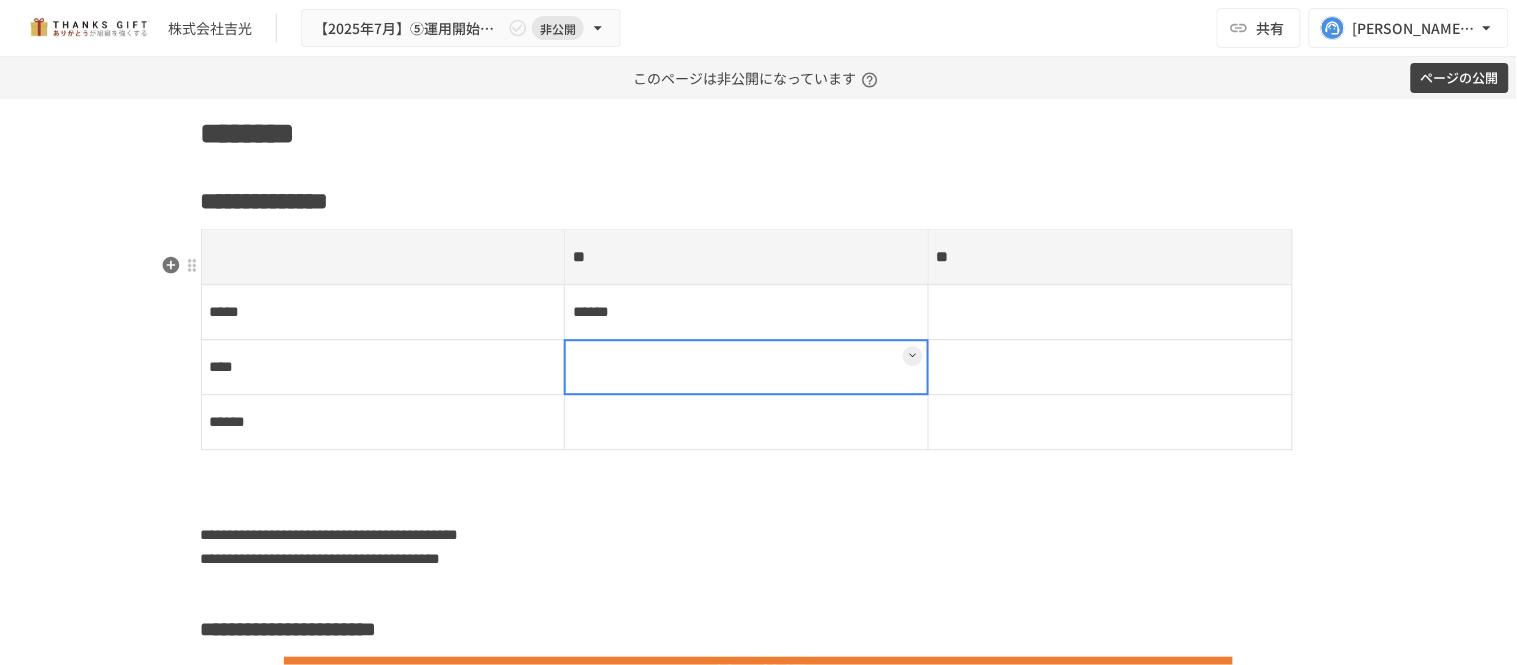 click at bounding box center (746, 367) 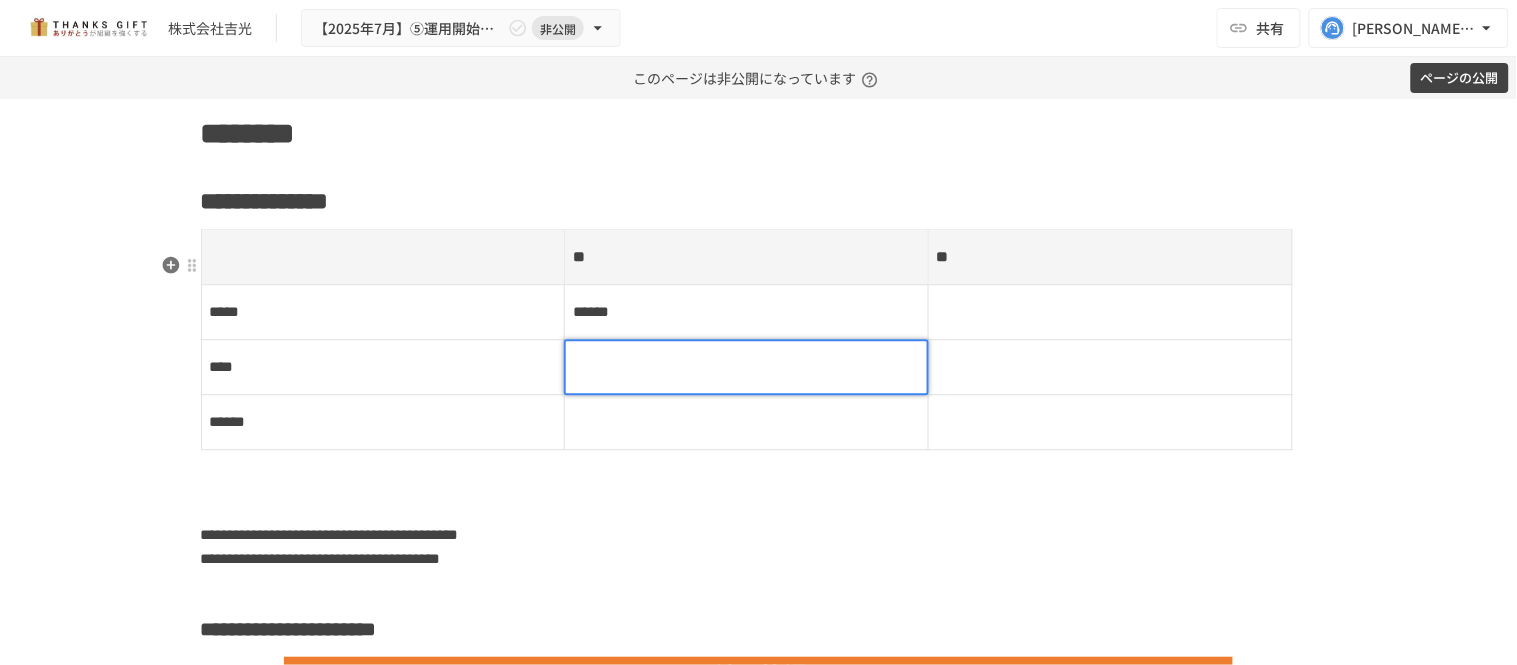 click at bounding box center [746, 367] 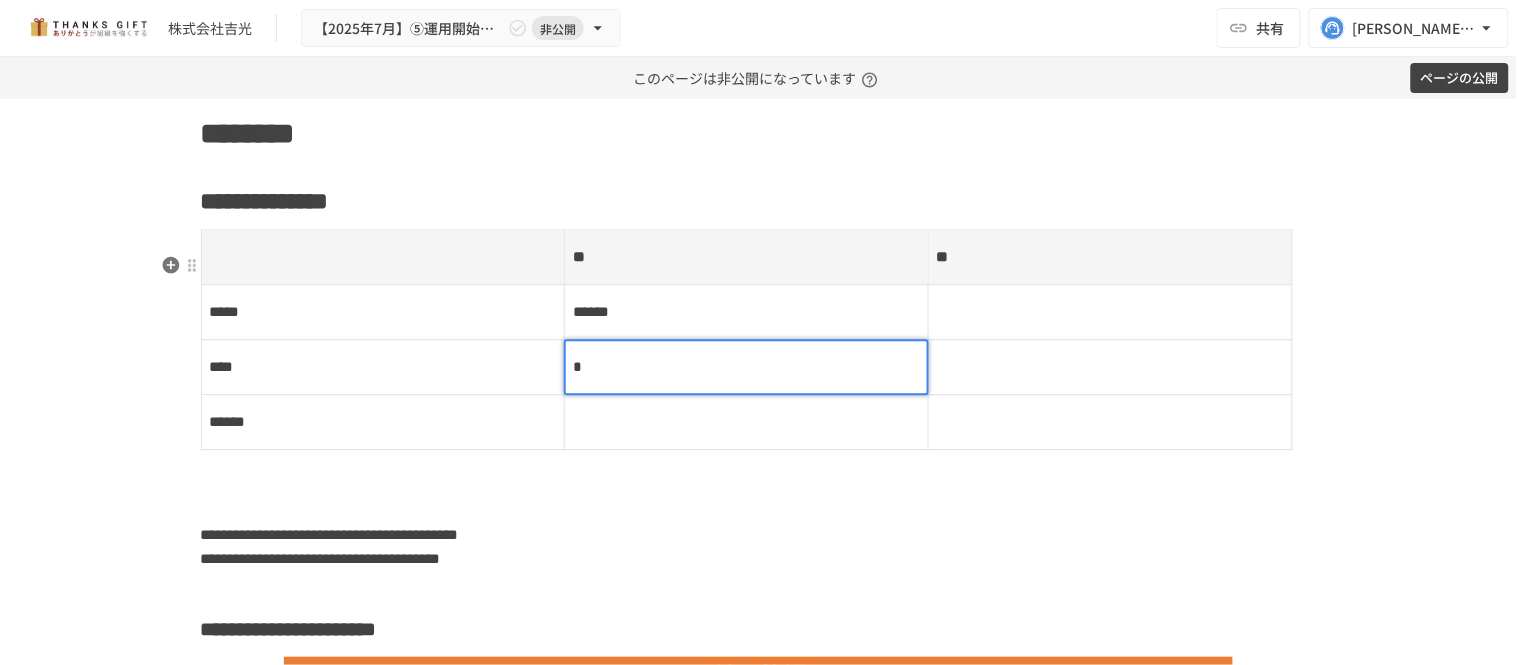 type 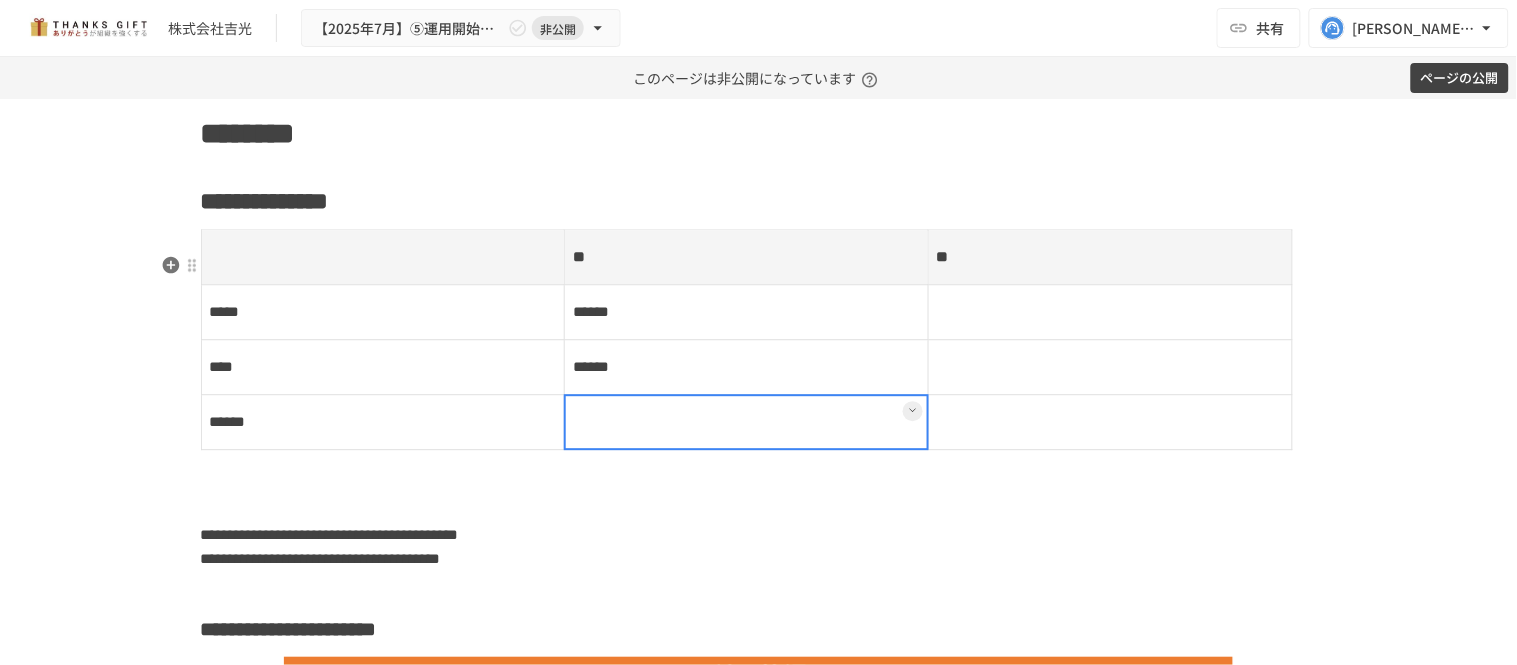 click at bounding box center (747, 422) 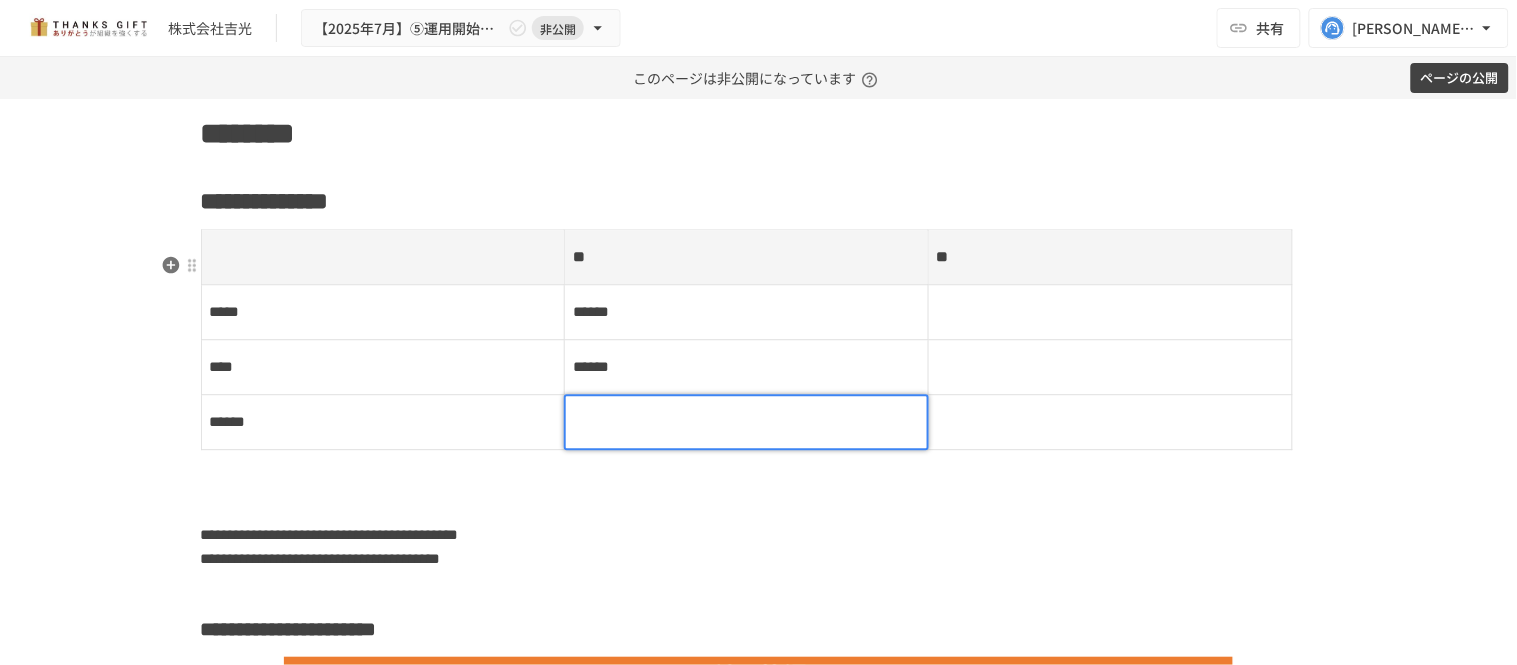 click at bounding box center (746, 422) 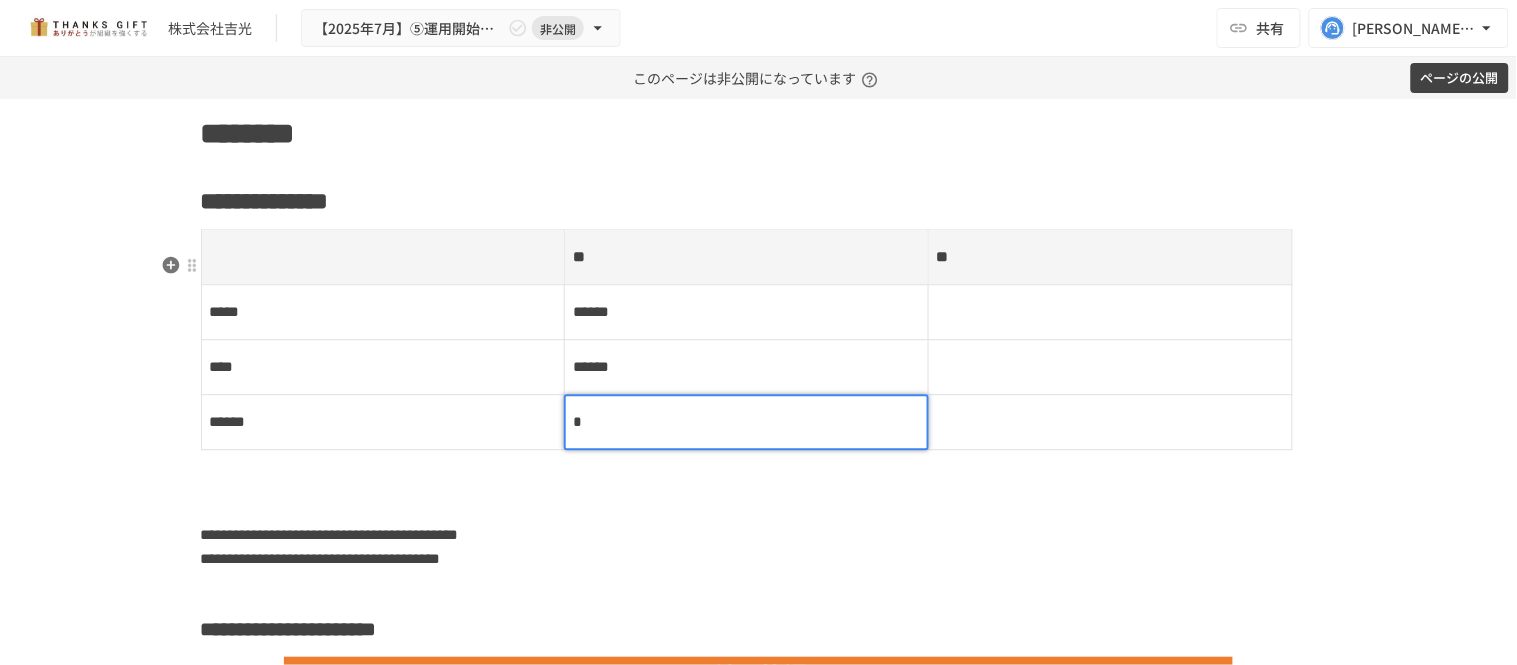 type 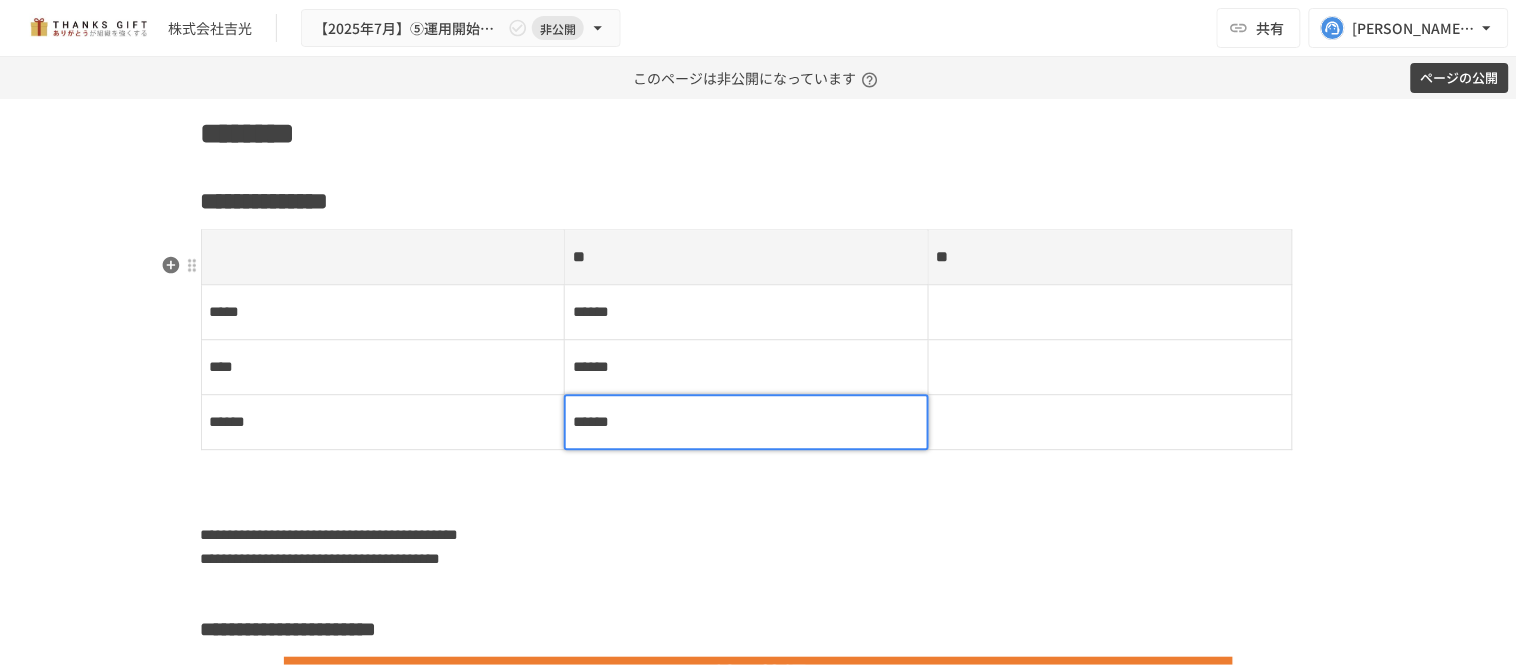 click at bounding box center [1110, 312] 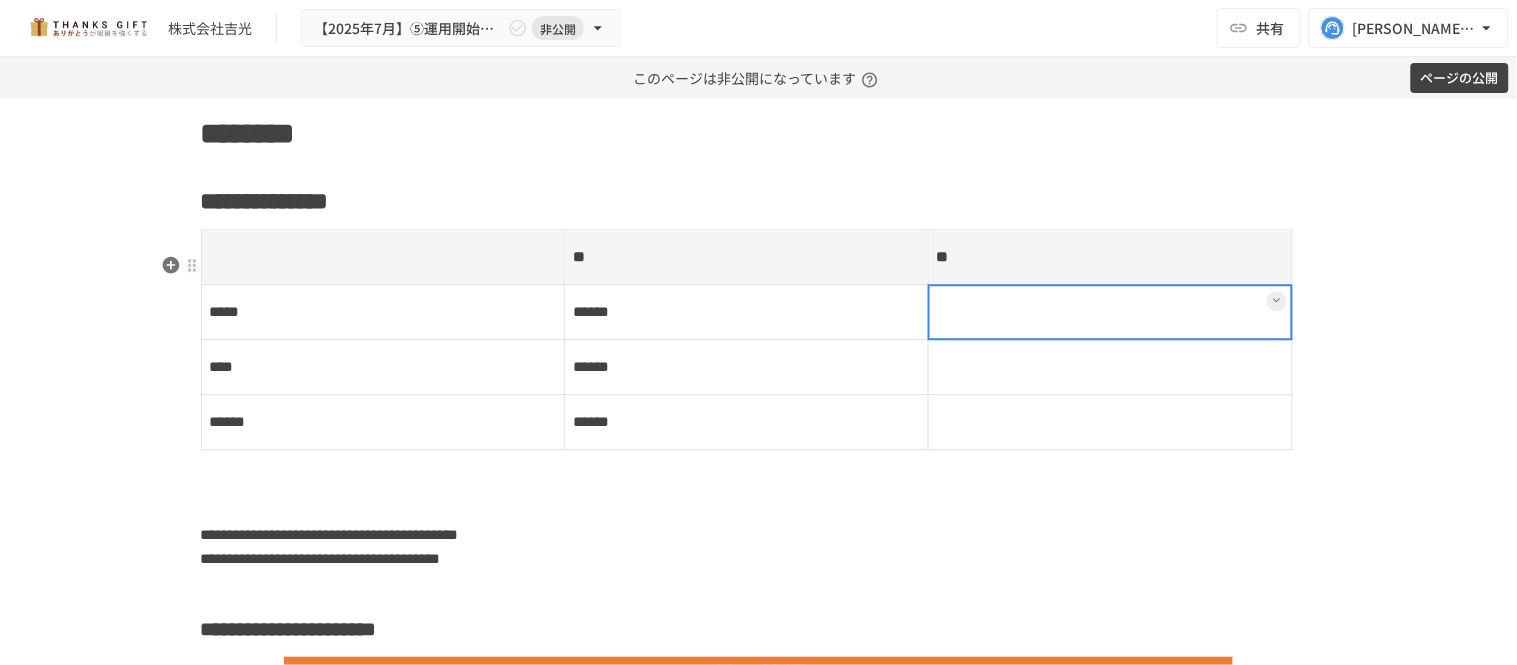 click at bounding box center (1110, 312) 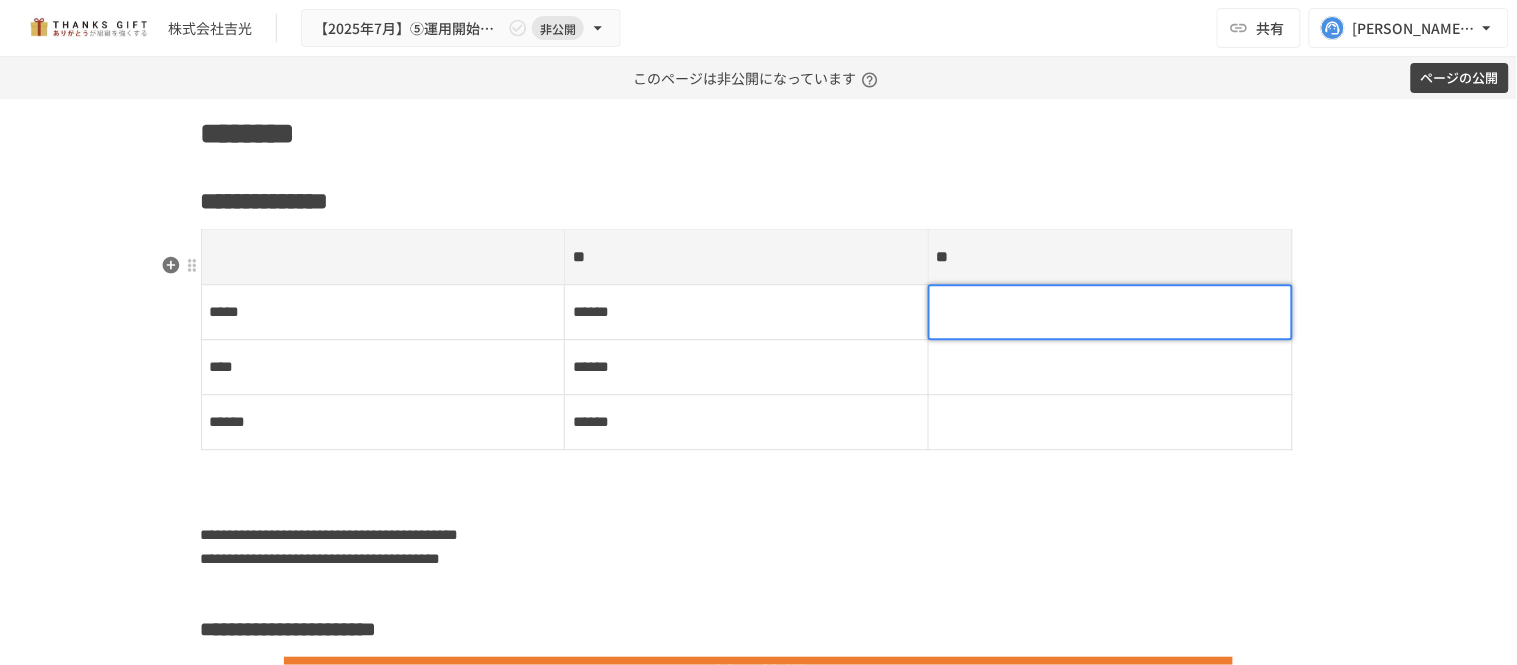 click at bounding box center (1110, 312) 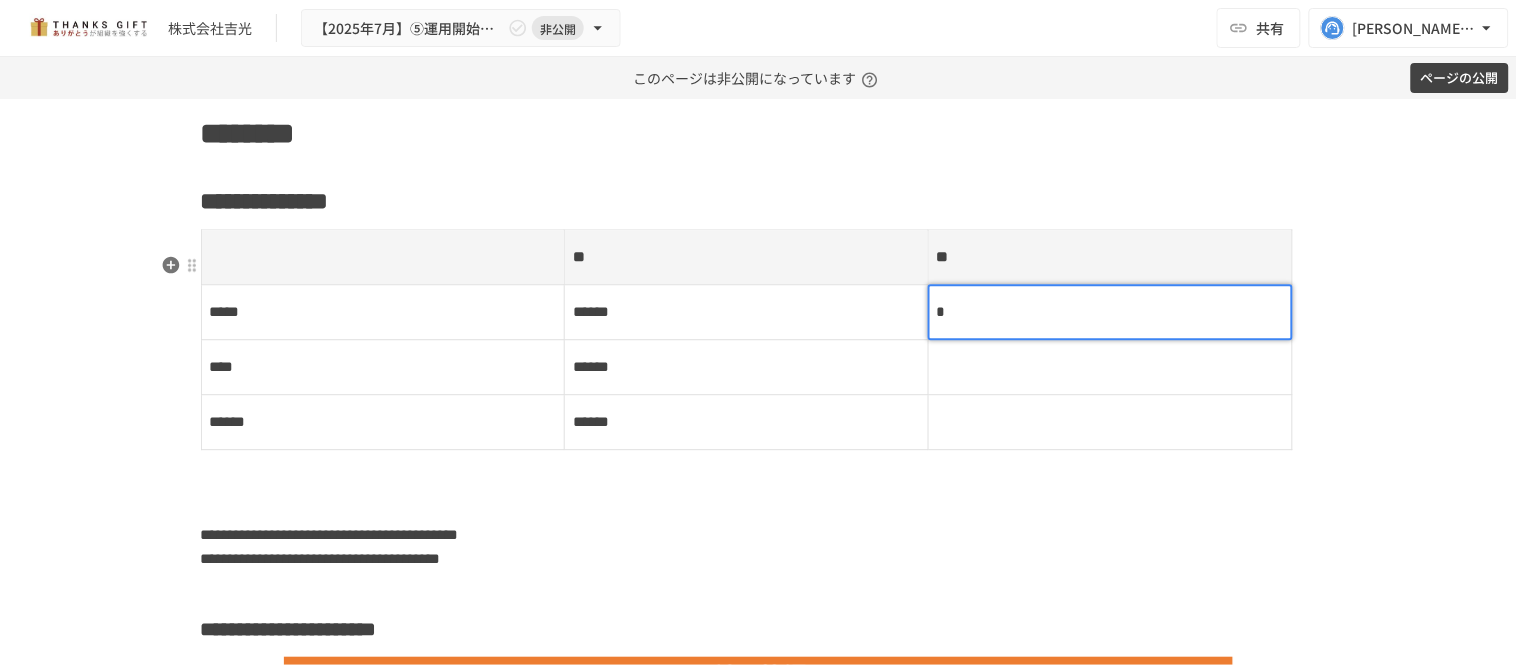 type 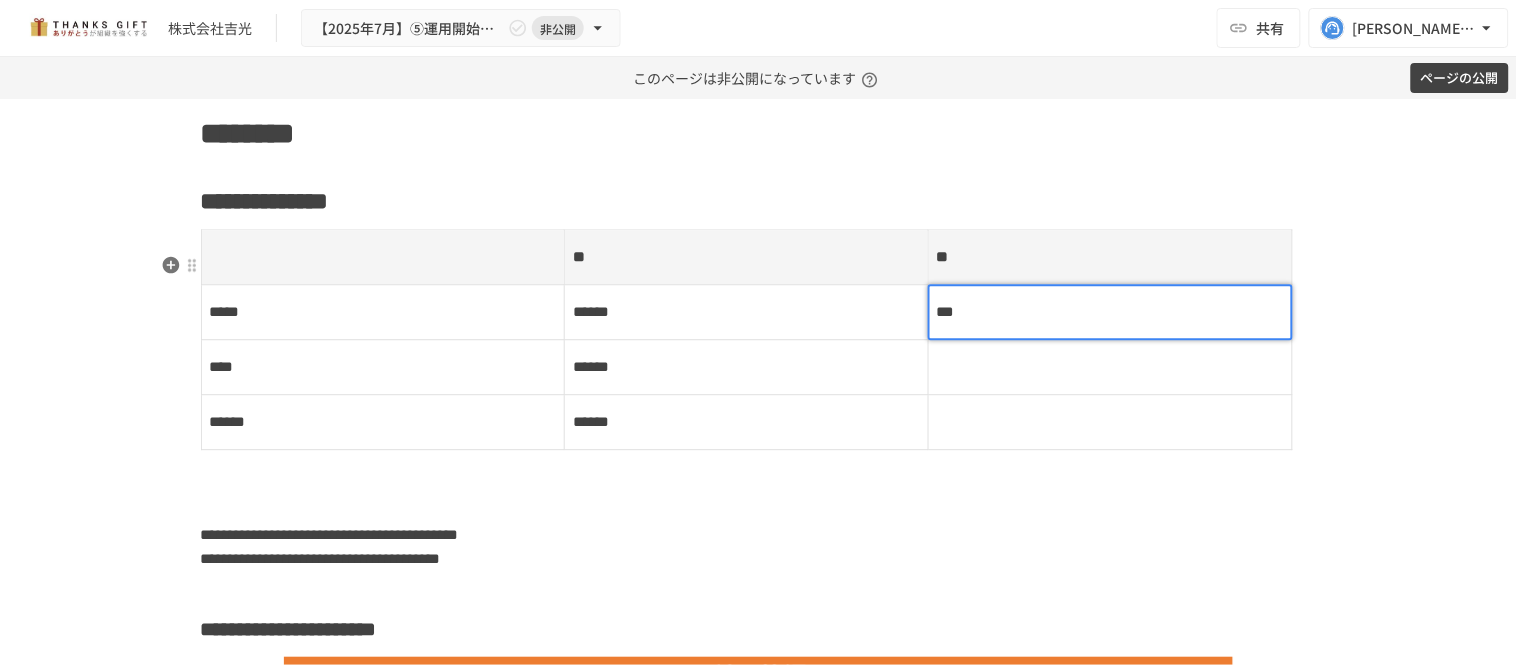 click at bounding box center (1110, 367) 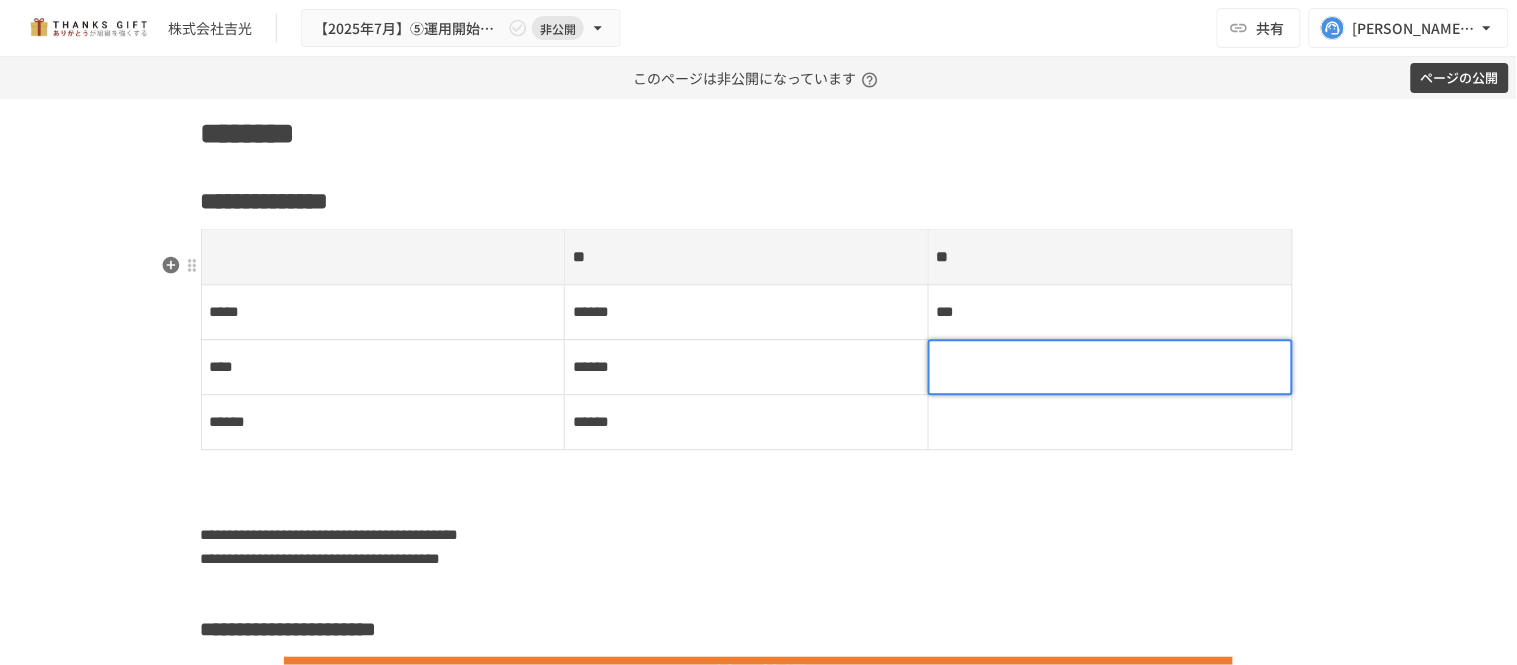 click at bounding box center [1110, 367] 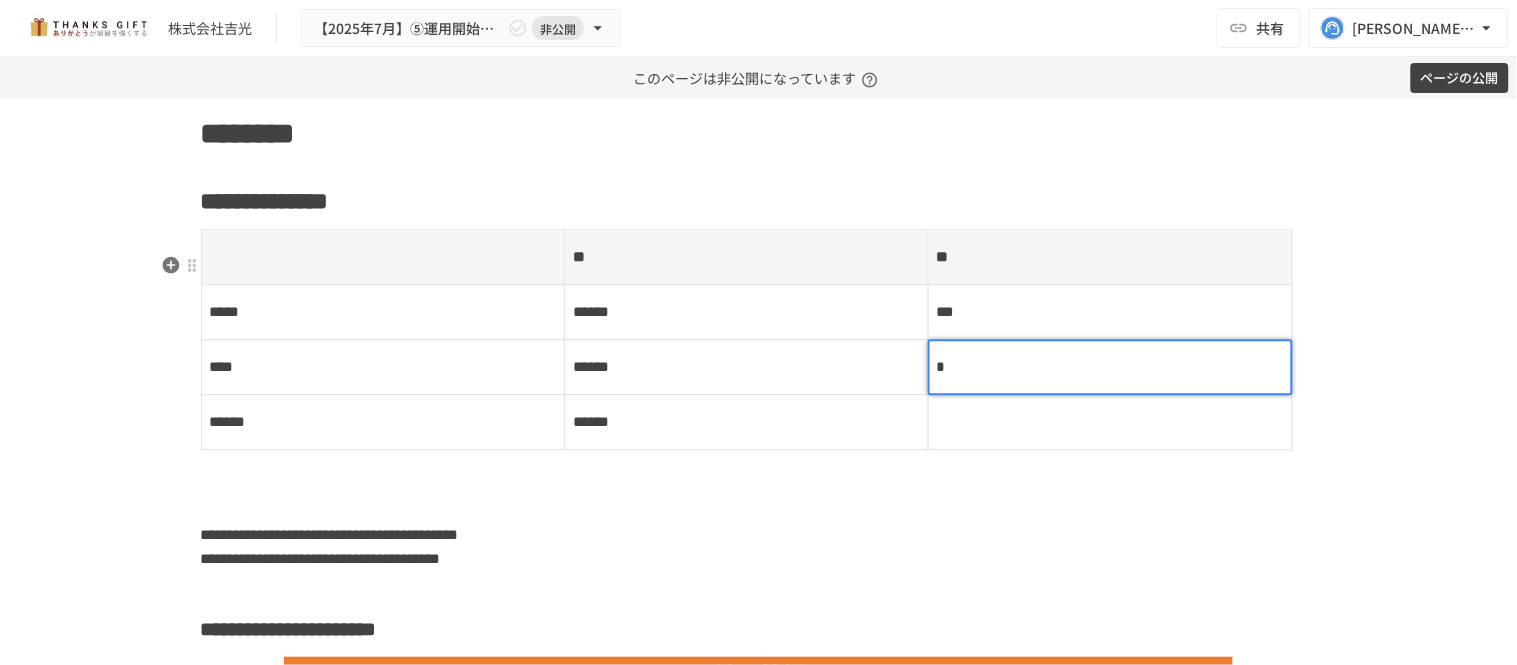 type 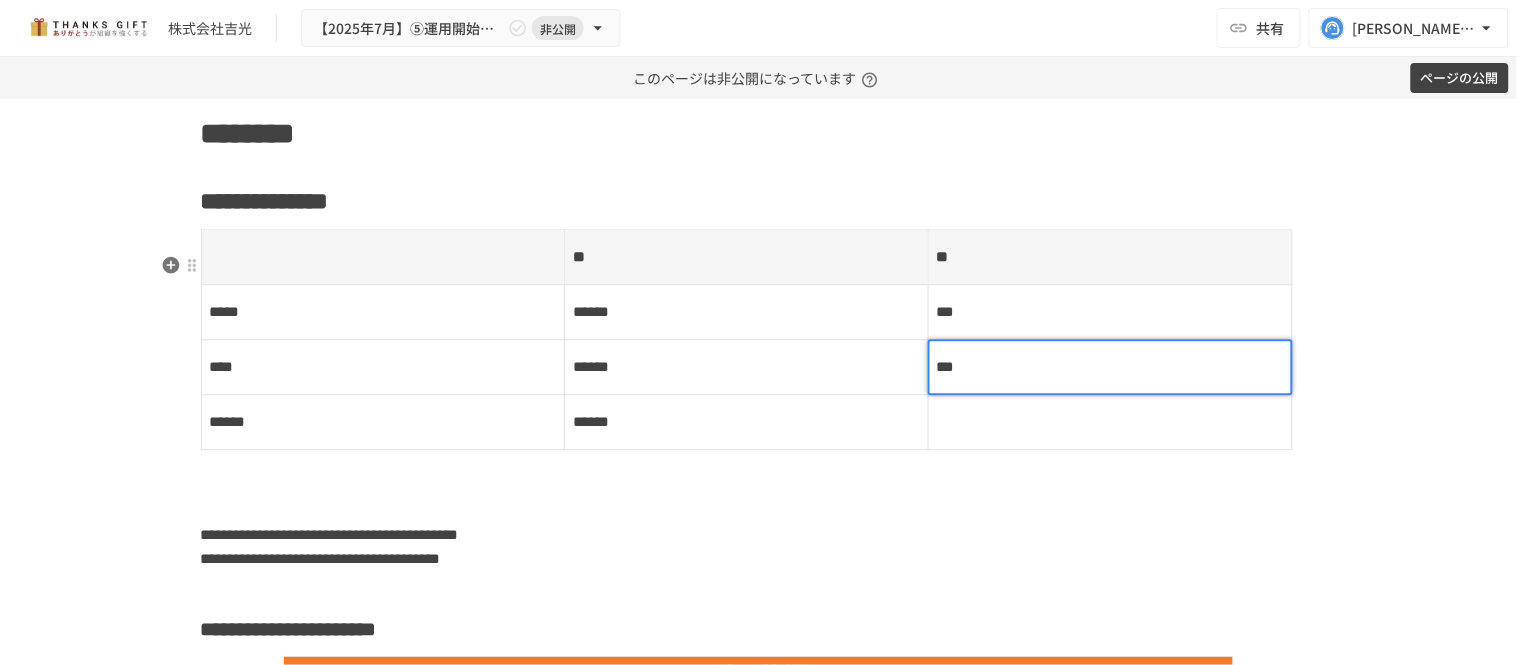 click at bounding box center (1110, 422) 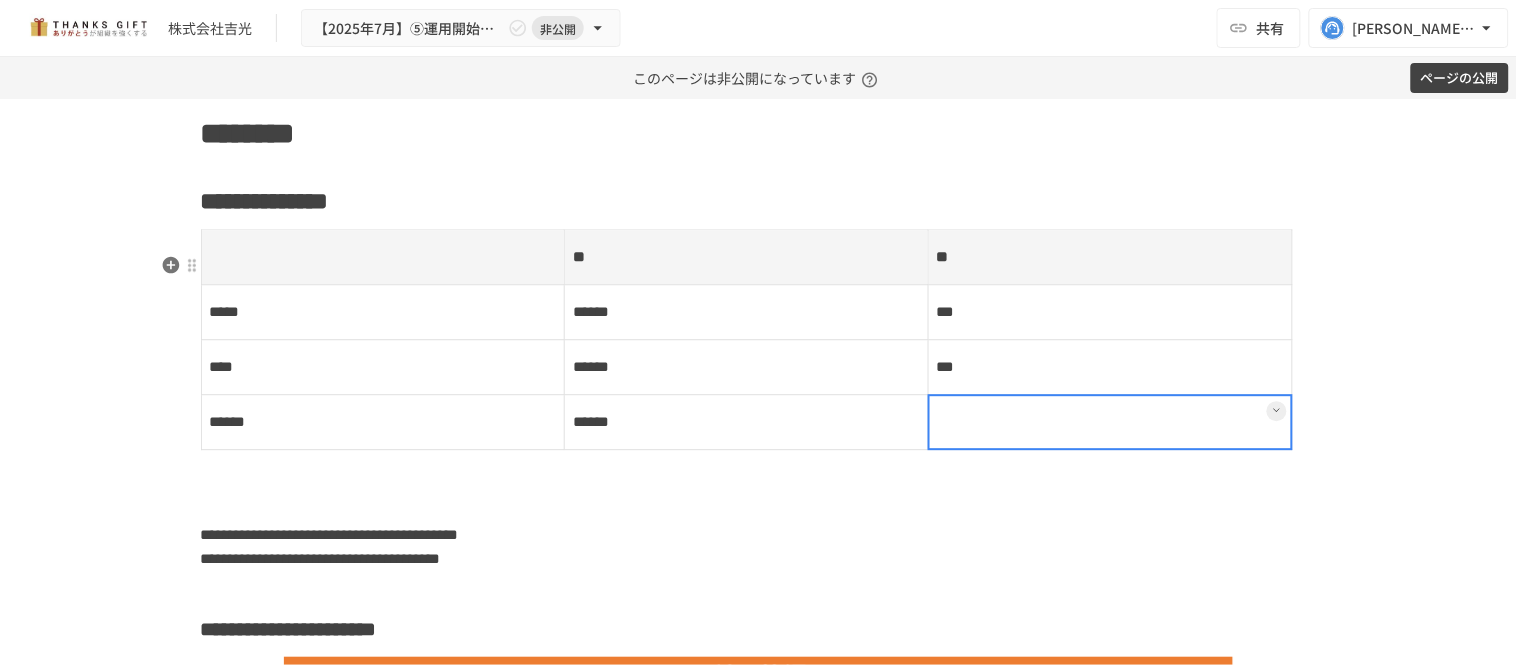 click at bounding box center (1110, 422) 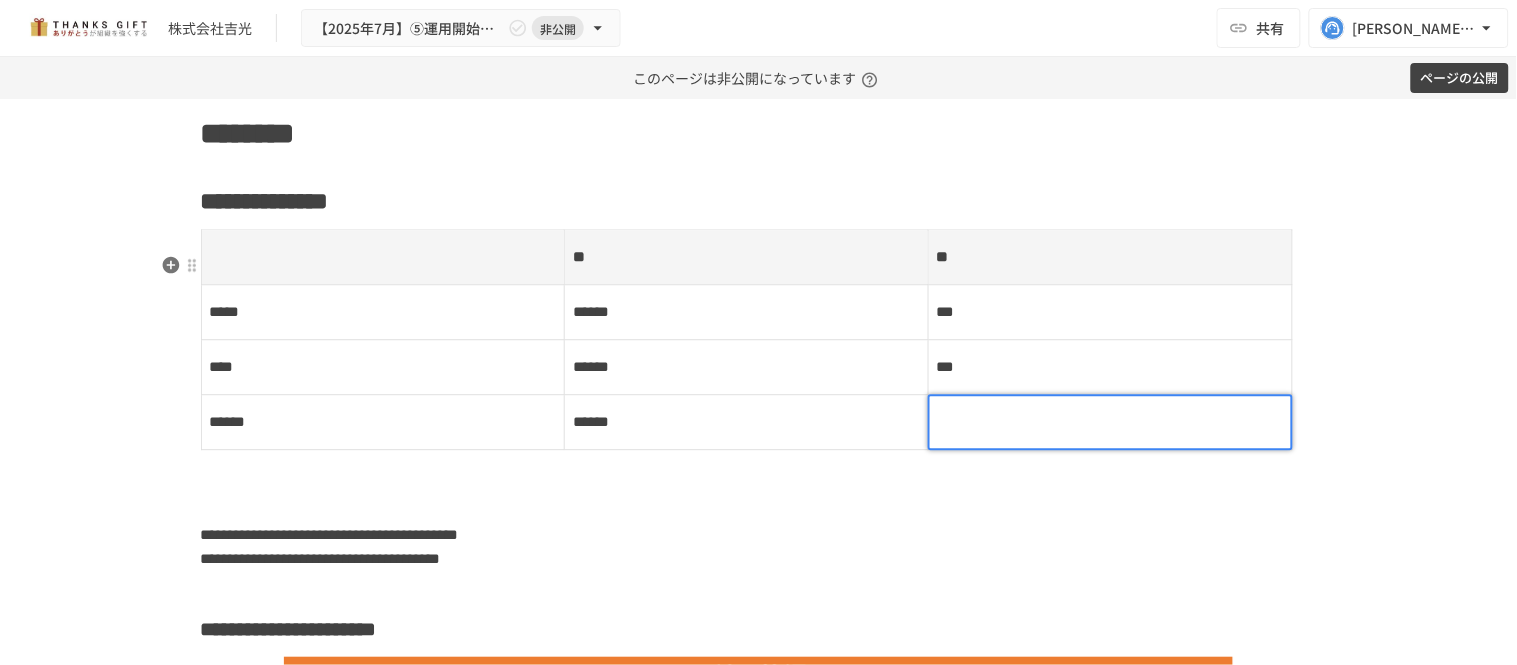 click at bounding box center (1110, 422) 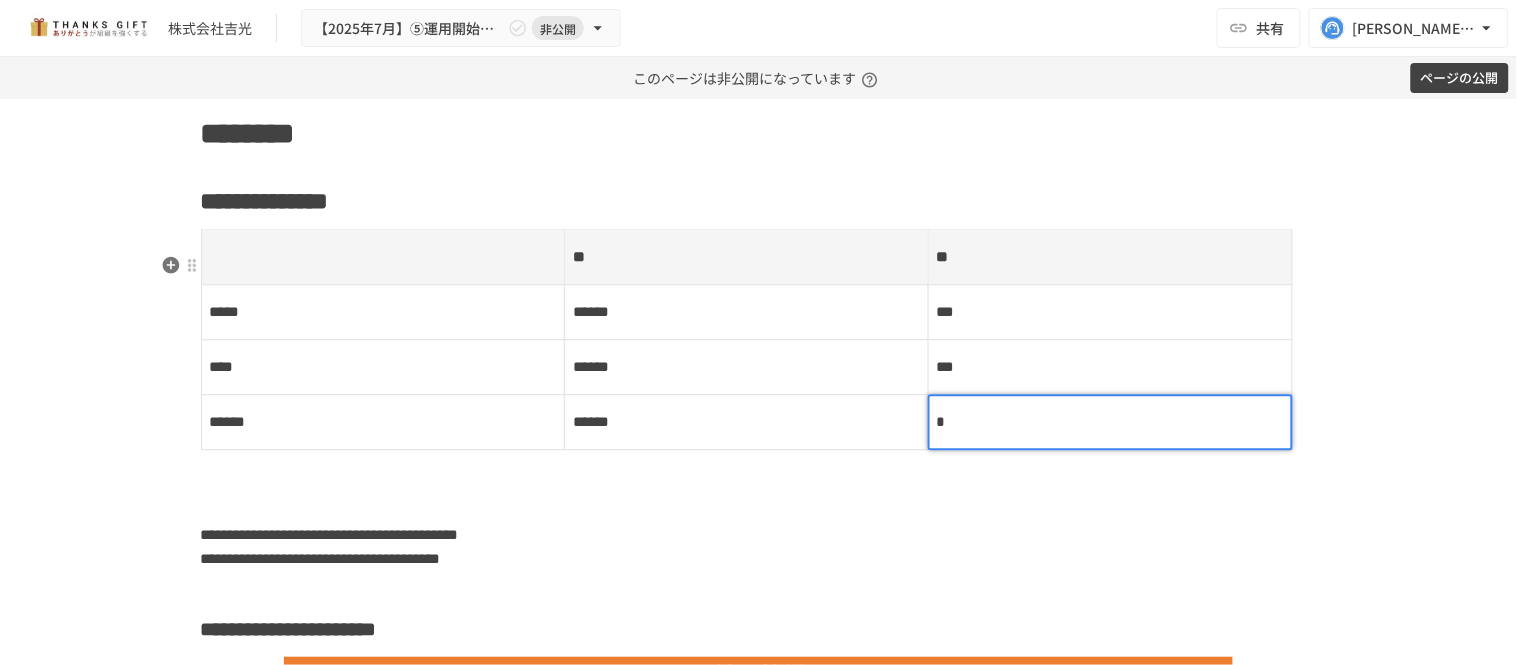 type 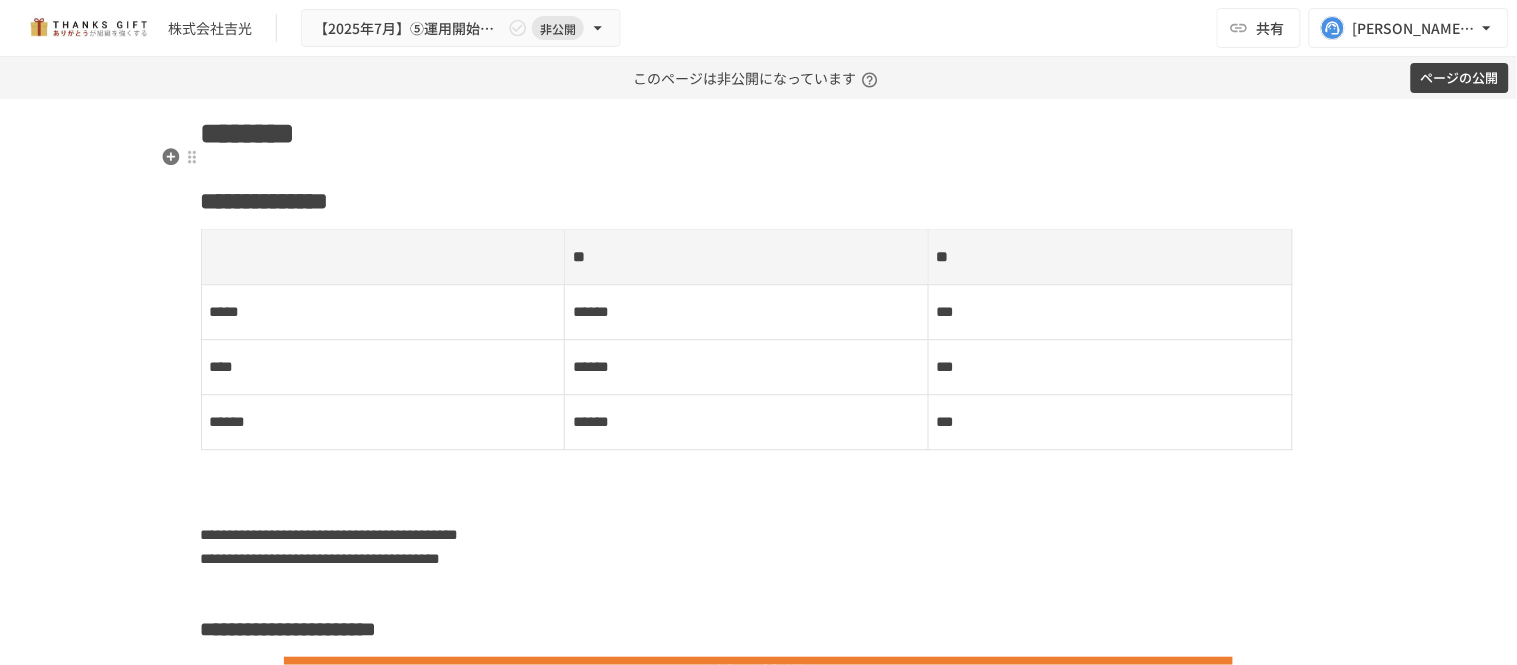 click on "**********" at bounding box center (759, 4016) 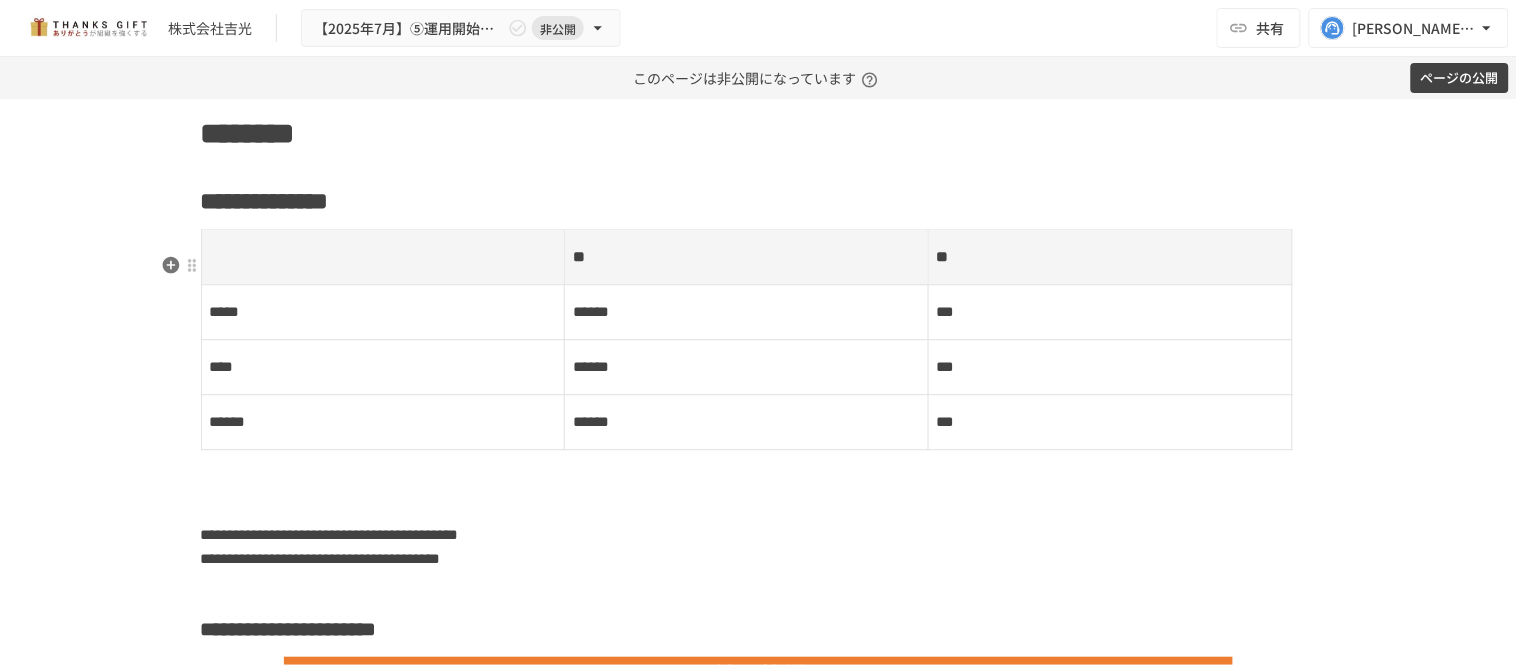 scroll, scrollTop: 3344, scrollLeft: 0, axis: vertical 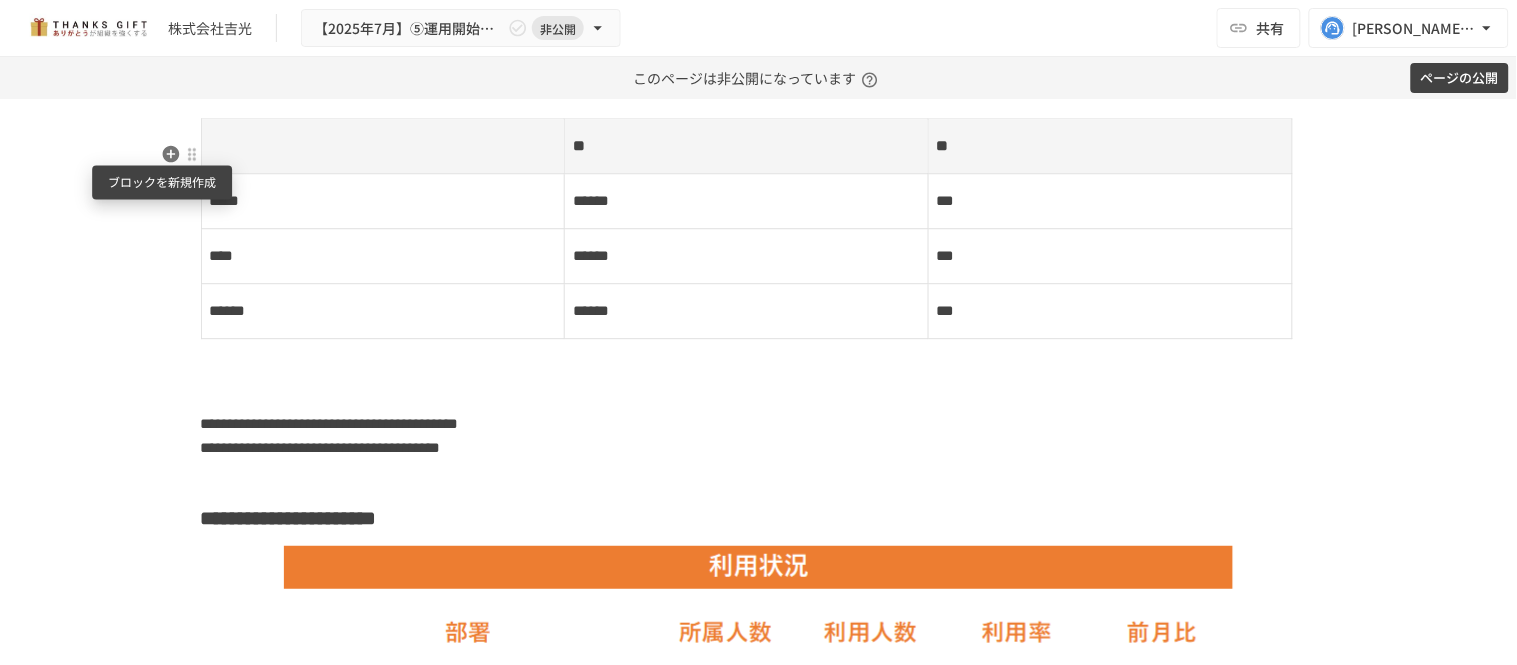 click 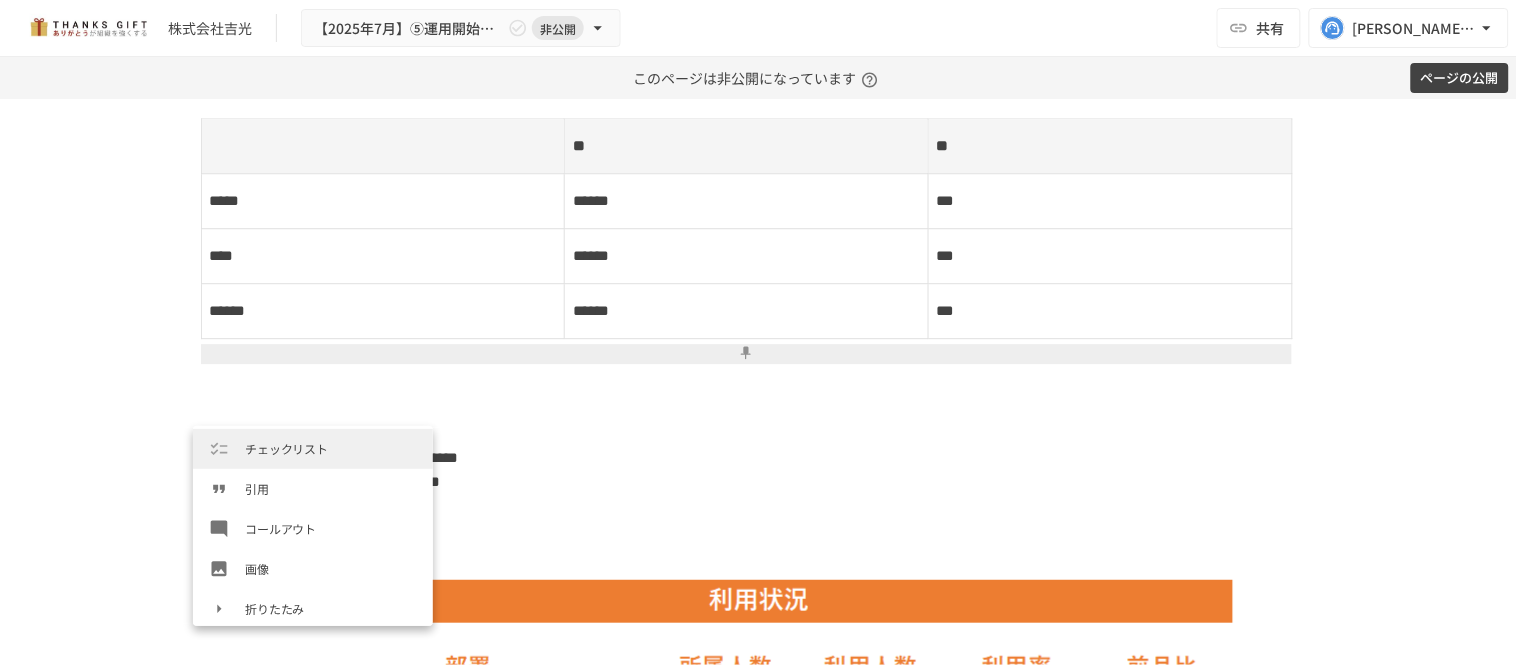 scroll, scrollTop: 333, scrollLeft: 0, axis: vertical 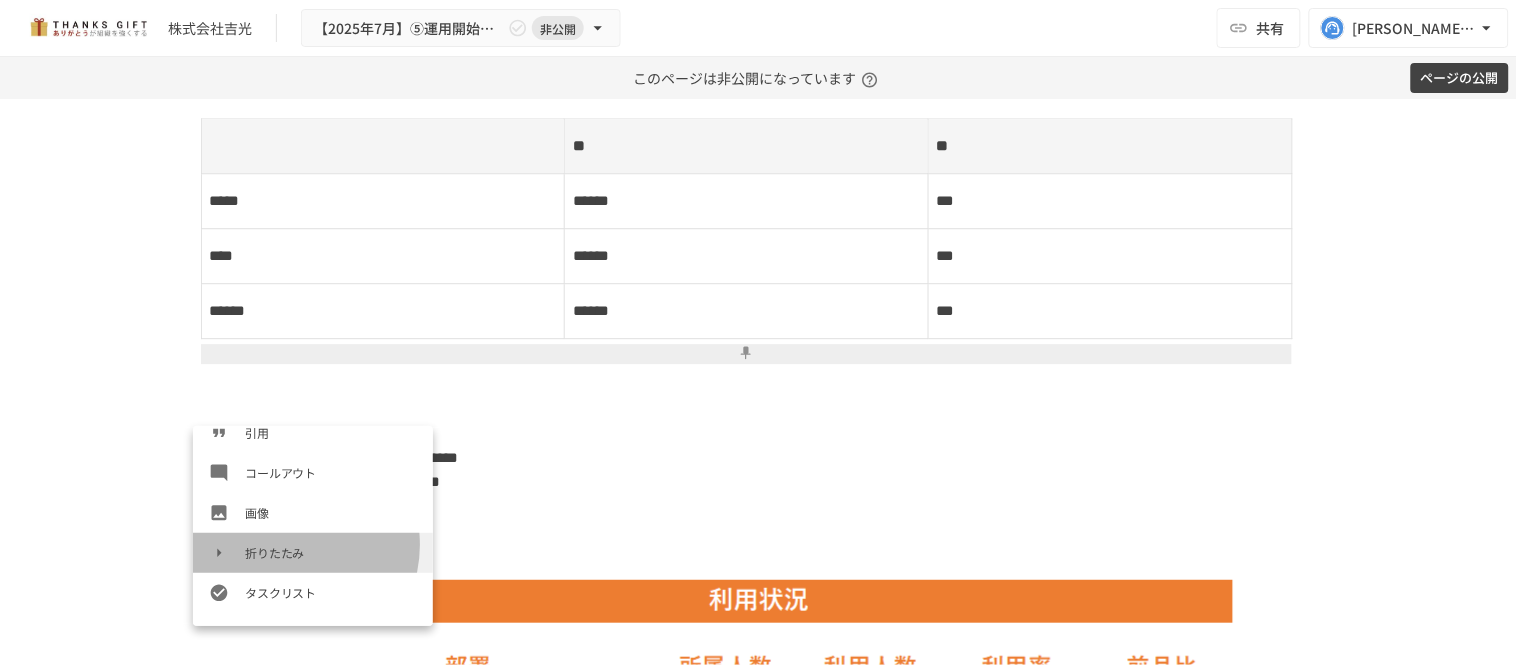 click on "折りたたみ" at bounding box center (331, 552) 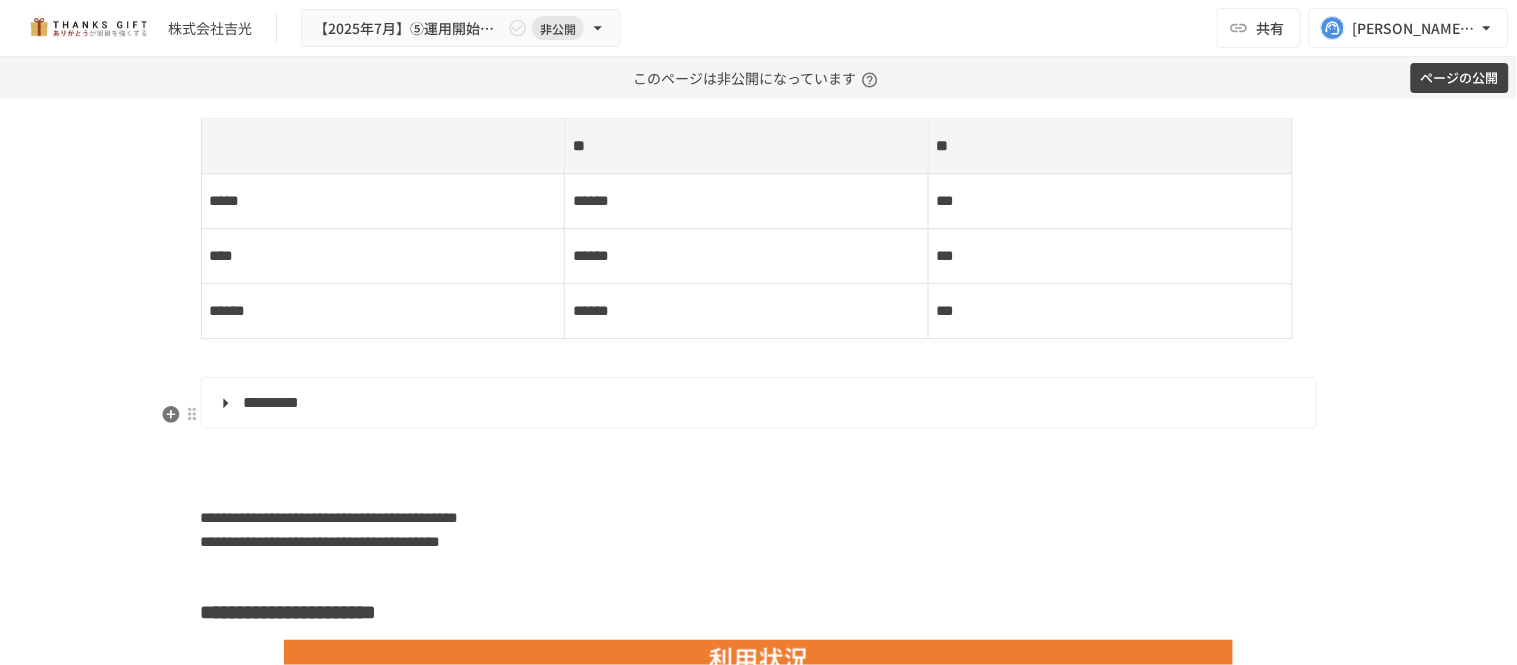 click on "*********" at bounding box center (757, 403) 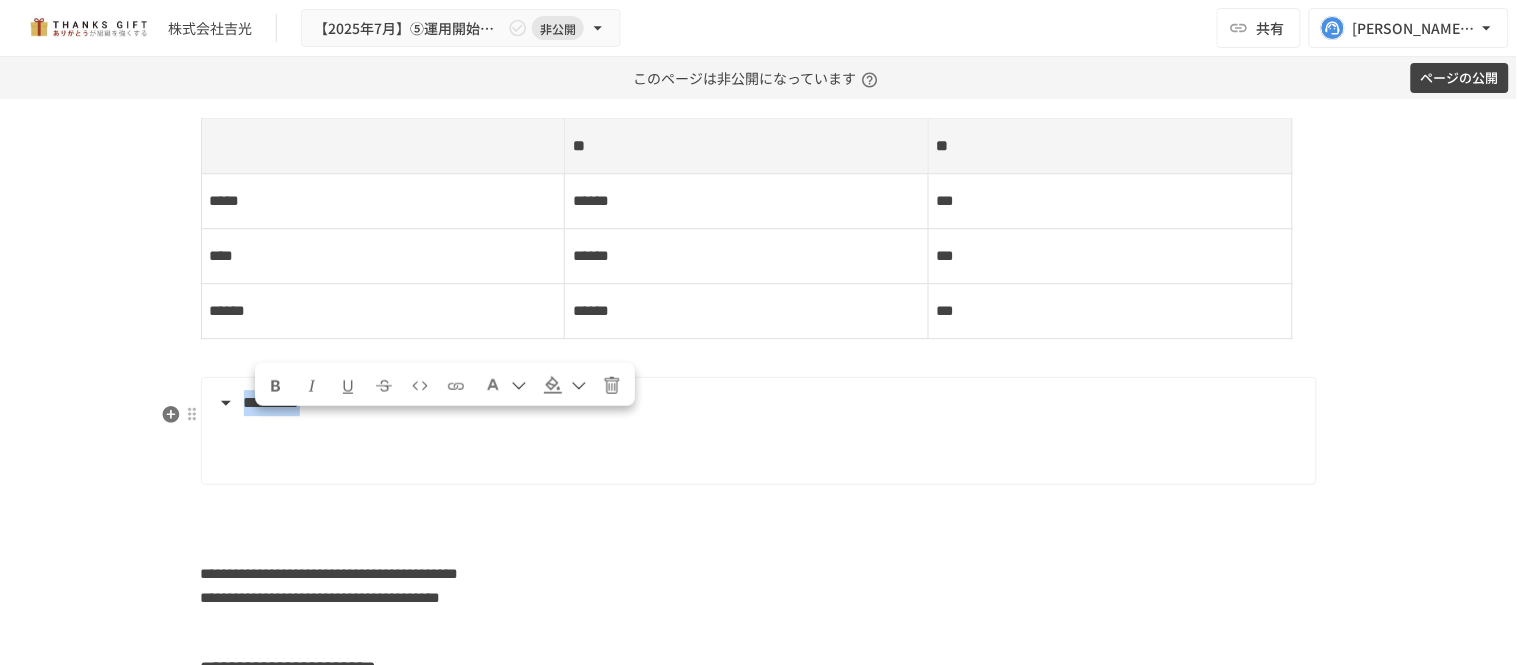 drag, startPoint x: 390, startPoint y: 431, endPoint x: 180, endPoint y: 406, distance: 211.48286 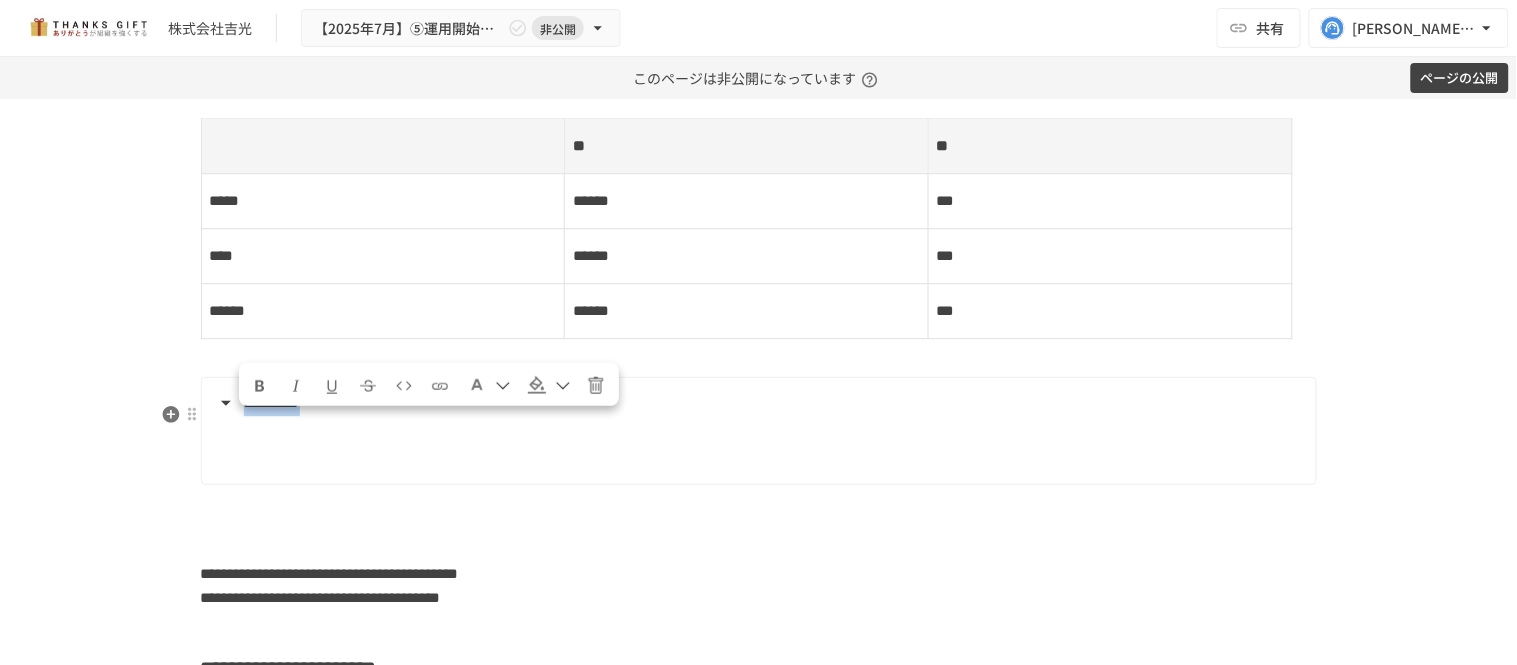 drag, startPoint x: 301, startPoint y: 426, endPoint x: 243, endPoint y: 427, distance: 58.00862 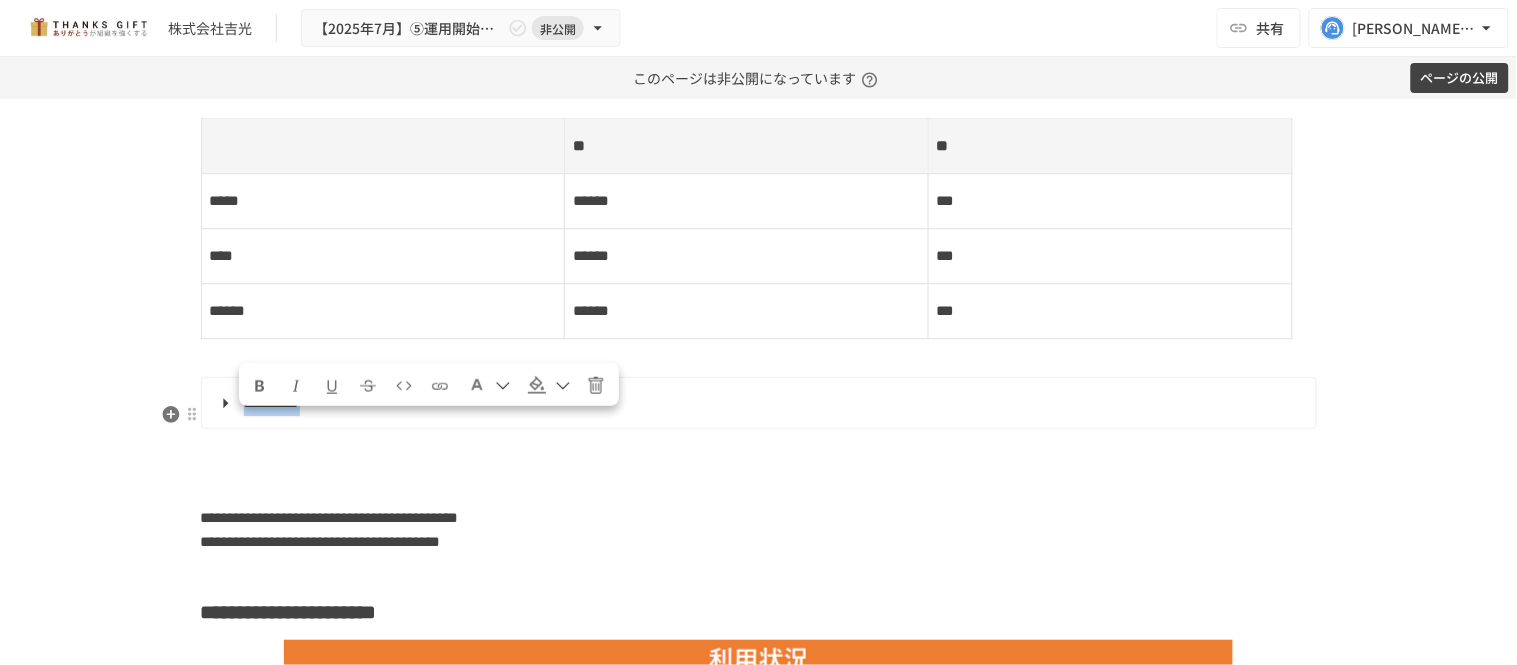 click at bounding box center [260, 386] 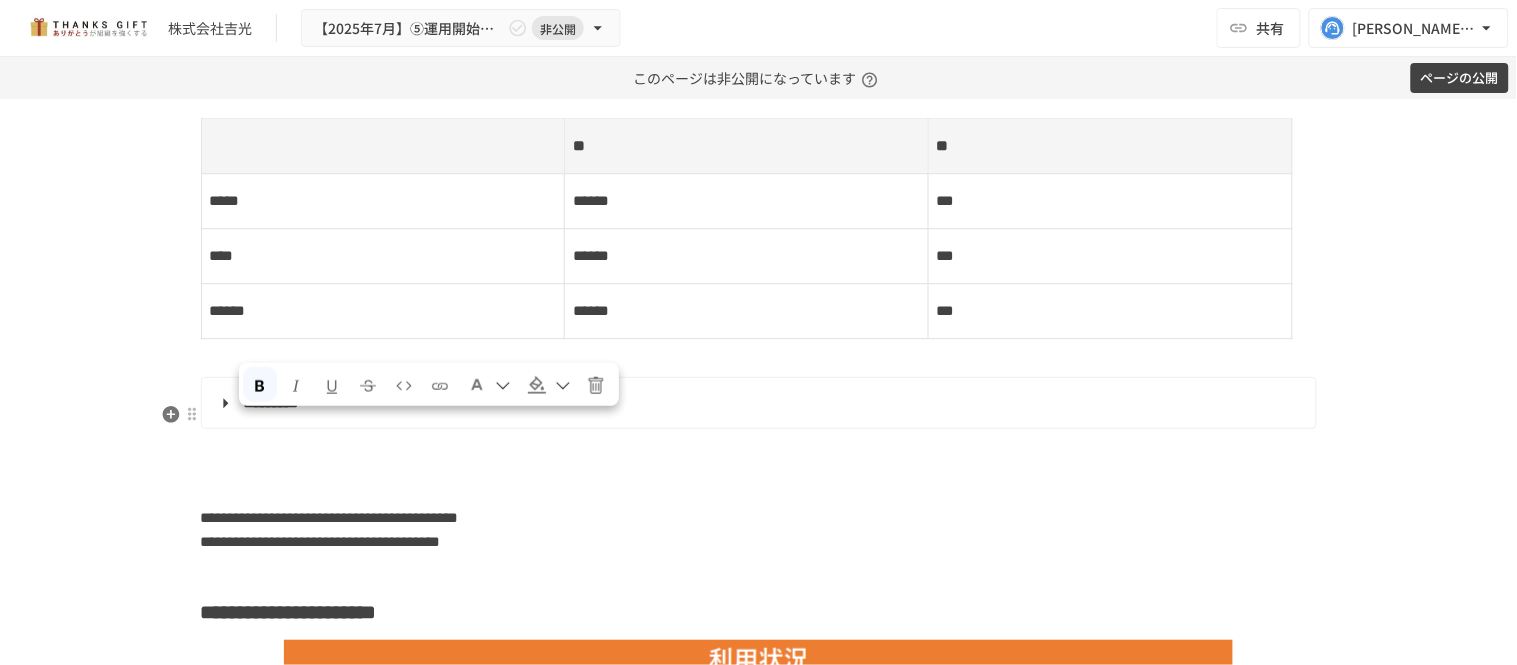 click at bounding box center (489, 384) 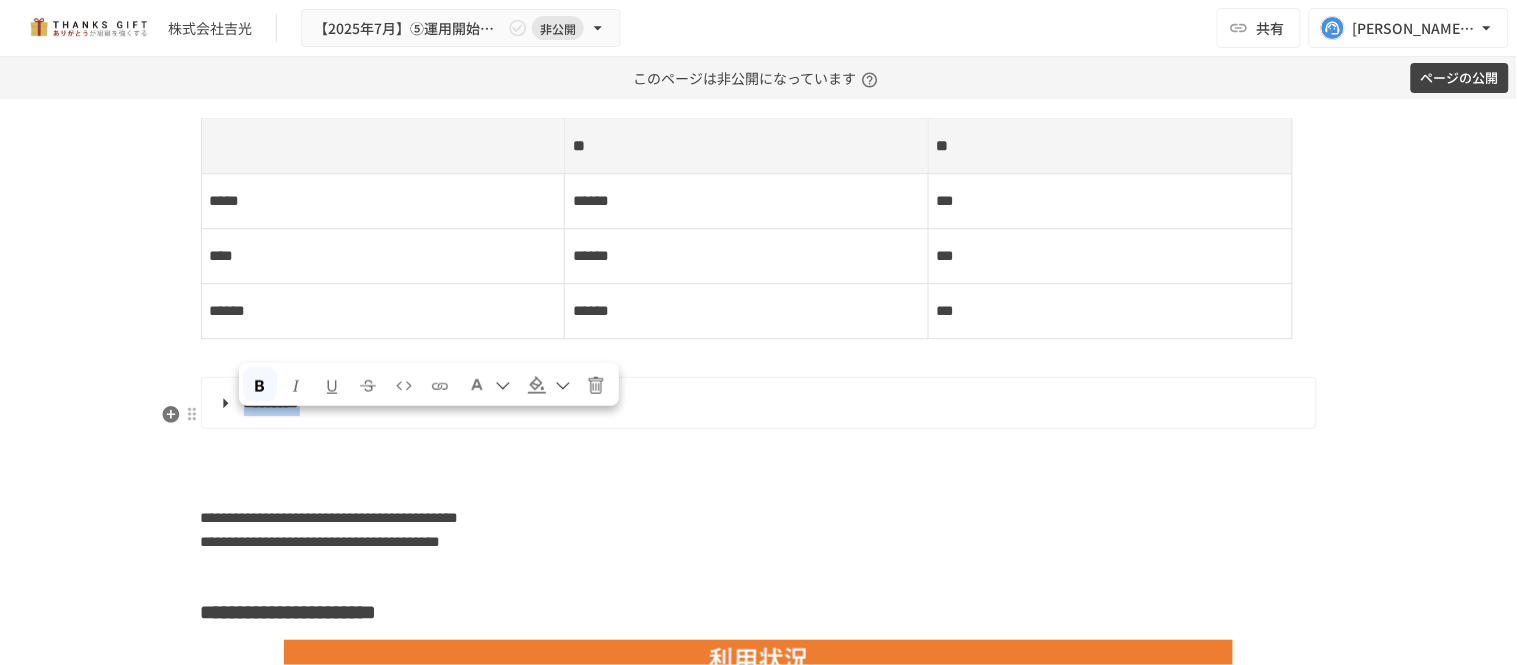 drag, startPoint x: 434, startPoint y: 417, endPoint x: 227, endPoint y: 420, distance: 207.02174 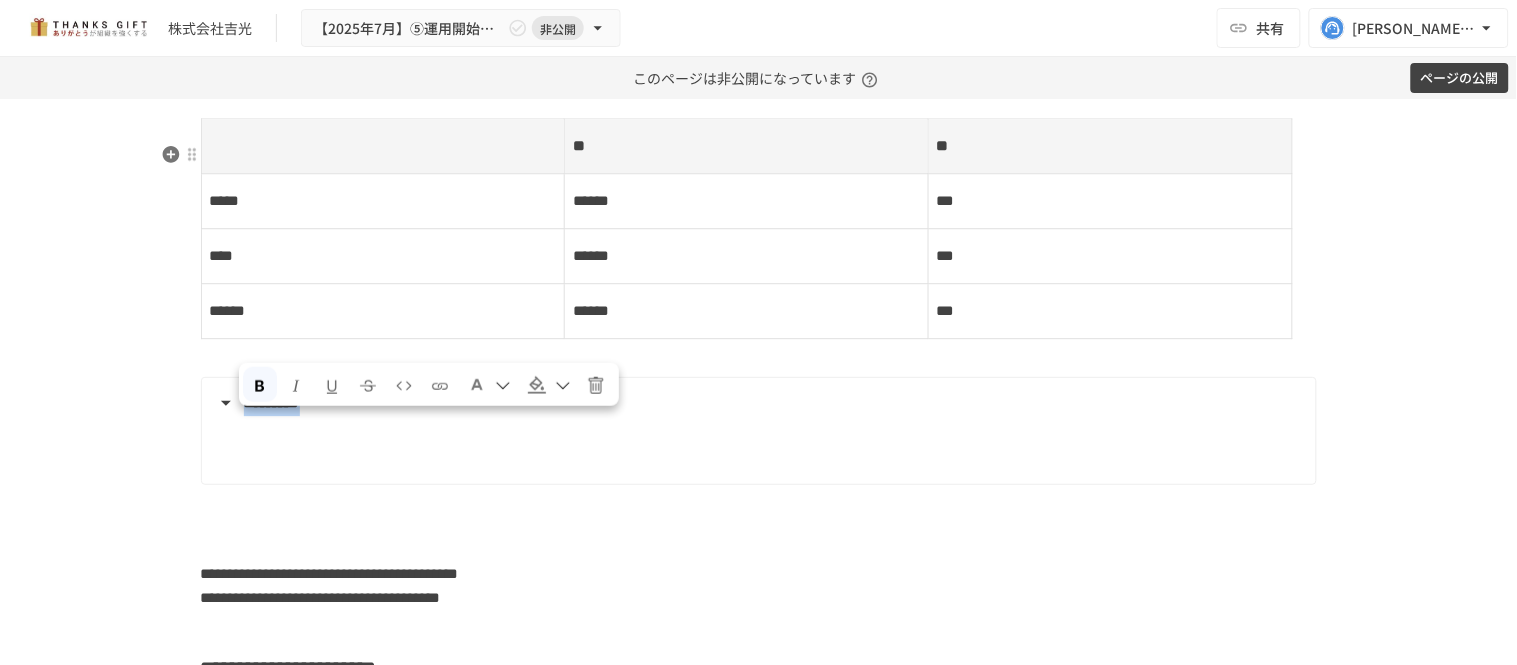 drag, startPoint x: 487, startPoint y: 383, endPoint x: 487, endPoint y: 402, distance: 19 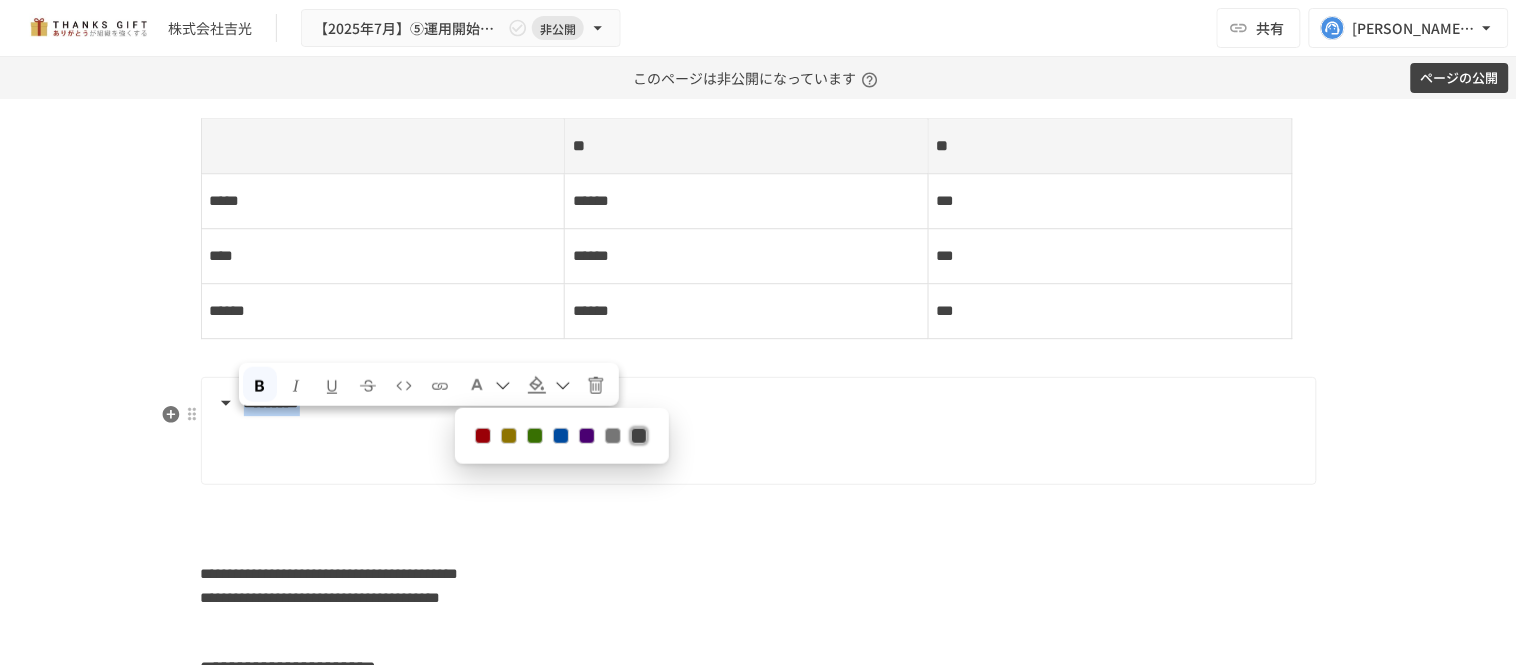 click at bounding box center (482, 436) 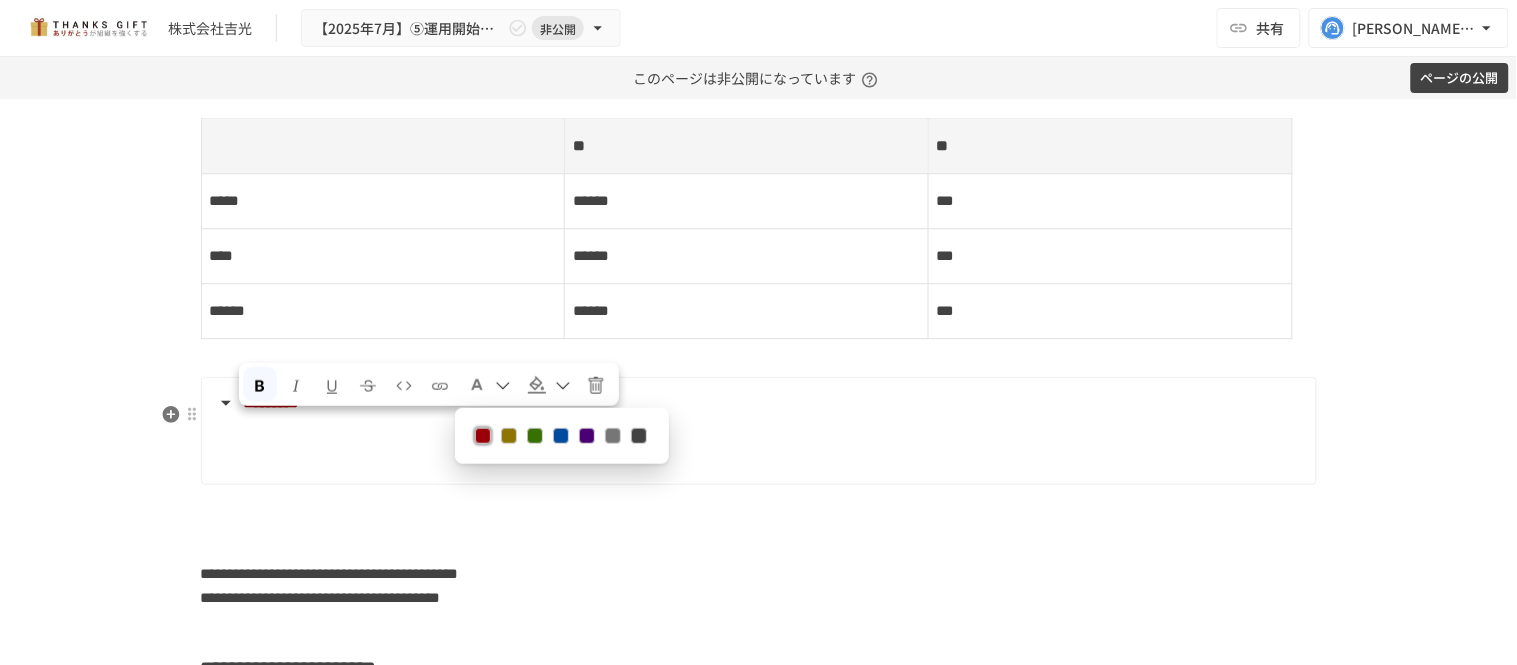 click at bounding box center [757, 440] 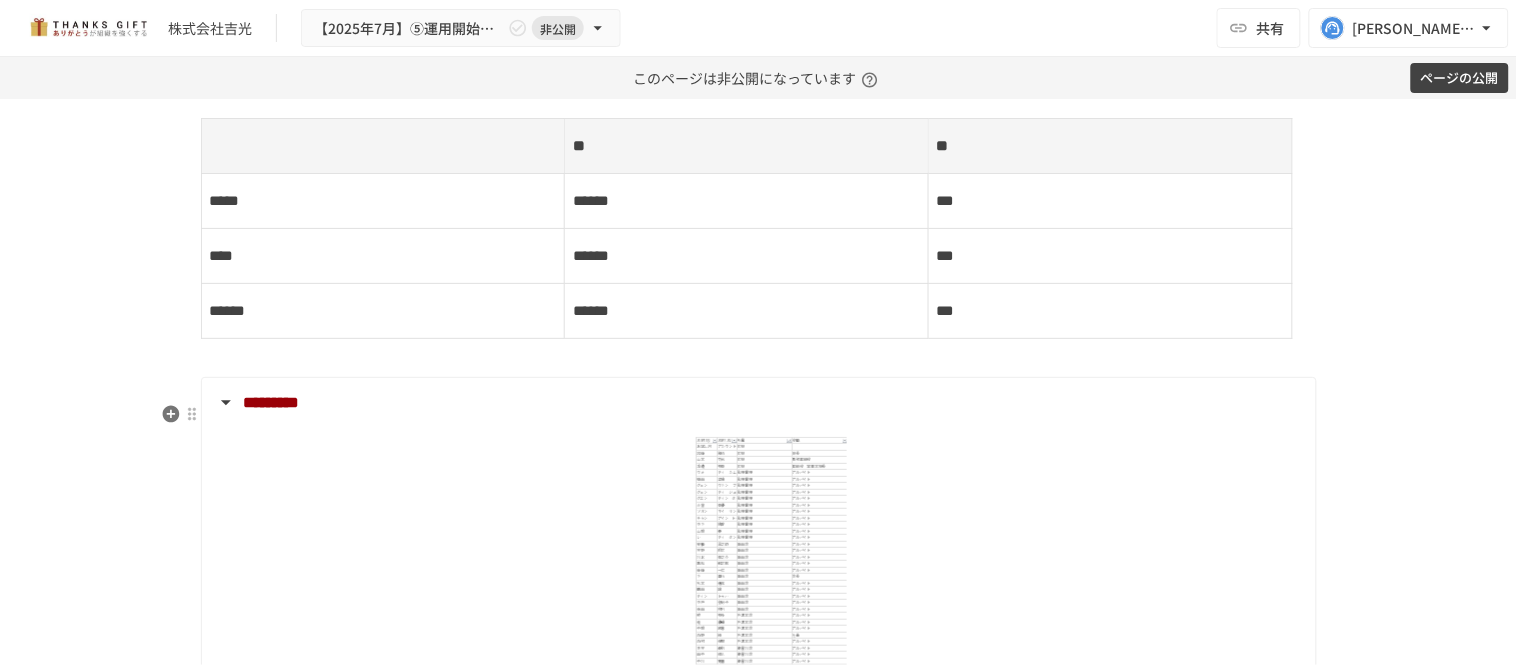 click at bounding box center (772, 999) 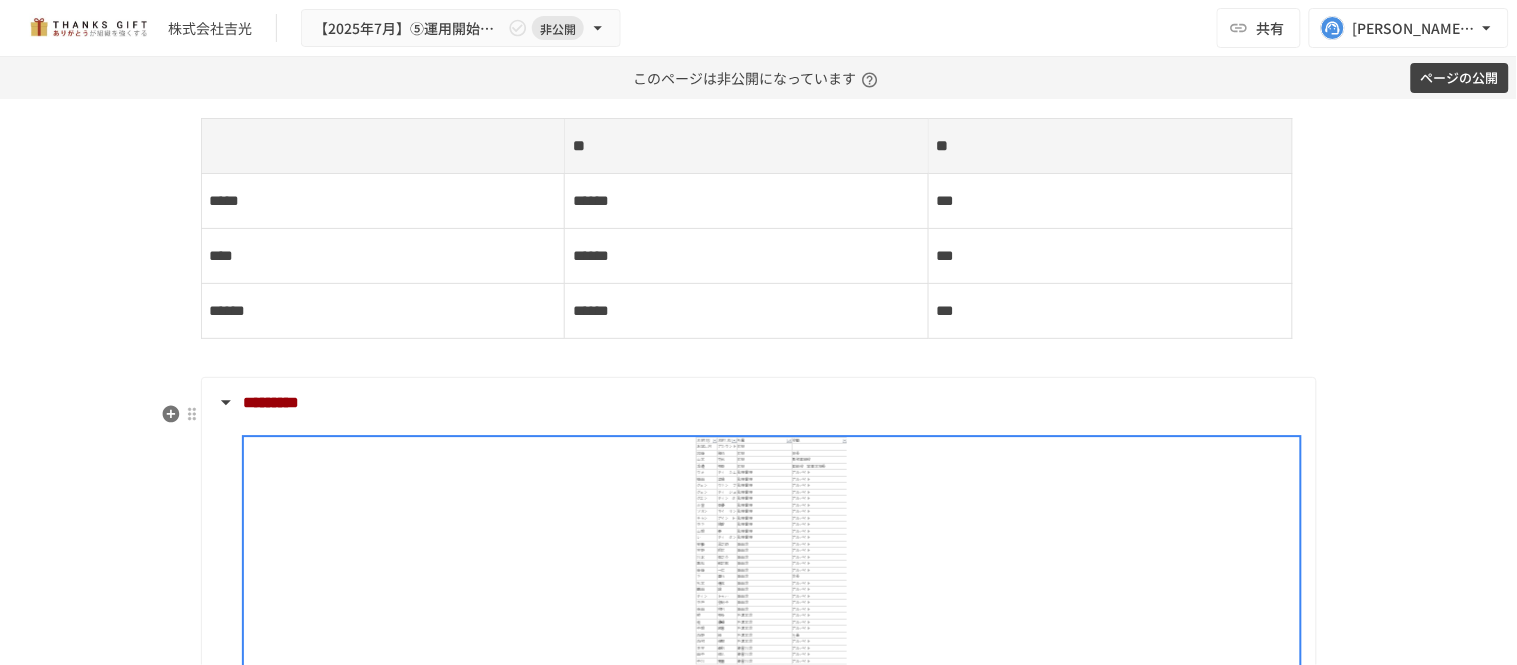 click at bounding box center (772, 999) 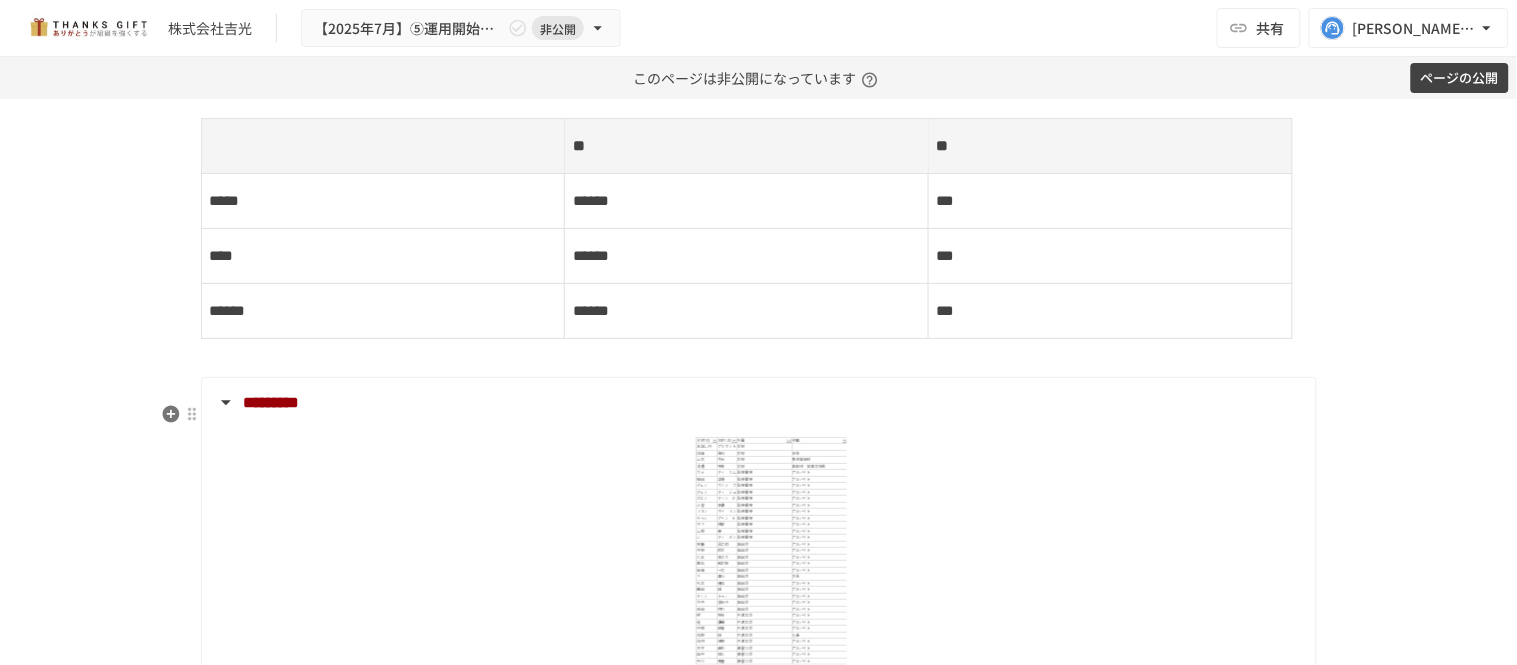 click at bounding box center (772, 999) 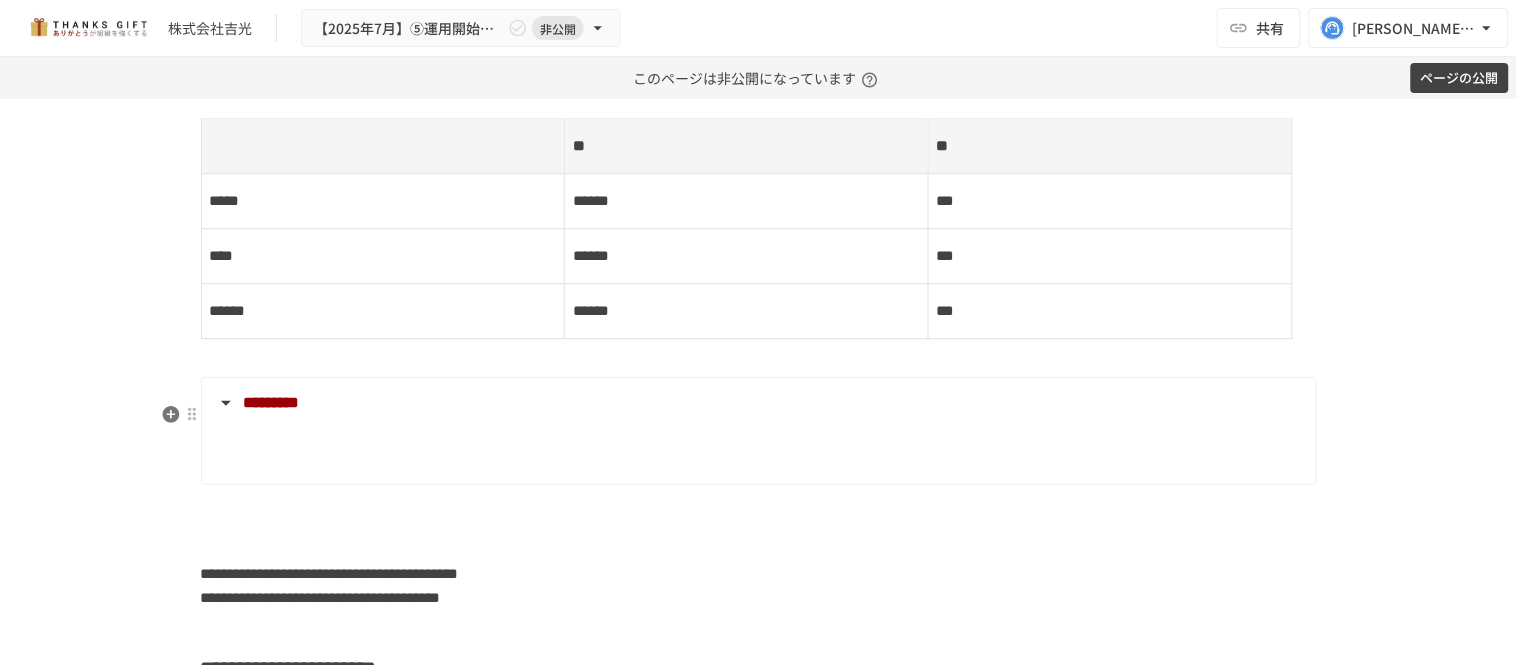 click at bounding box center [772, 450] 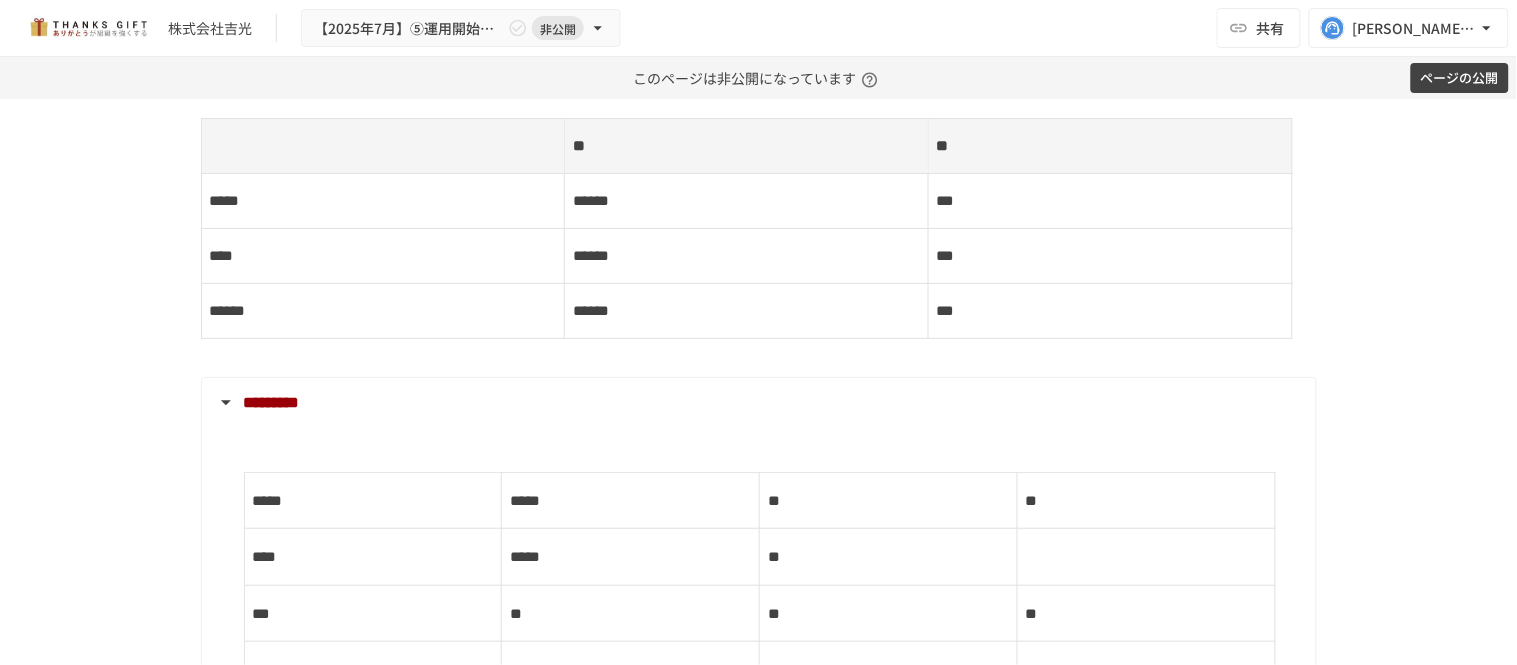 scroll, scrollTop: 3455, scrollLeft: 0, axis: vertical 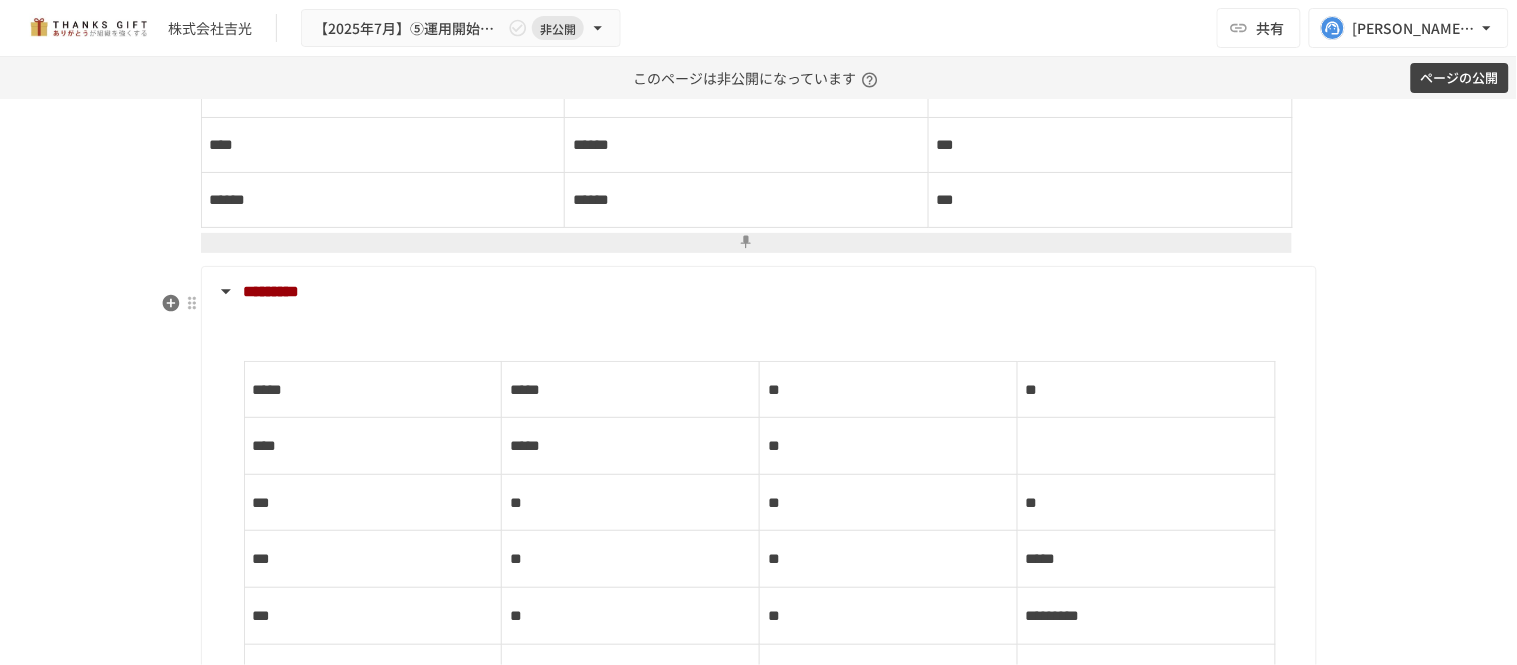click on "*********" at bounding box center (272, 291) 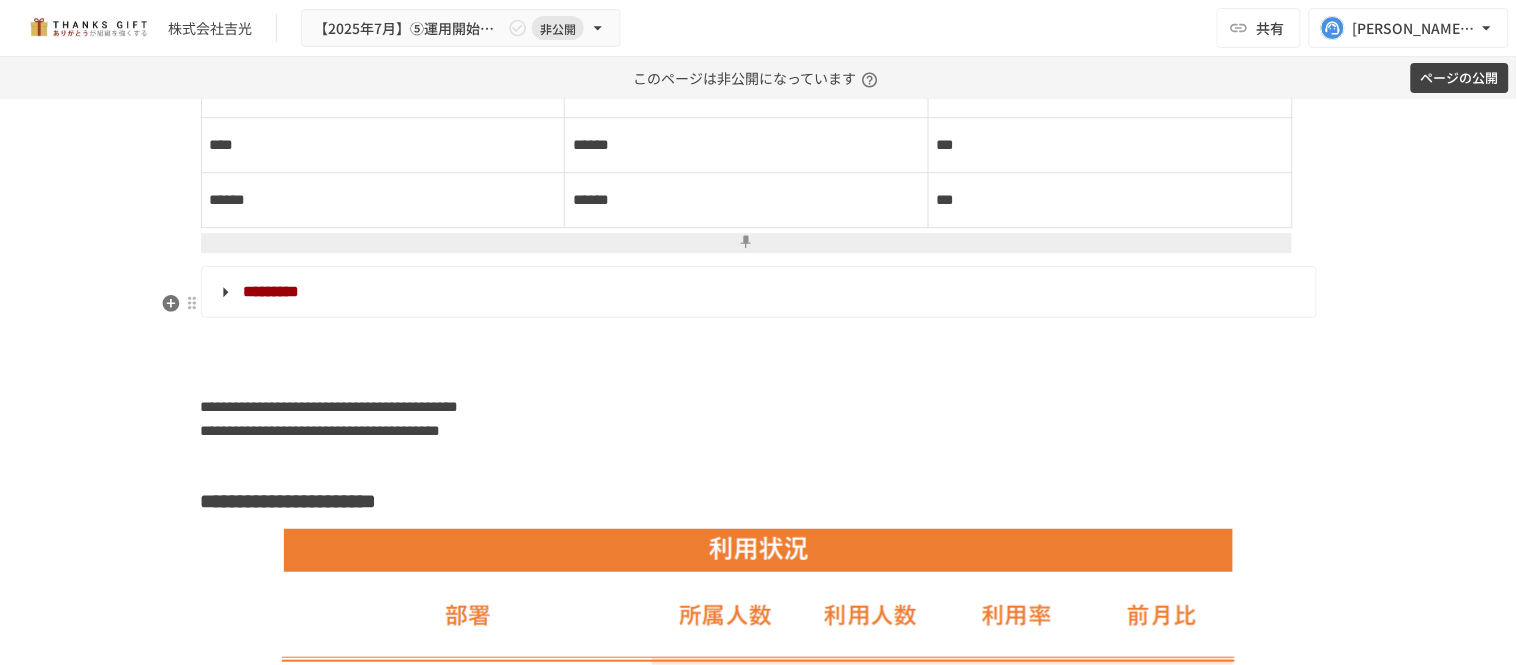 click on "**********" at bounding box center (759, 292) 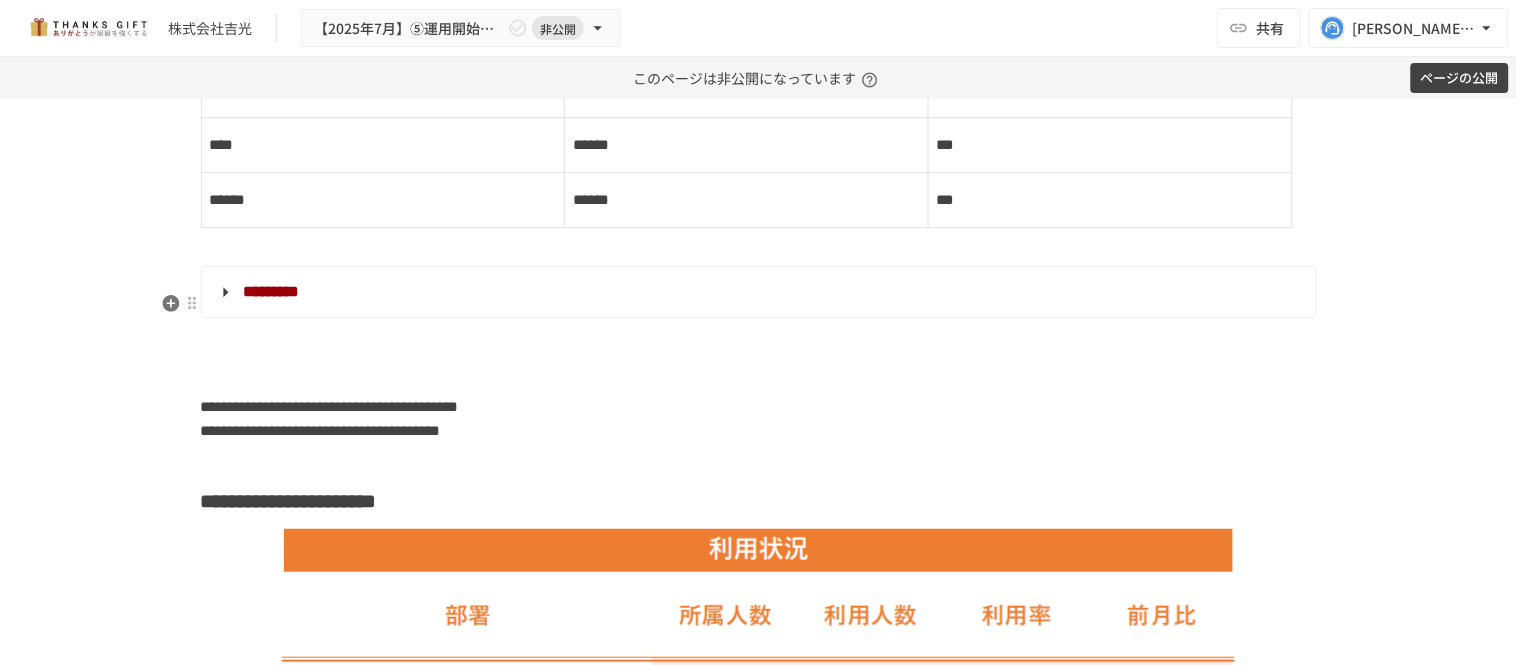 click on "*********" at bounding box center (272, 291) 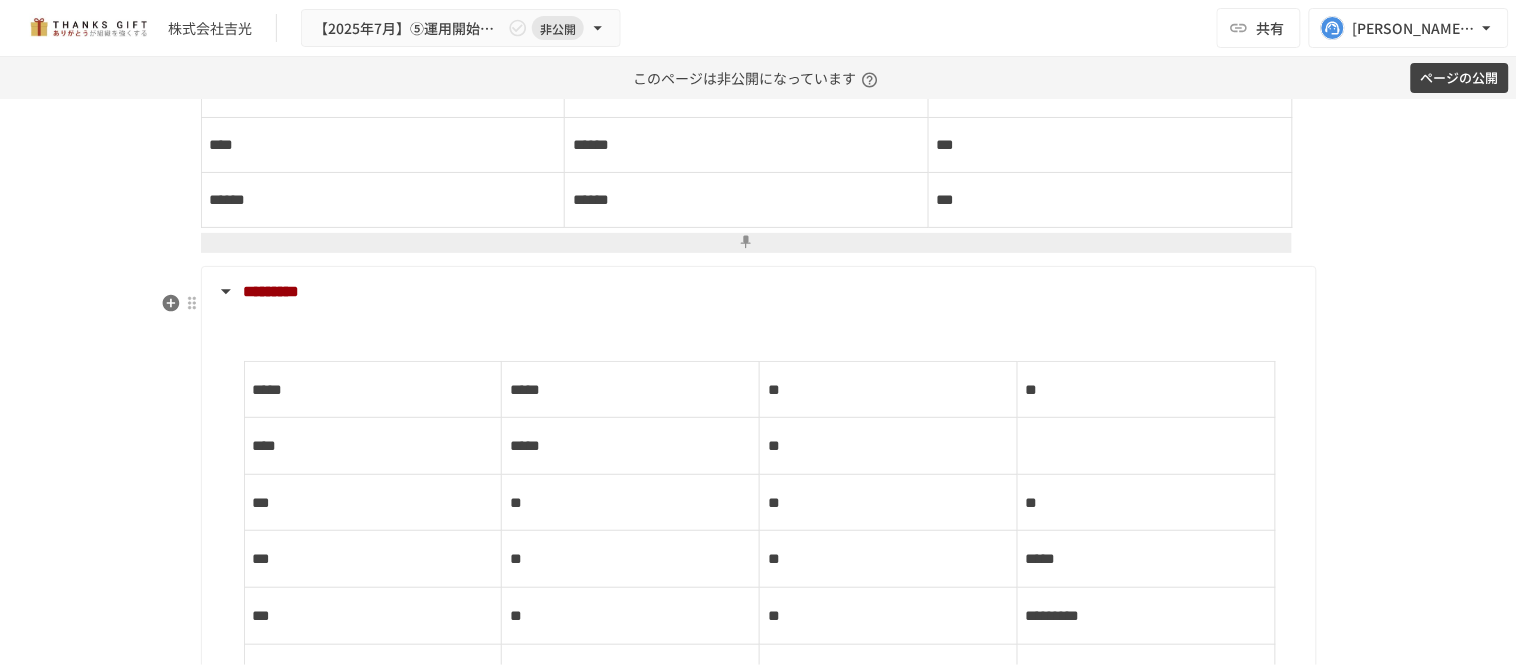 click on "**********" at bounding box center (757, 5243) 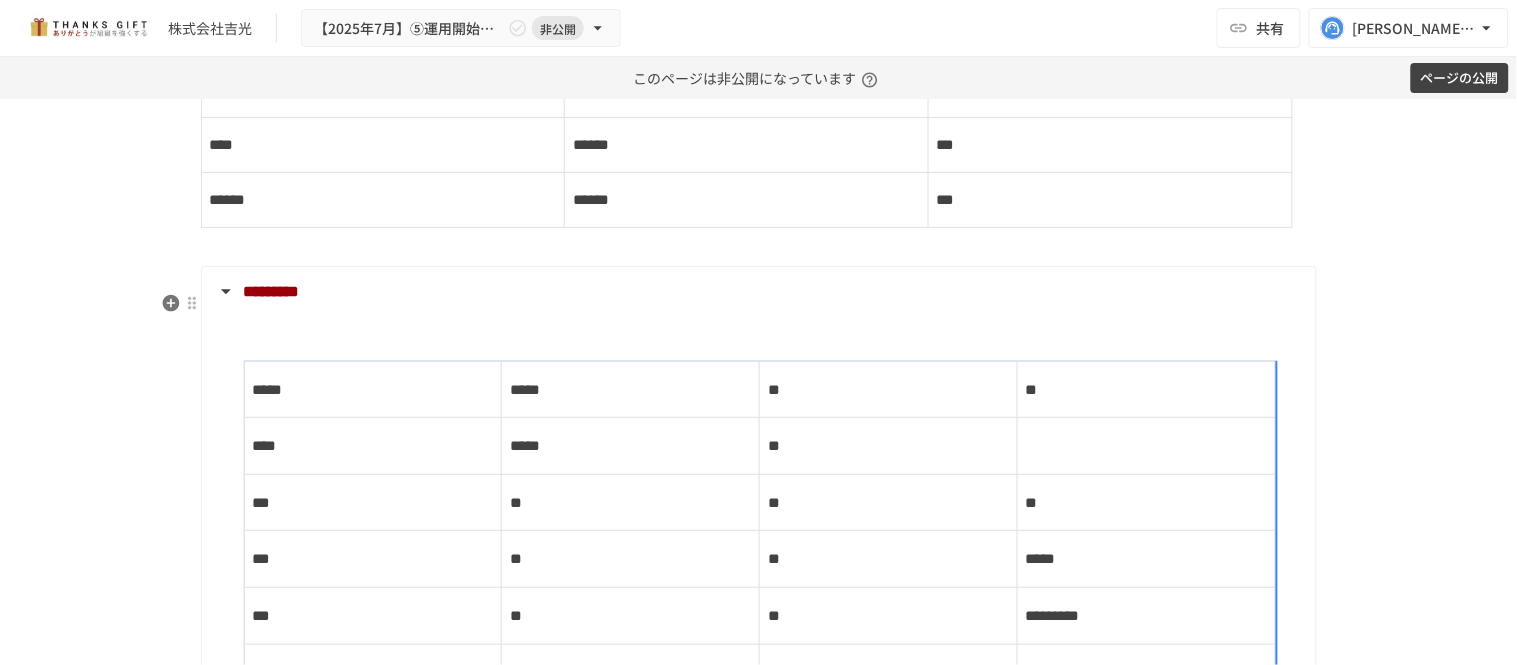 click on "****" at bounding box center (373, 446) 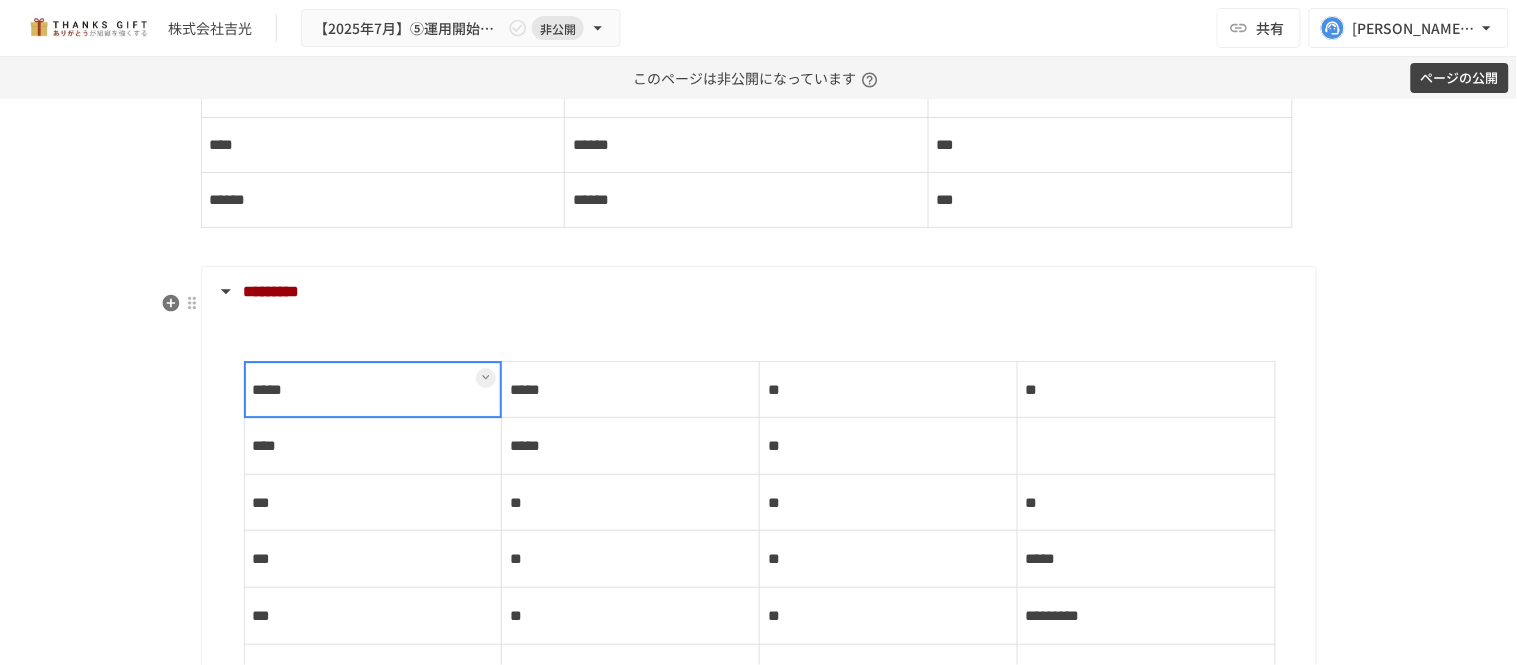click on "****" at bounding box center [373, 446] 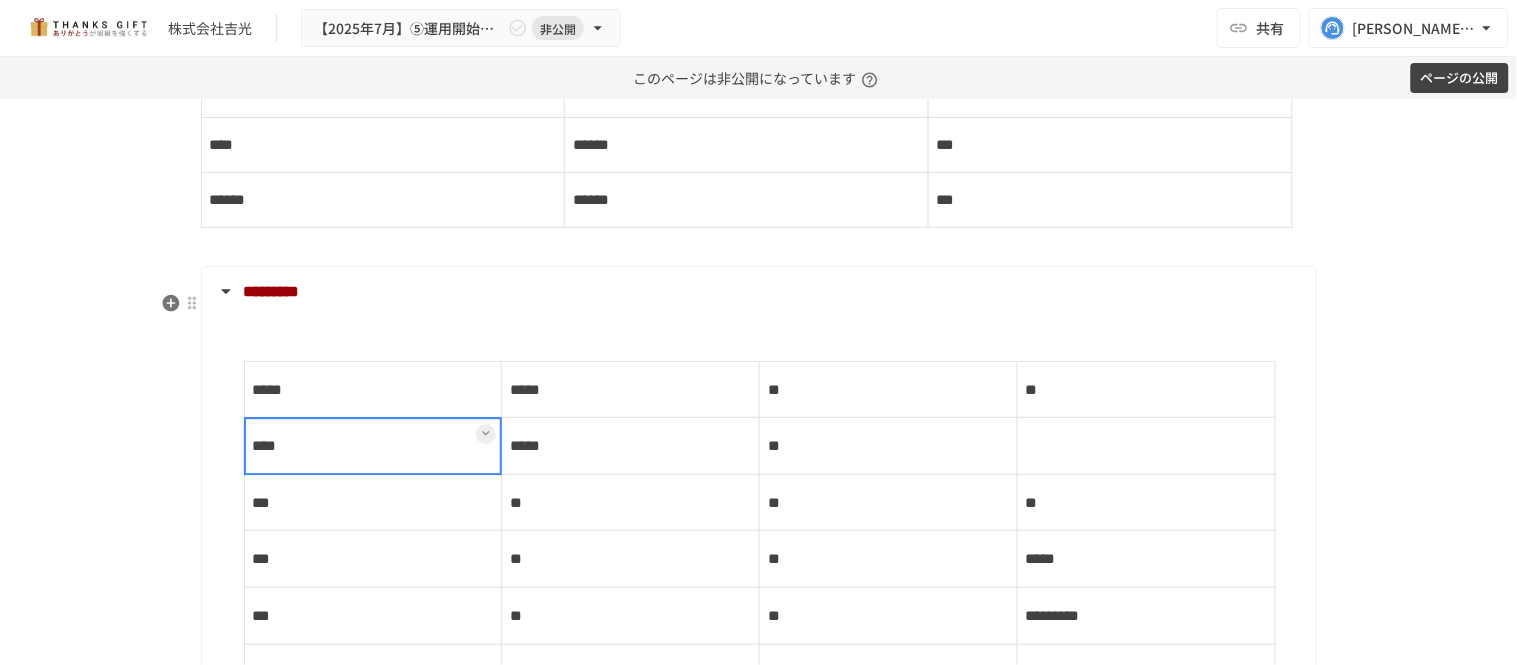 click at bounding box center [486, 434] 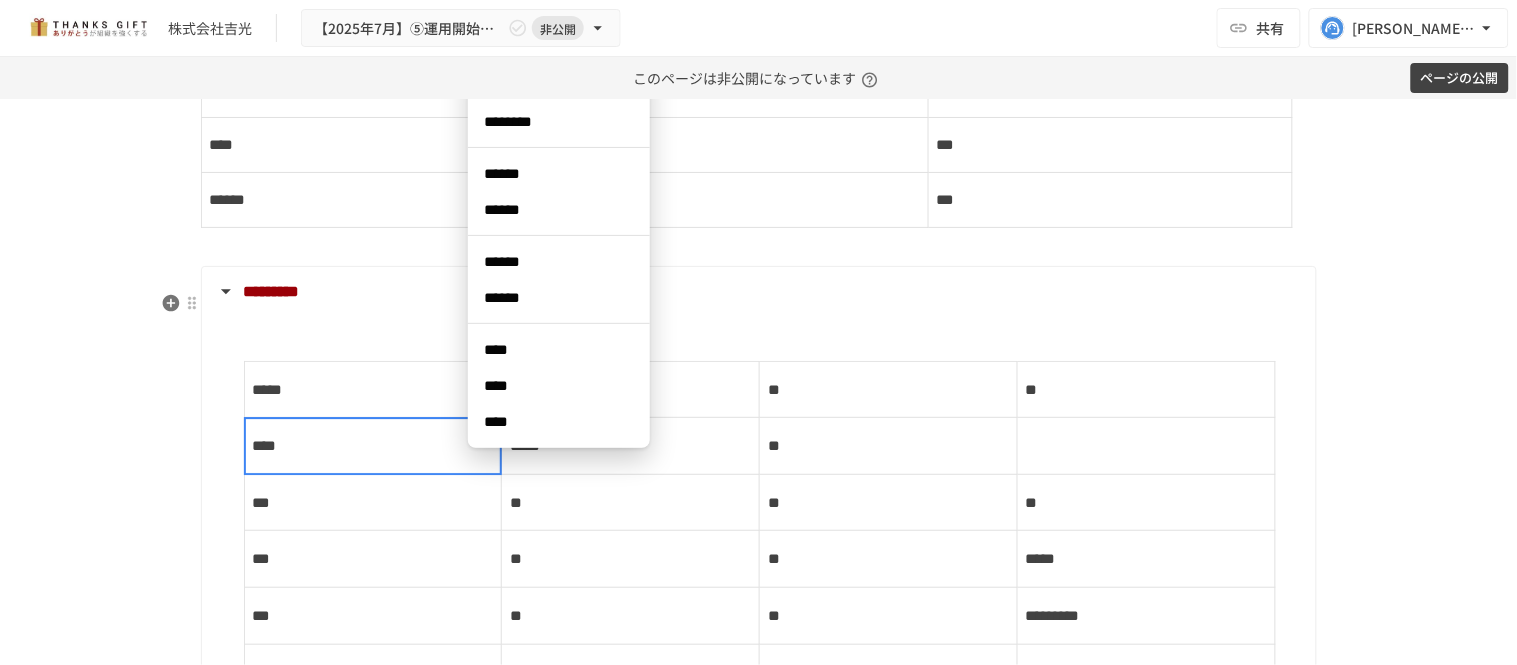 click on "****" at bounding box center [559, 386] 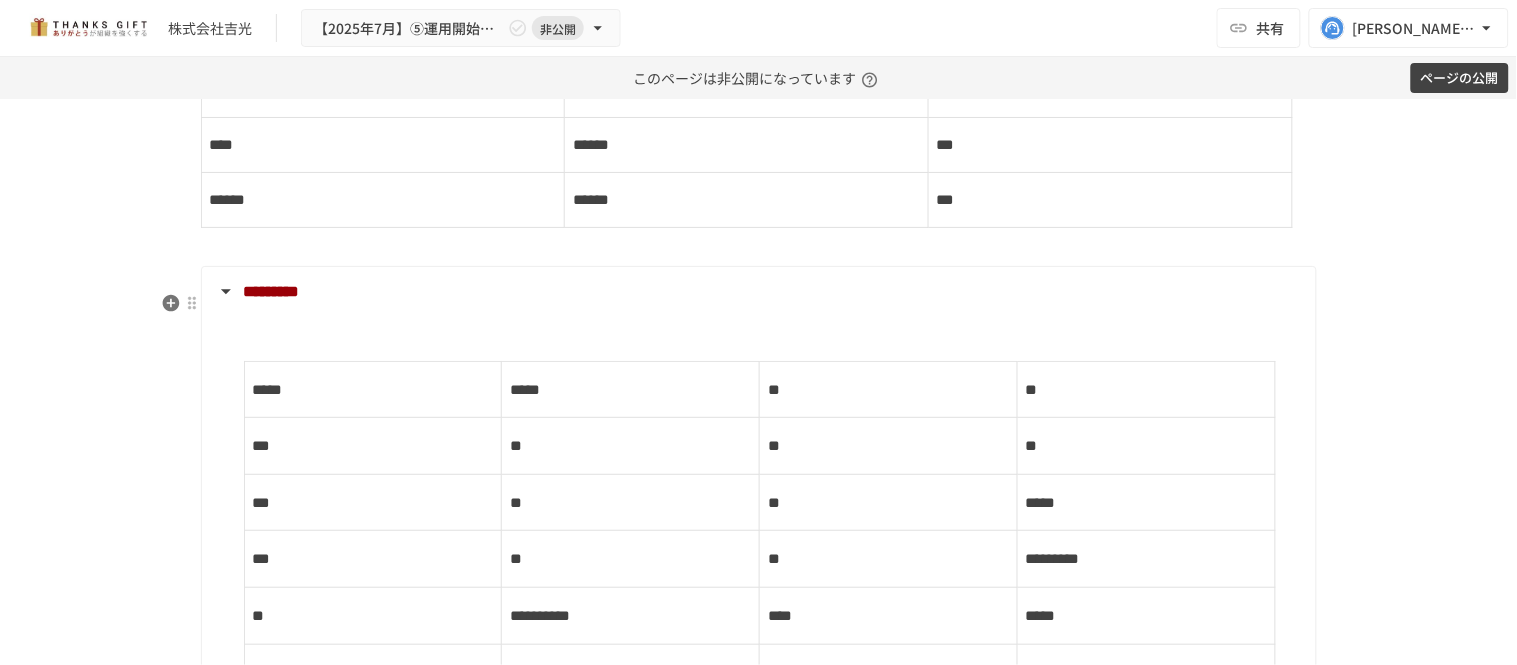 click on "*********" at bounding box center (272, 291) 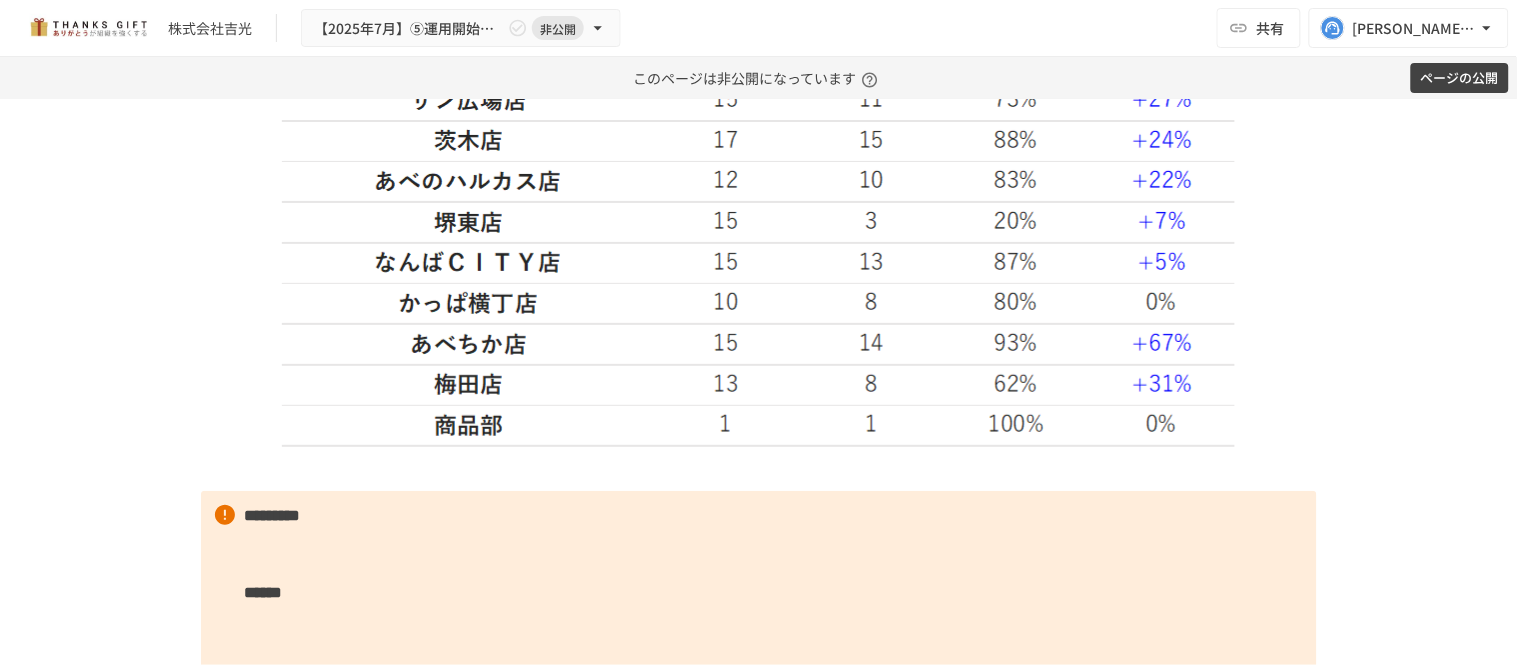 scroll, scrollTop: 4566, scrollLeft: 0, axis: vertical 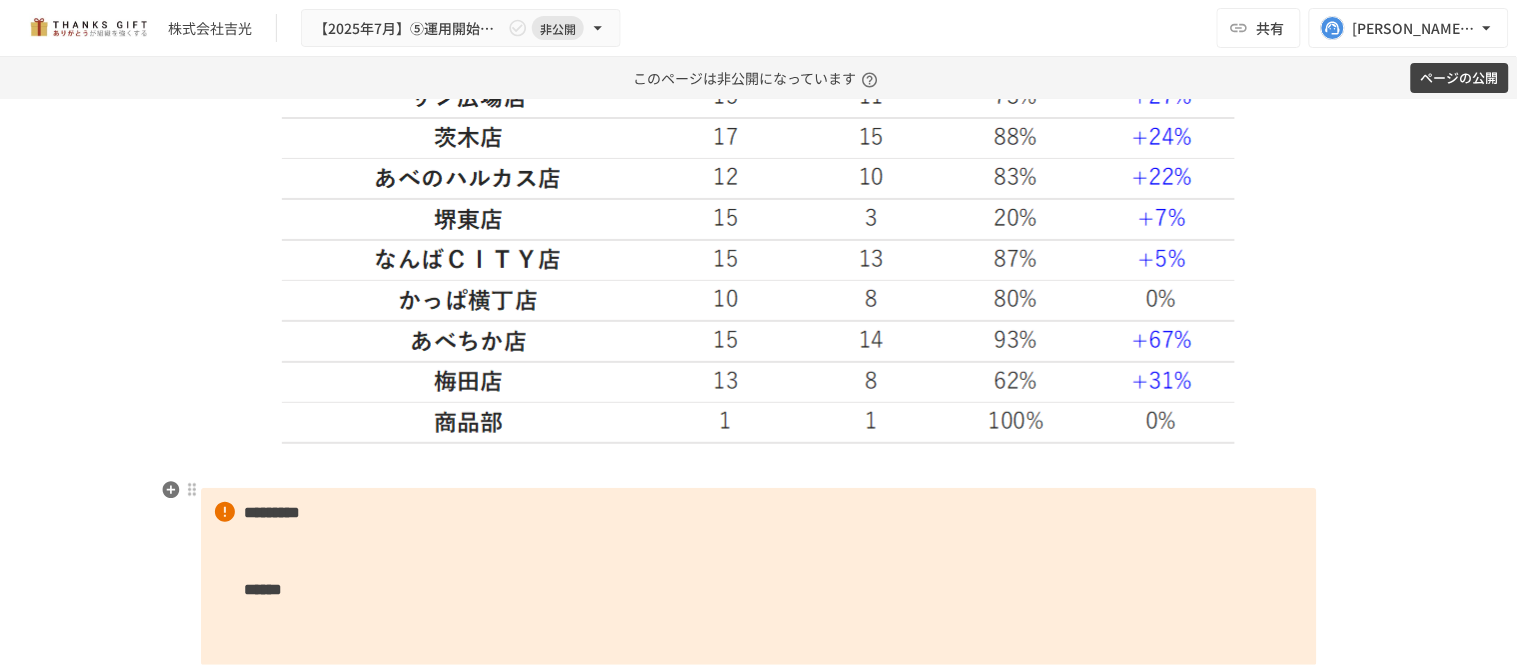 click at bounding box center (759, 467) 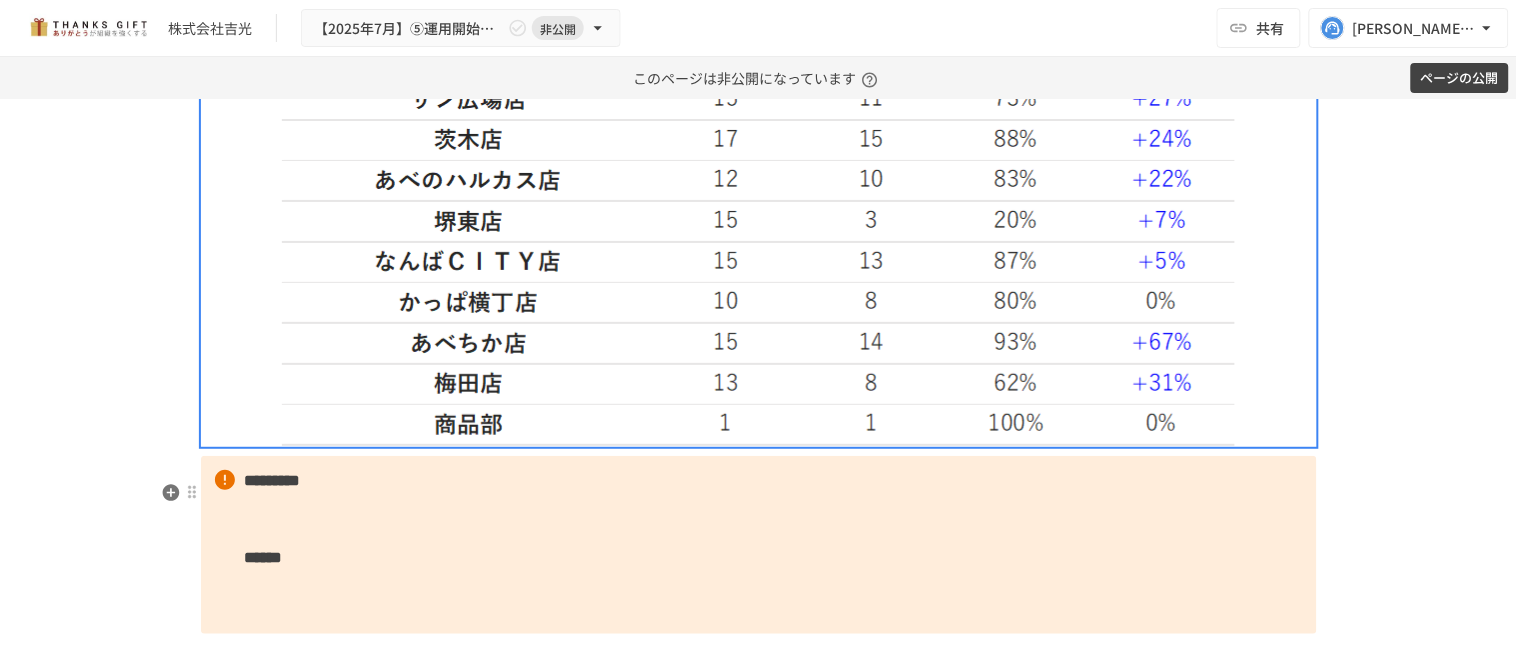 scroll, scrollTop: 4566, scrollLeft: 0, axis: vertical 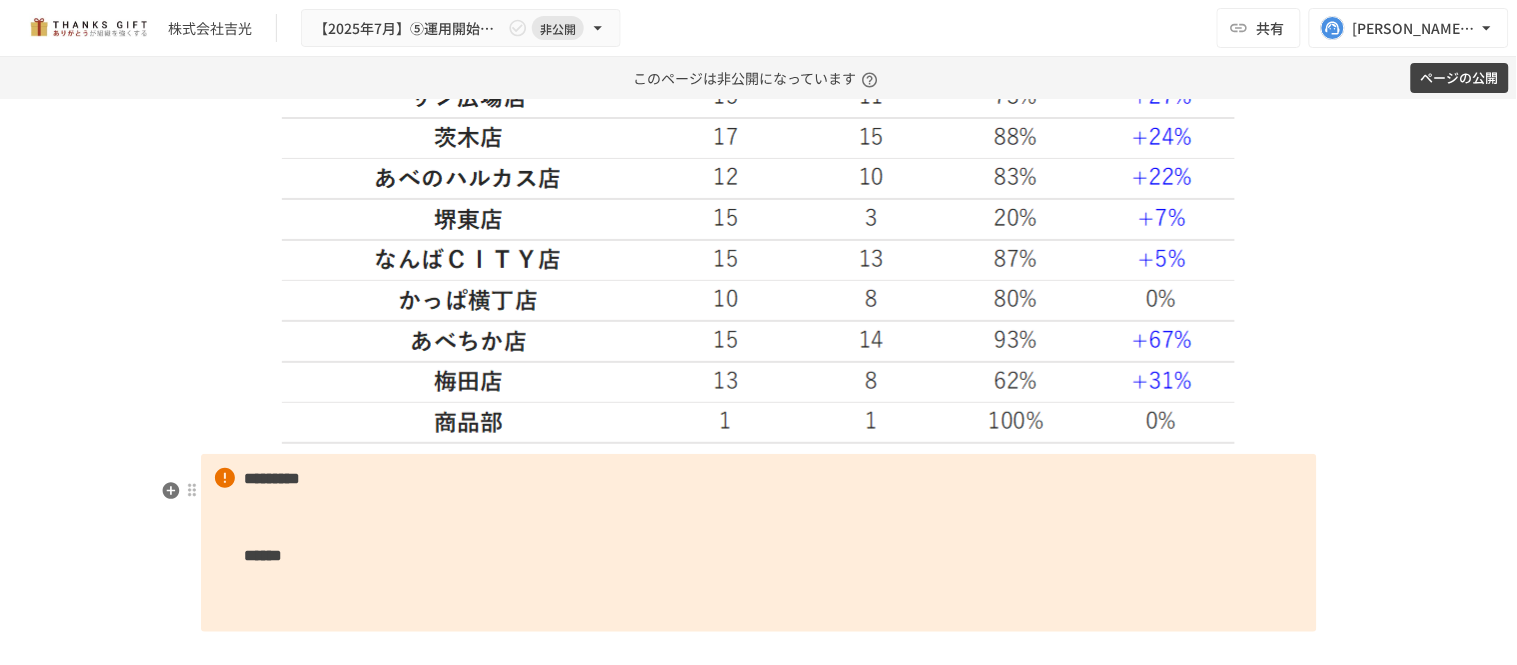 click on "********* ******" at bounding box center (759, 543) 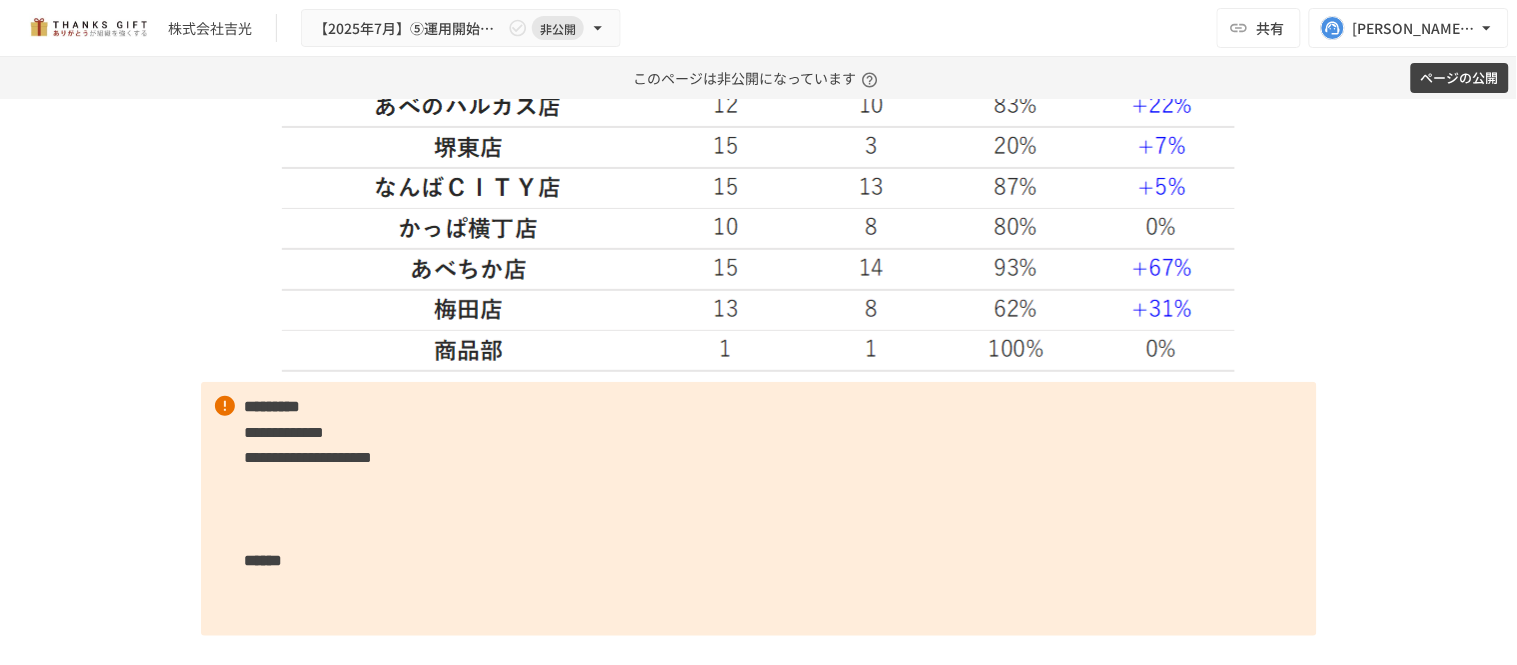 scroll, scrollTop: 4677, scrollLeft: 0, axis: vertical 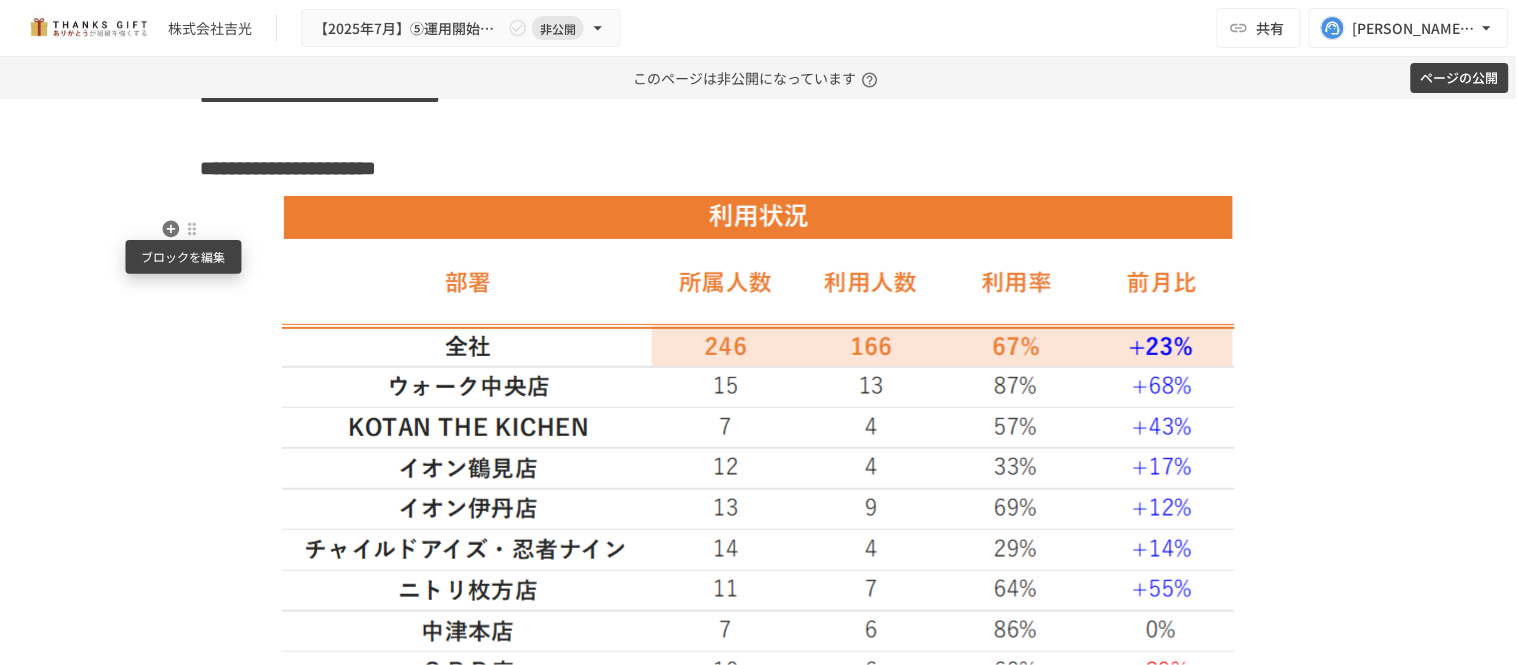 click at bounding box center [192, 229] 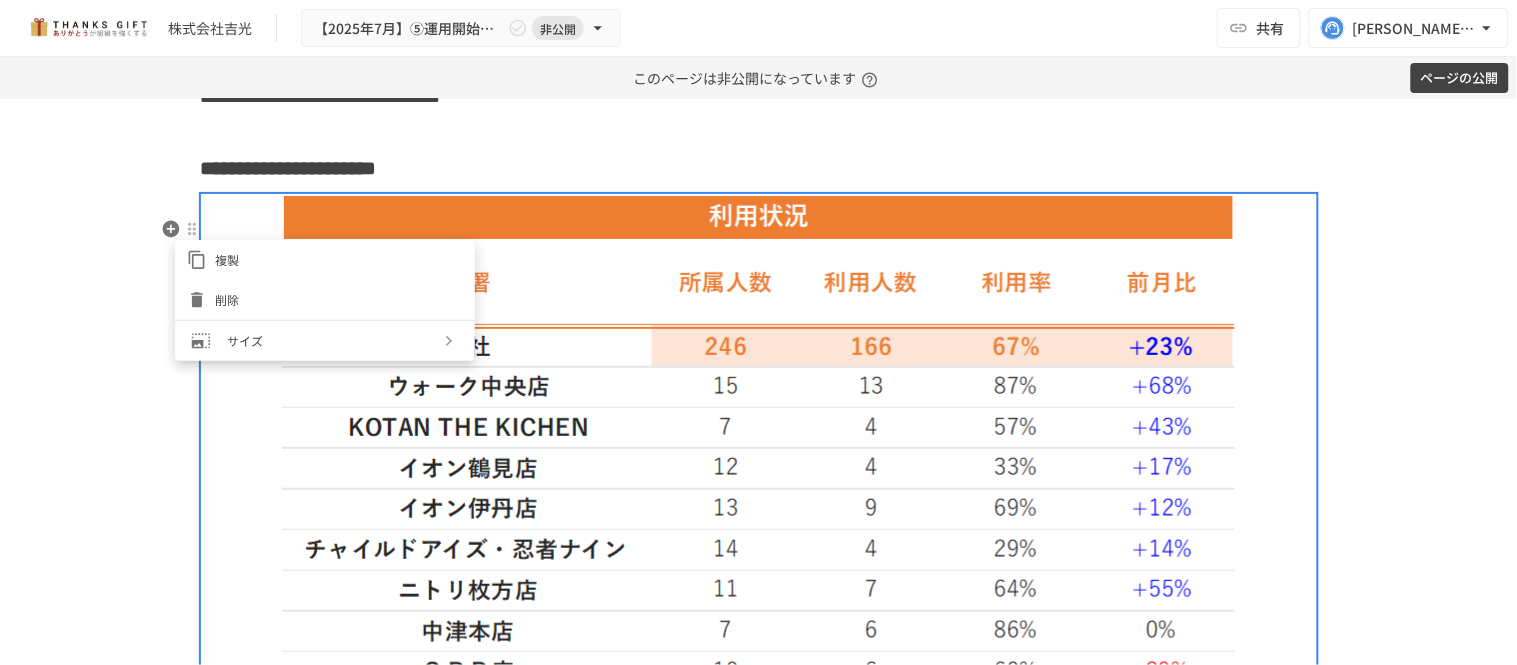 click at bounding box center [758, 332] 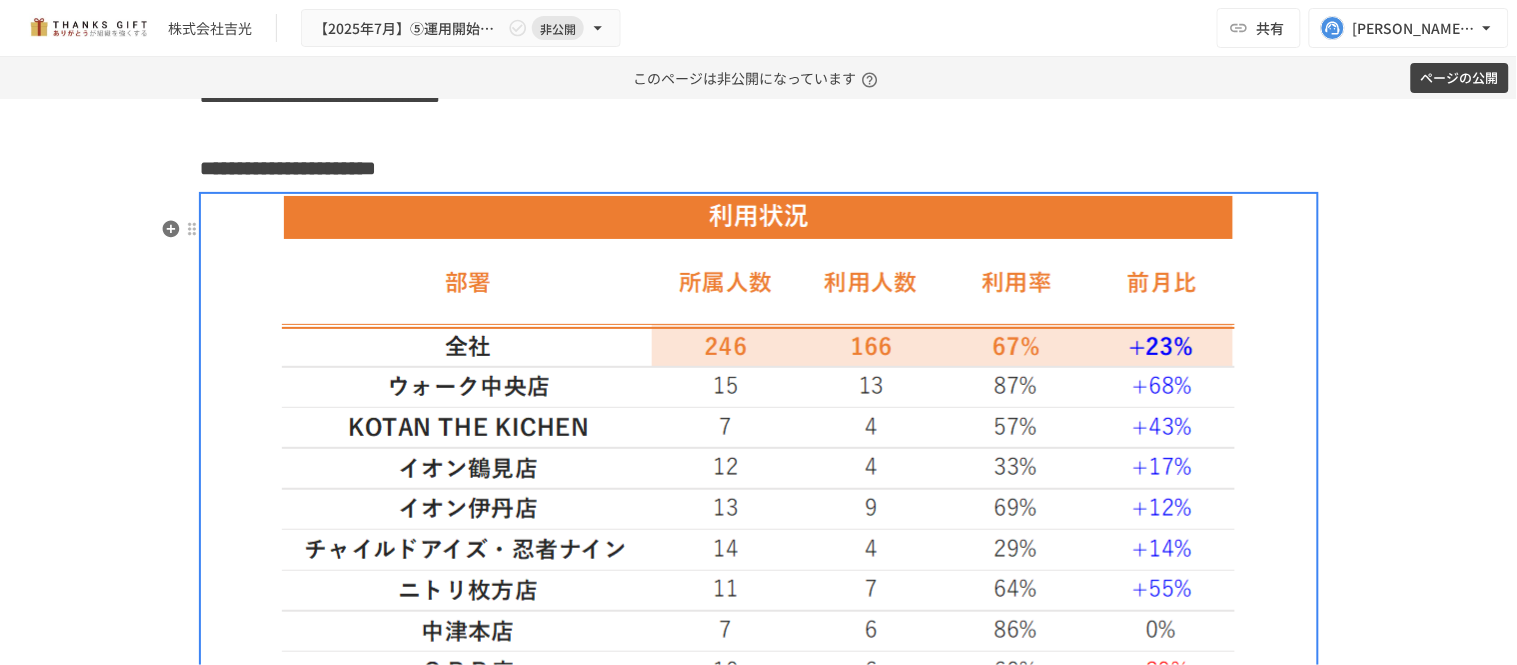click 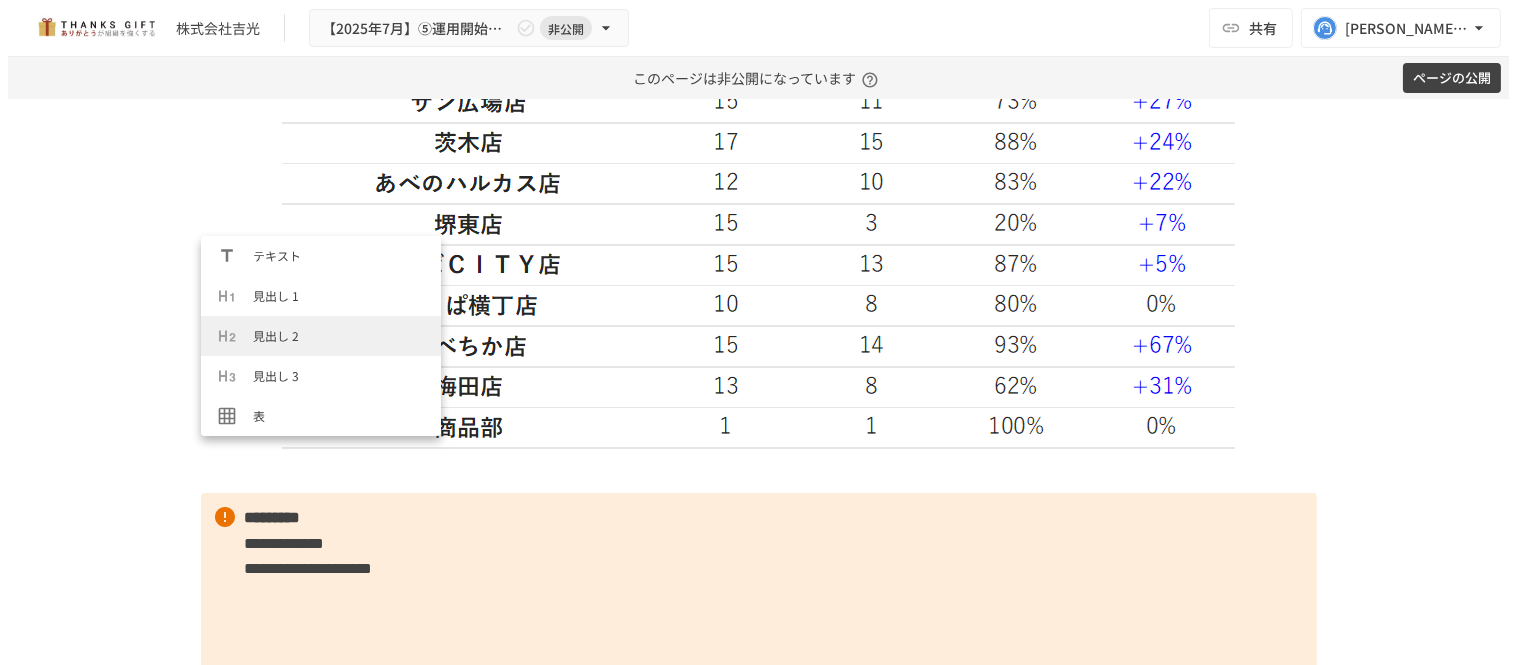 scroll, scrollTop: 4845, scrollLeft: 0, axis: vertical 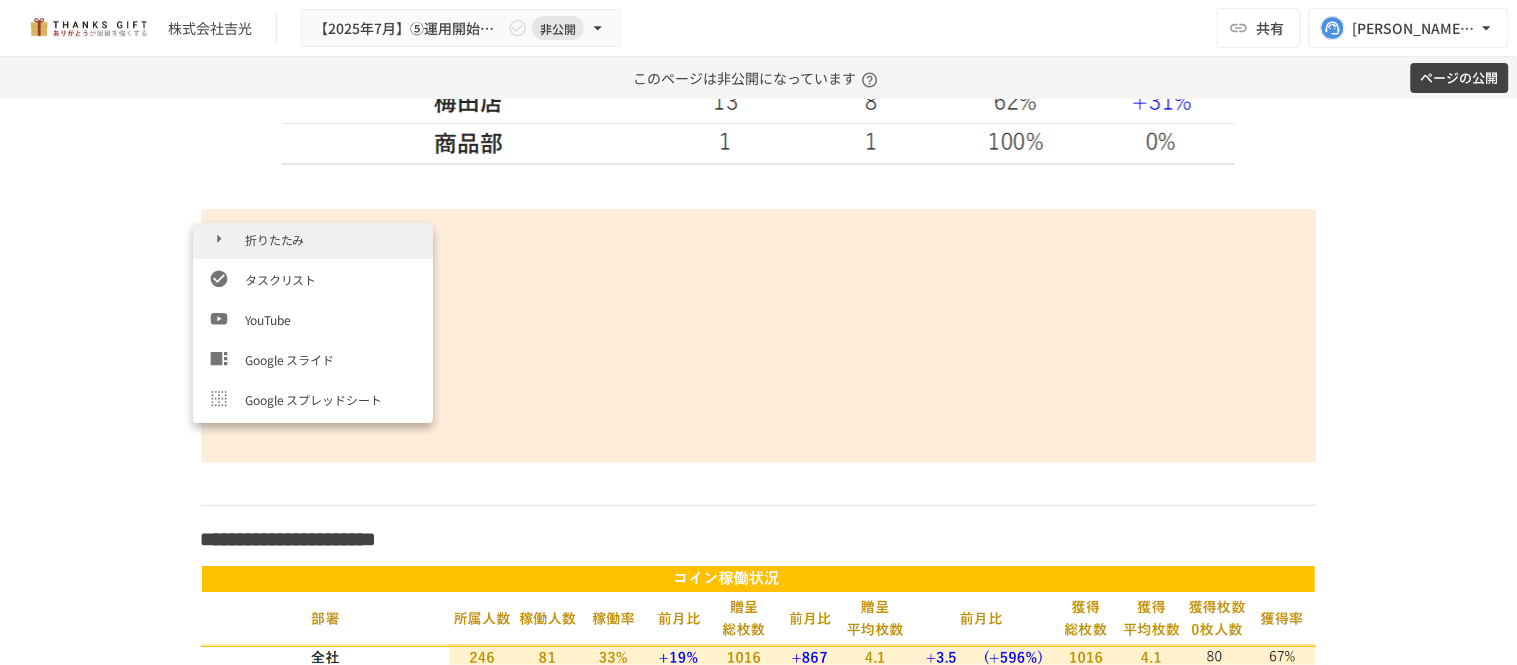 click on "折りたたみ" at bounding box center (331, 239) 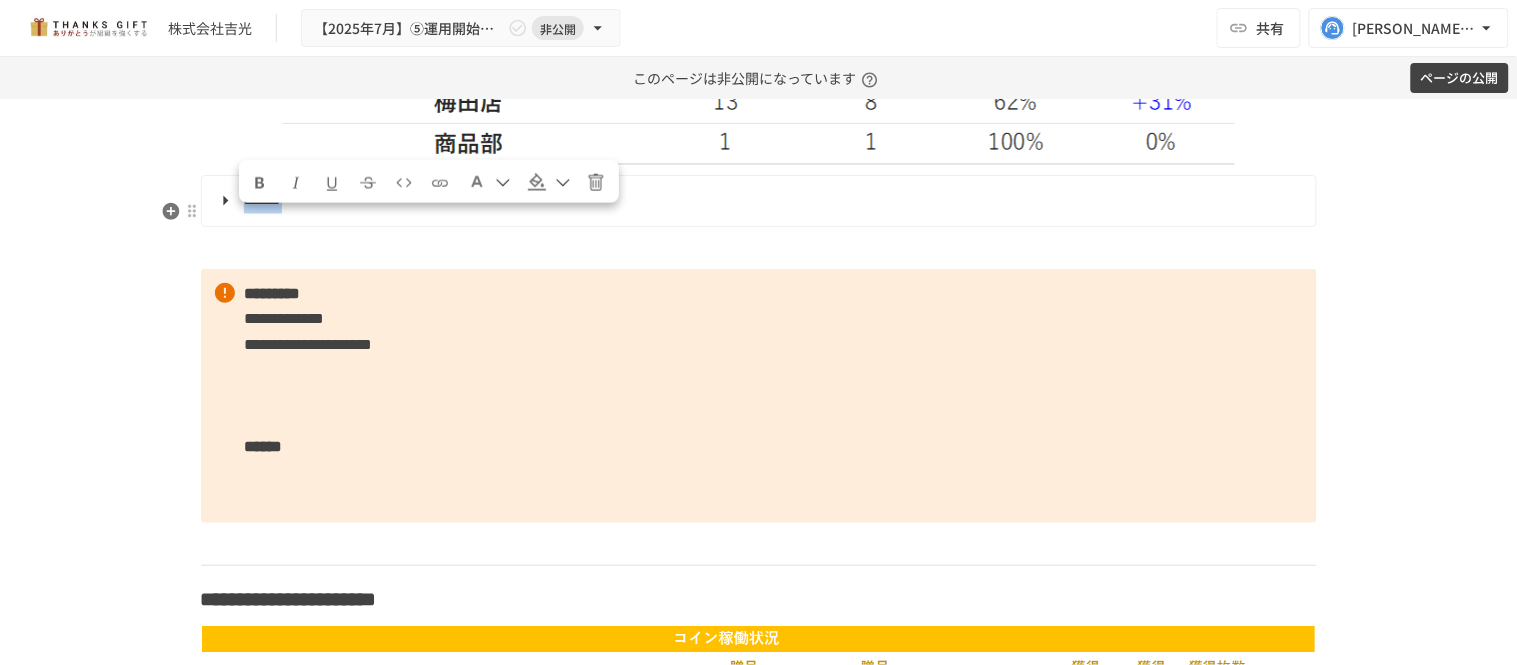 drag, startPoint x: 334, startPoint y: 232, endPoint x: 201, endPoint y: 206, distance: 135.51753 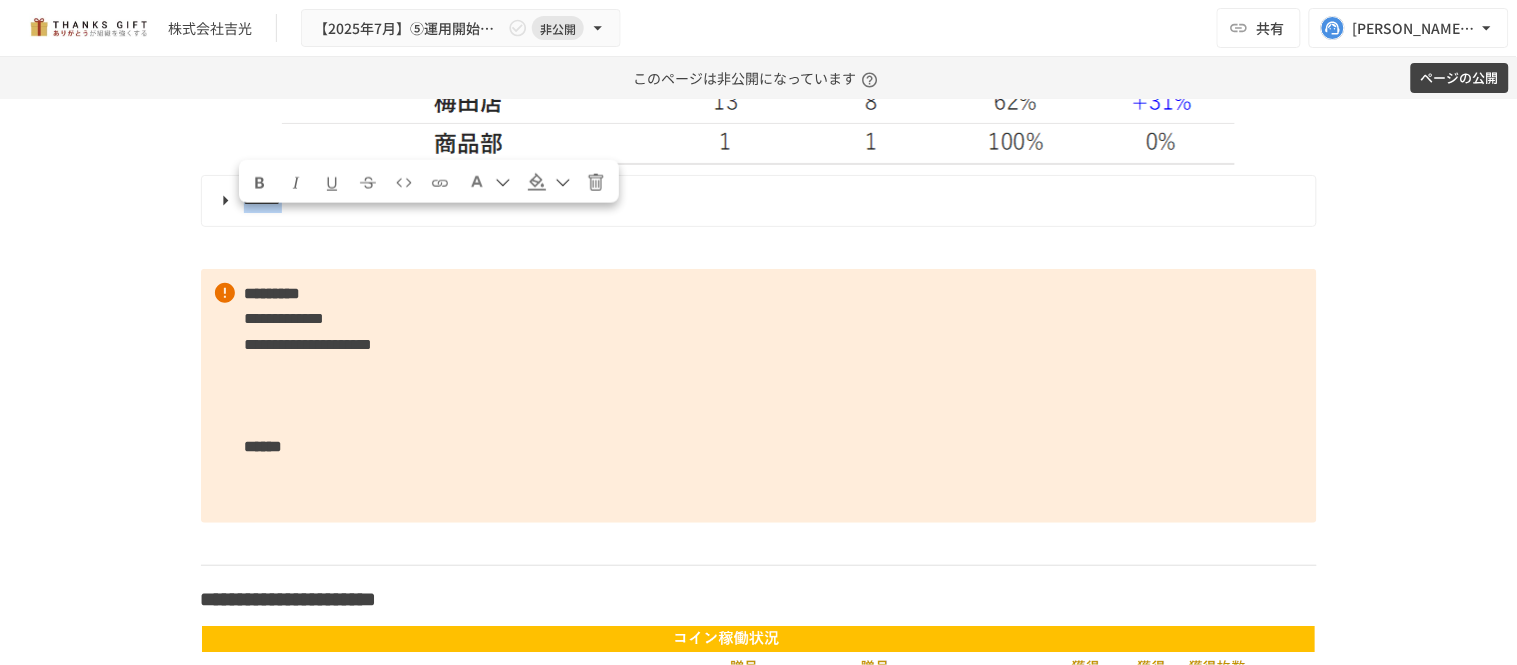 click at bounding box center [260, 183] 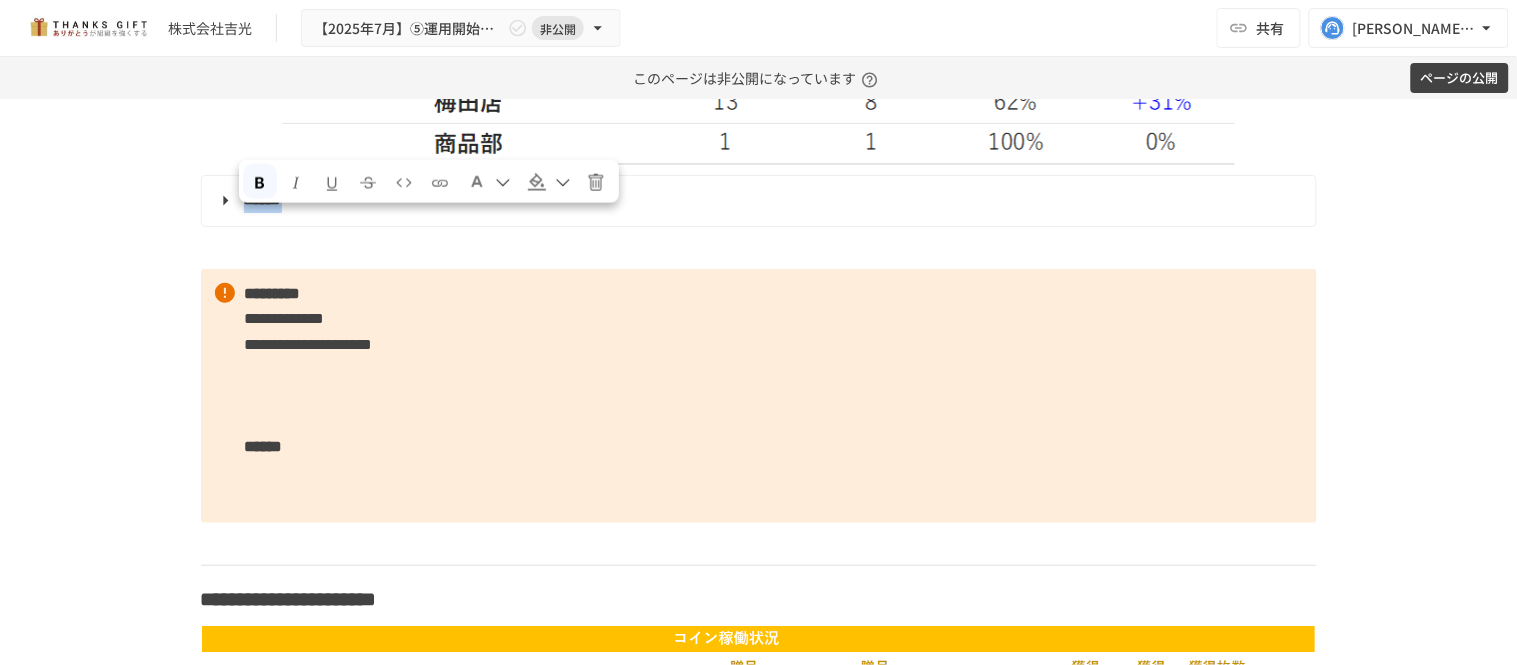 click at bounding box center (477, 182) 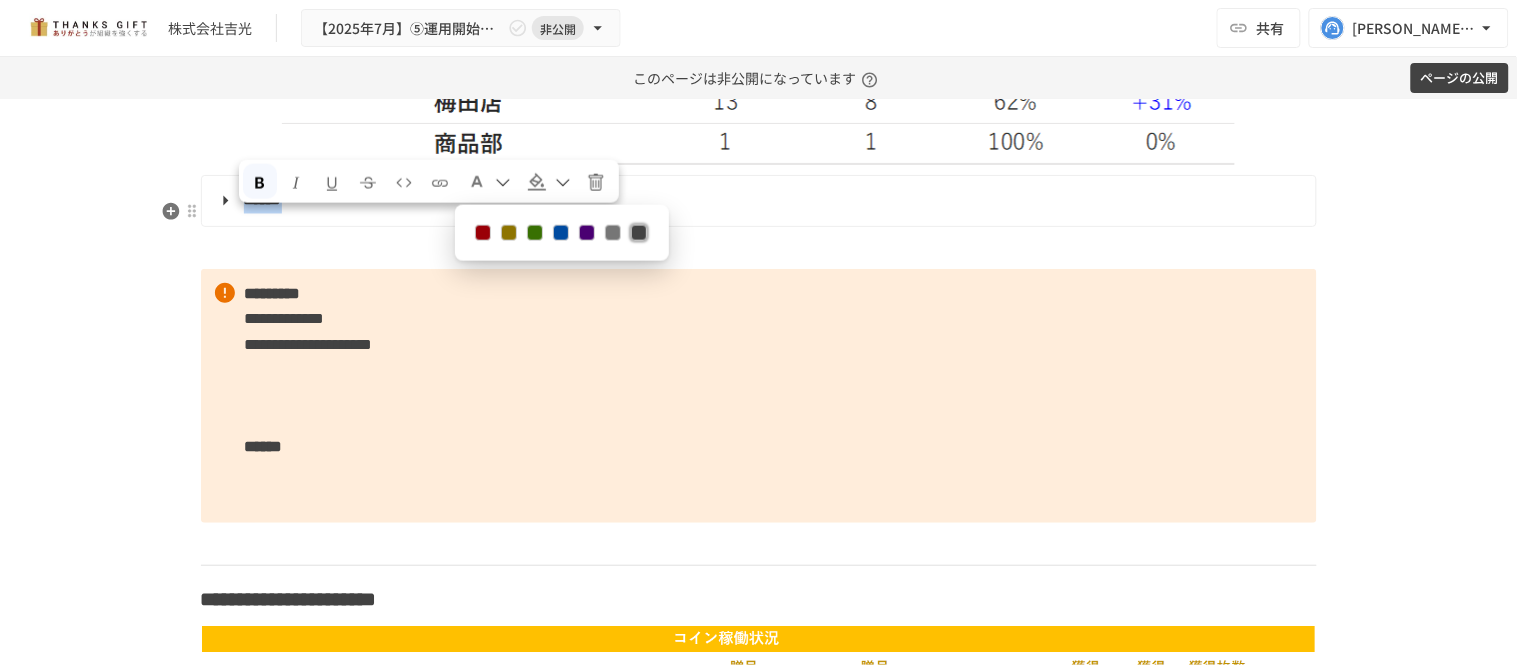 click at bounding box center [482, 233] 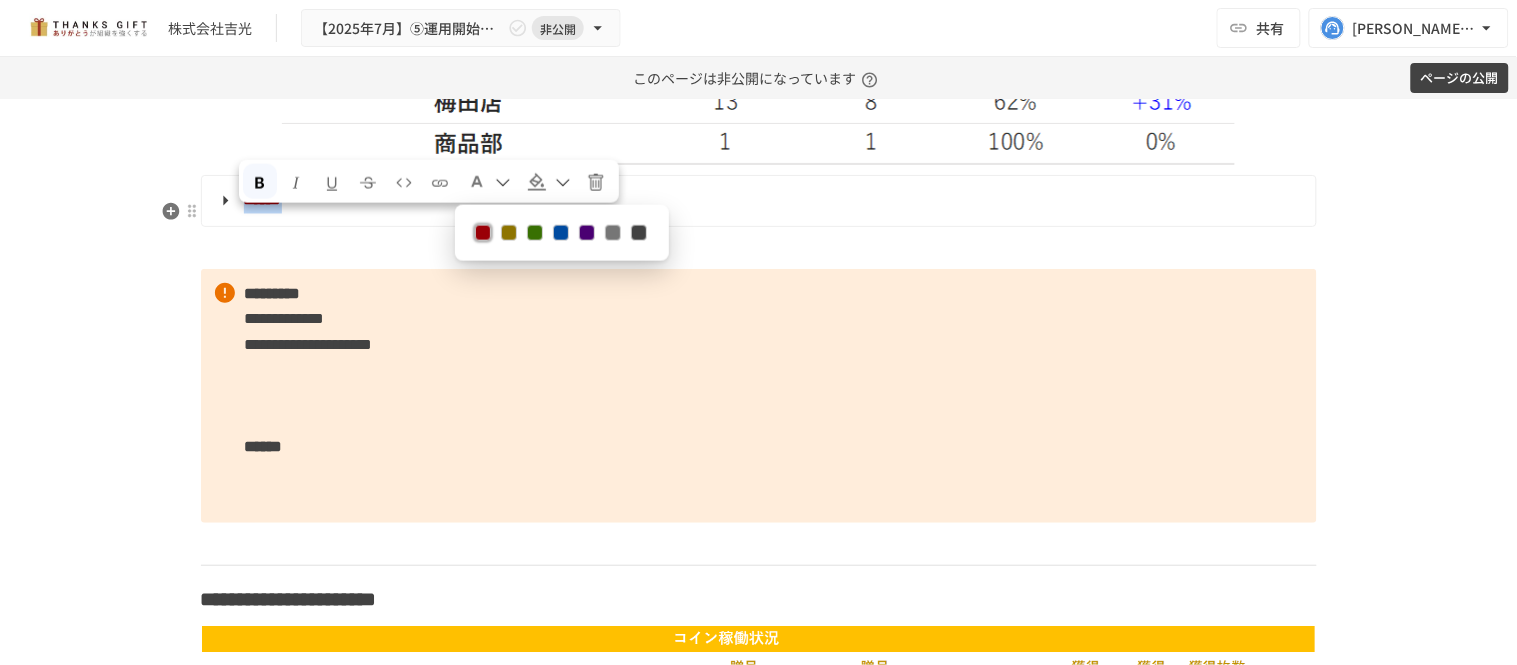 click on "******" at bounding box center (757, 201) 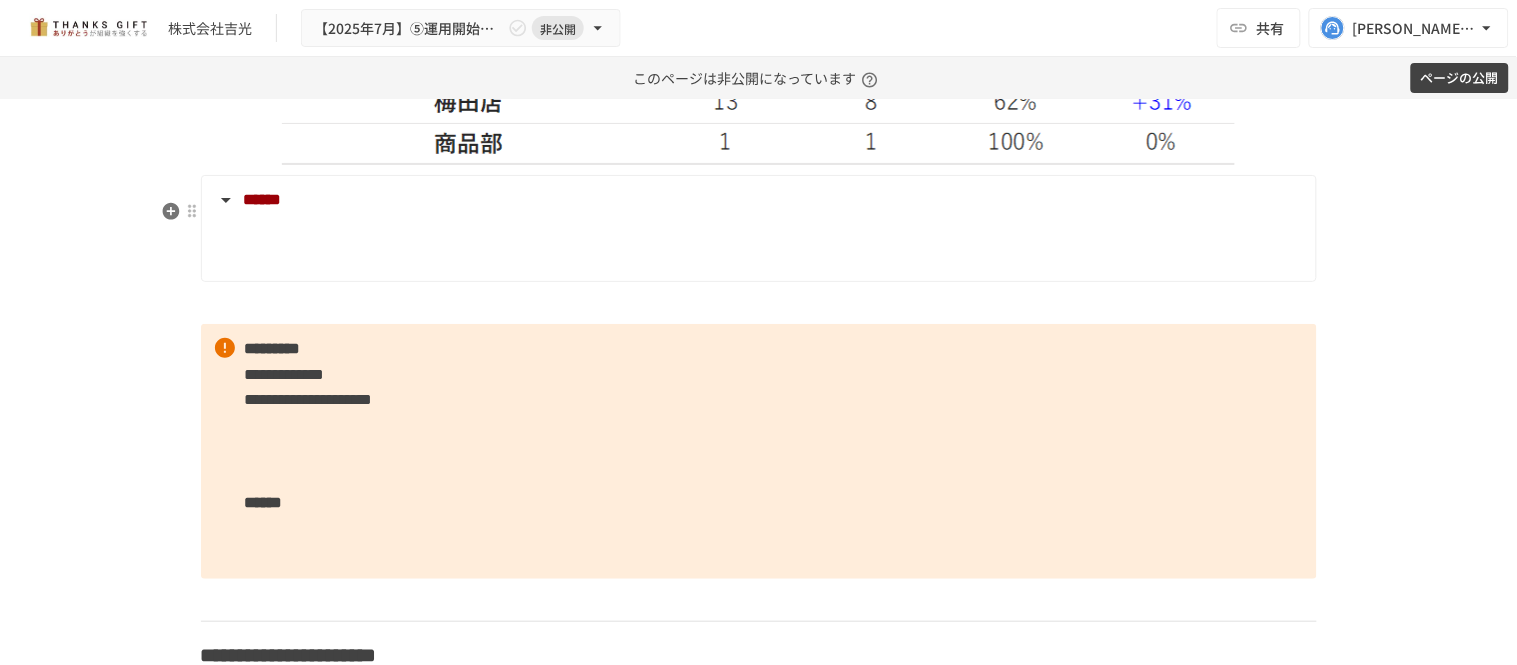 click at bounding box center (772, 248) 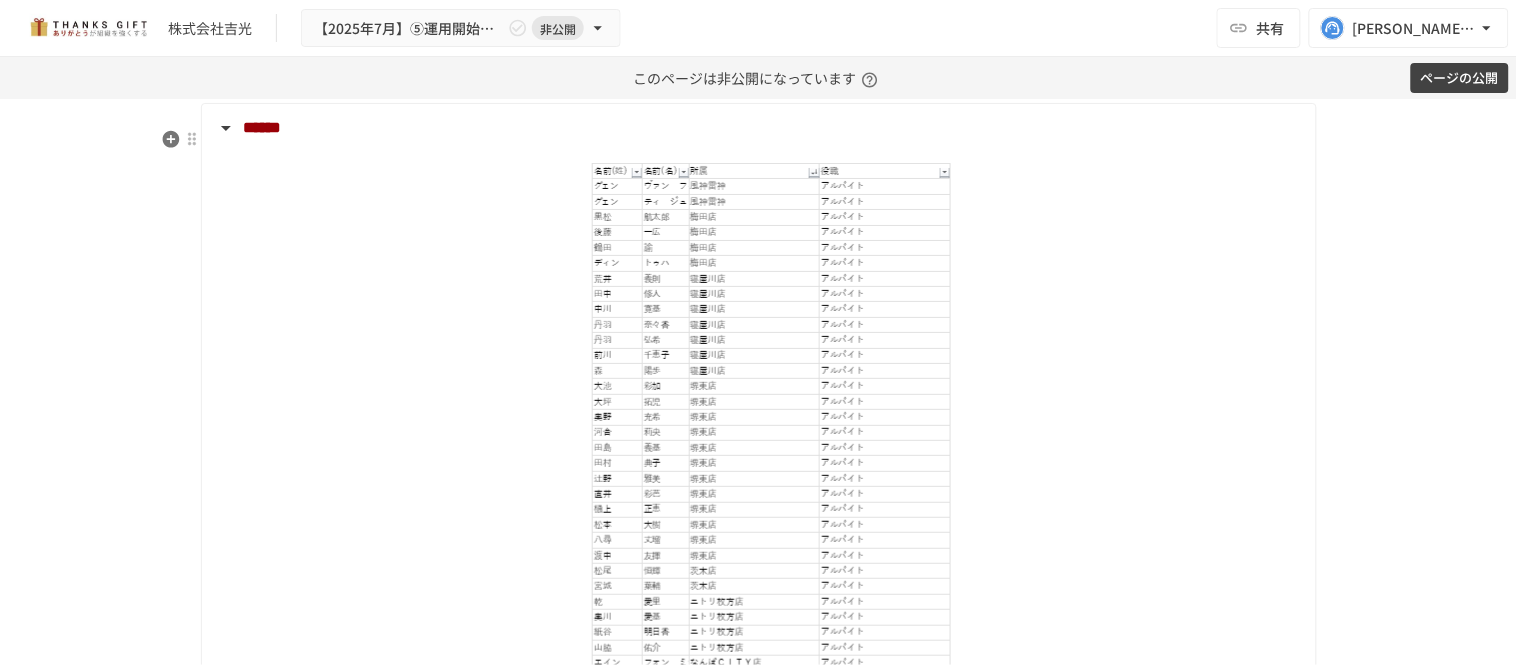 scroll, scrollTop: 4956, scrollLeft: 0, axis: vertical 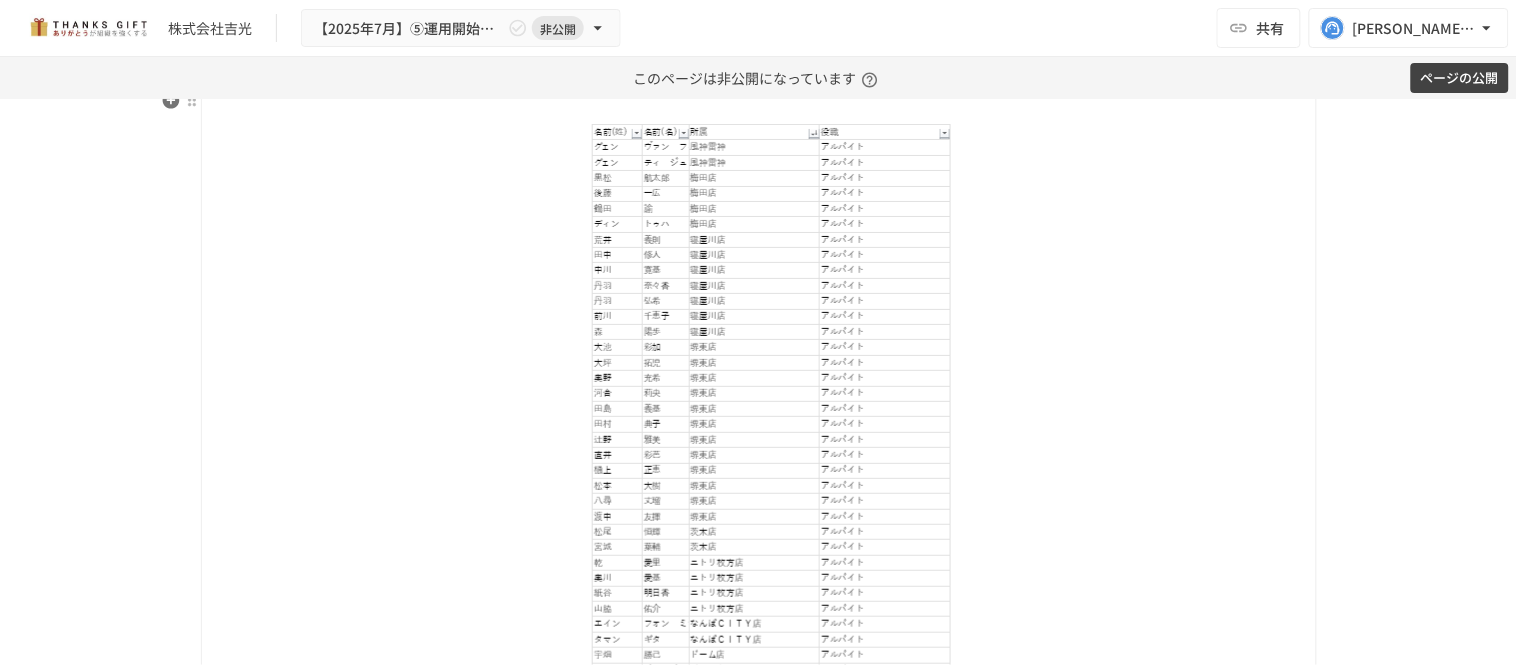 click at bounding box center (772, 686) 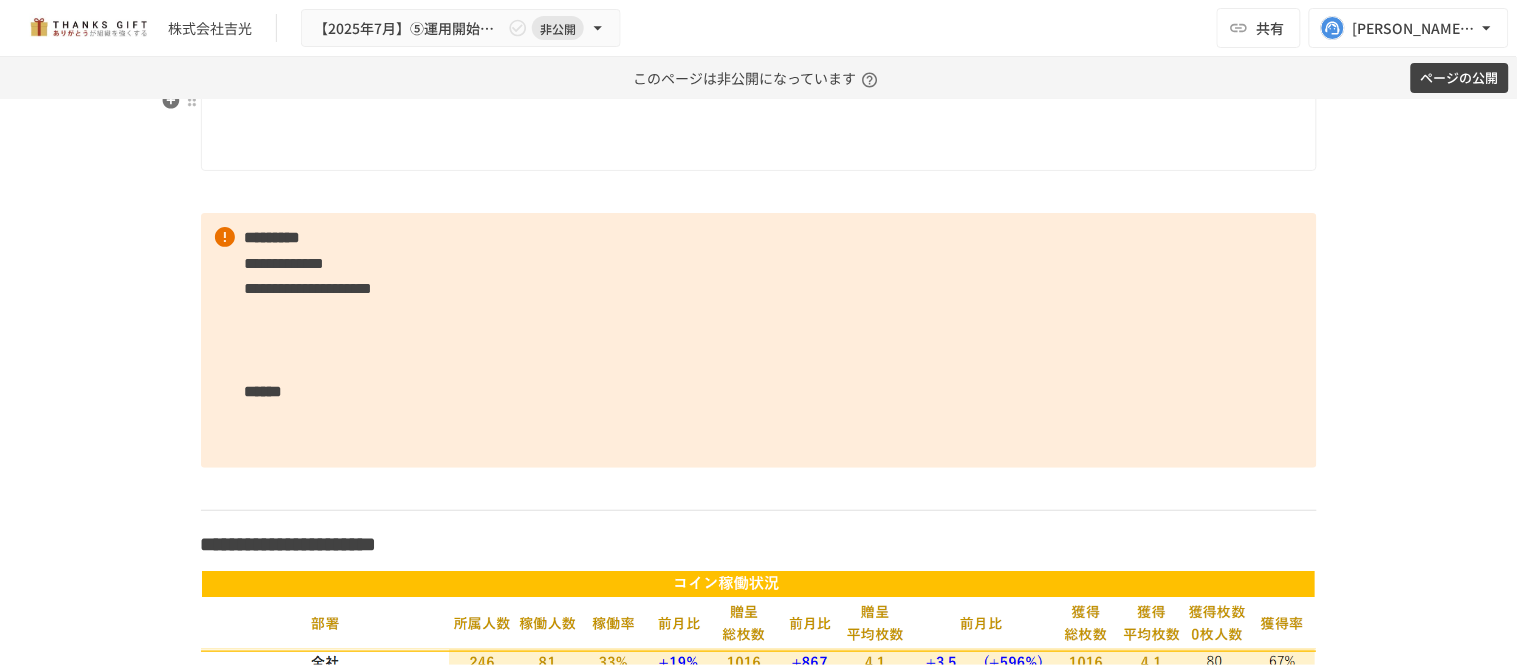 click on "******" at bounding box center [759, 117] 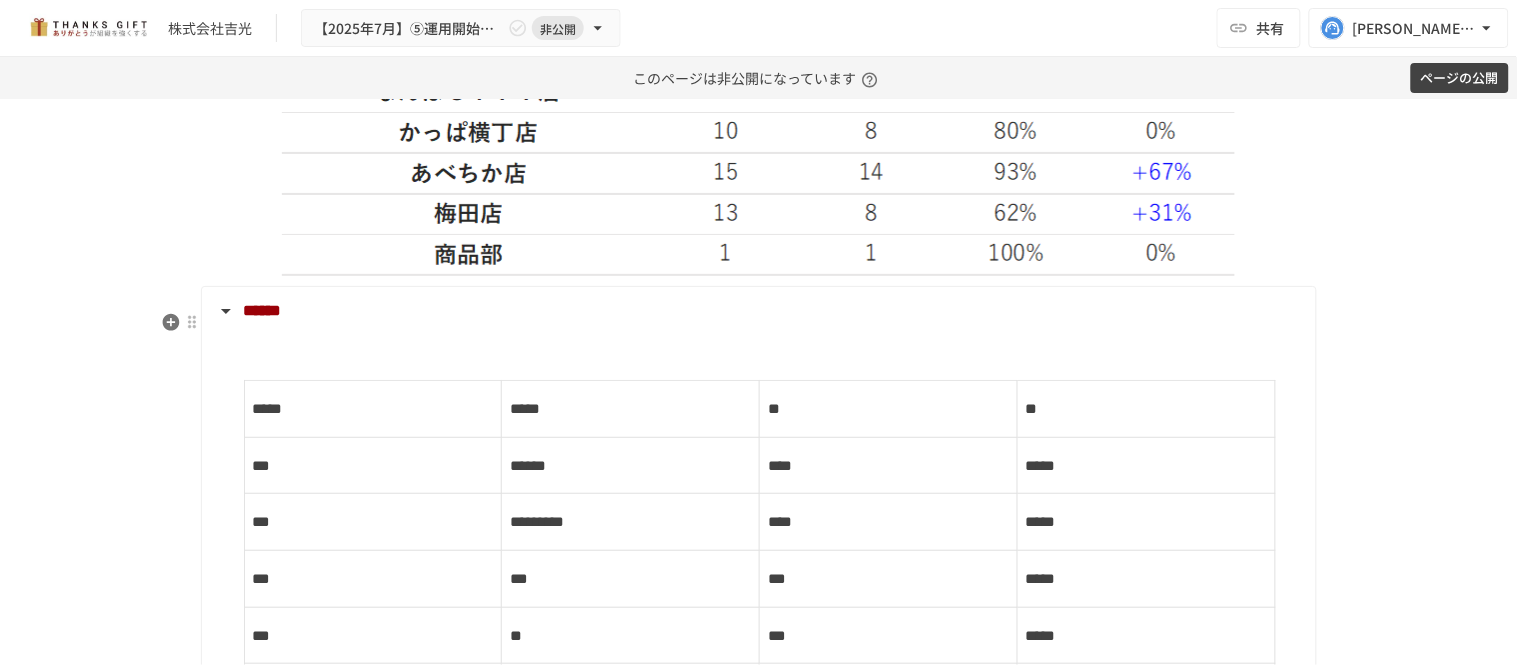 scroll, scrollTop: 4623, scrollLeft: 0, axis: vertical 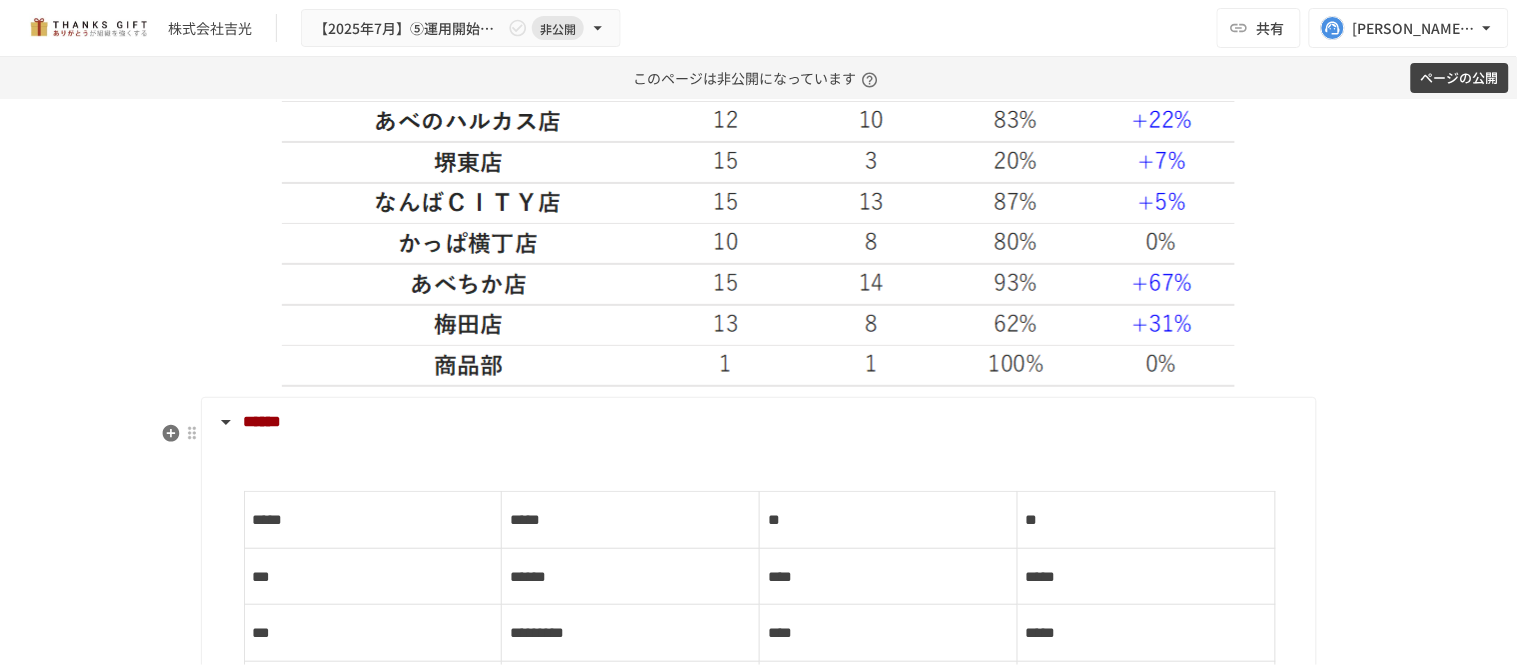 click on "**********" at bounding box center [759, 2532] 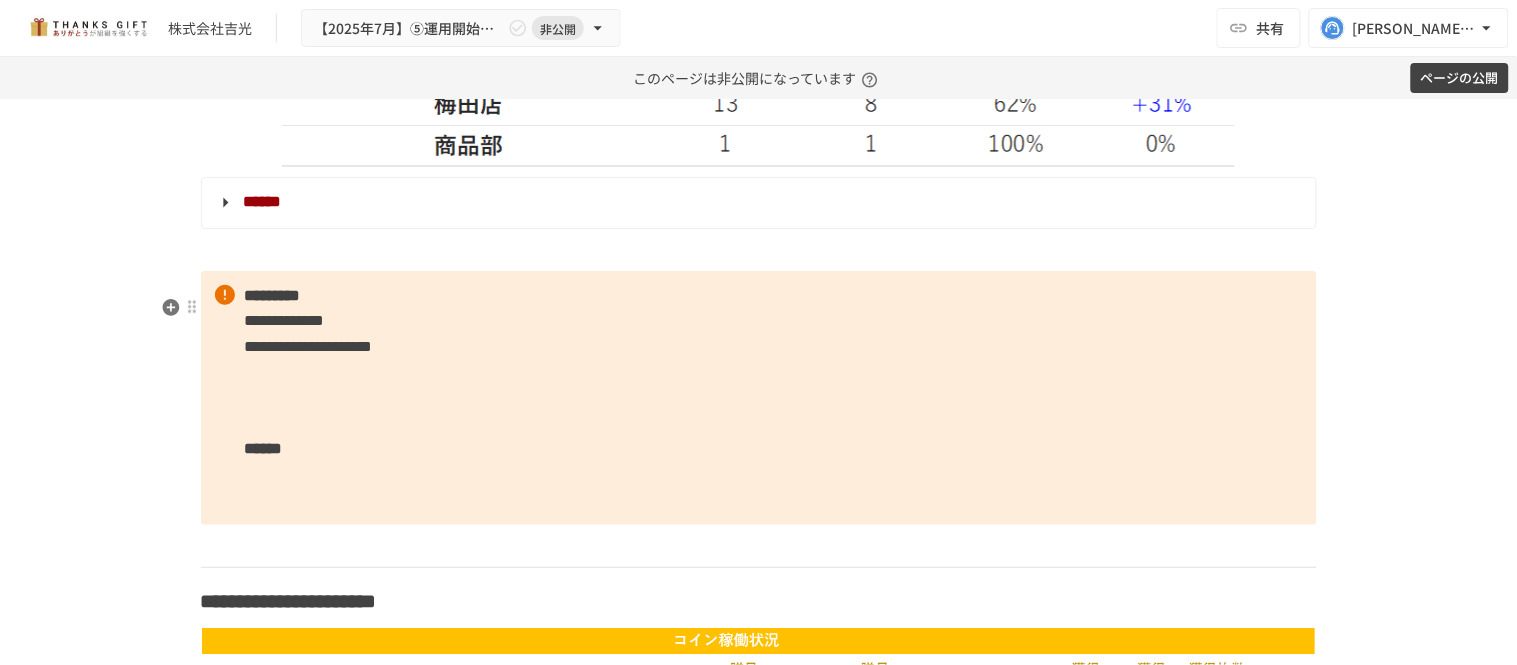 scroll, scrollTop: 4845, scrollLeft: 0, axis: vertical 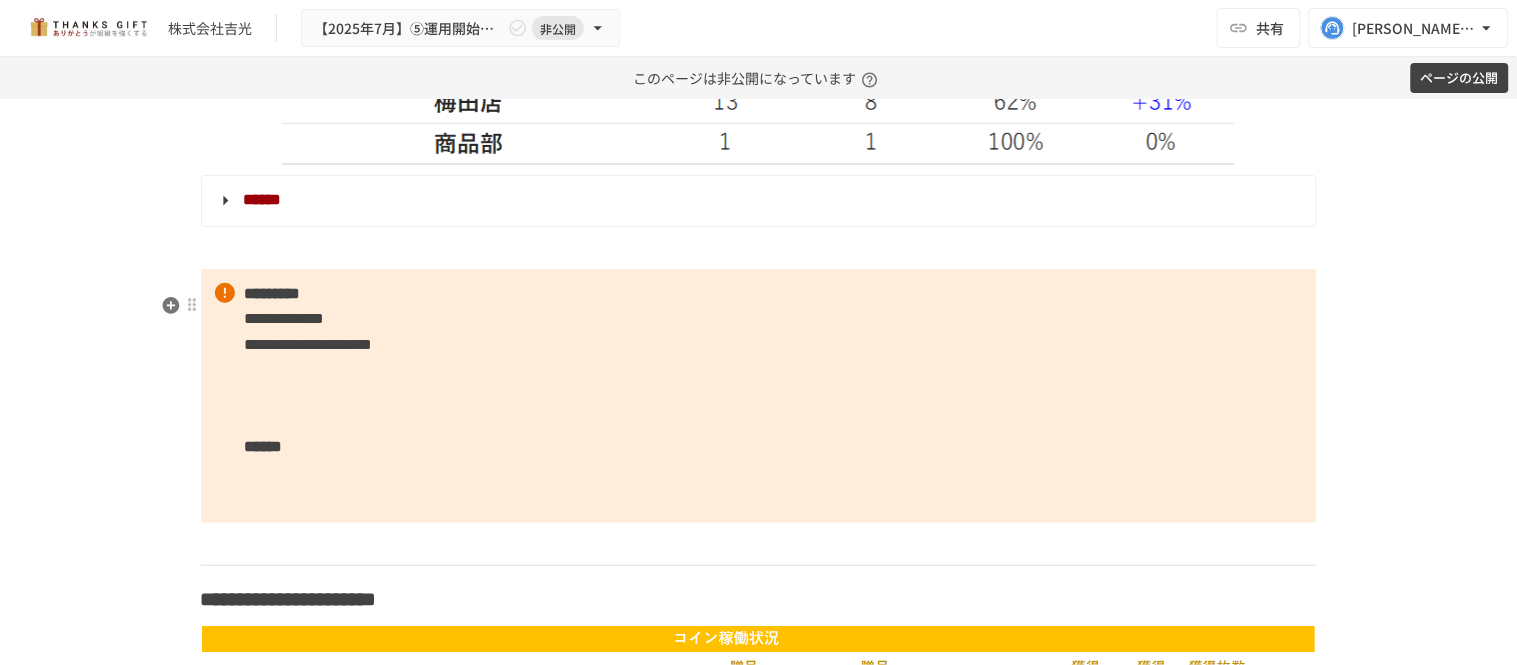click on "**********" at bounding box center [759, 396] 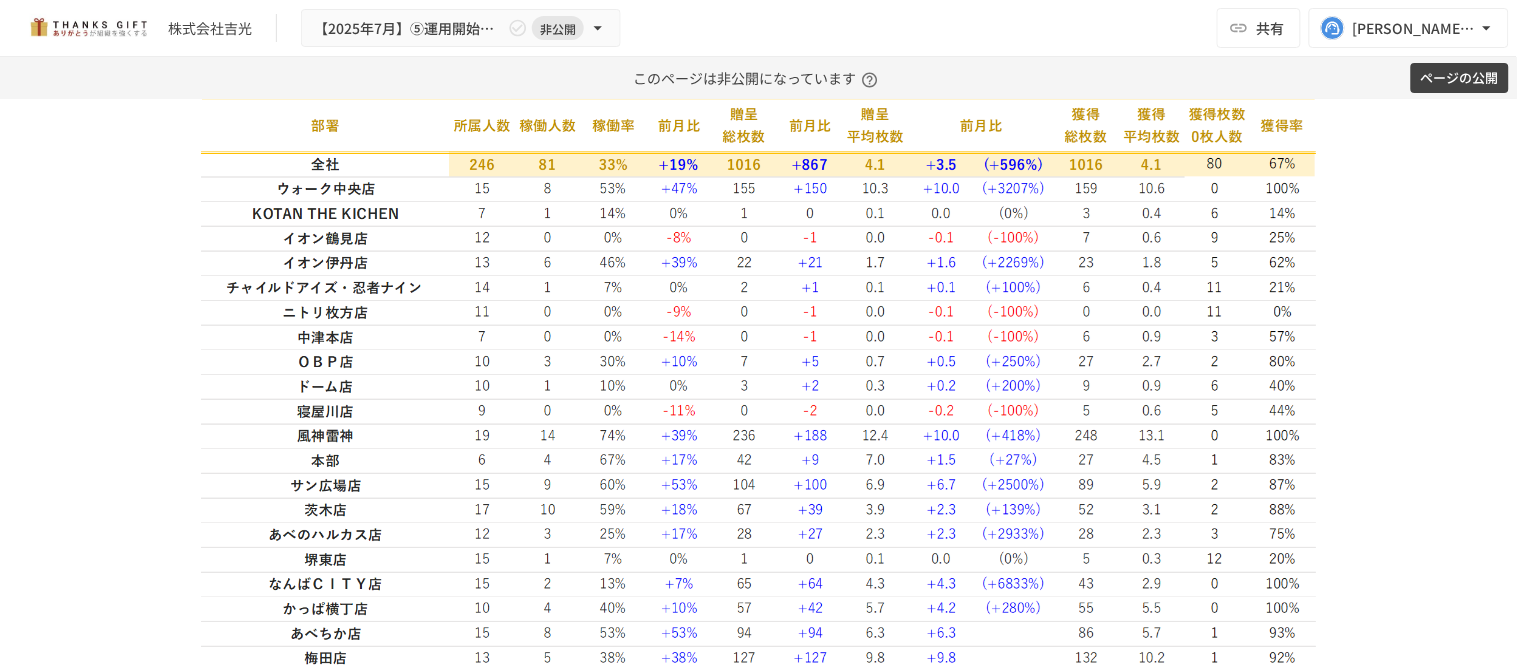 scroll, scrollTop: 5401, scrollLeft: 0, axis: vertical 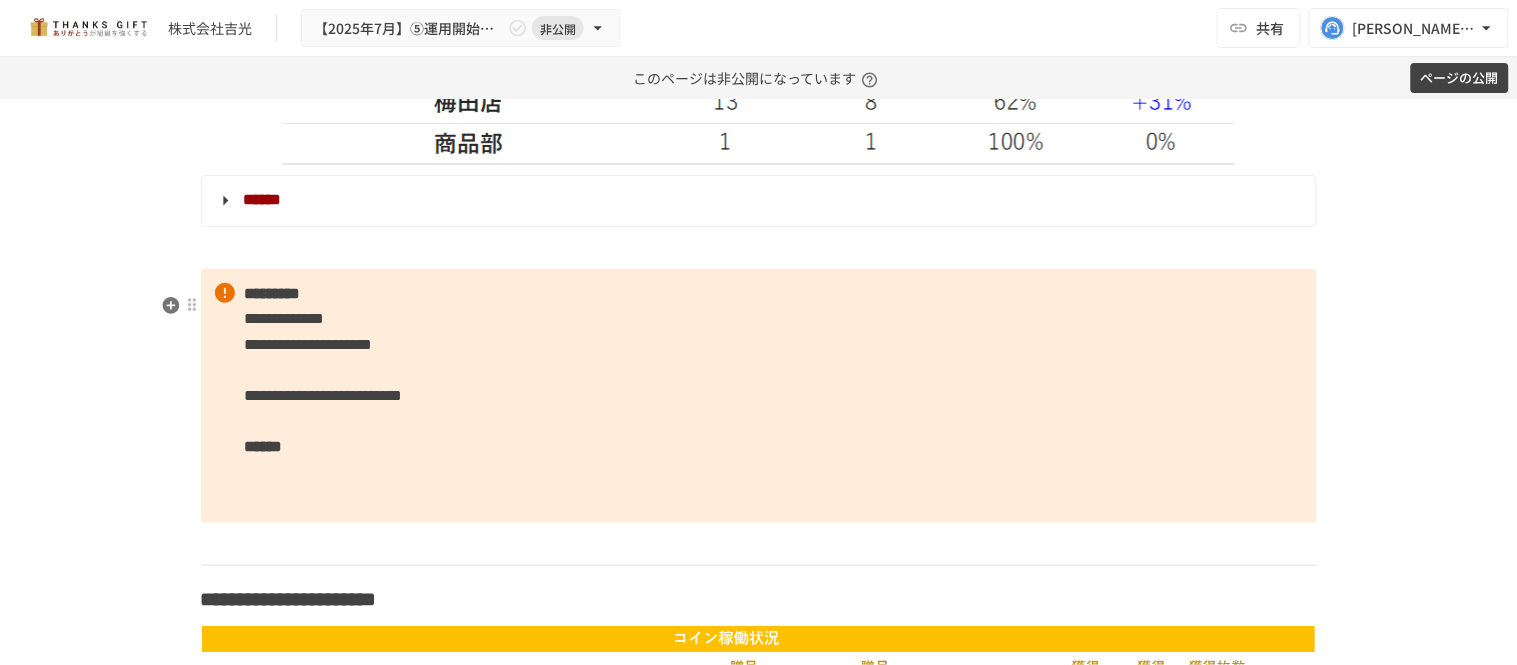 click on "**********" at bounding box center [759, 396] 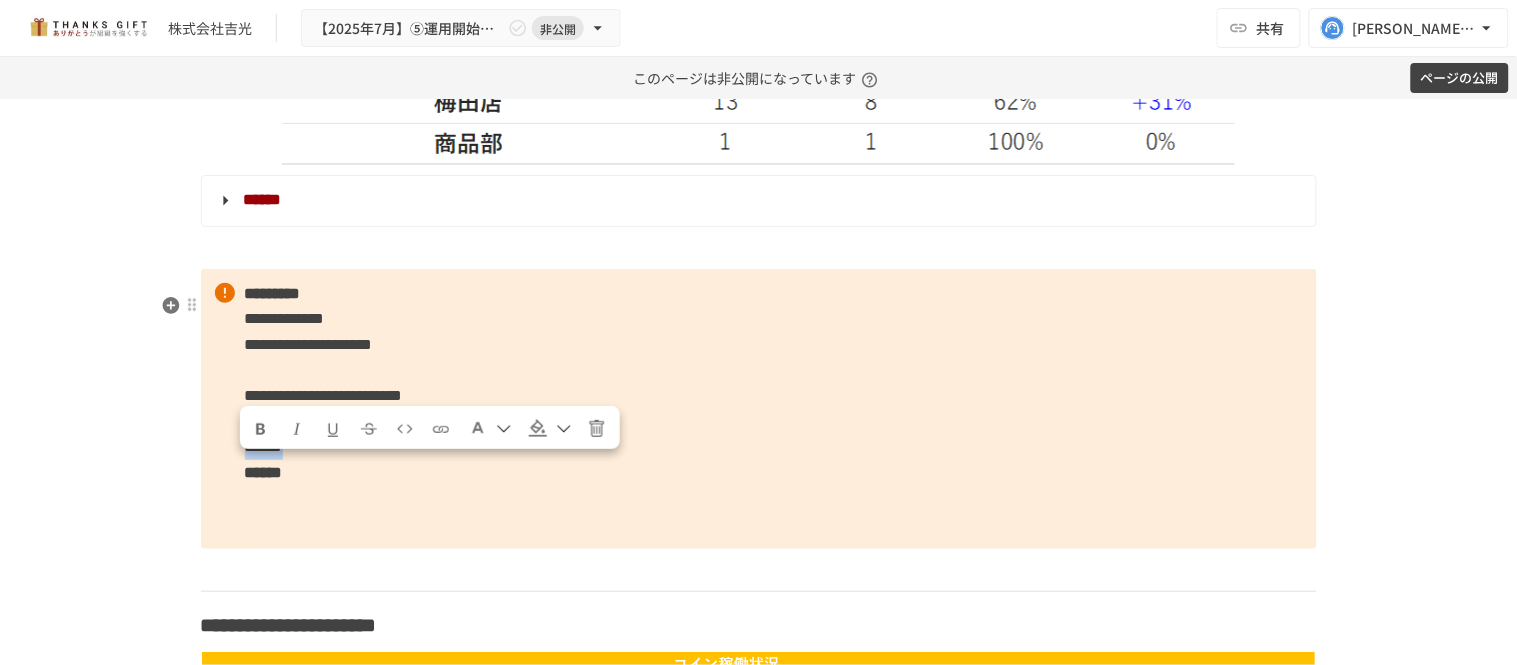 drag, startPoint x: 378, startPoint y: 467, endPoint x: 221, endPoint y: 474, distance: 157.15598 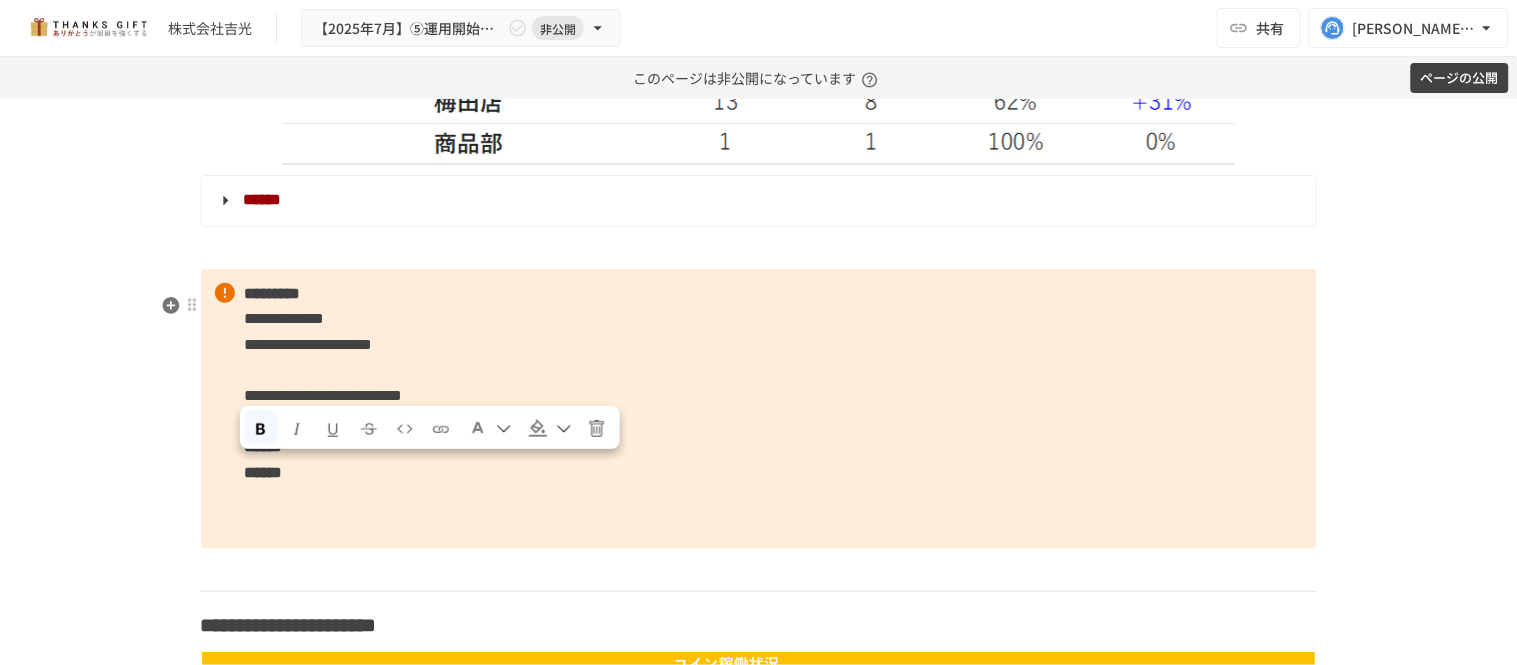 click on "**********" at bounding box center (759, 409) 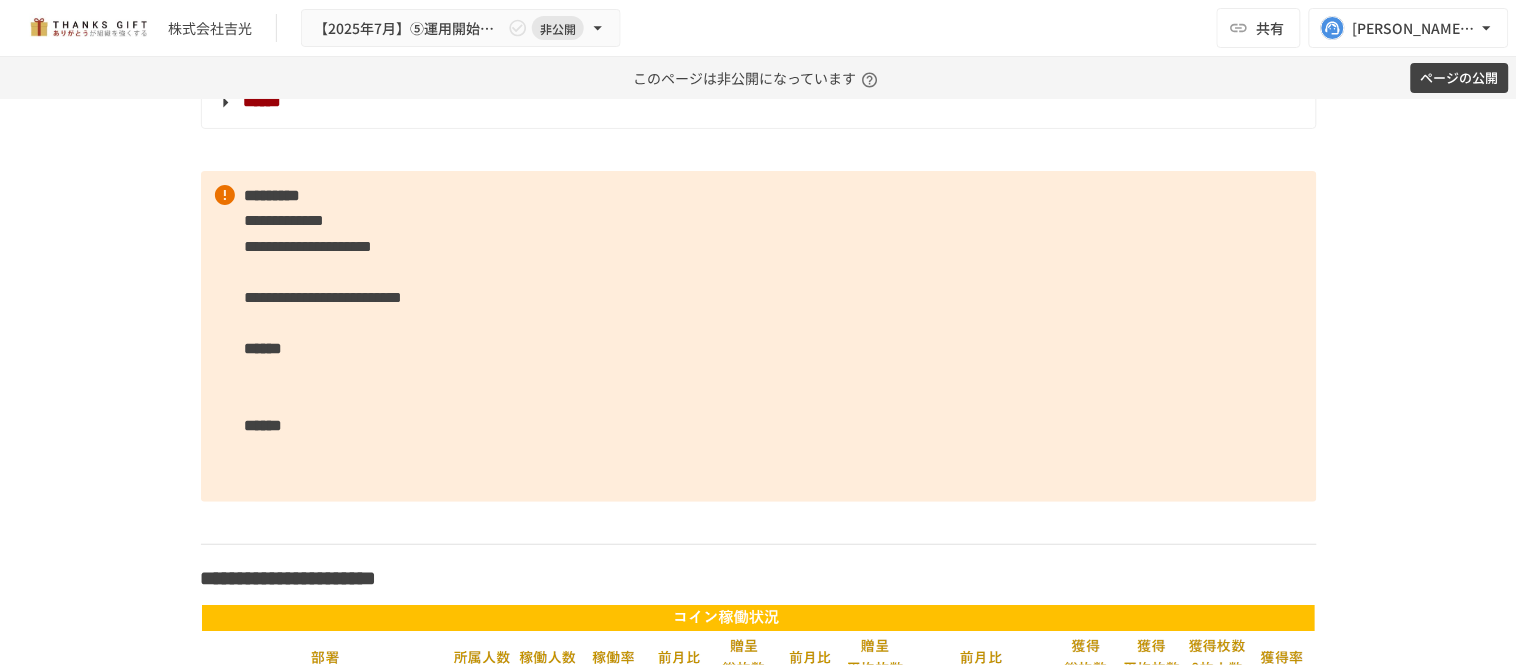 scroll, scrollTop: 4956, scrollLeft: 0, axis: vertical 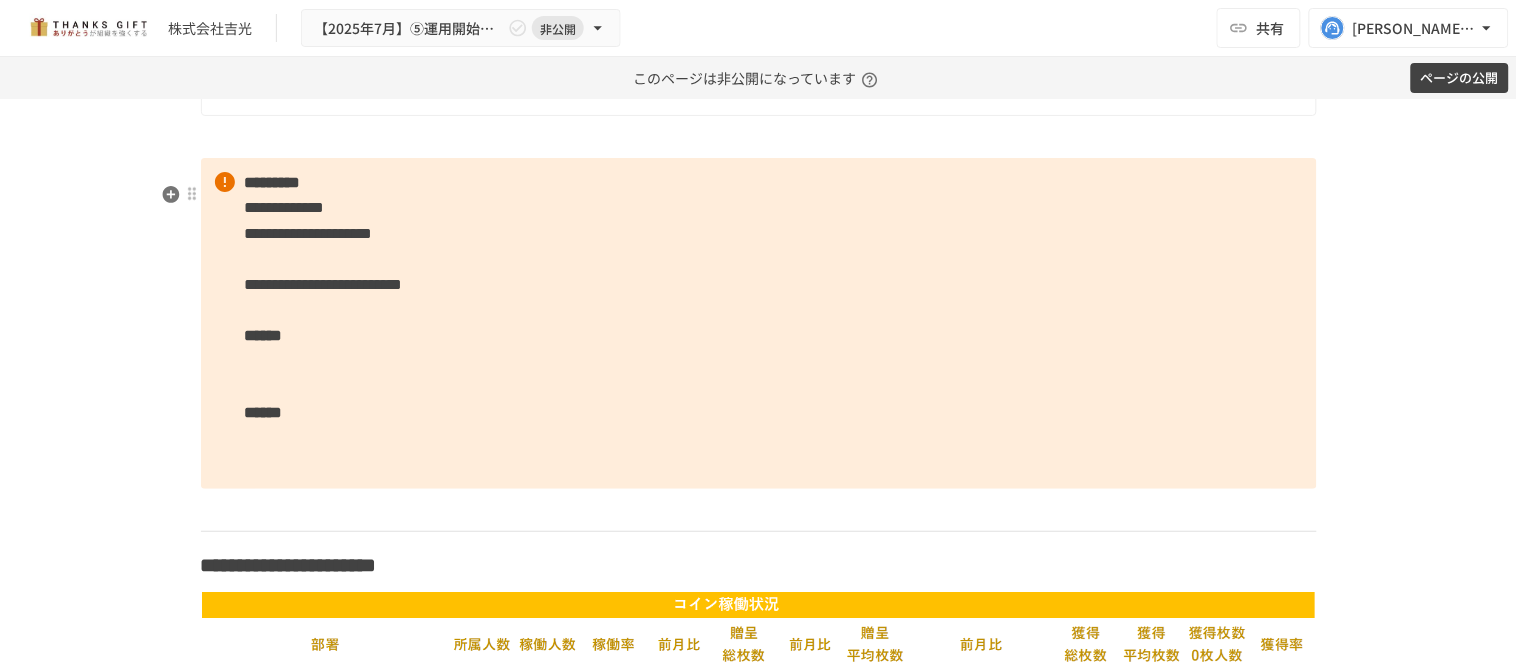 click on "**********" at bounding box center [759, 323] 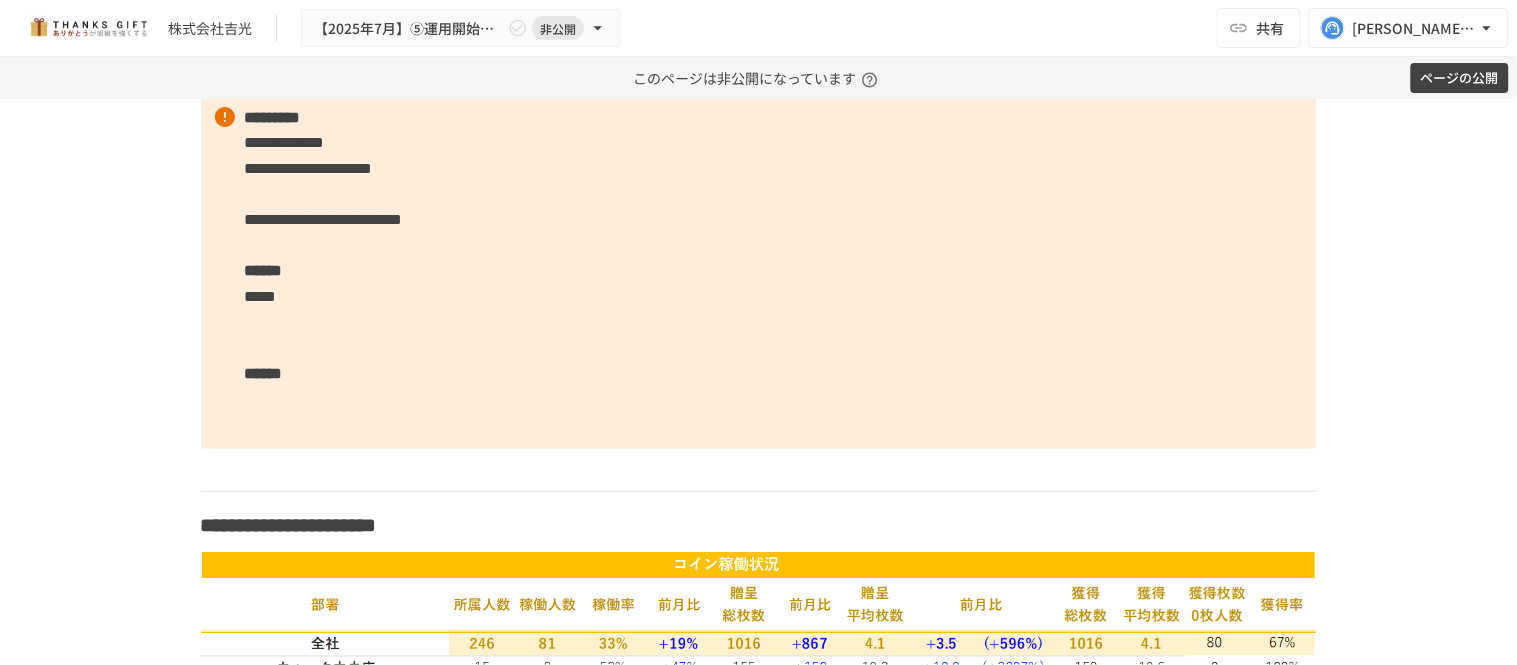 scroll, scrollTop: 5046, scrollLeft: 0, axis: vertical 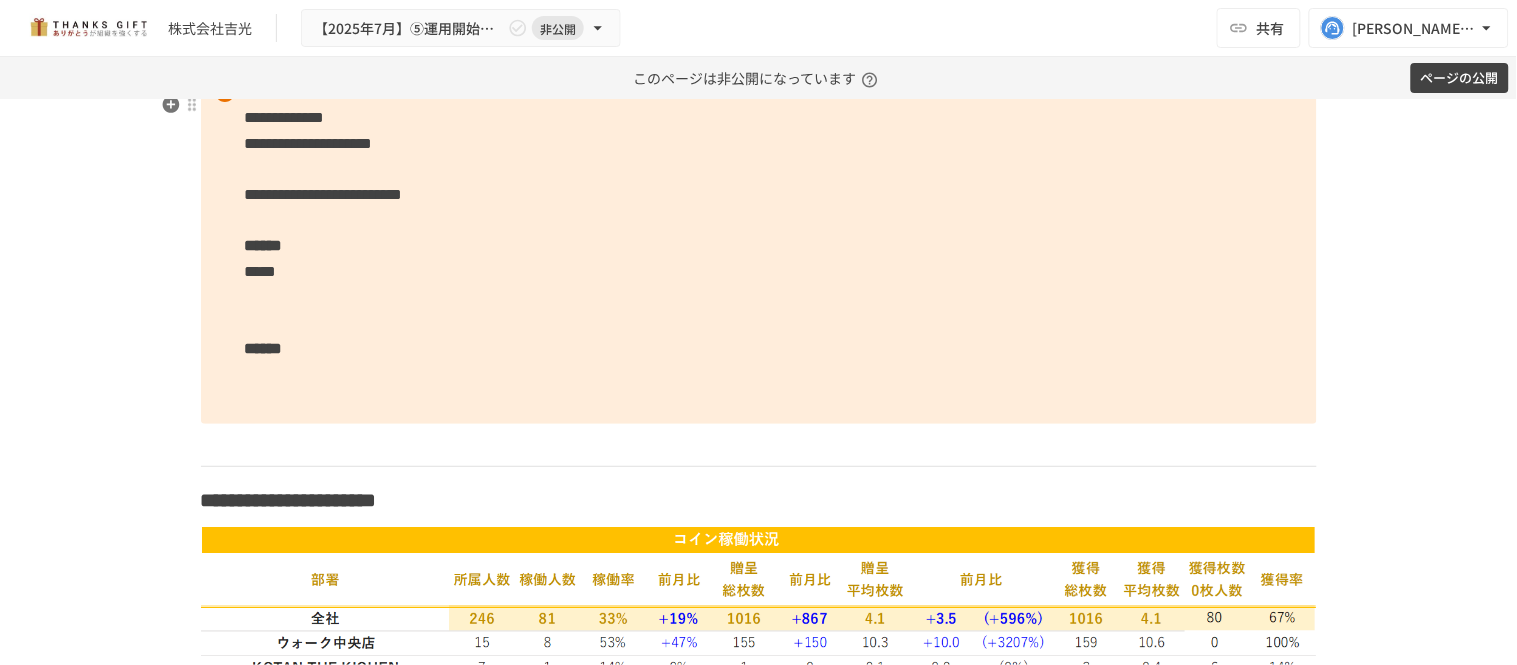 click on "**********" at bounding box center [759, 246] 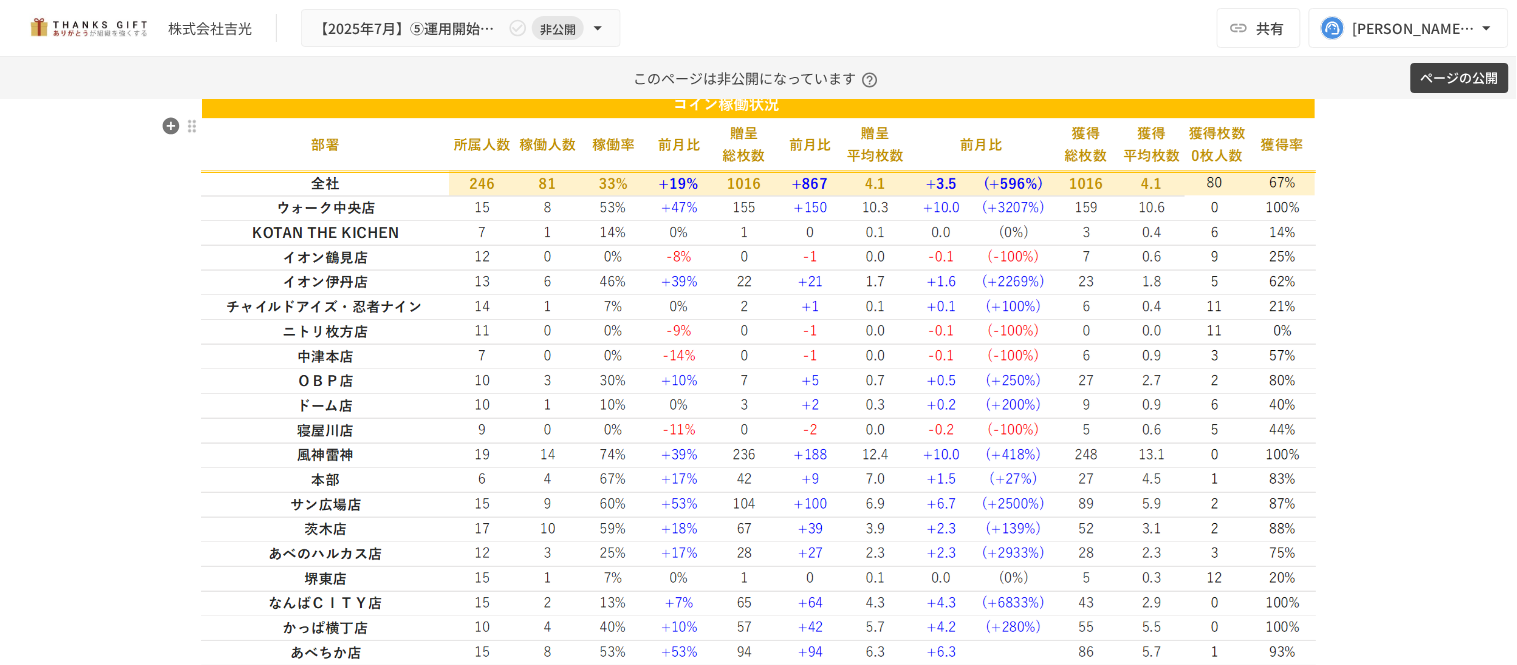 scroll, scrollTop: 5491, scrollLeft: 0, axis: vertical 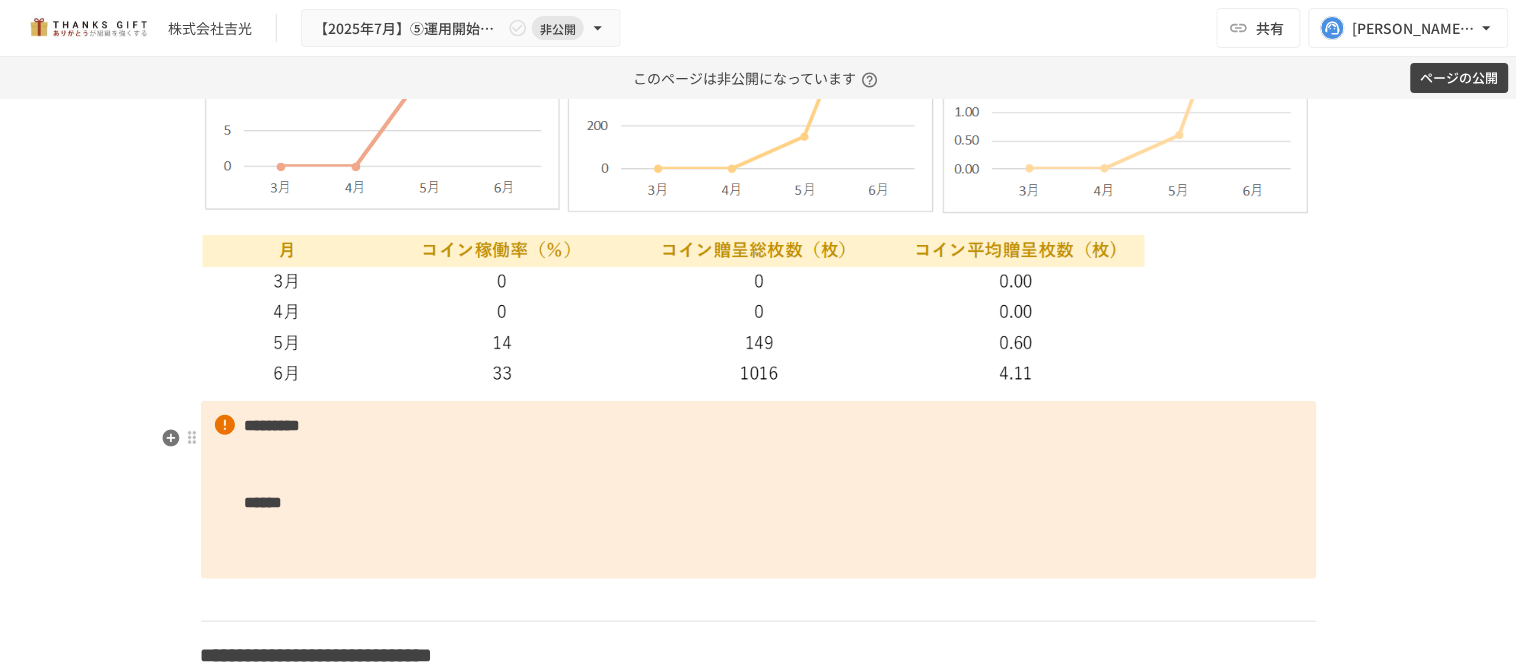click on "********* ******" at bounding box center (759, 490) 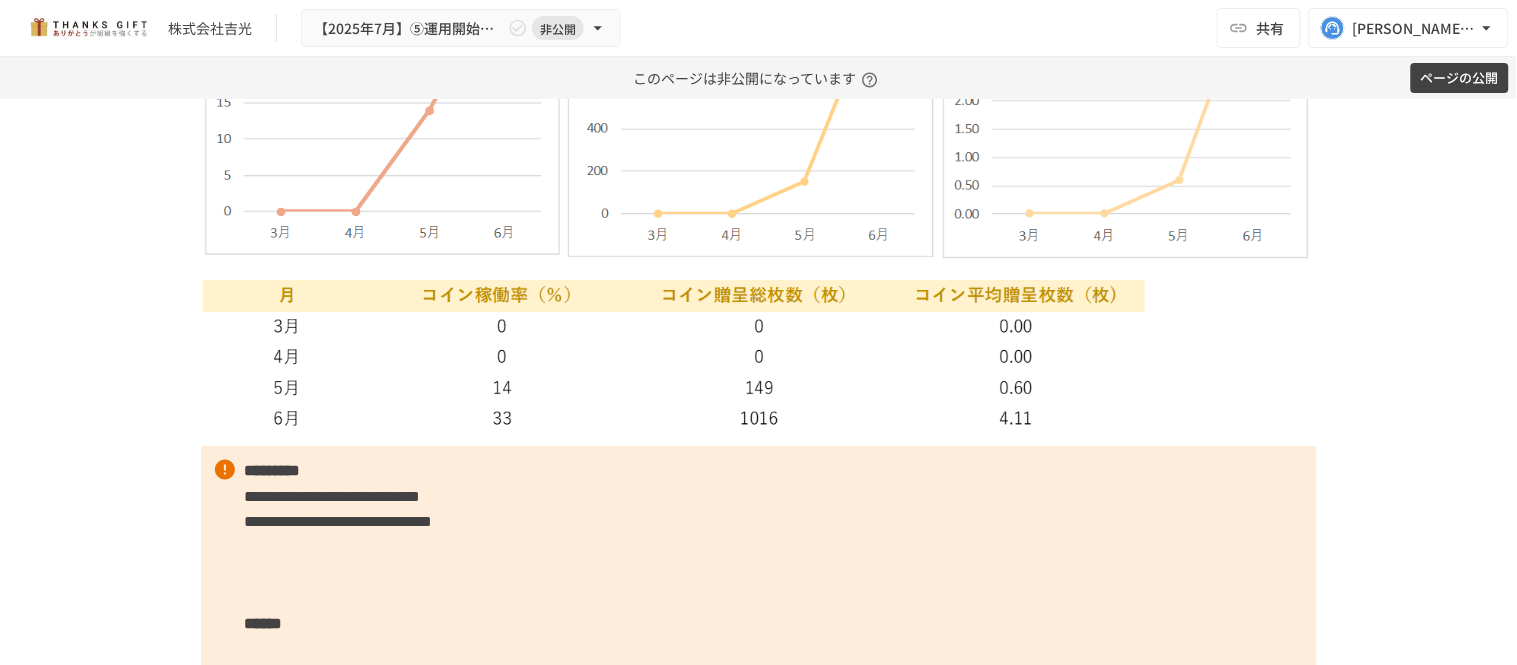 scroll, scrollTop: 6268, scrollLeft: 0, axis: vertical 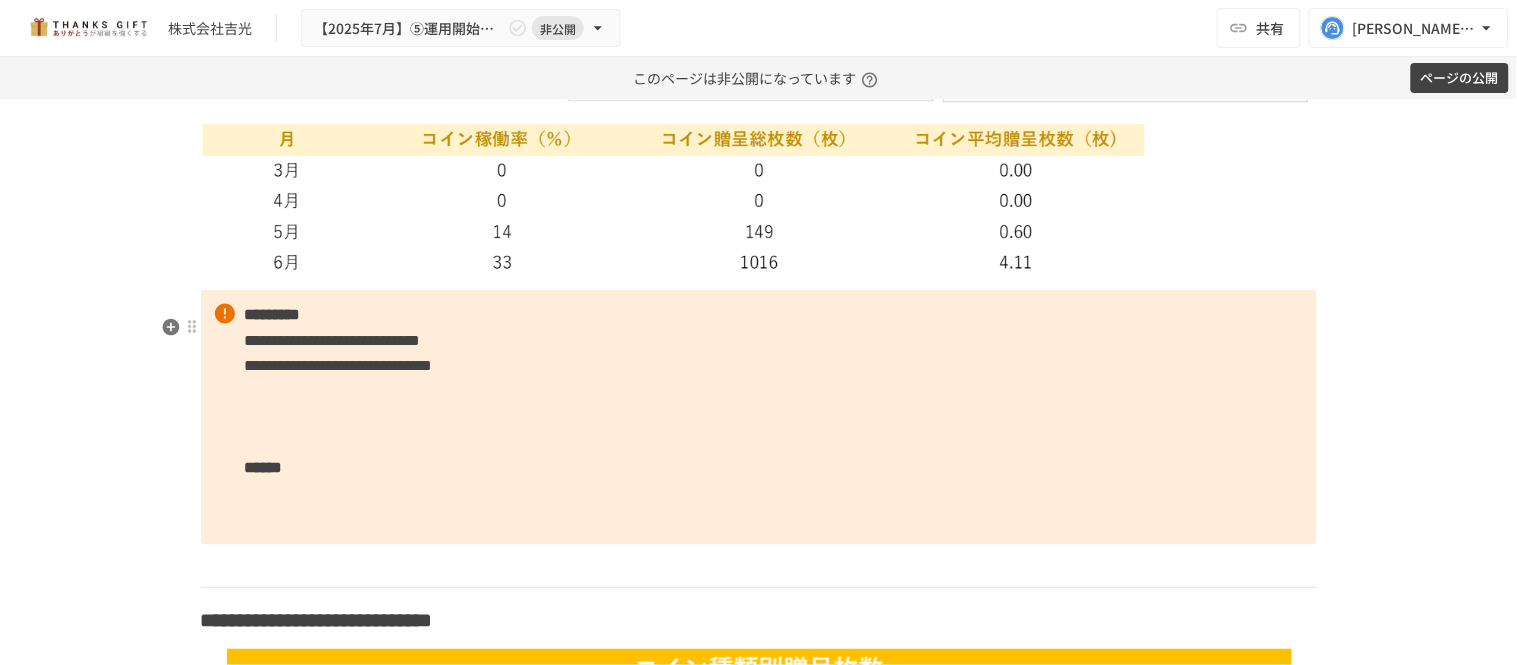 click on "**********" at bounding box center [759, 417] 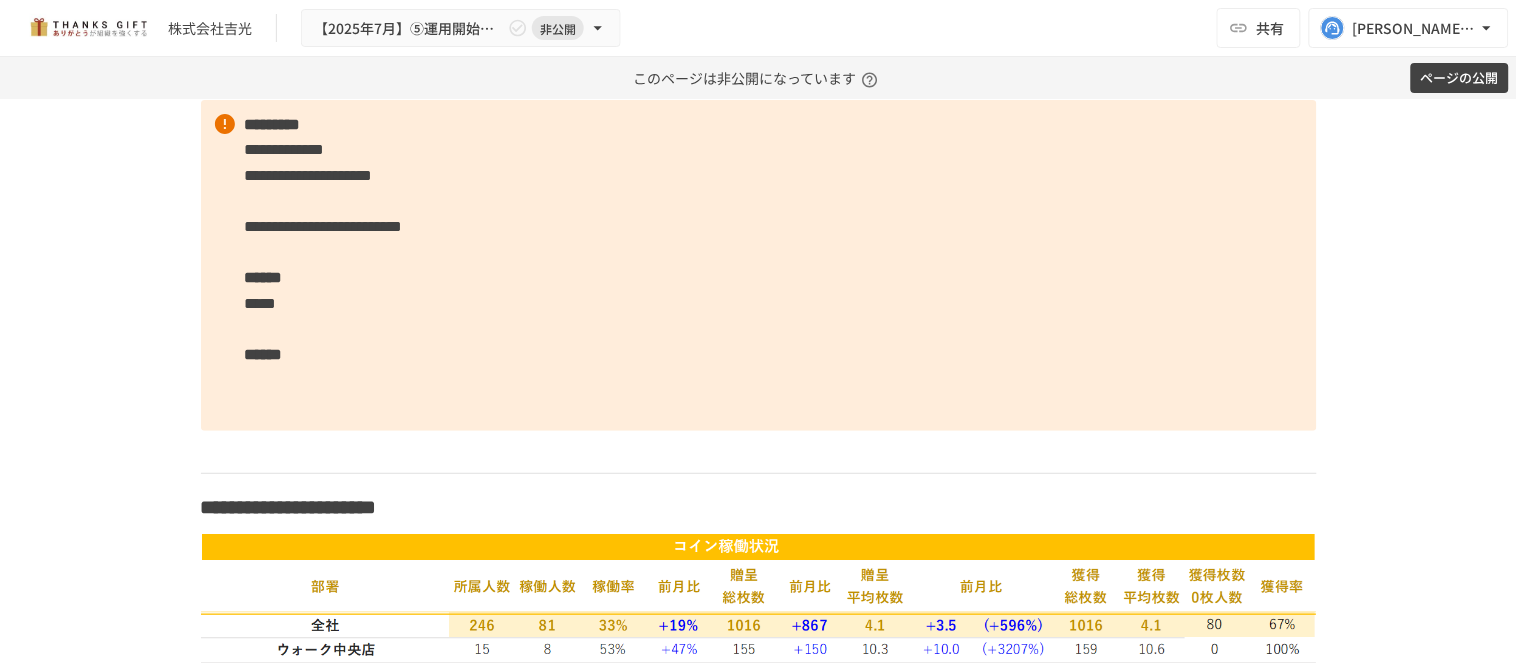 scroll, scrollTop: 4824, scrollLeft: 0, axis: vertical 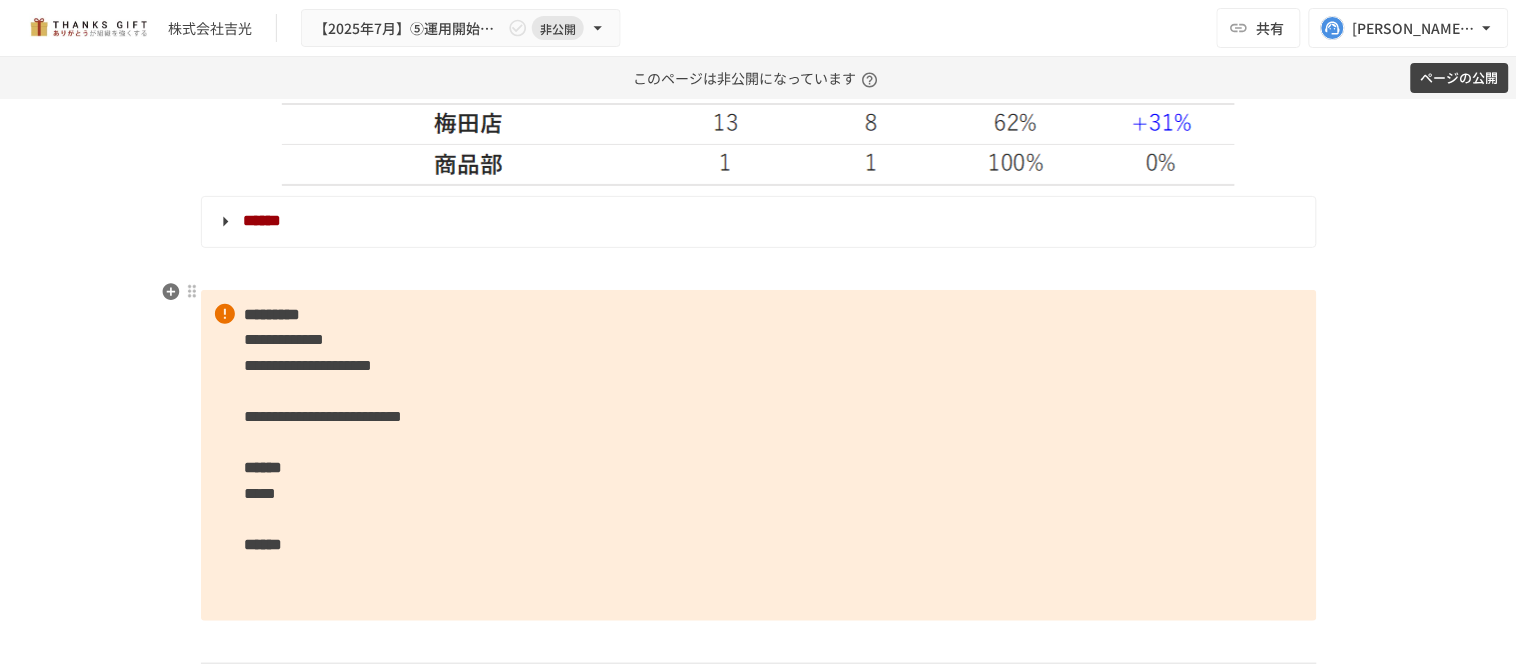 click on "**********" at bounding box center [759, 222] 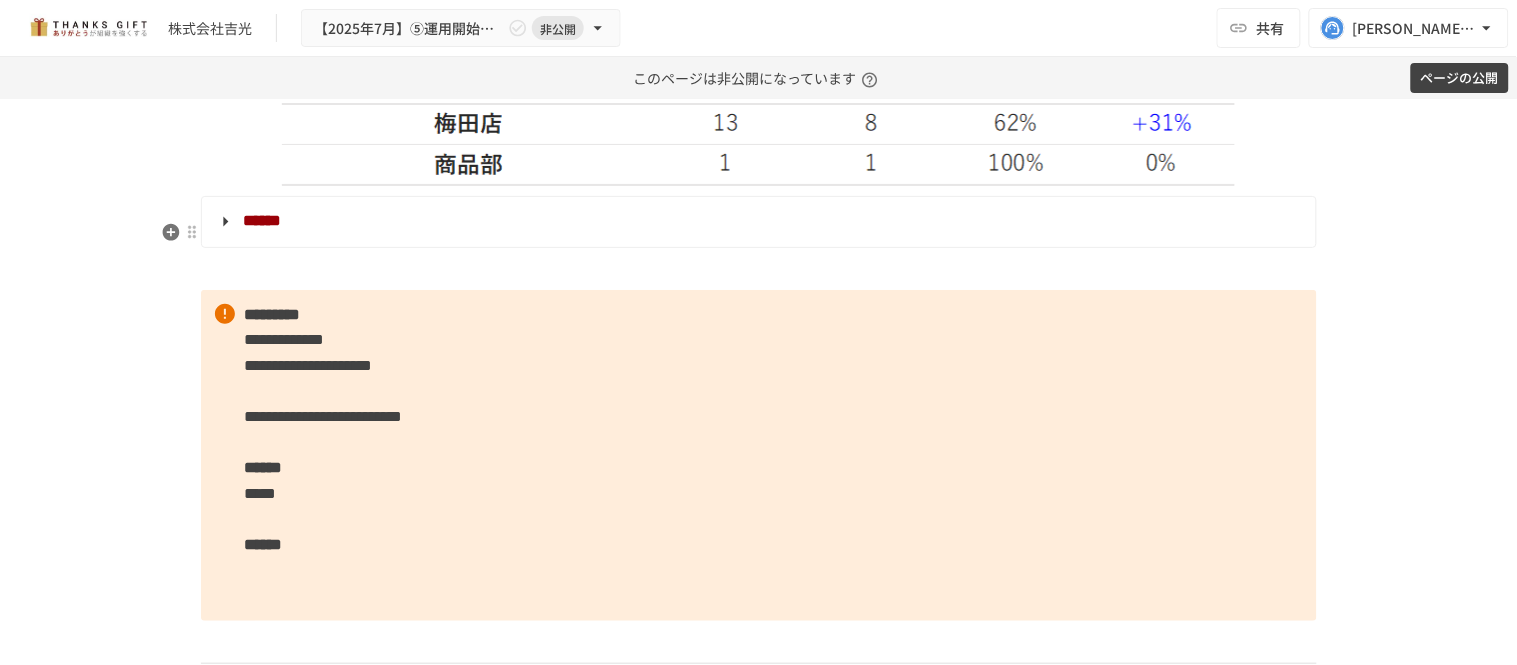 click on "******" at bounding box center [757, 222] 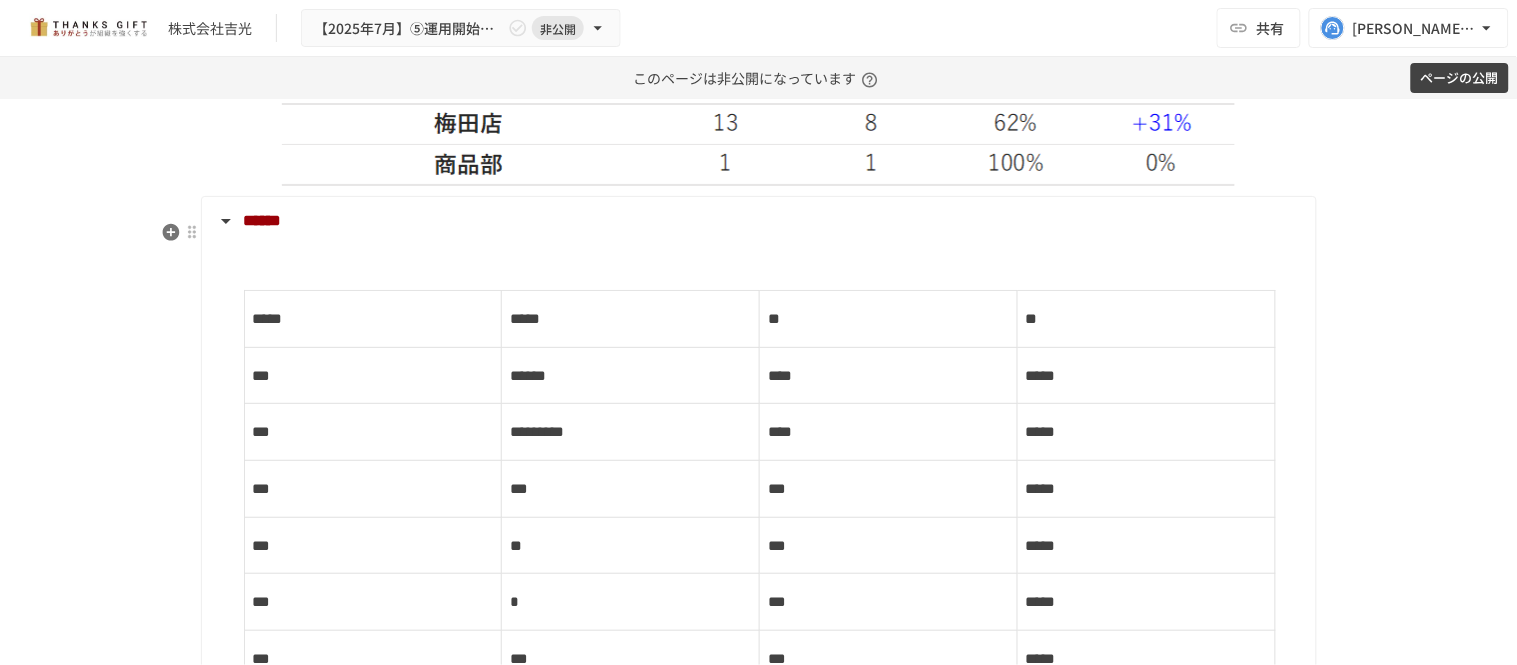 click on "******" at bounding box center [757, 222] 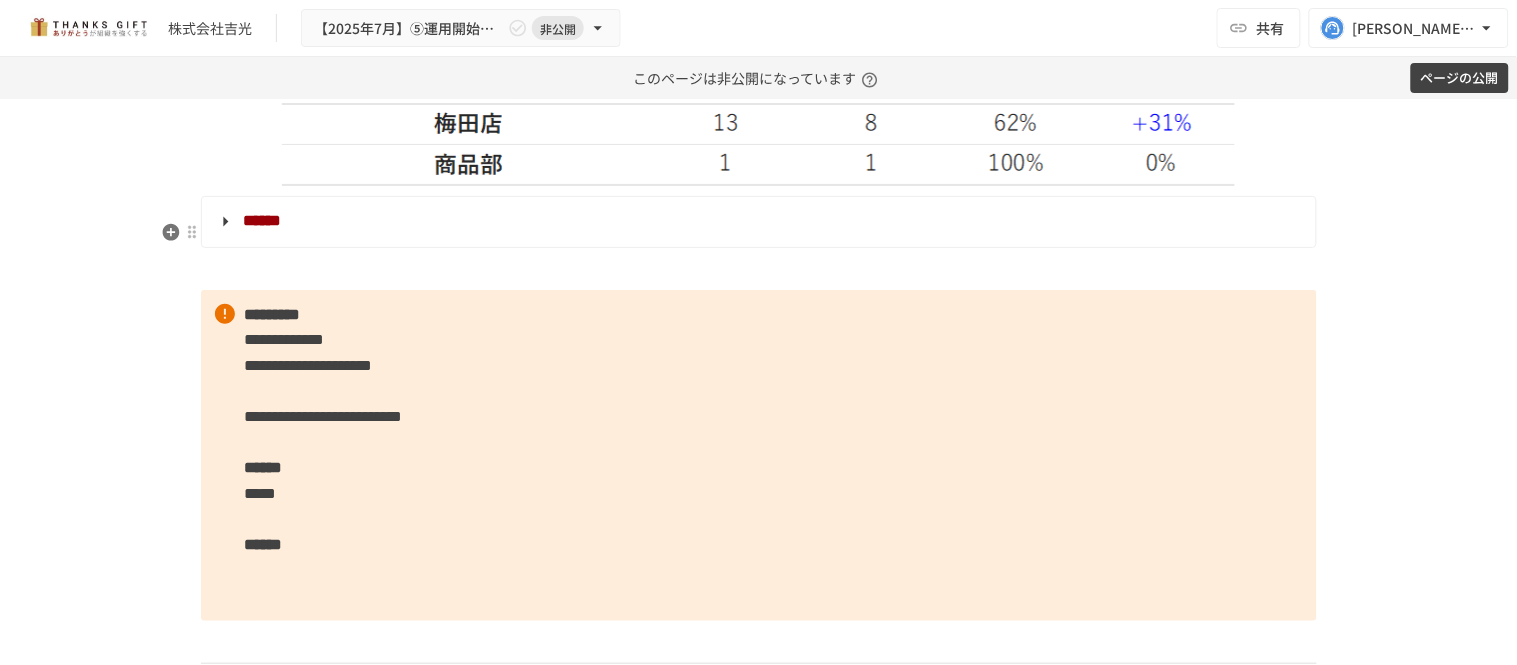 click on "******" at bounding box center (757, 222) 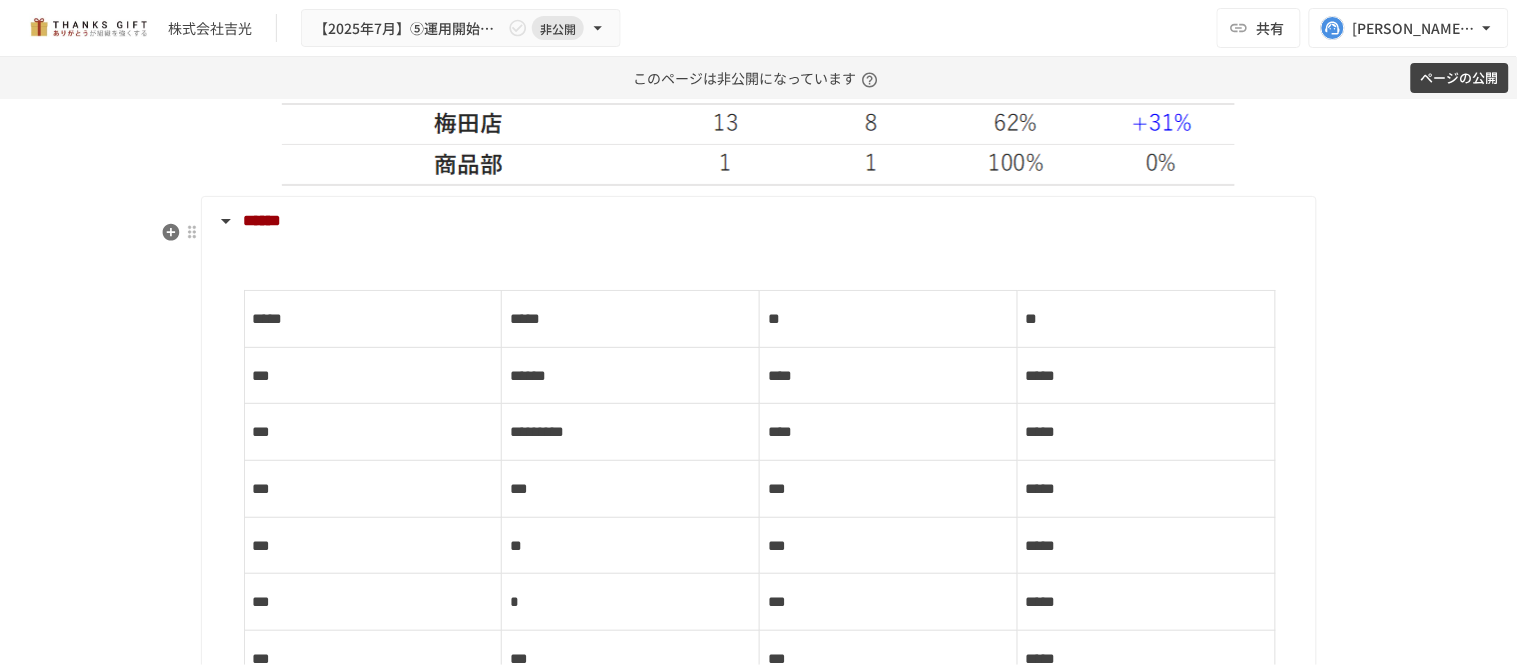 click on "**********" at bounding box center [757, 2344] 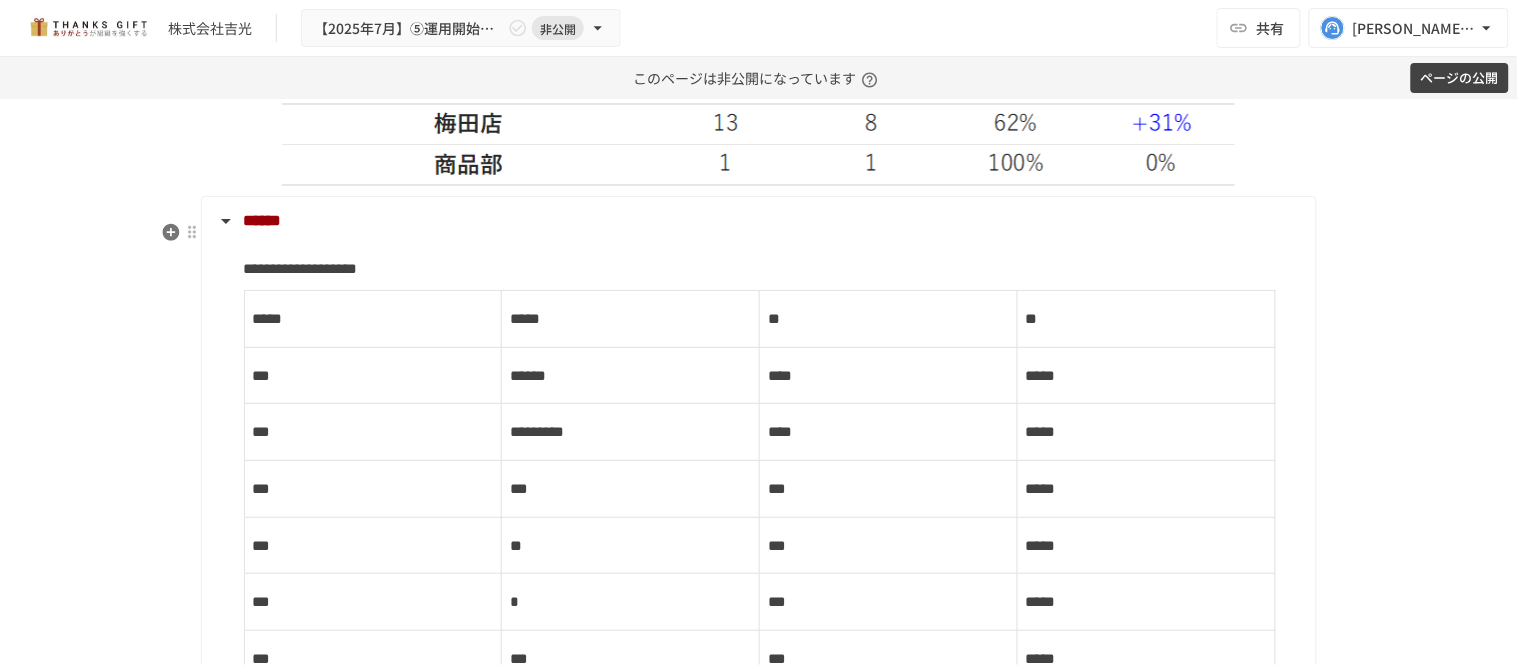 click on "******" at bounding box center [263, 221] 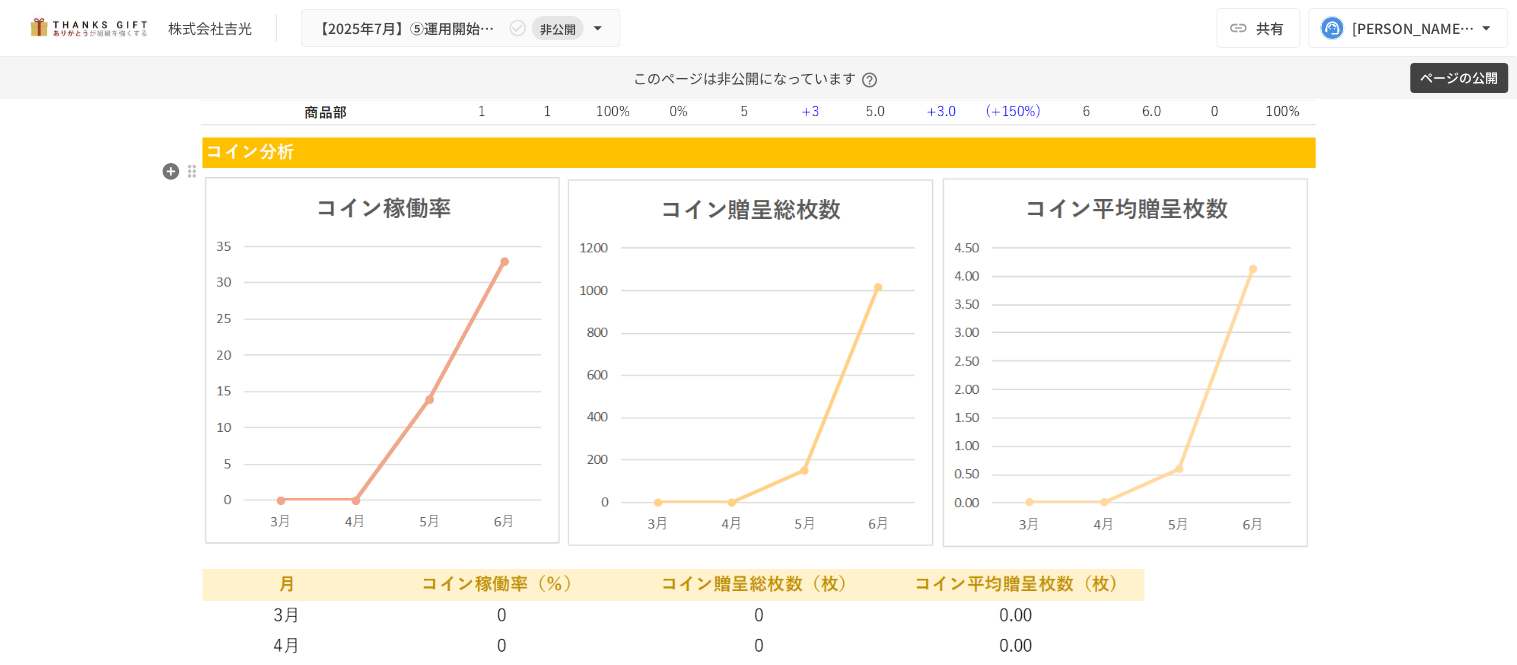click 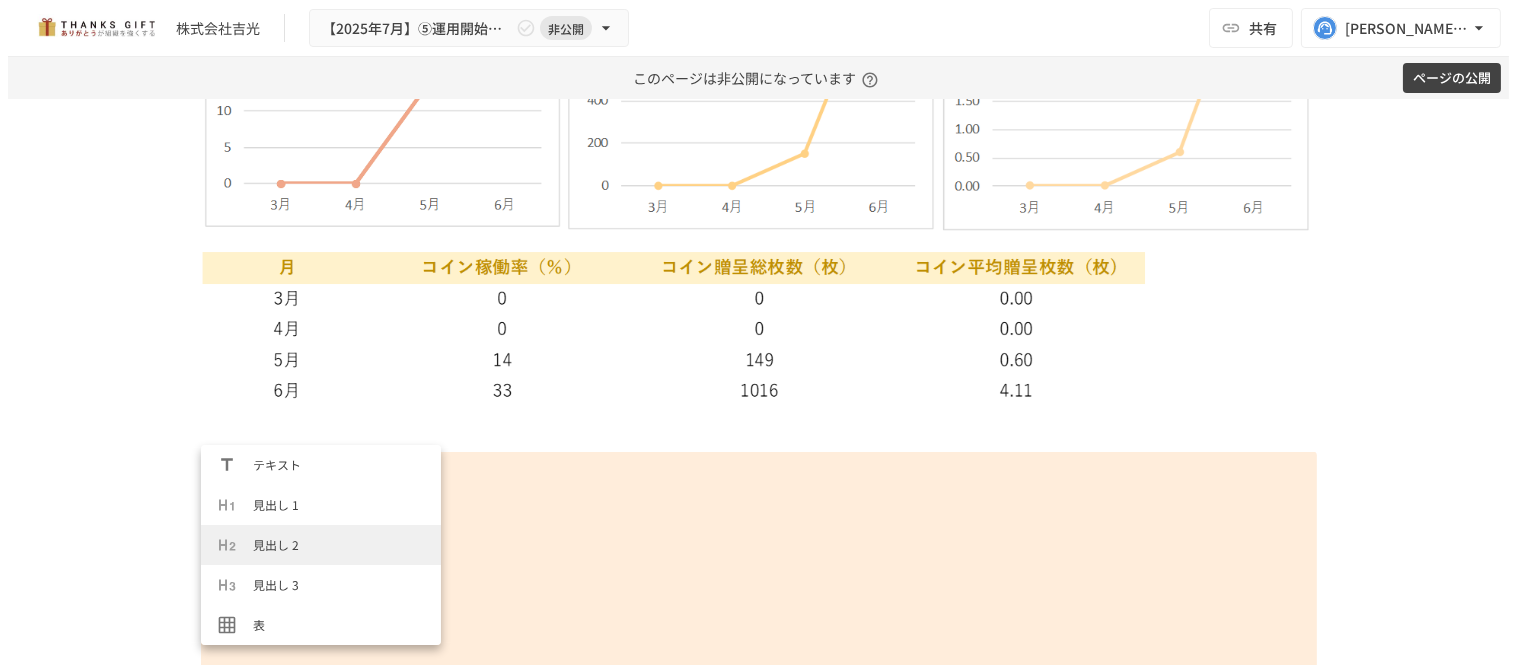 scroll, scrollTop: 6385, scrollLeft: 0, axis: vertical 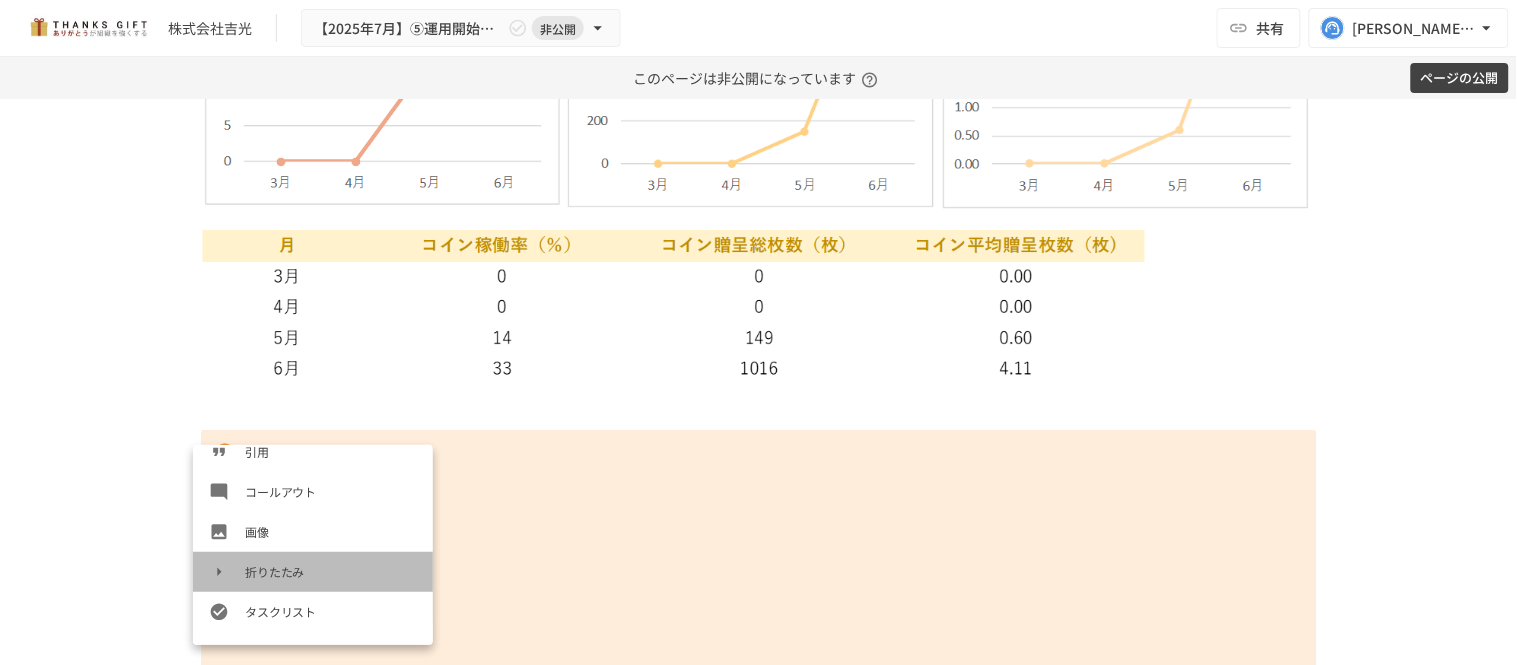 click on "折りたたみ" at bounding box center (313, 572) 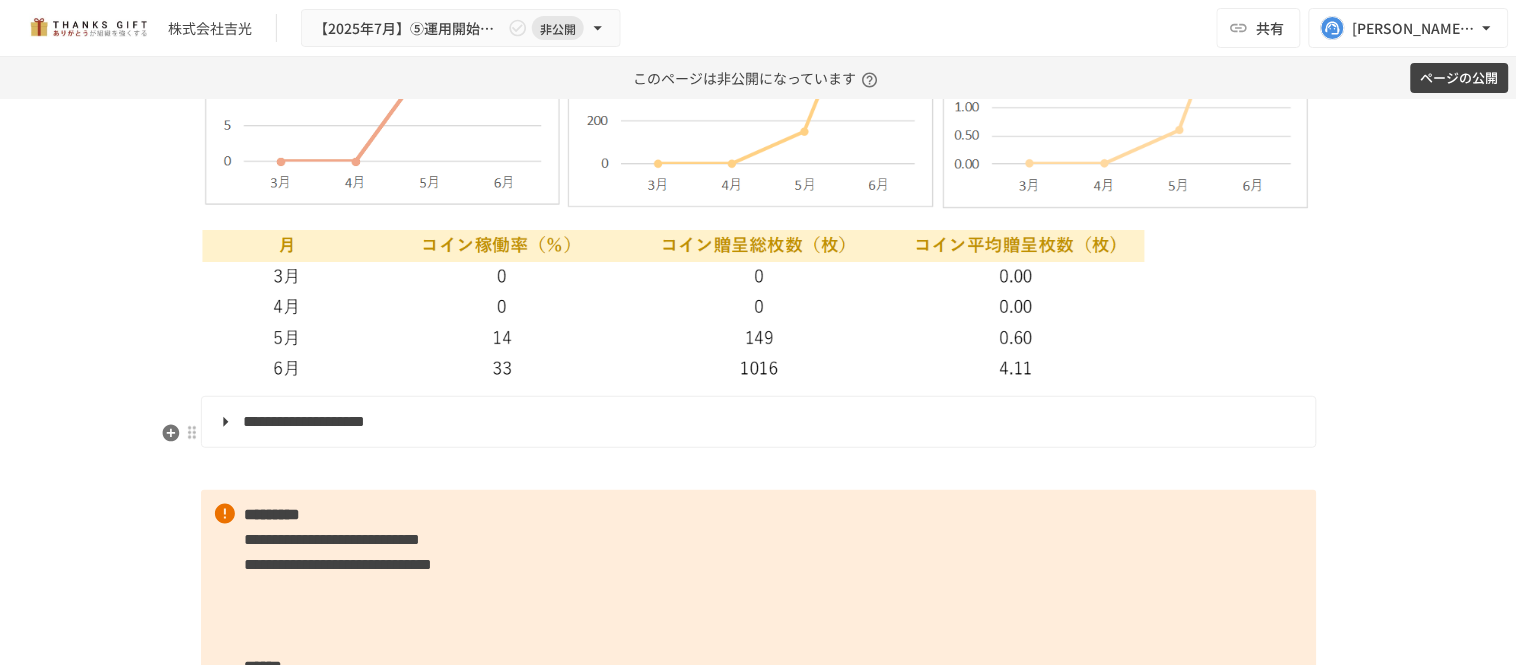 click on "**********" at bounding box center (305, 421) 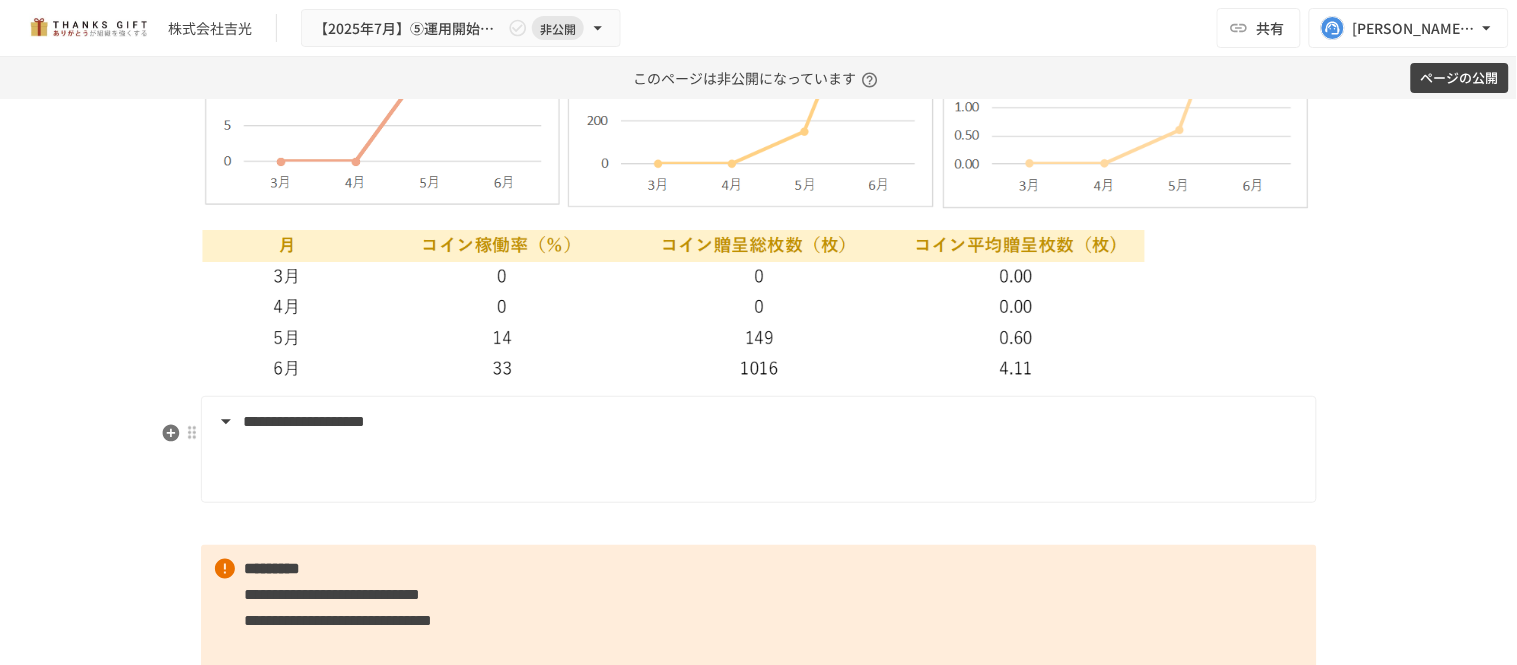 click at bounding box center [772, 469] 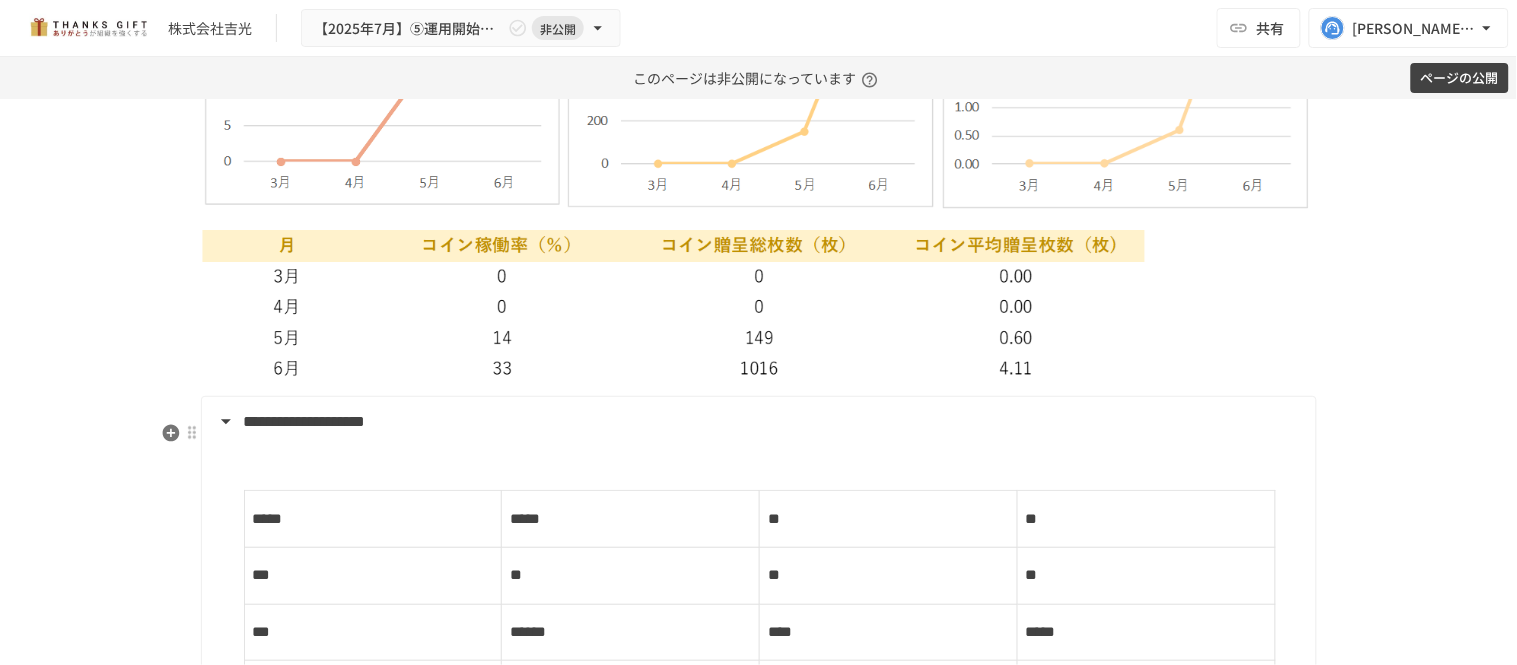 drag, startPoint x: 591, startPoint y: 446, endPoint x: 228, endPoint y: 447, distance: 363.00137 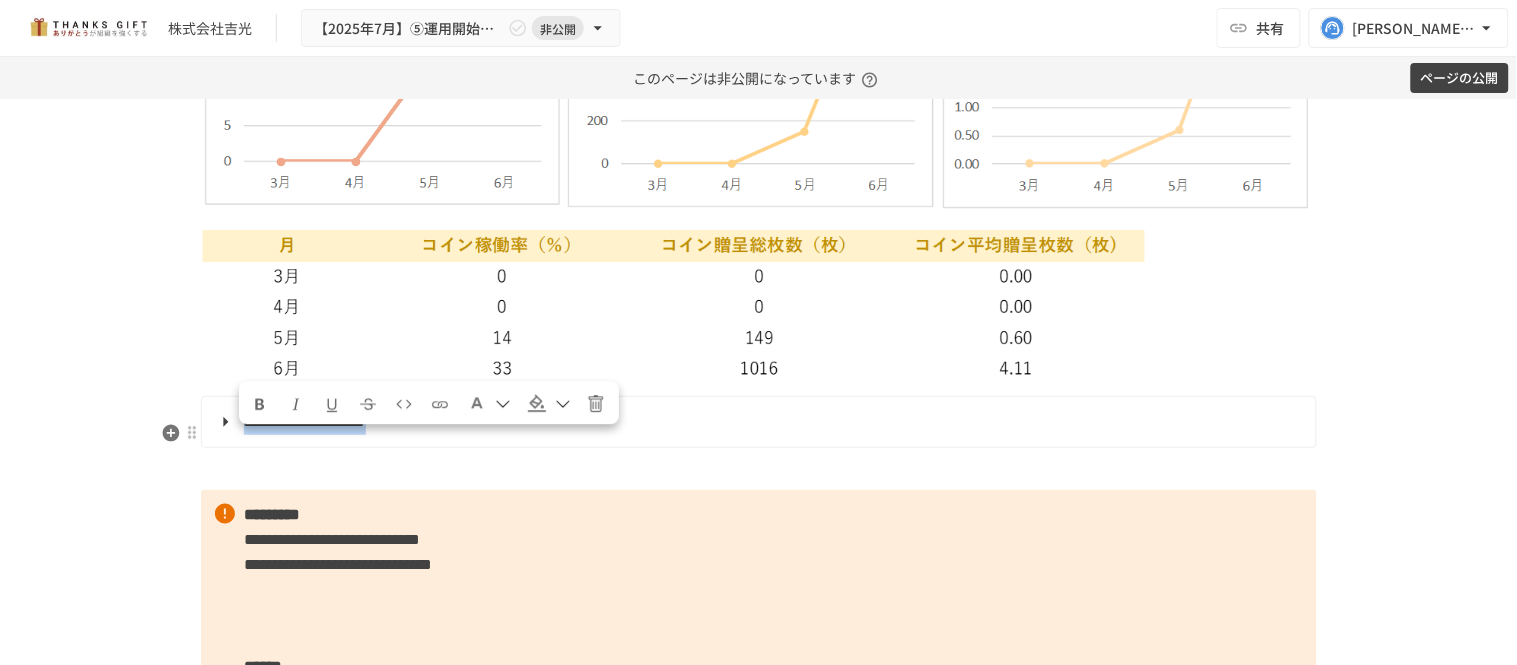 drag, startPoint x: 556, startPoint y: 444, endPoint x: 232, endPoint y: 460, distance: 324.39484 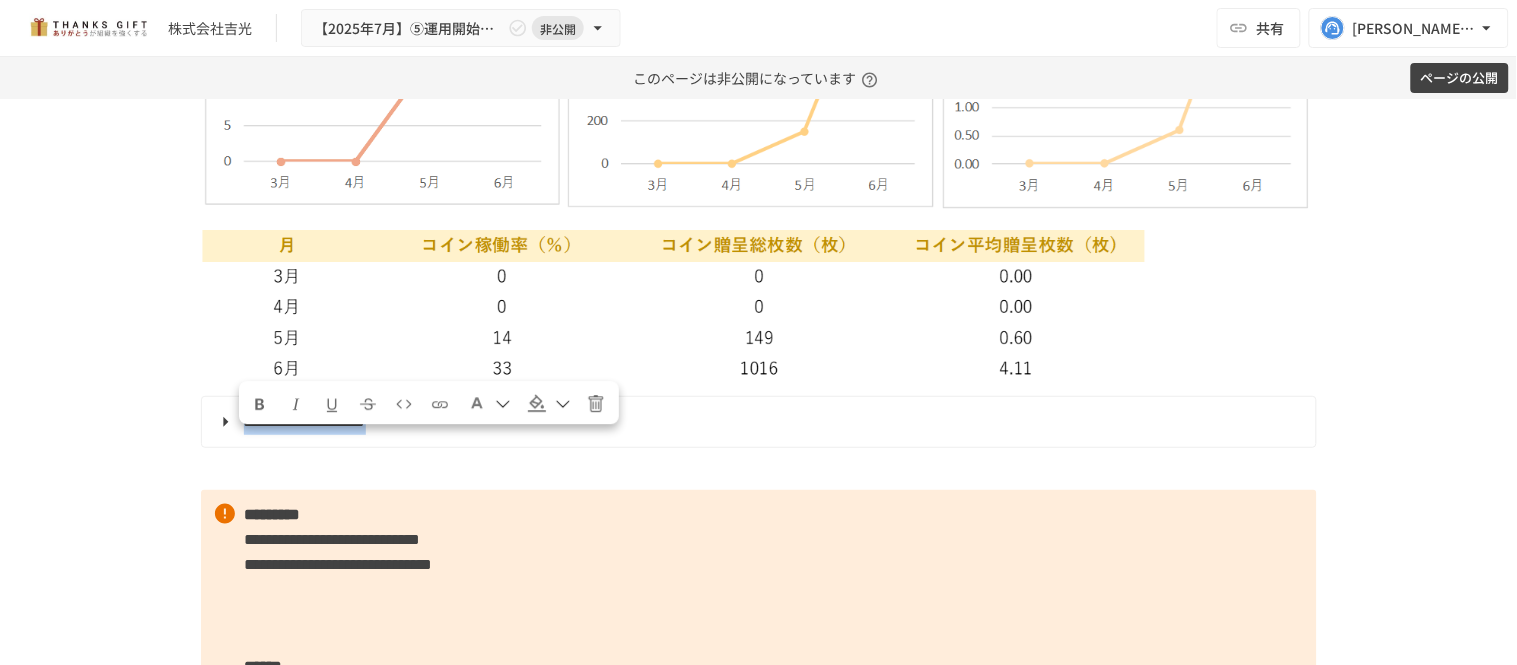 click at bounding box center [260, 405] 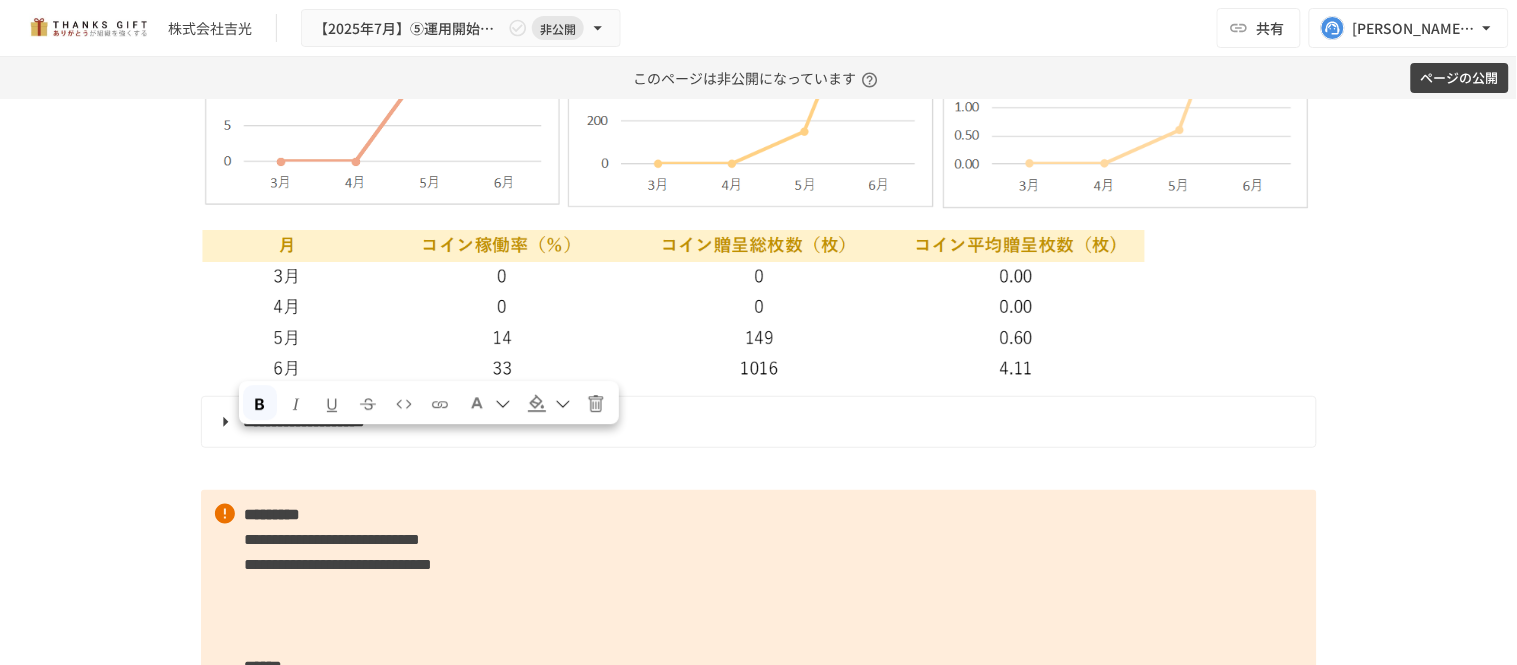 click at bounding box center (489, 403) 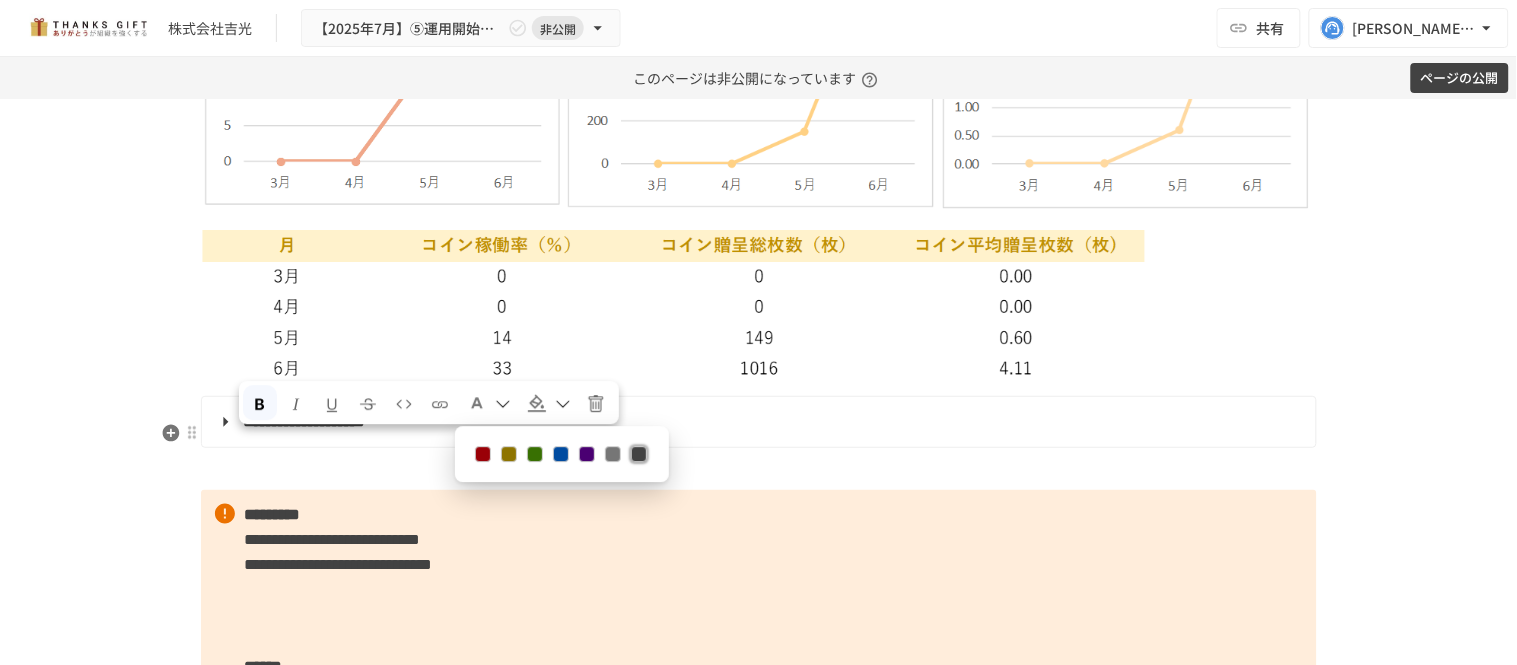 click at bounding box center [482, 455] 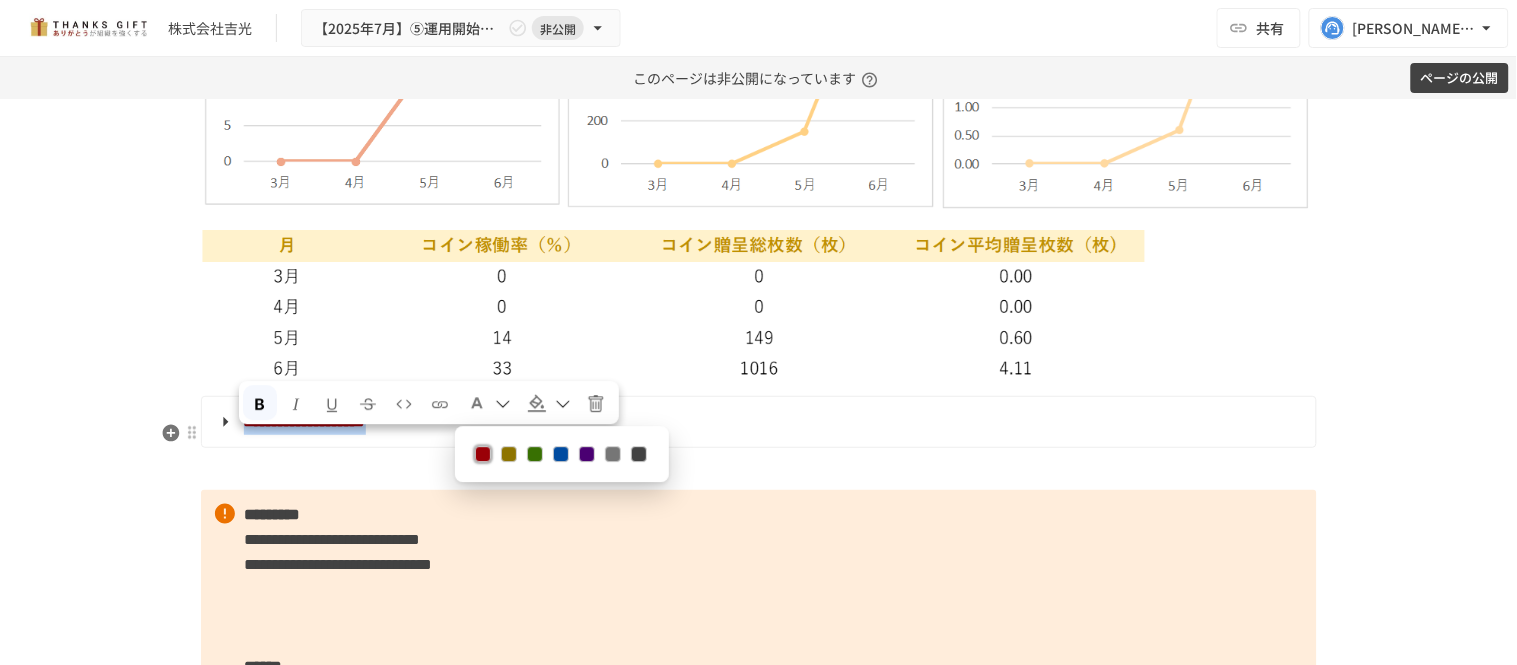 click on "**********" at bounding box center (759, 422) 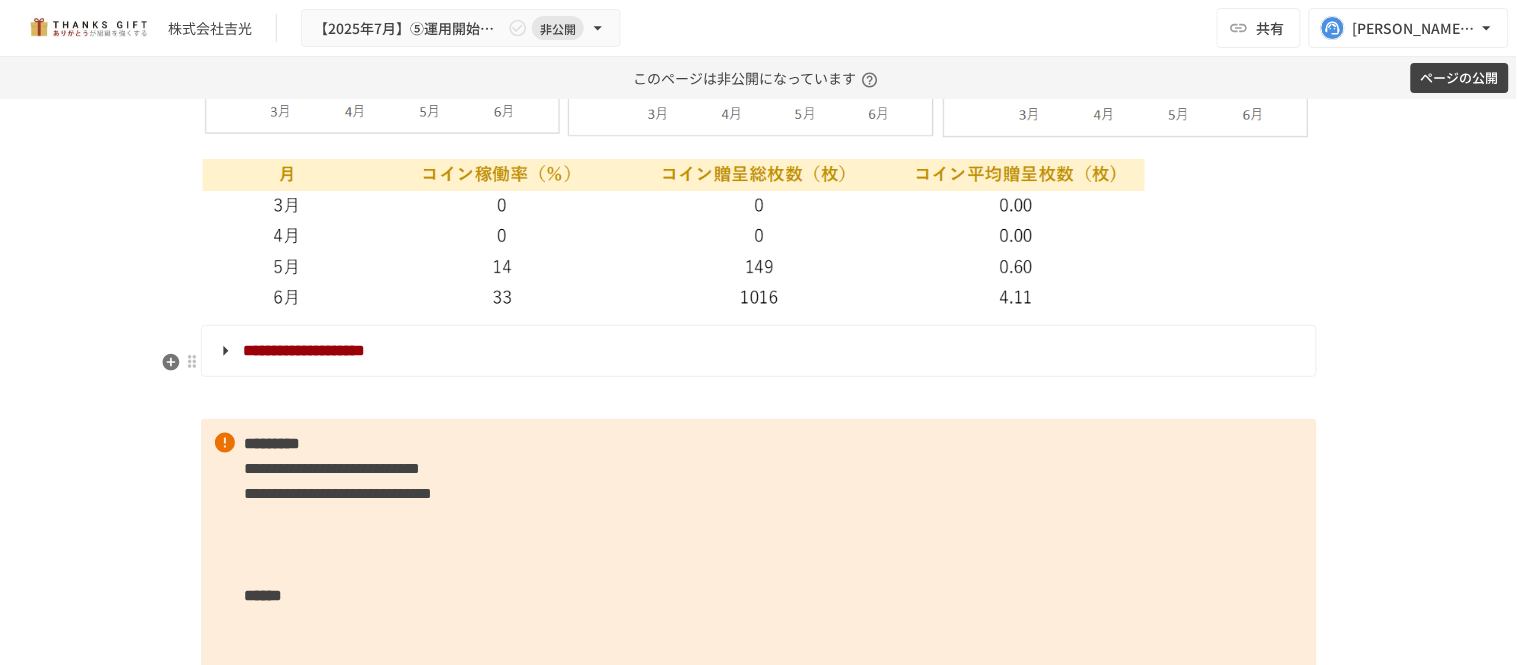 scroll, scrollTop: 6496, scrollLeft: 0, axis: vertical 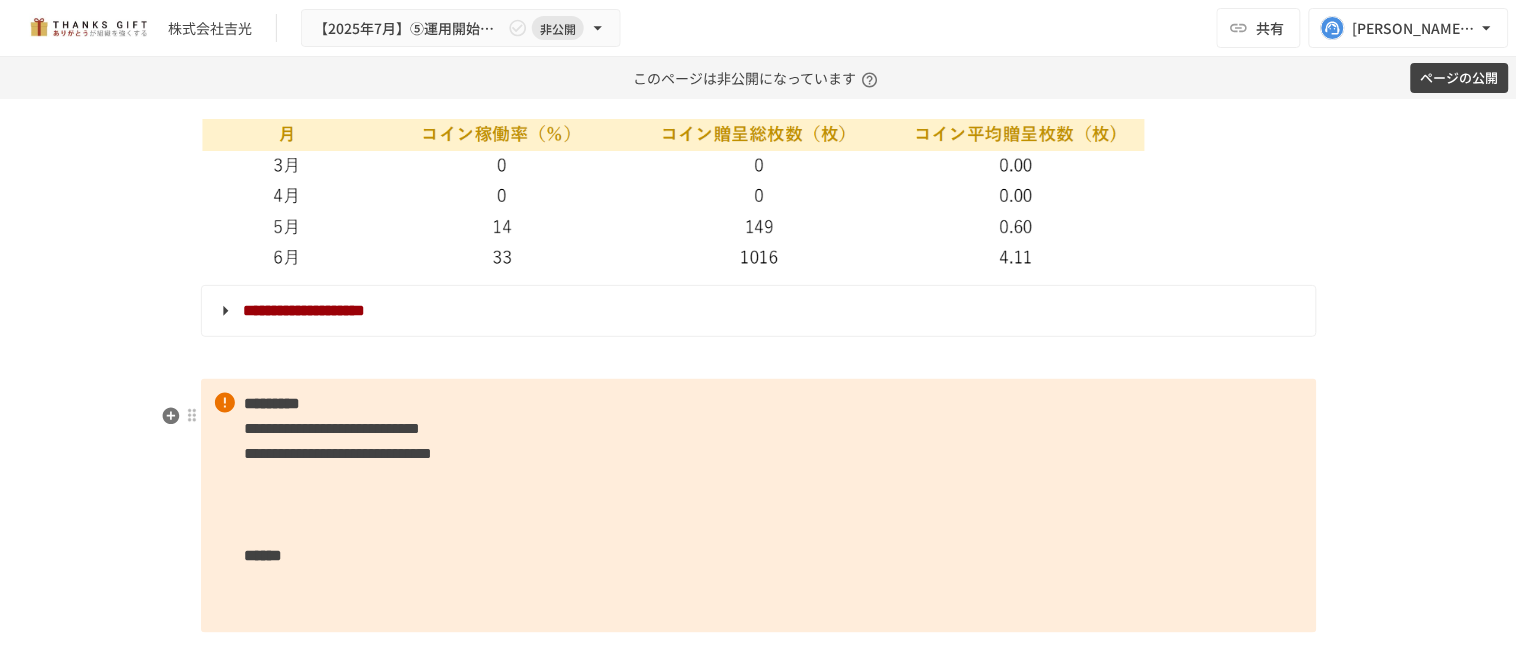 click on "**********" at bounding box center [759, 506] 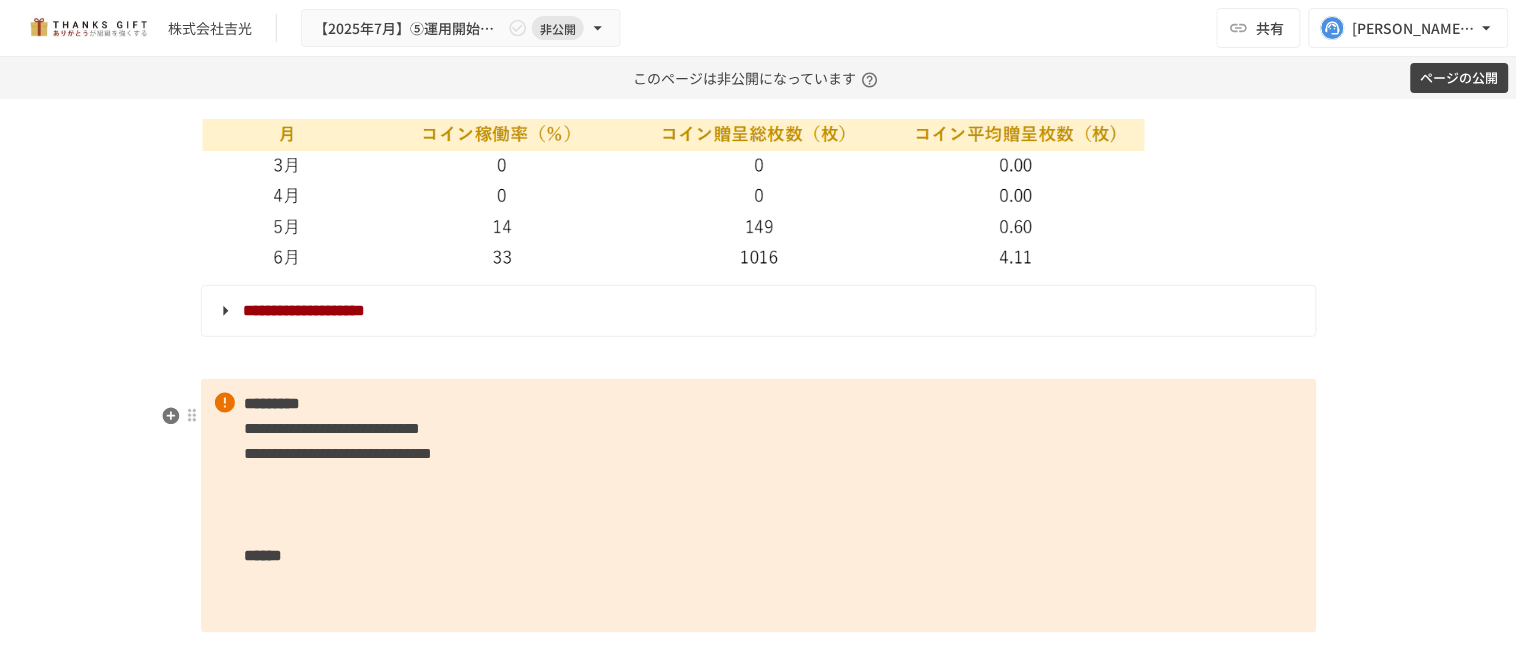 click on "**********" at bounding box center [759, 506] 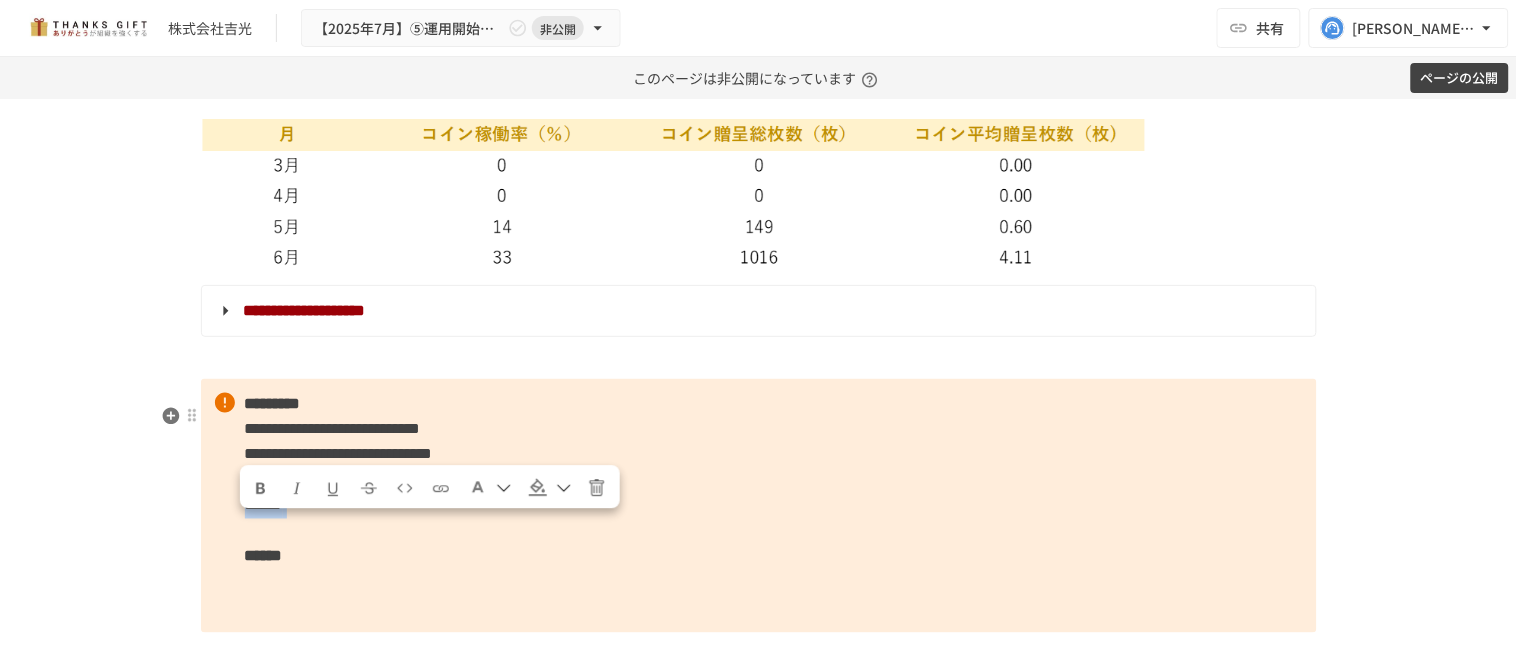 drag, startPoint x: 382, startPoint y: 543, endPoint x: 234, endPoint y: 531, distance: 148.48569 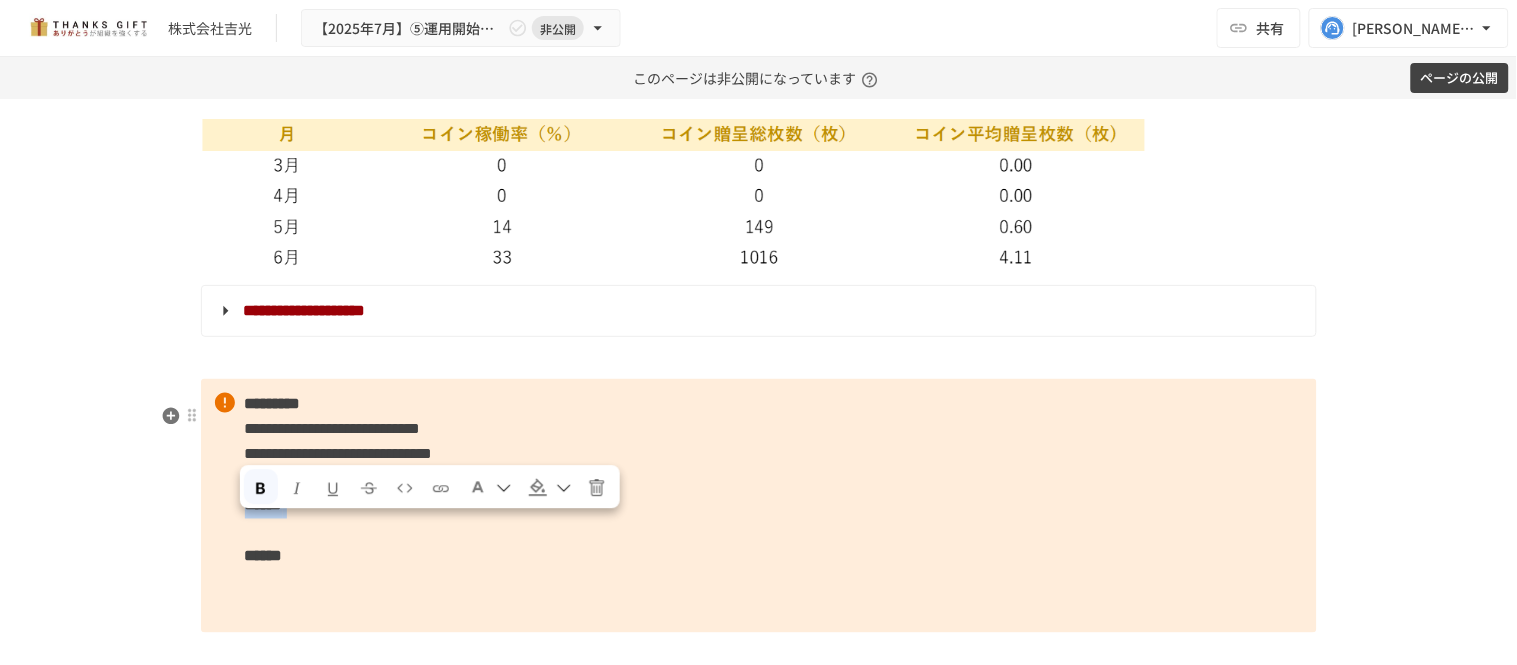 click on "**********" at bounding box center [759, 506] 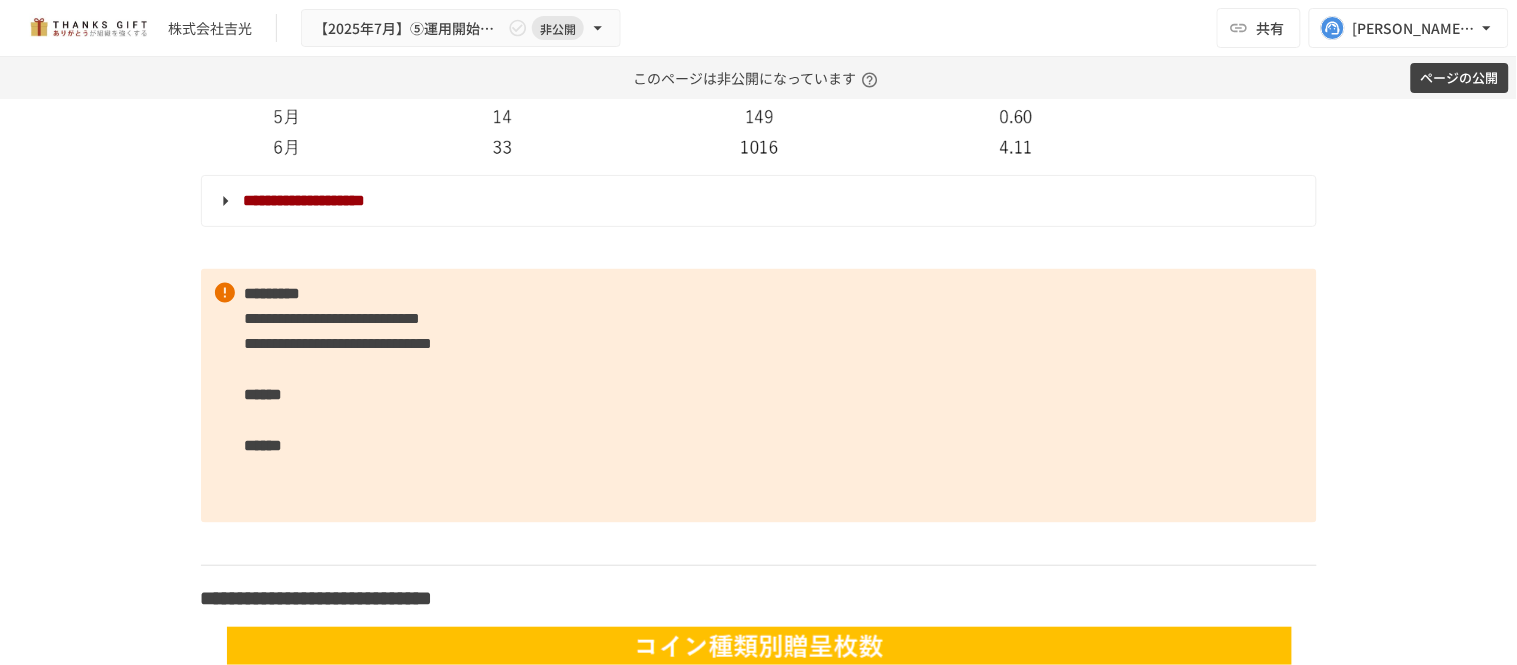 scroll, scrollTop: 6607, scrollLeft: 0, axis: vertical 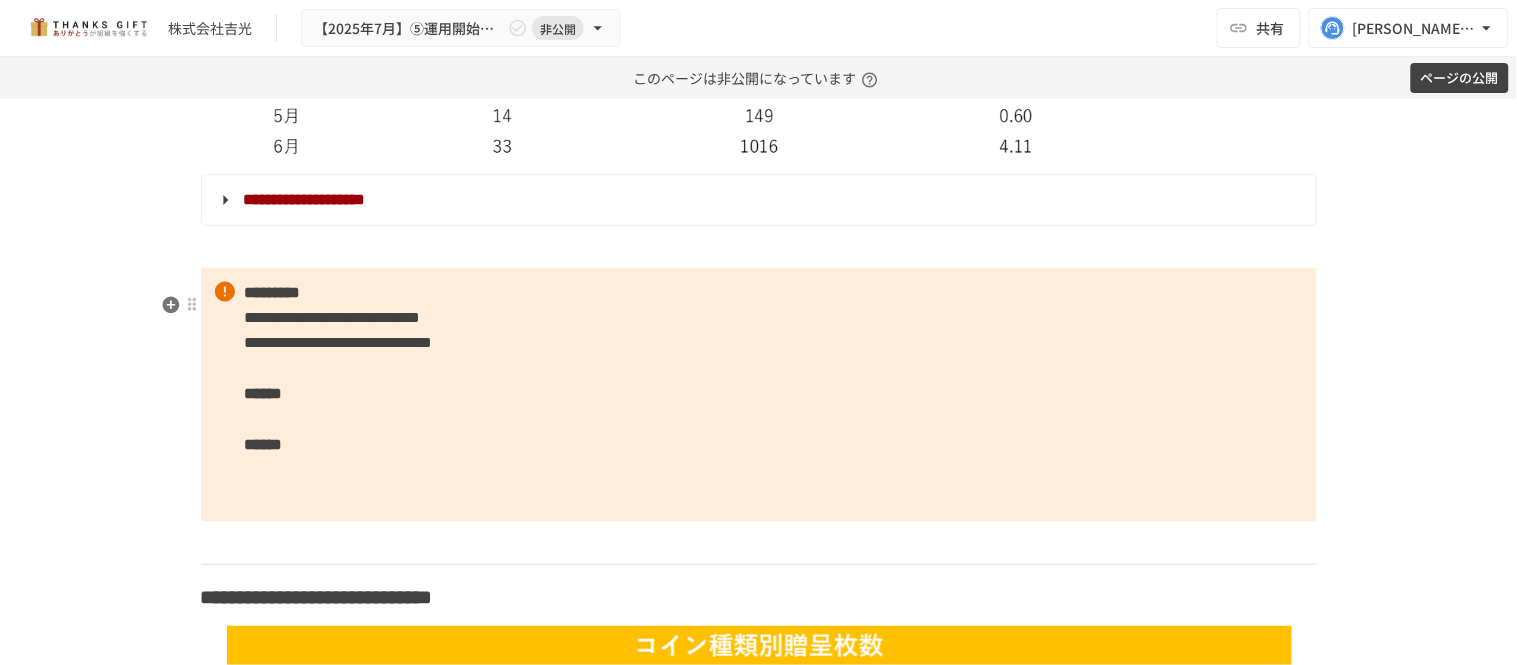 click on "**********" at bounding box center (759, 395) 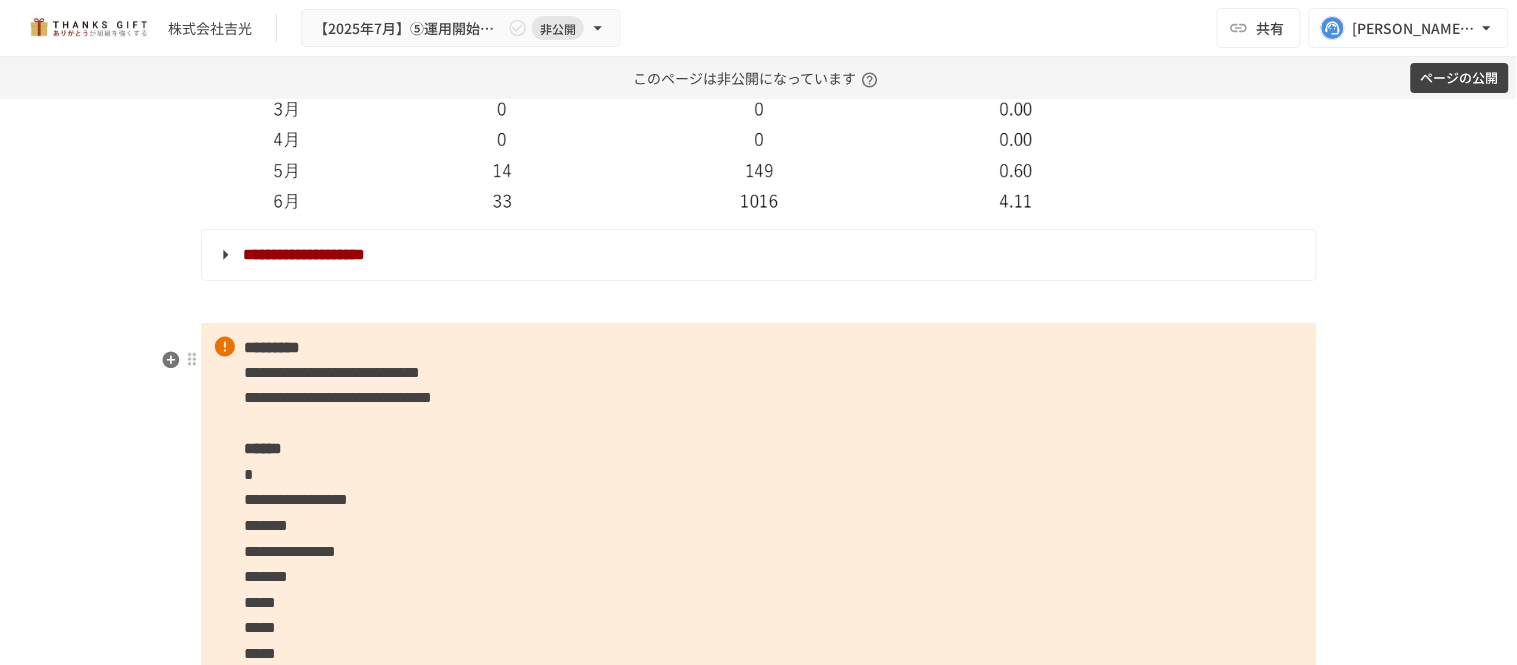 scroll, scrollTop: 6517, scrollLeft: 0, axis: vertical 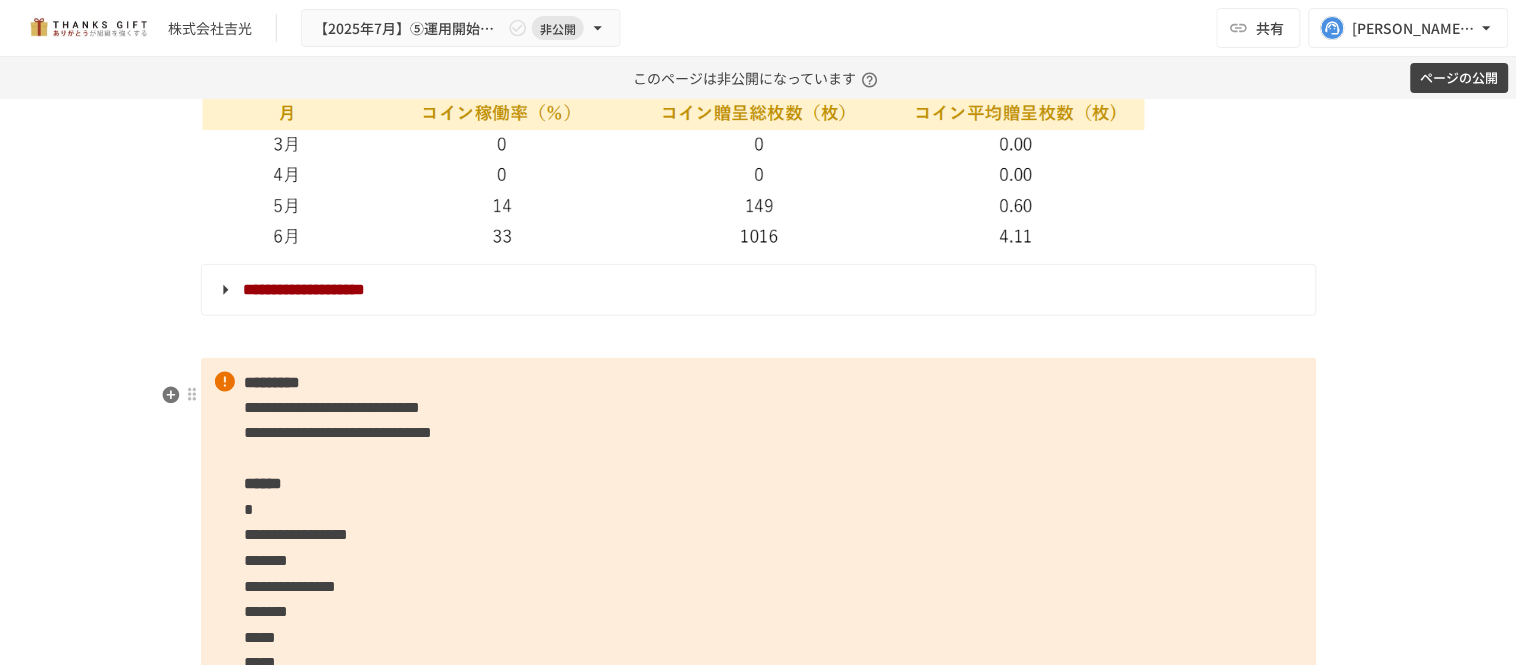 click on "**********" at bounding box center [759, 600] 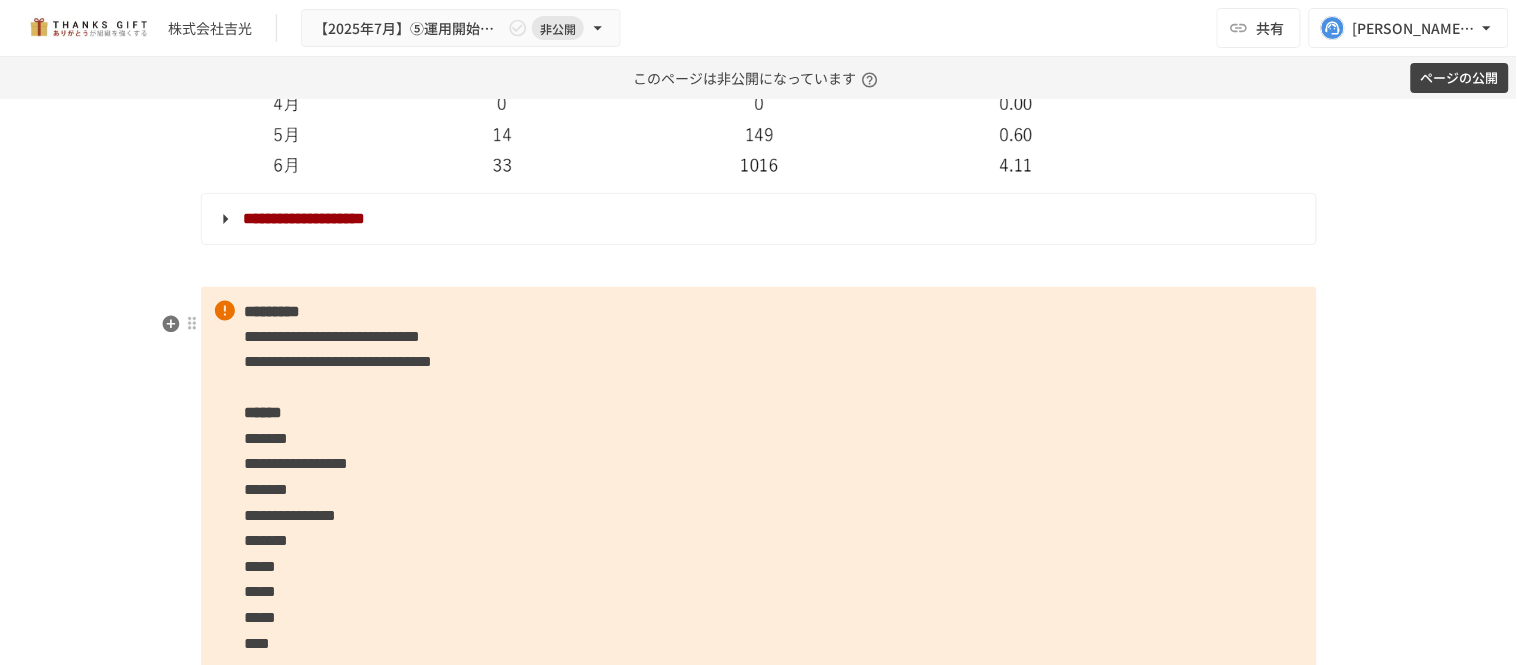 scroll, scrollTop: 6517, scrollLeft: 0, axis: vertical 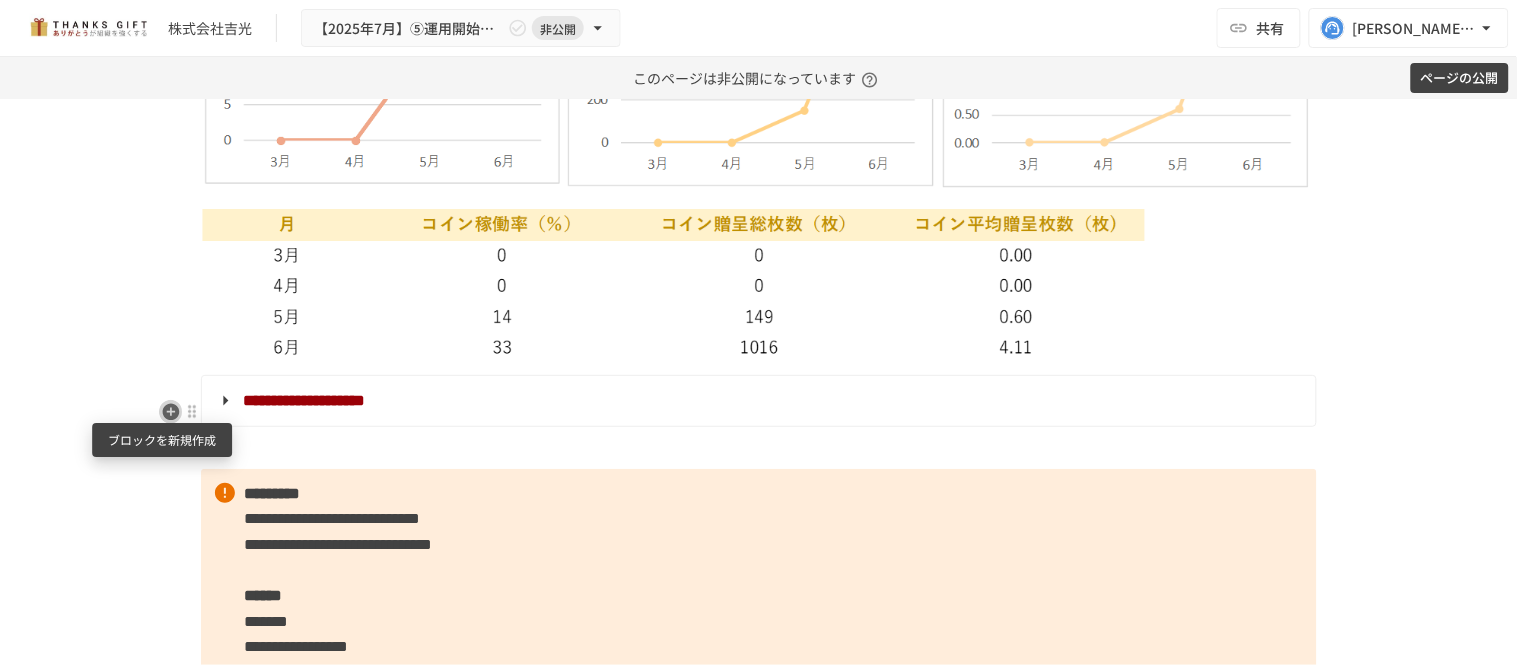 click 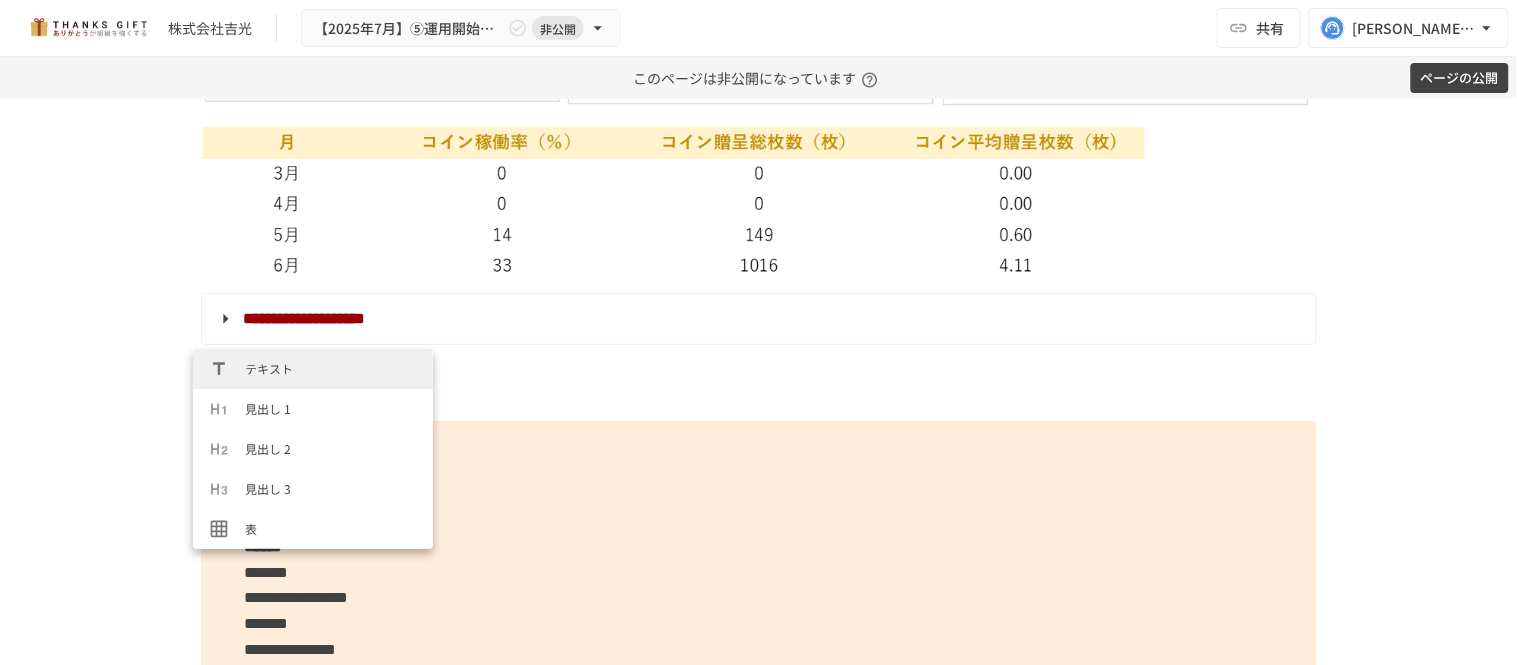 scroll, scrollTop: 6628, scrollLeft: 0, axis: vertical 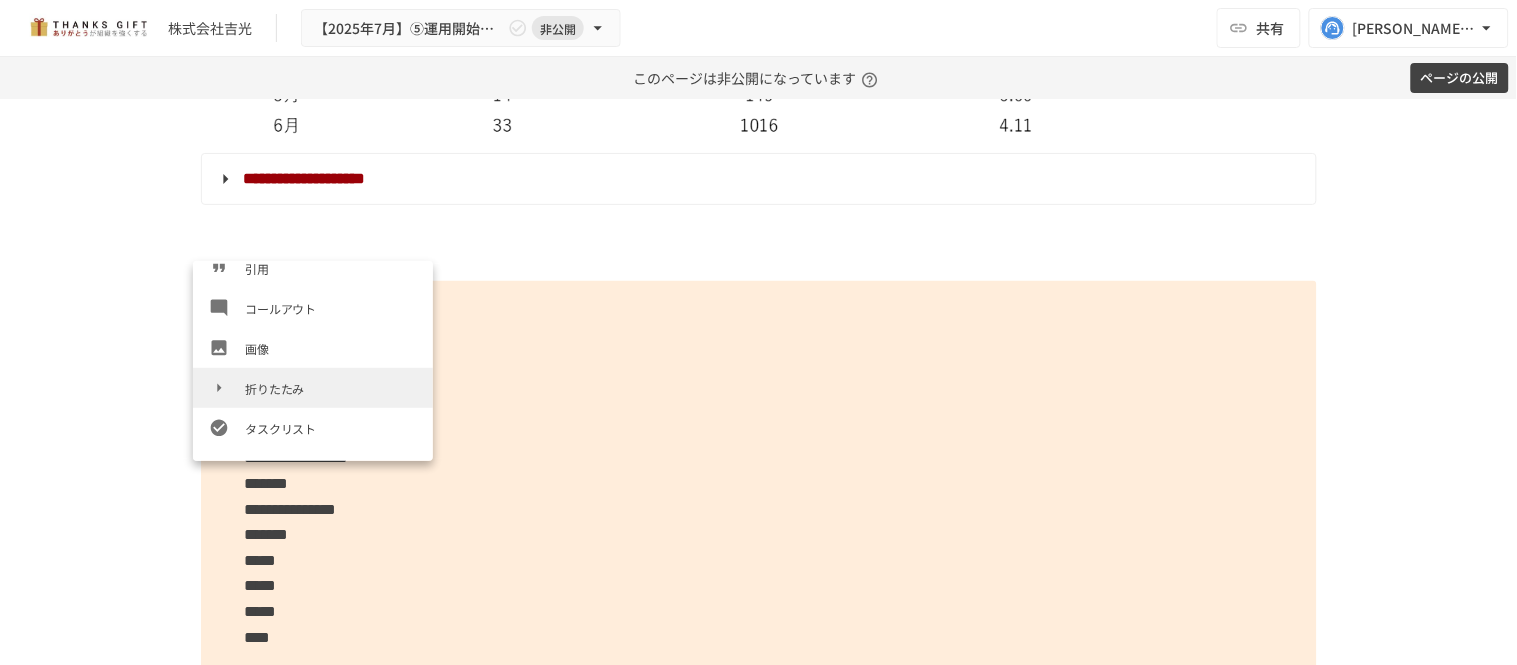 click on "折りたたみ" at bounding box center (331, 388) 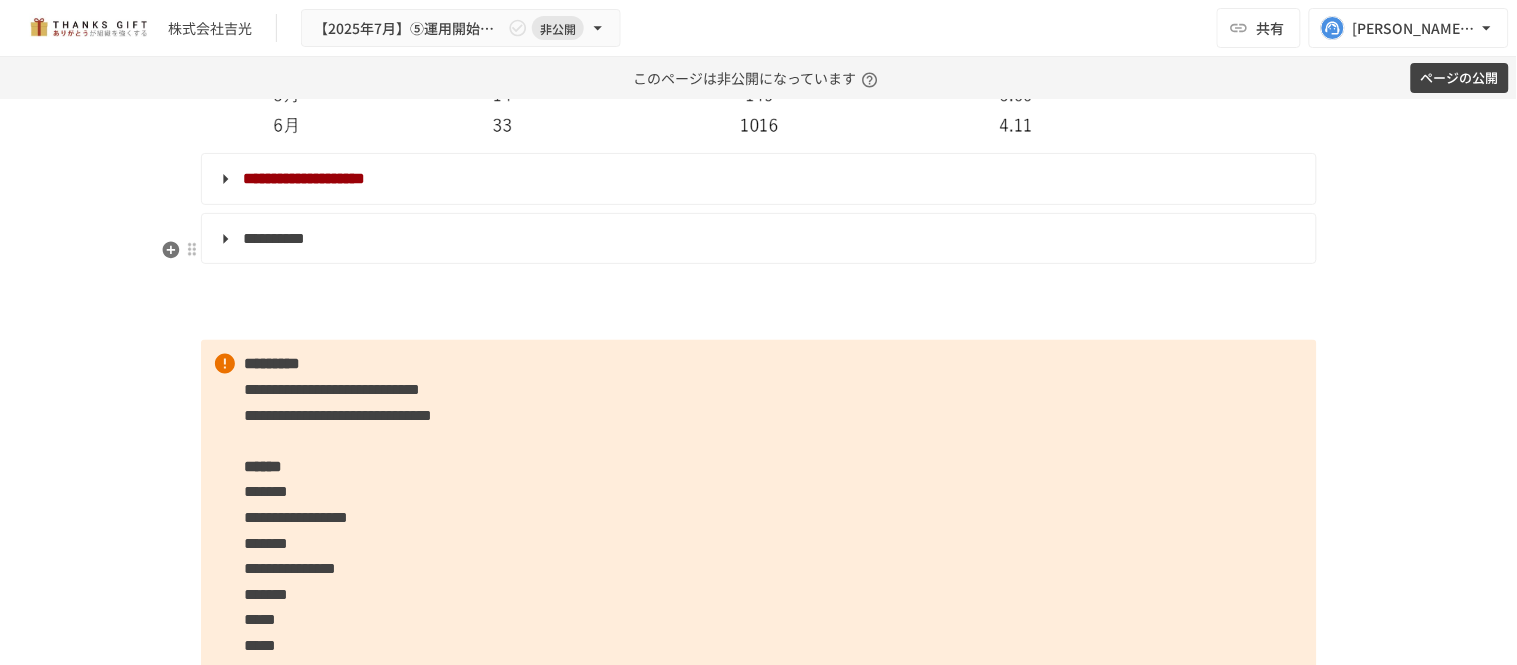 click on "*********" at bounding box center [275, 238] 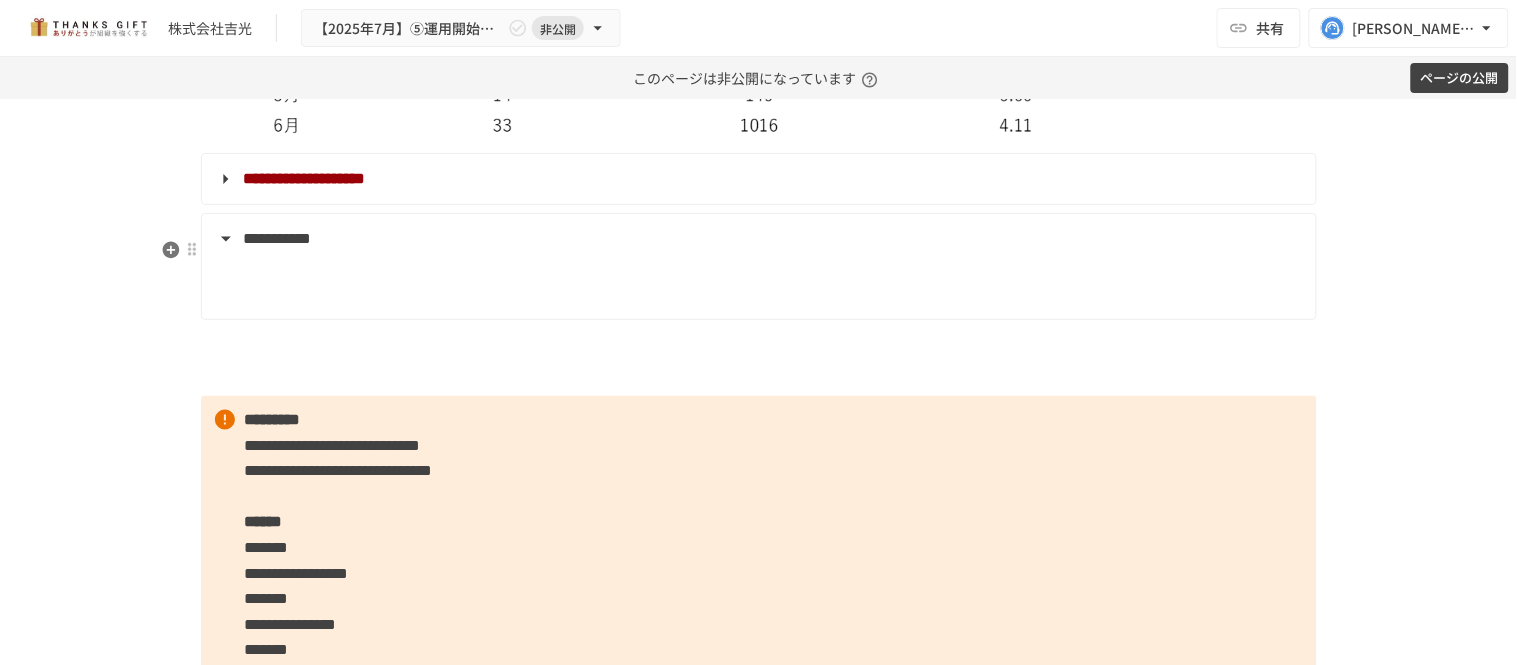 click at bounding box center [772, 285] 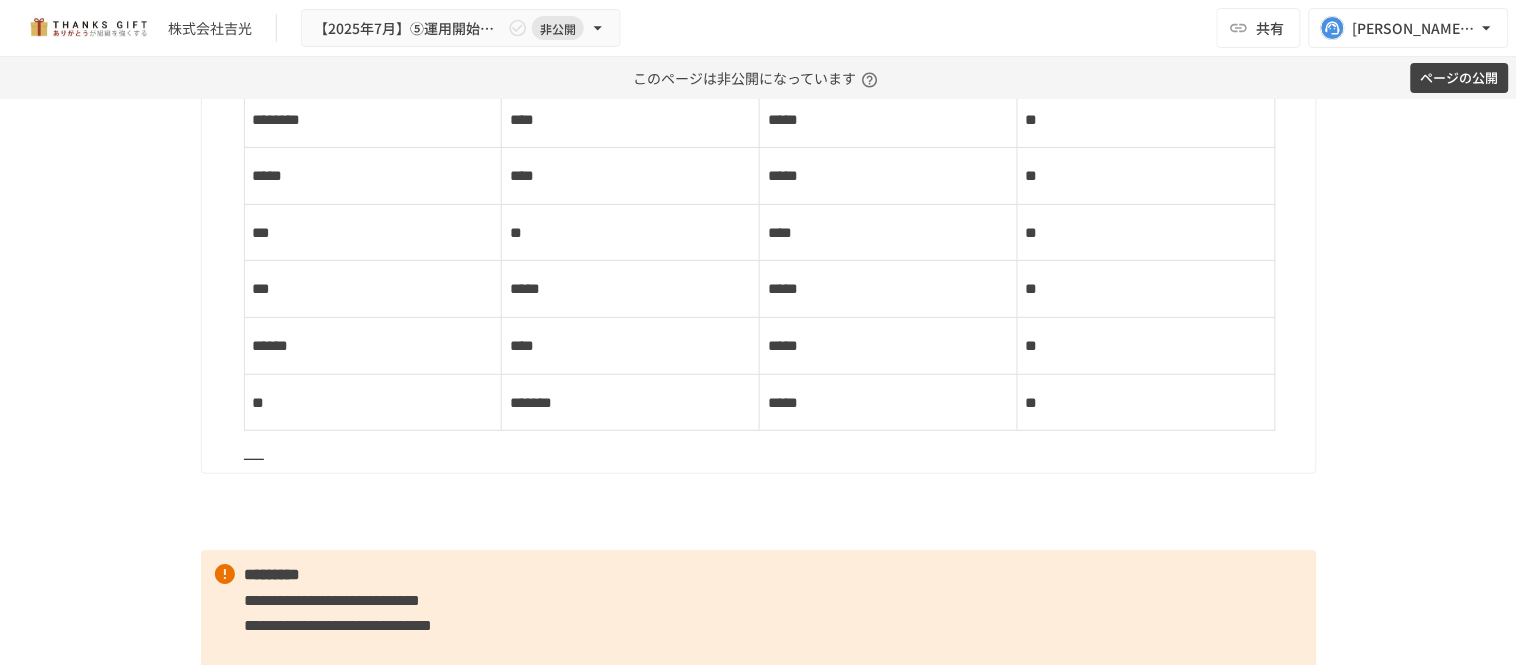scroll, scrollTop: 6740, scrollLeft: 0, axis: vertical 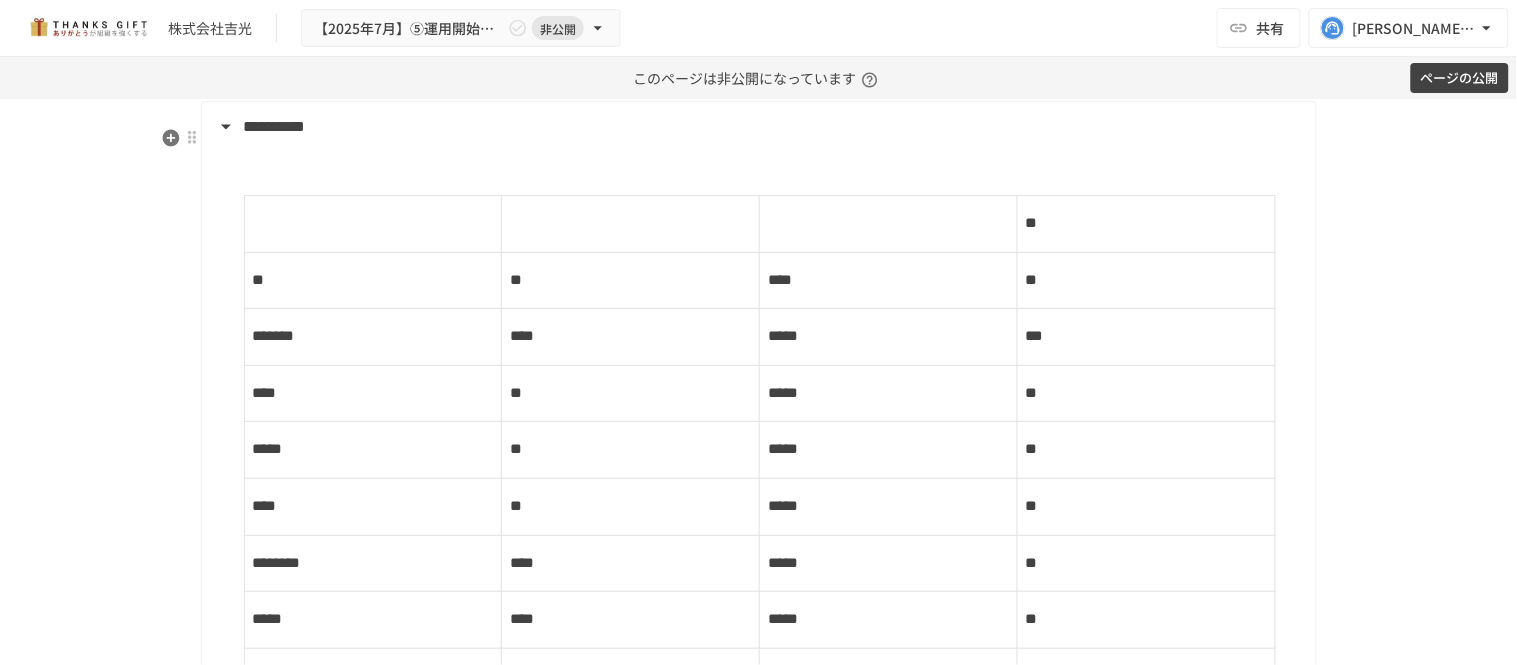 click on "*********" at bounding box center (275, 126) 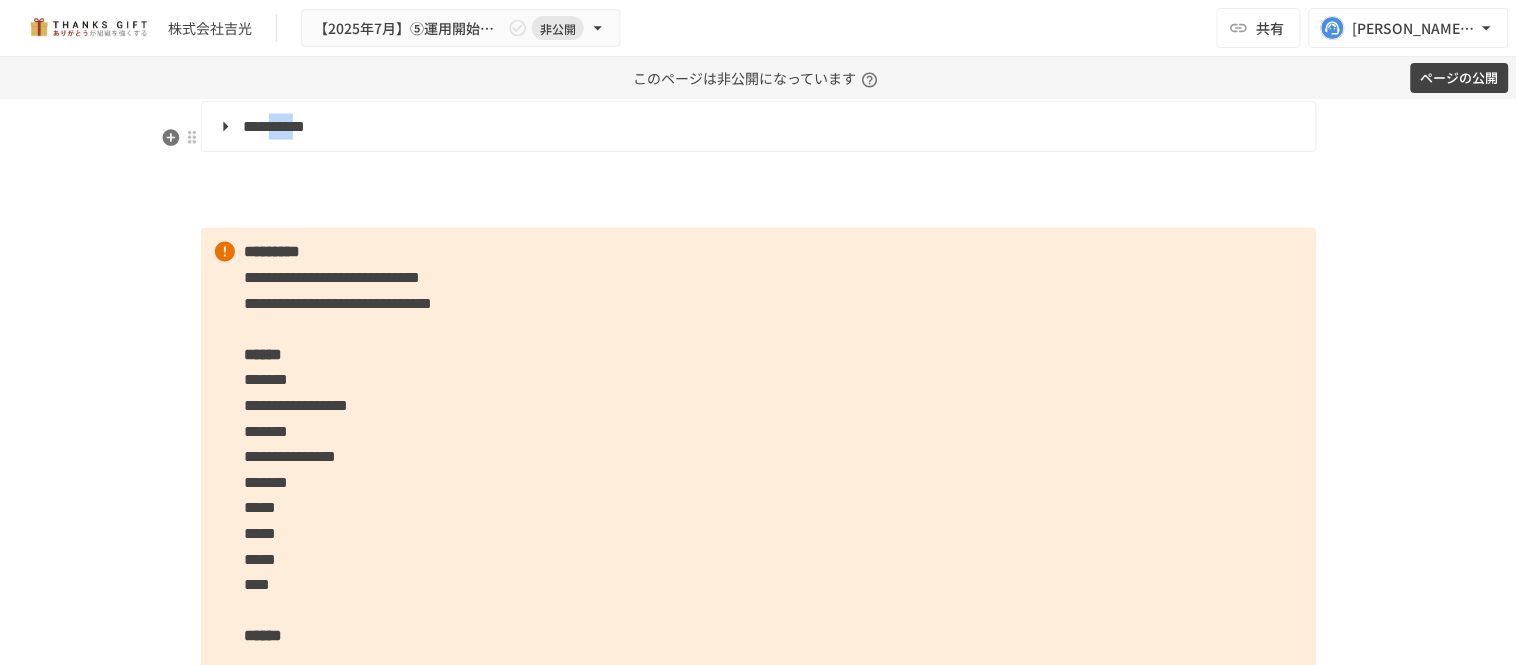 drag, startPoint x: 343, startPoint y: 153, endPoint x: 301, endPoint y: 156, distance: 42.107006 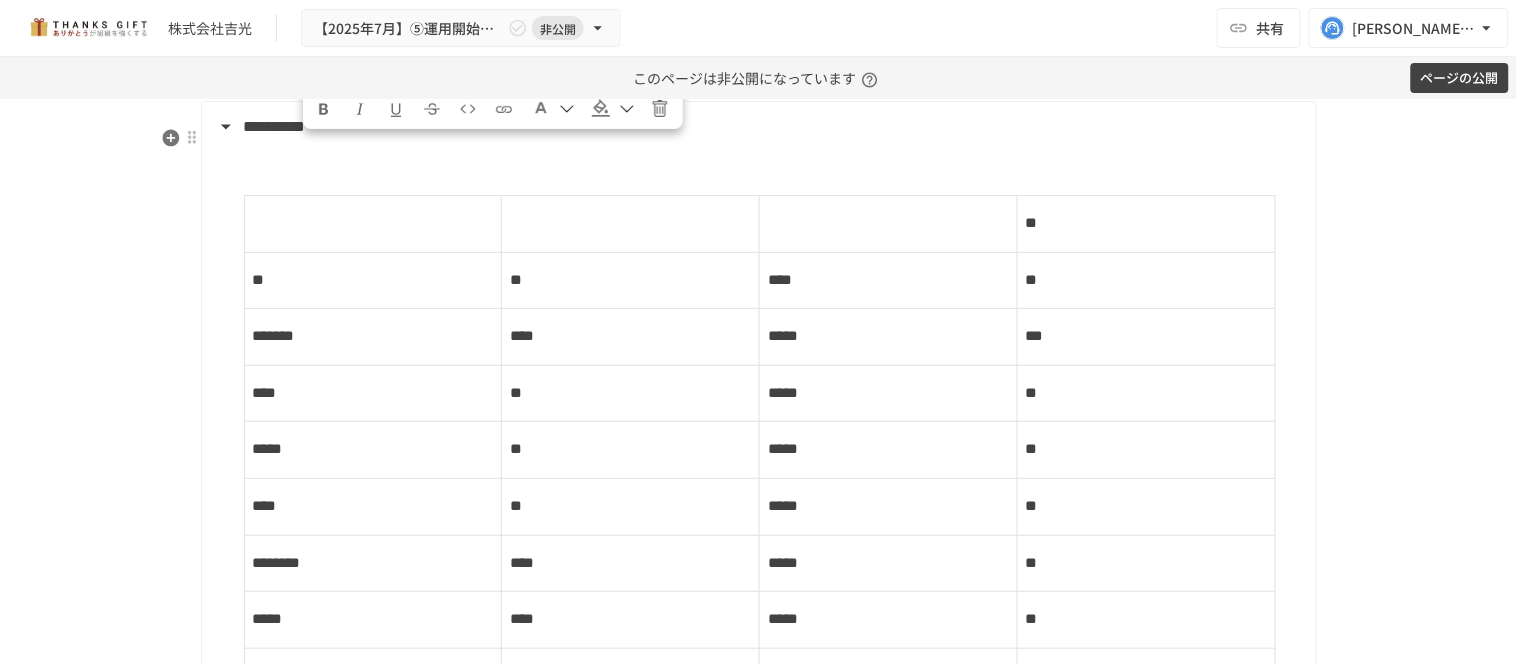 click on "*********" at bounding box center [757, 127] 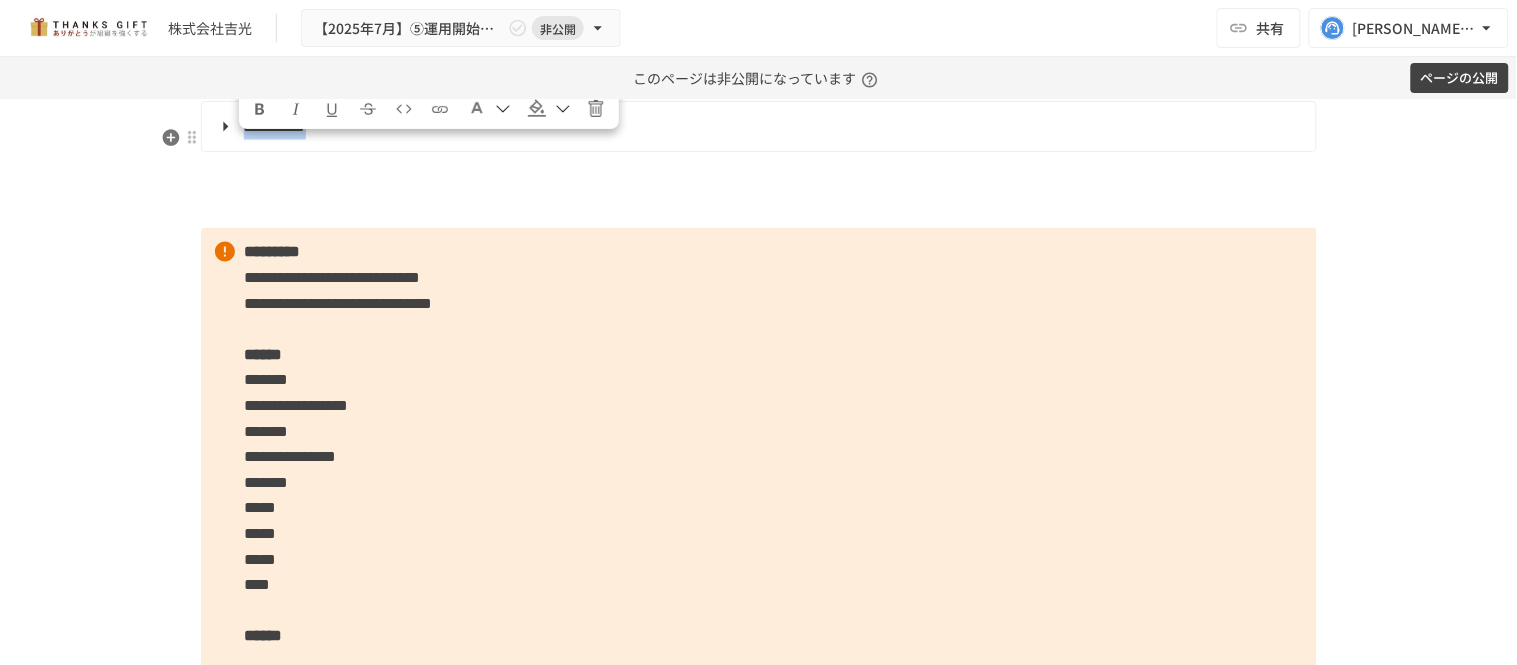 drag, startPoint x: 371, startPoint y: 157, endPoint x: 205, endPoint y: 160, distance: 166.0271 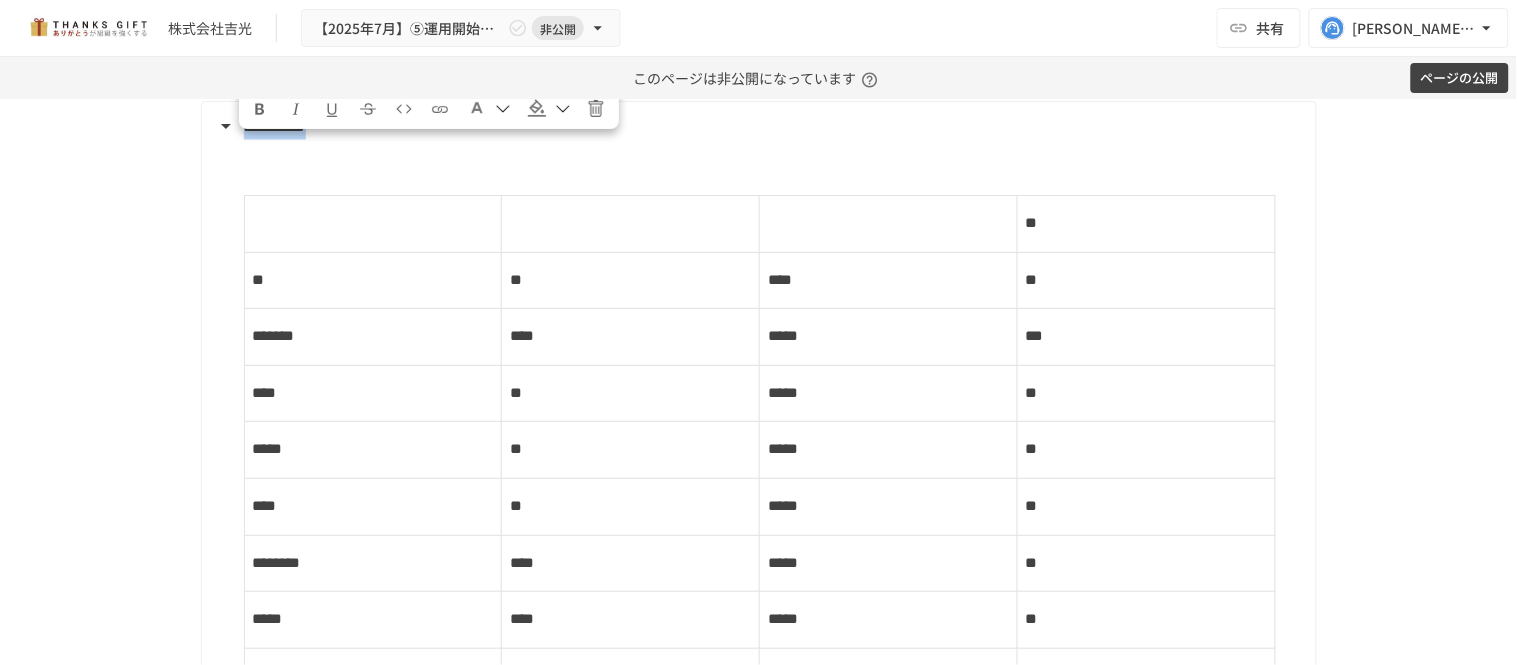 click at bounding box center [260, 109] 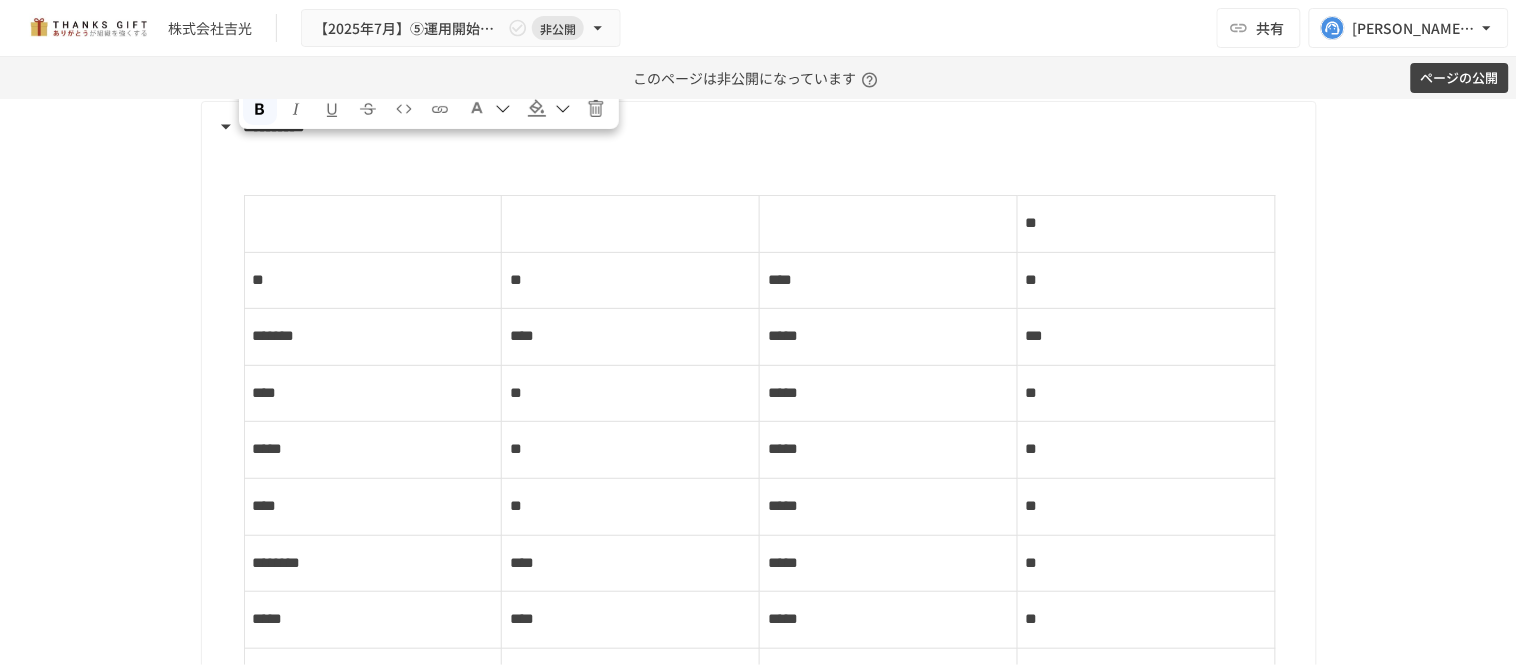 click at bounding box center [477, 108] 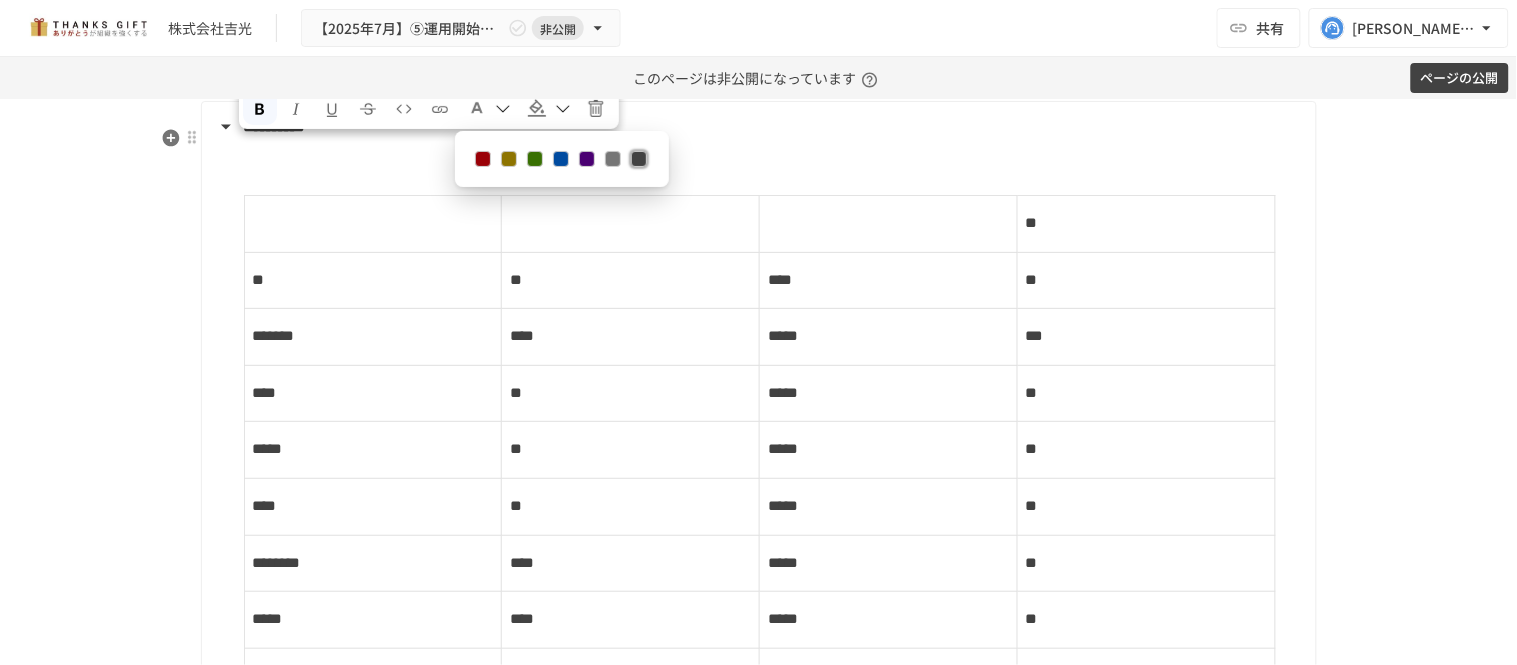 click at bounding box center (482, 159) 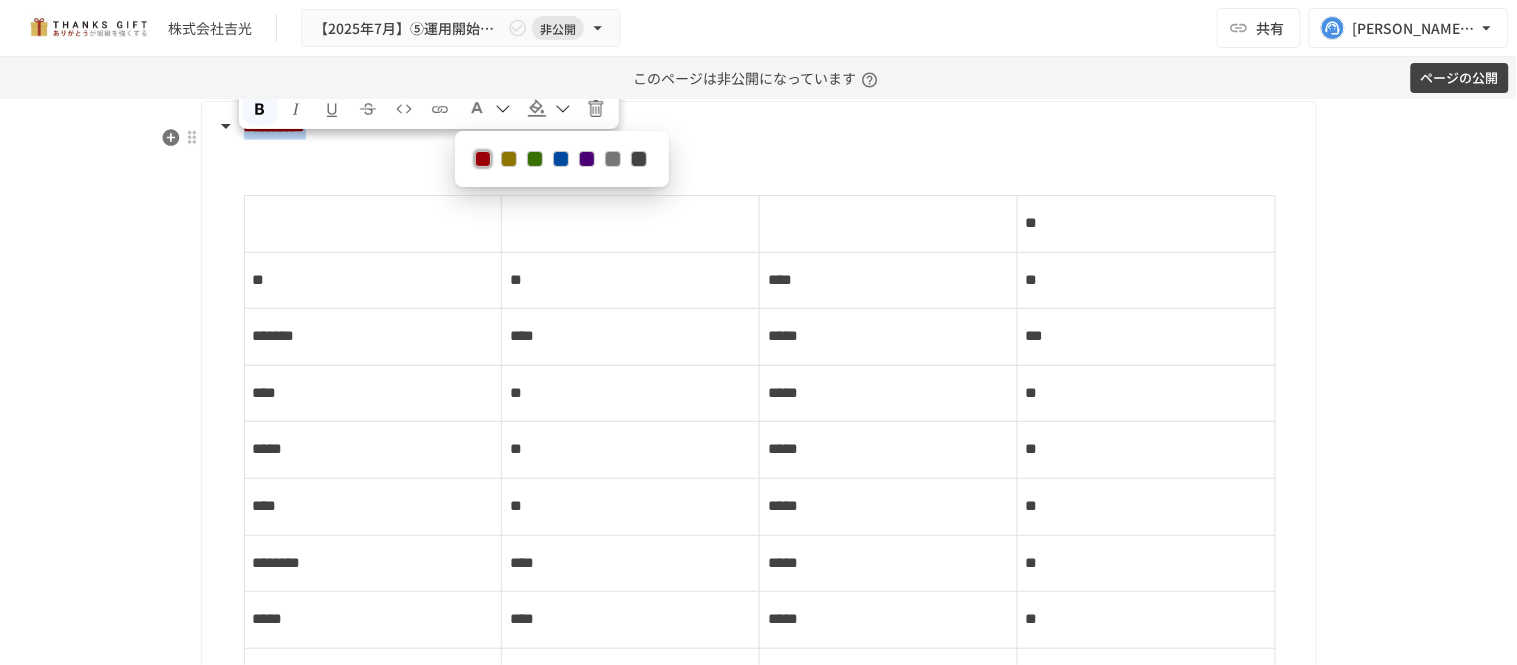 click on "*********" at bounding box center [757, 127] 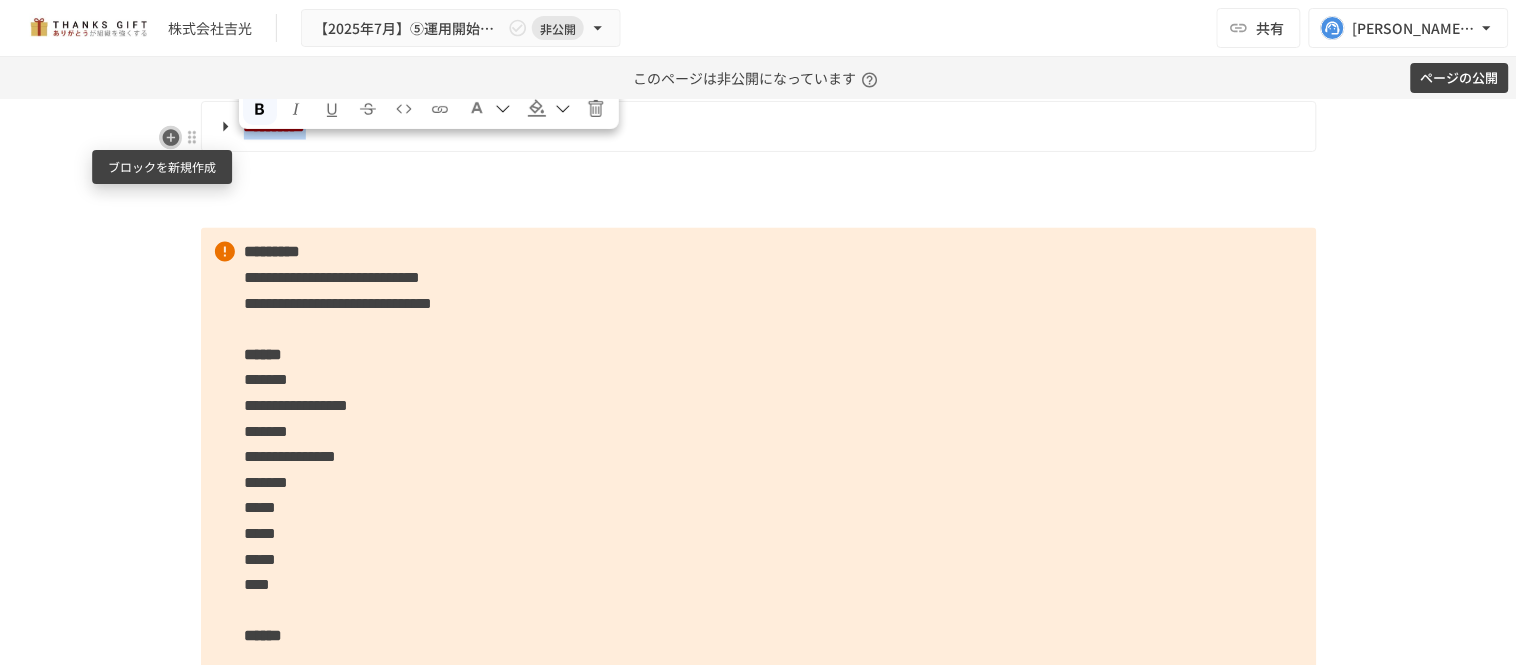 click 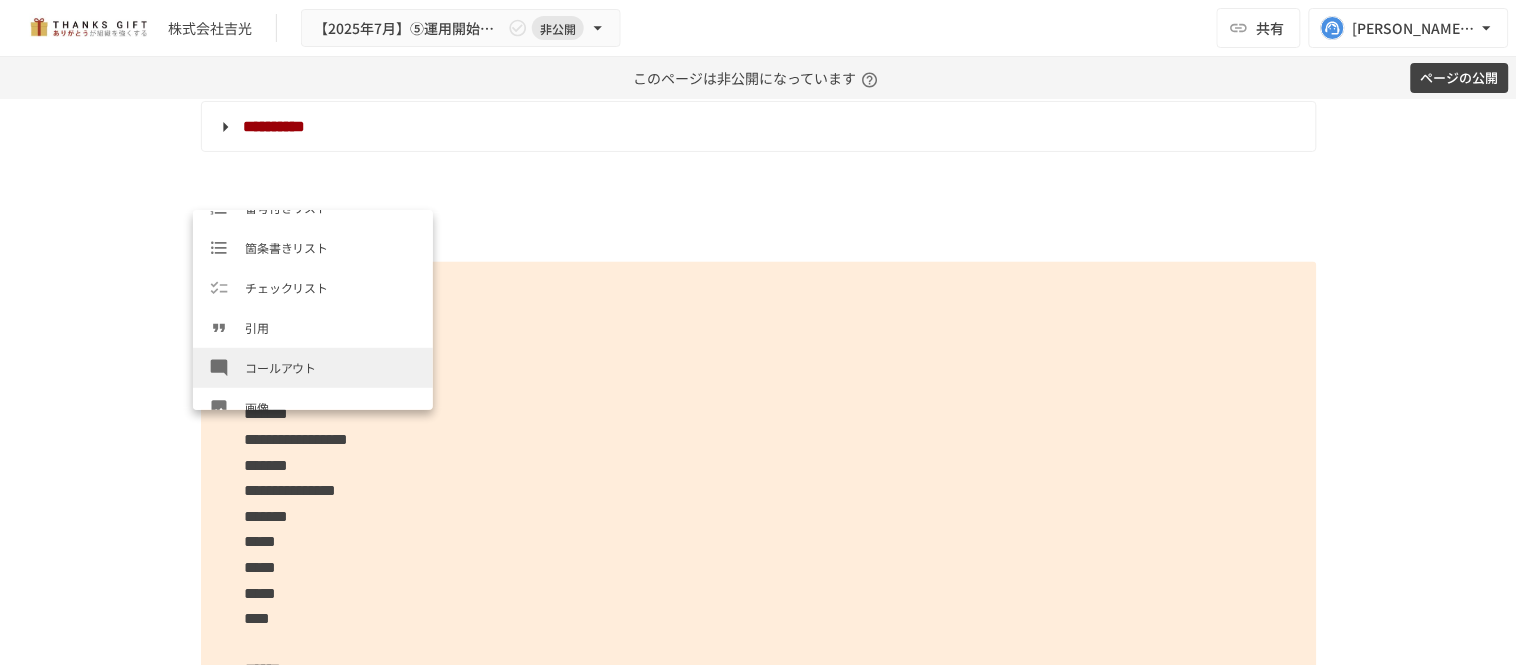 scroll, scrollTop: 333, scrollLeft: 0, axis: vertical 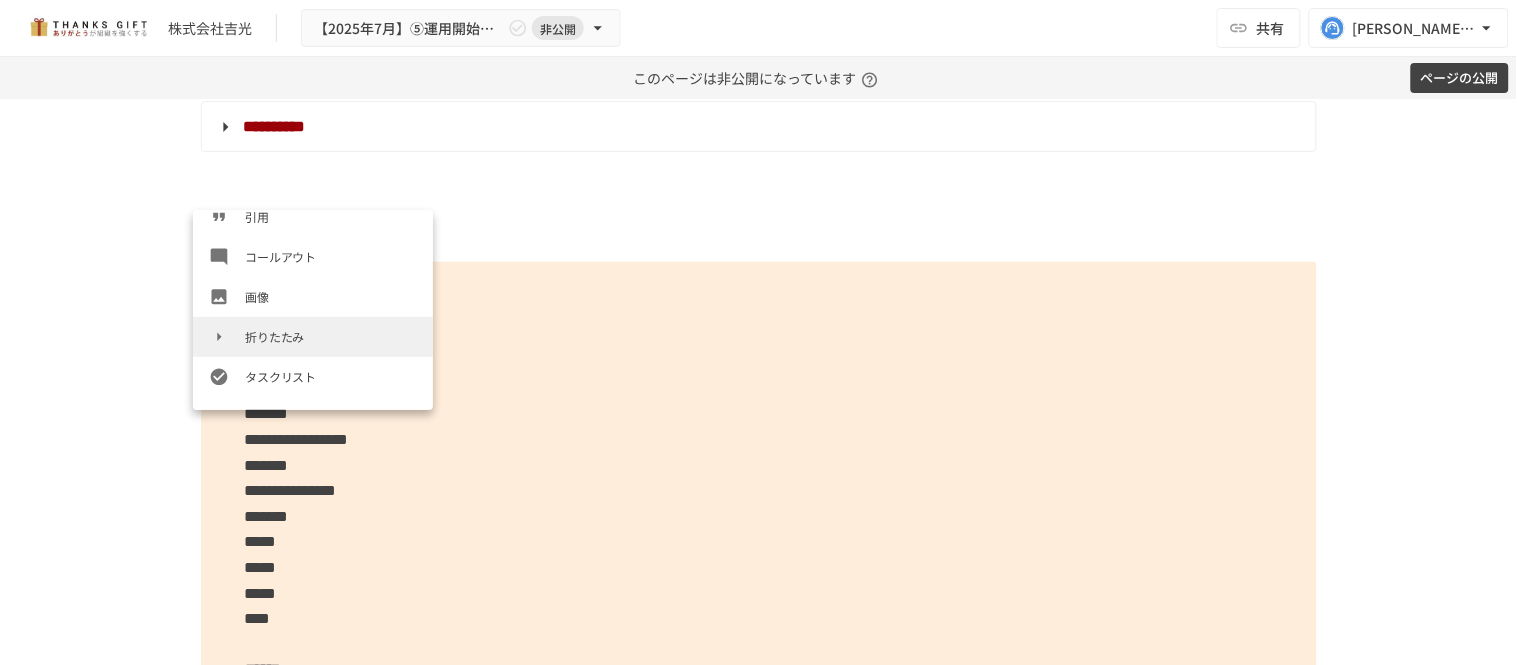 click on "折りたたみ" at bounding box center (313, 337) 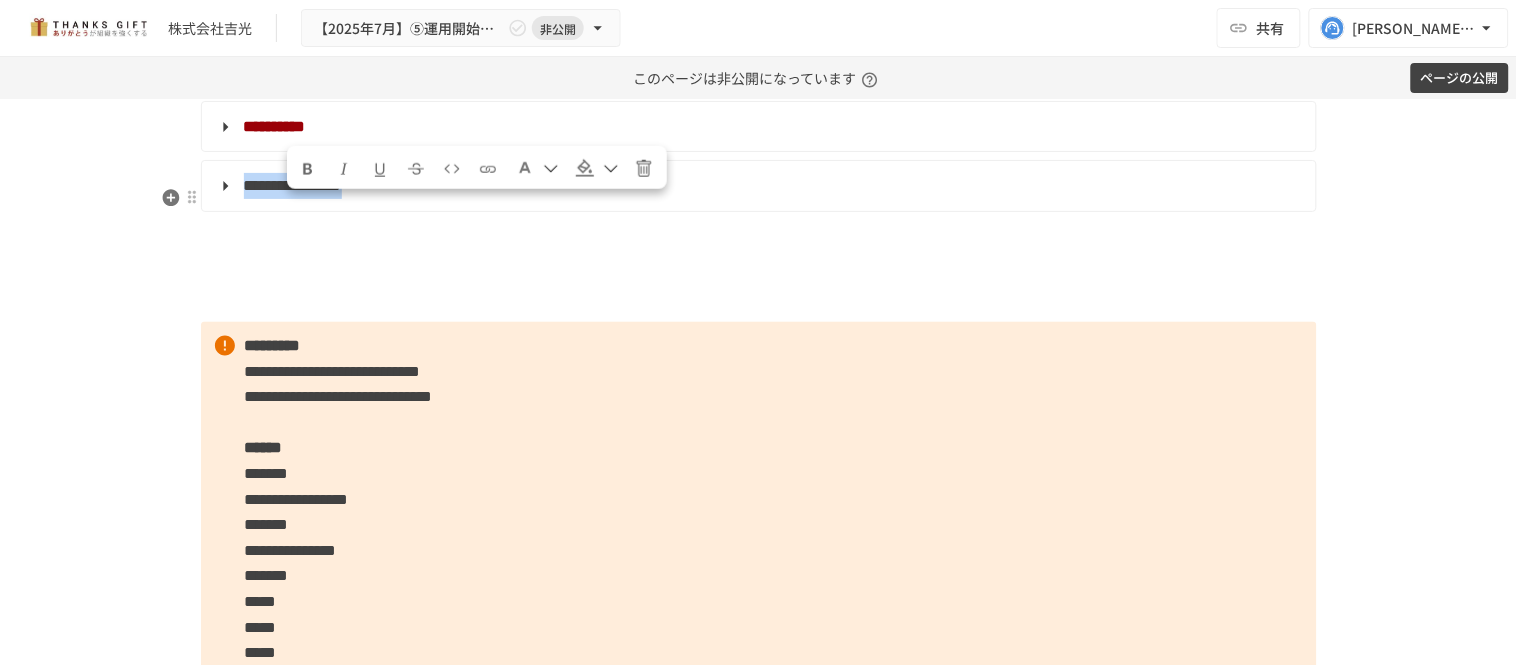 drag, startPoint x: 493, startPoint y: 212, endPoint x: 233, endPoint y: 205, distance: 260.0942 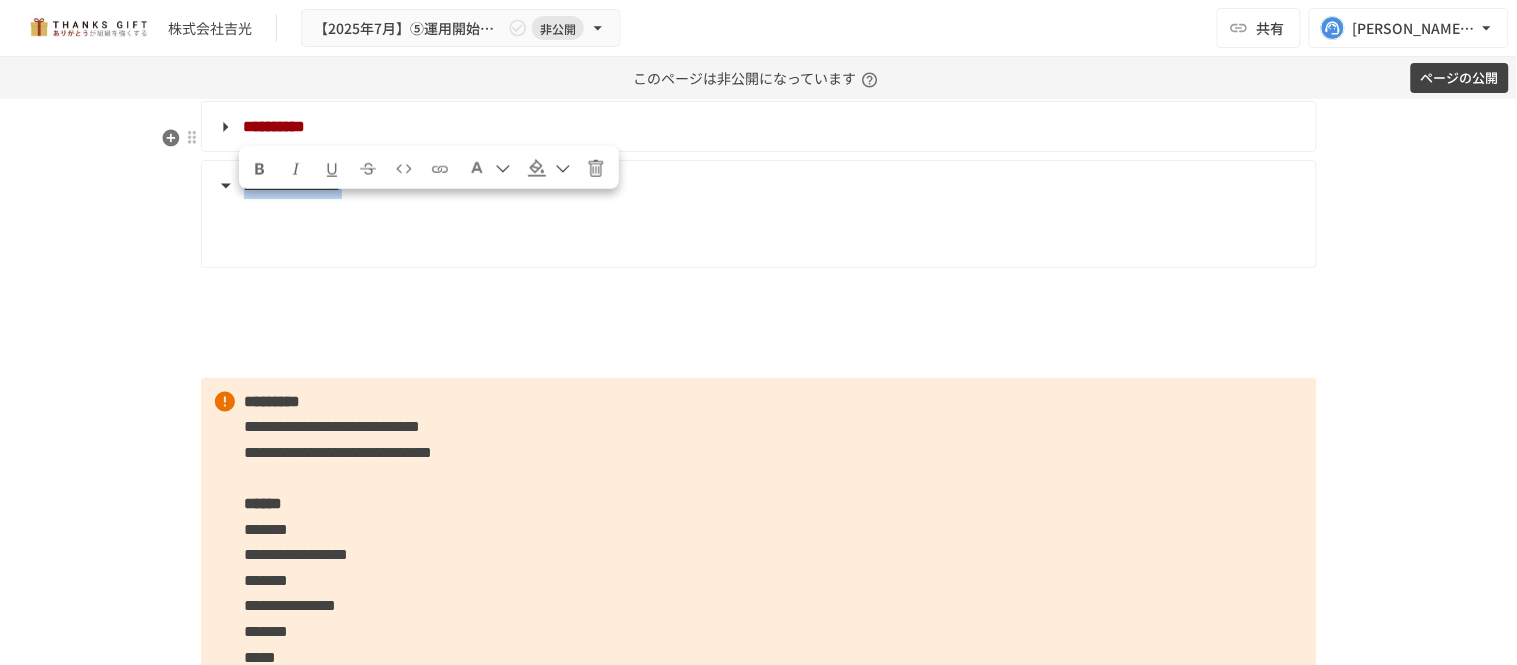 click at bounding box center [260, 169] 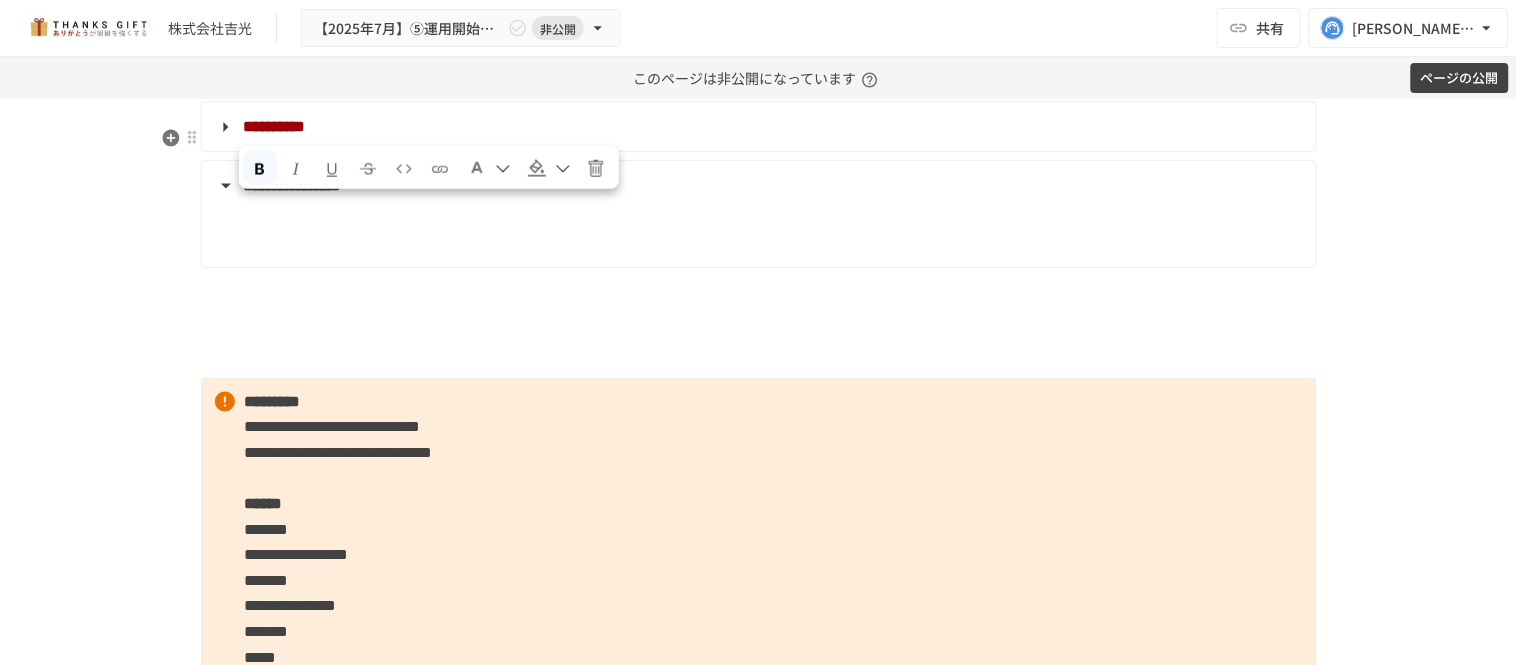 click at bounding box center [477, 168] 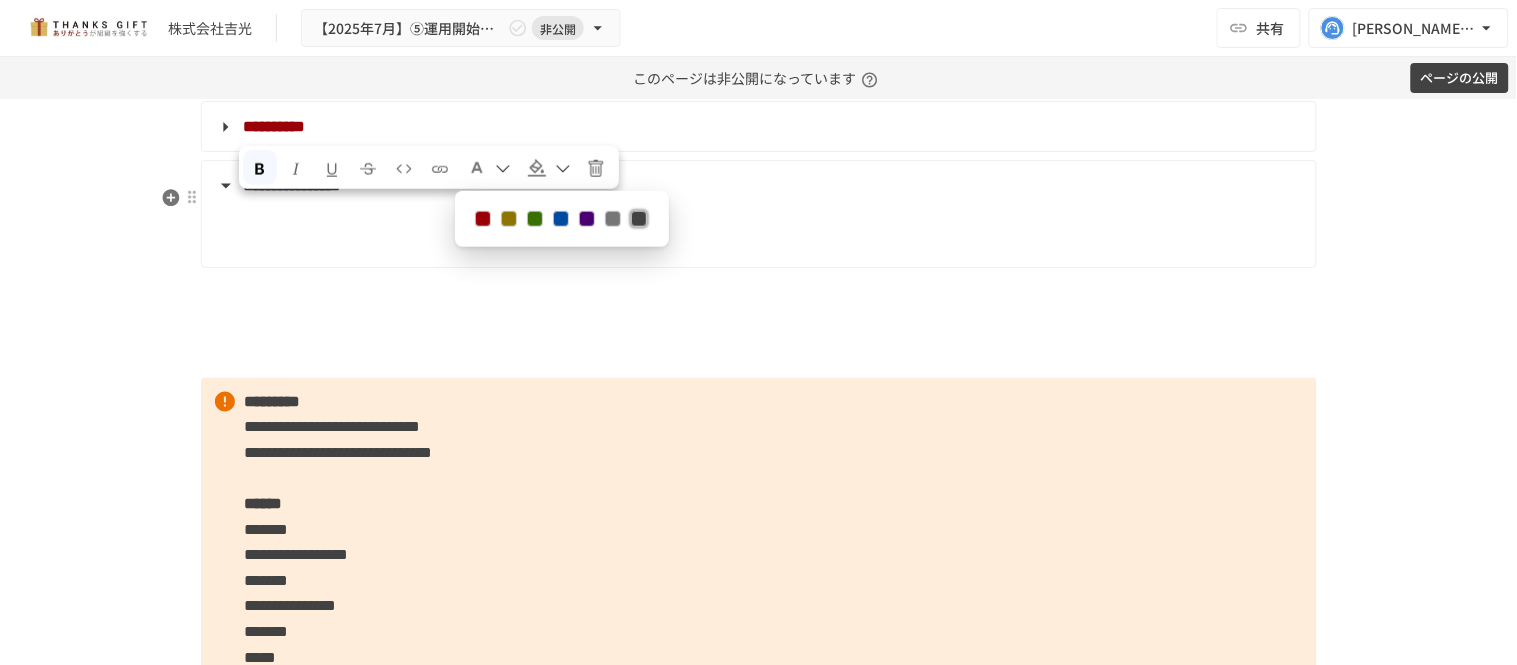 click at bounding box center (482, 219) 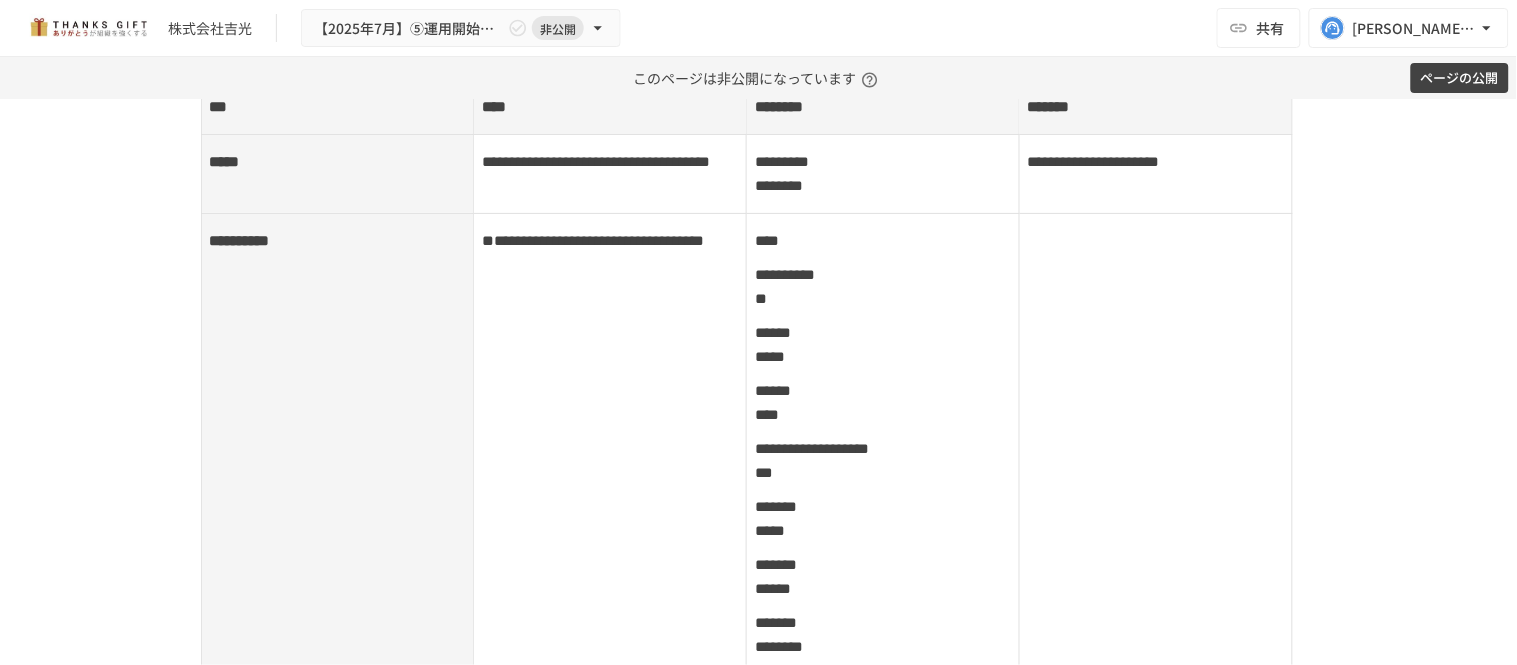 scroll, scrollTop: 962, scrollLeft: 0, axis: vertical 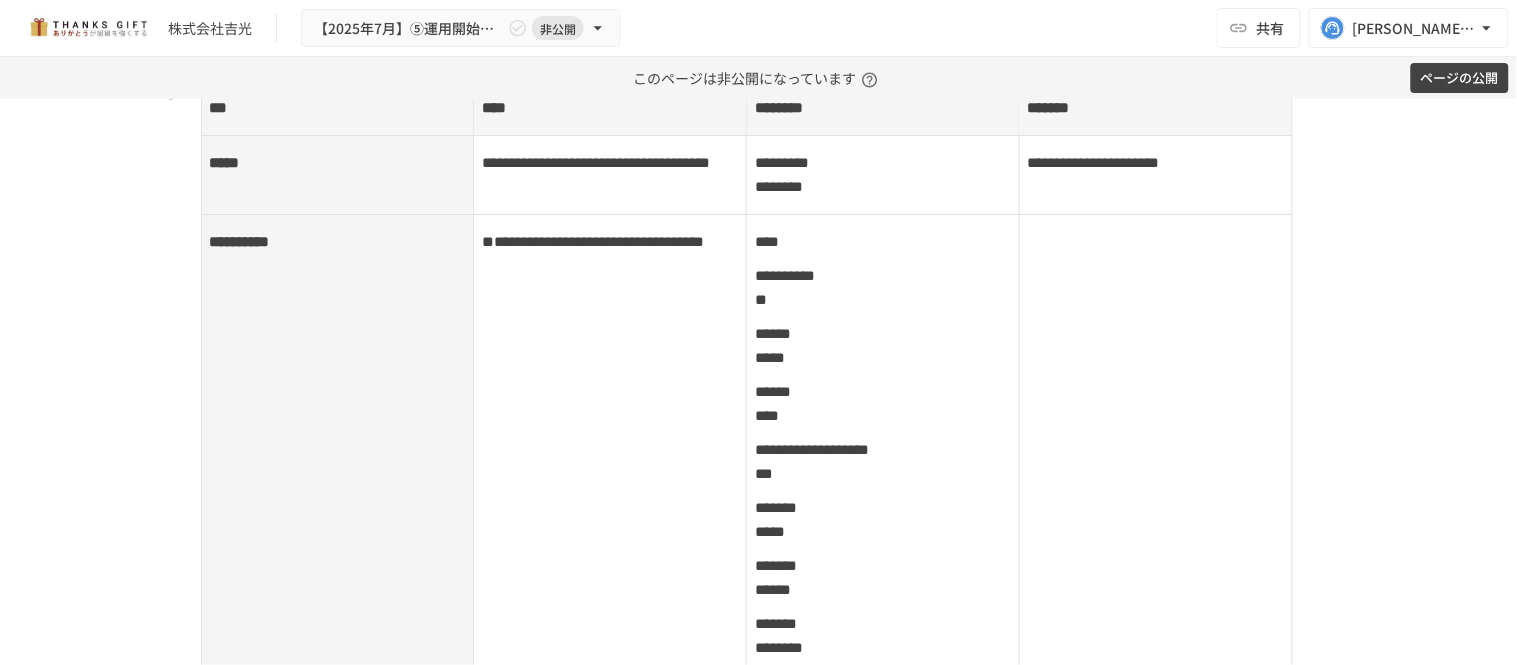 click on "**********" at bounding box center [883, 647] 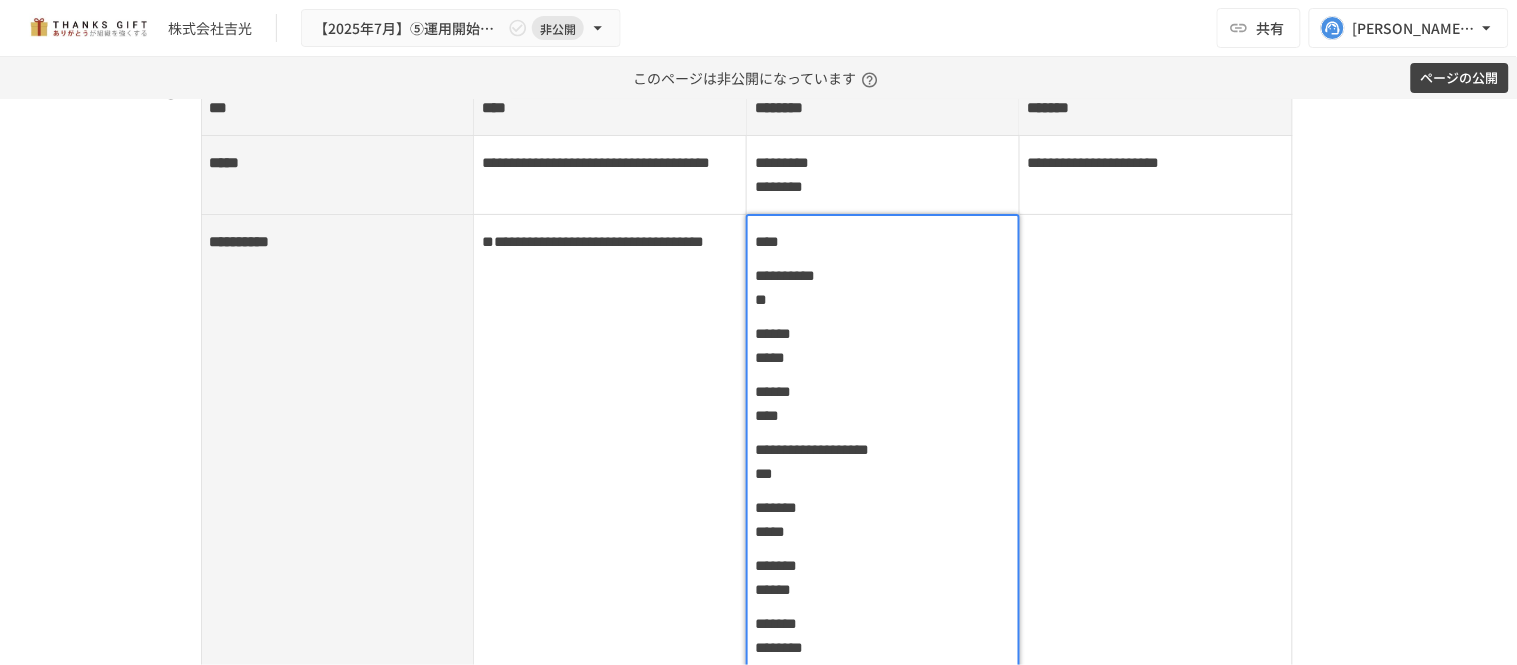 click on "**********" at bounding box center (812, 449) 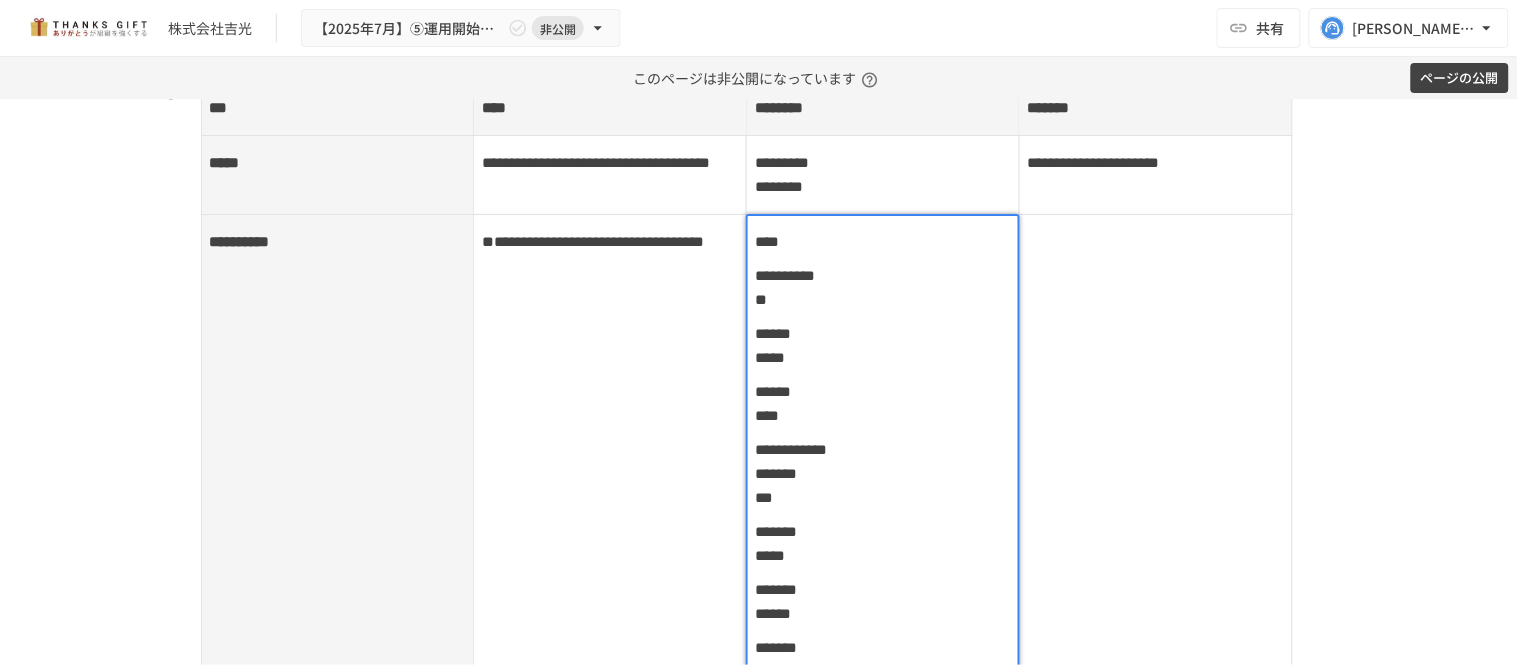 click at bounding box center [1155, 659] 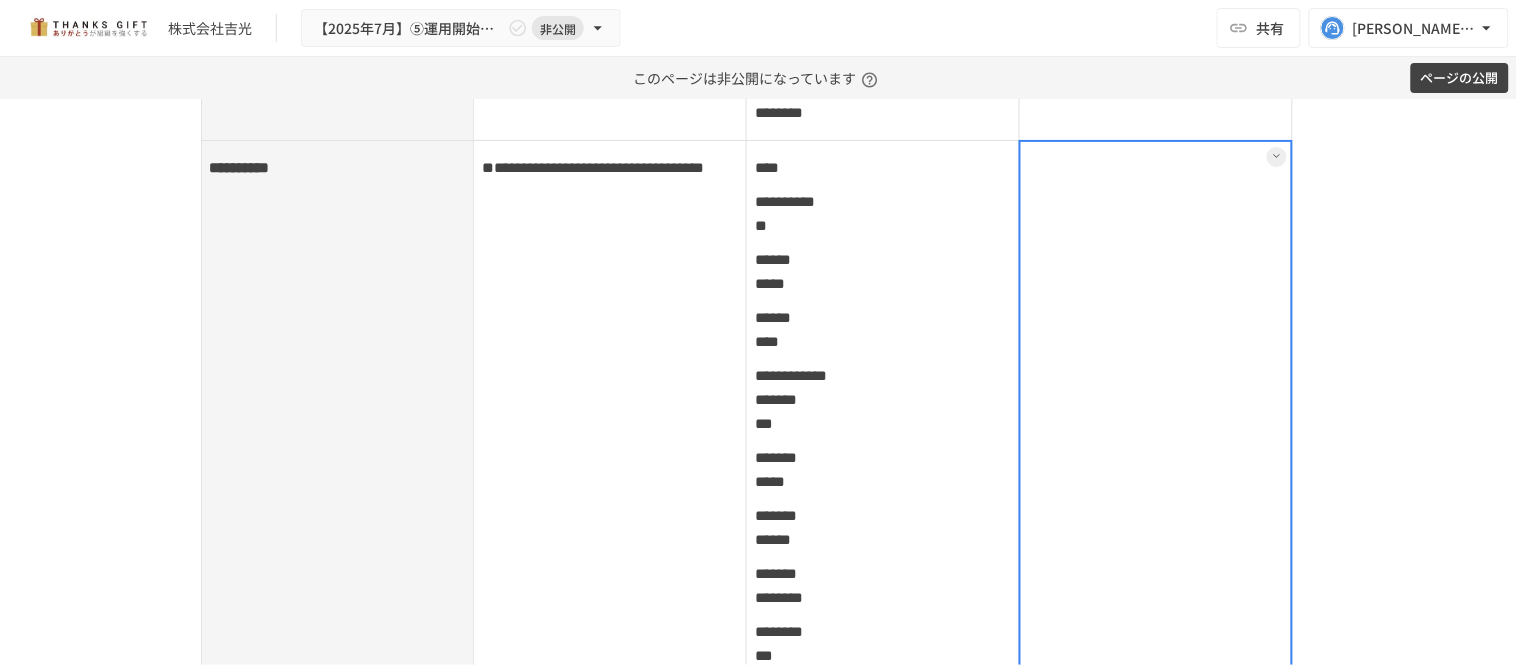 scroll, scrollTop: 1073, scrollLeft: 0, axis: vertical 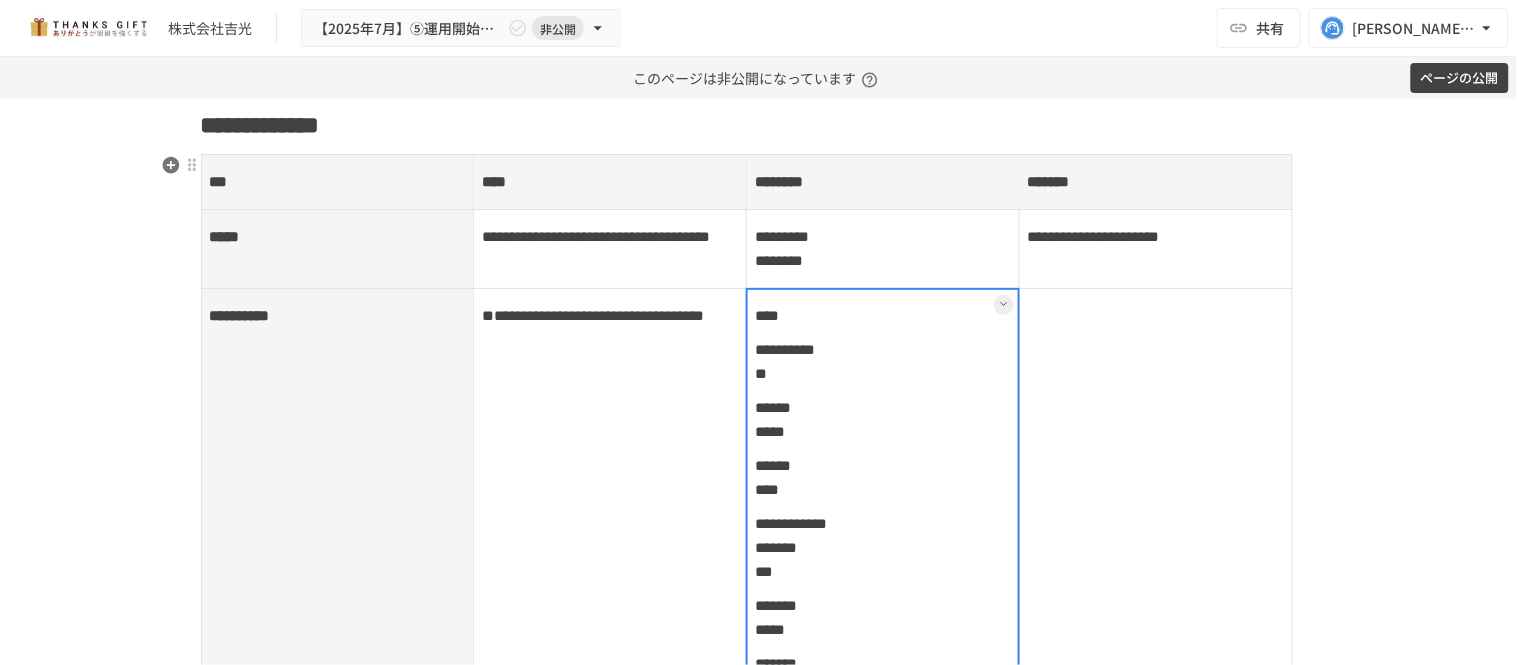 click on "**********" at bounding box center (883, 733) 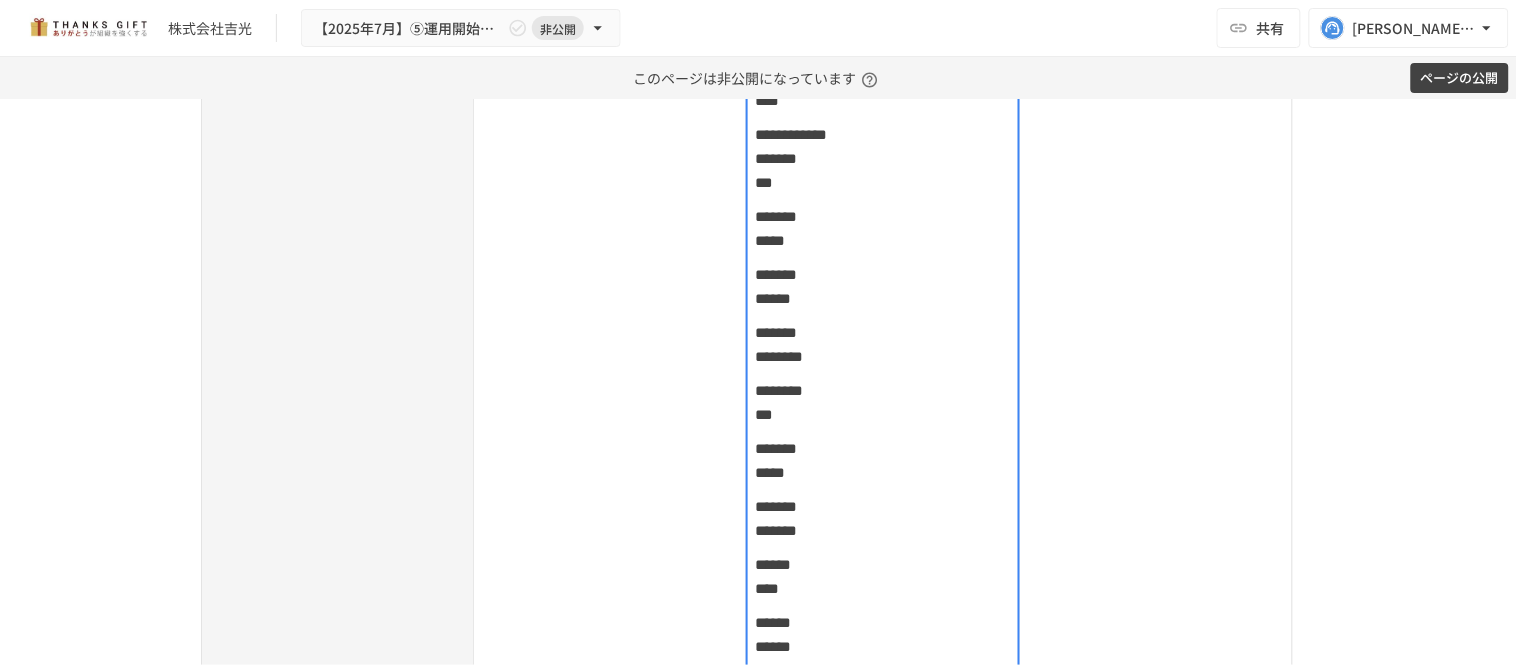 scroll, scrollTop: 1222, scrollLeft: 0, axis: vertical 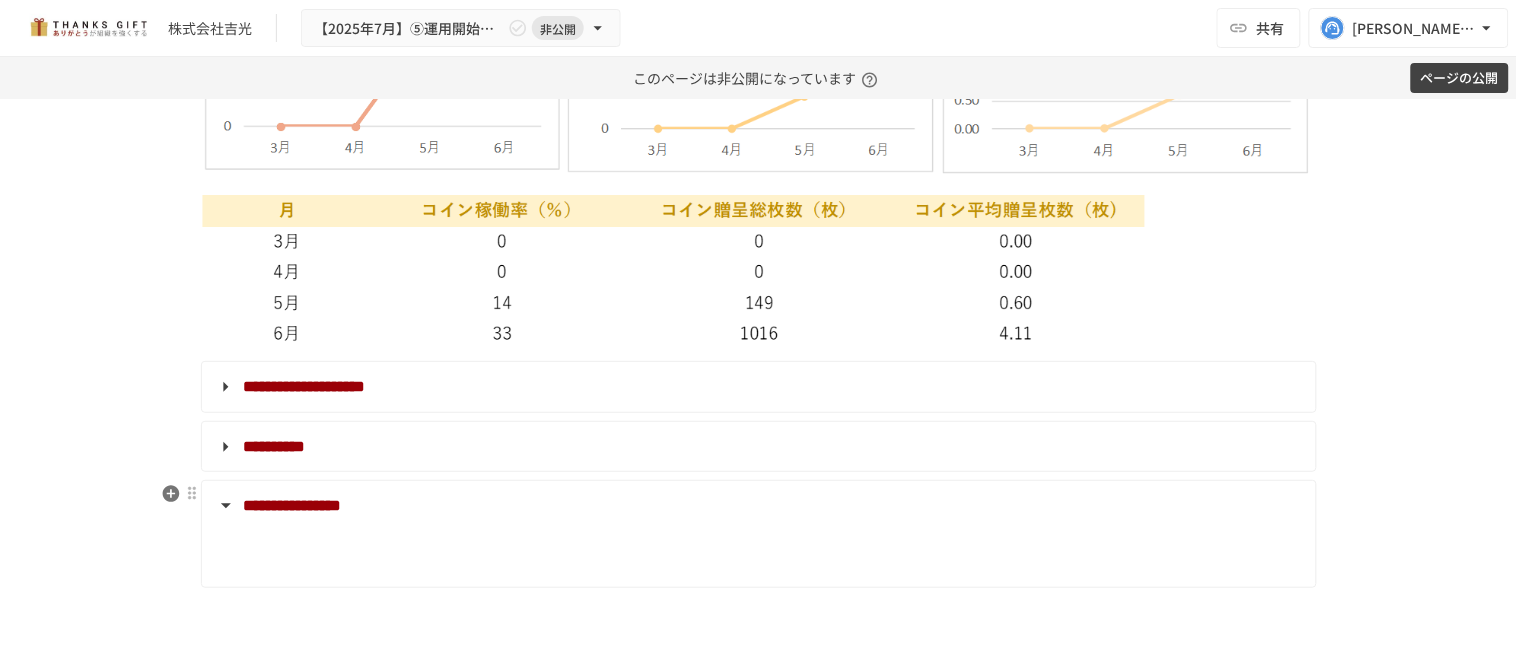 click at bounding box center (757, 543) 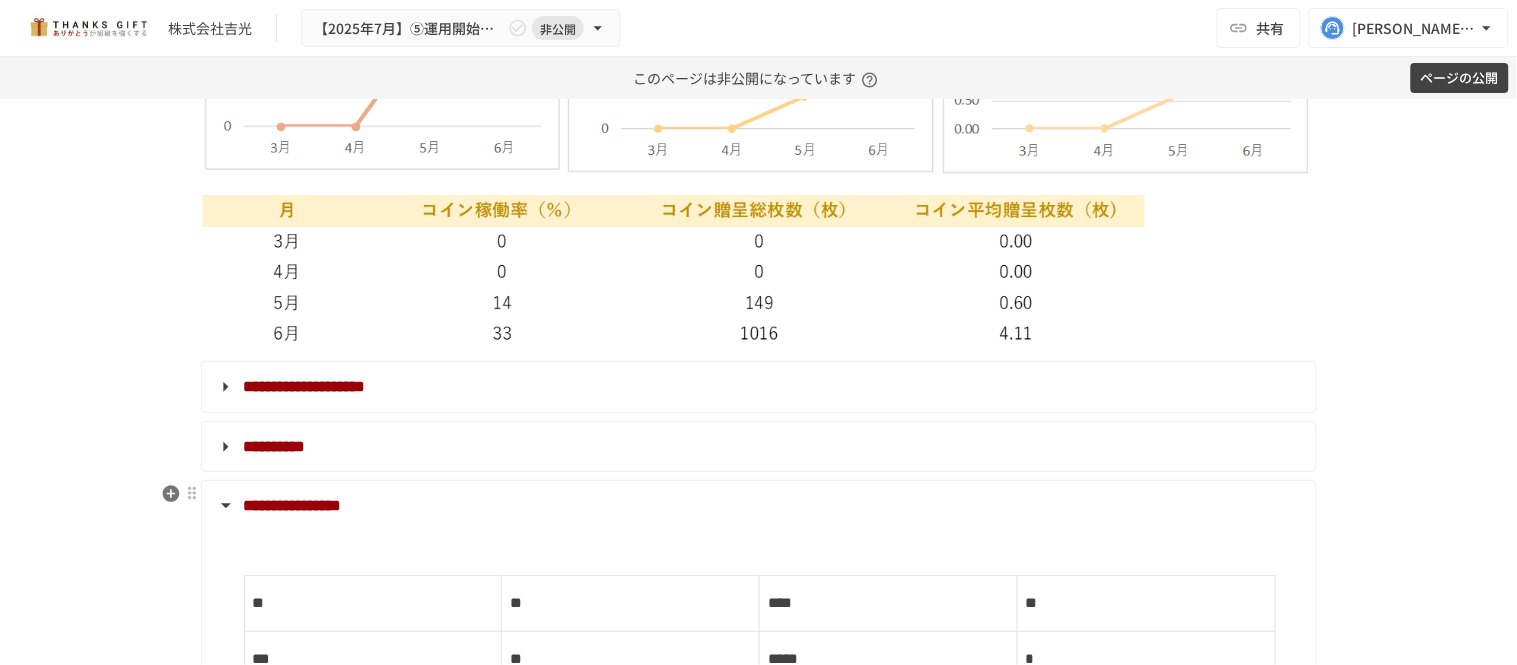 click on "**********" at bounding box center [293, 505] 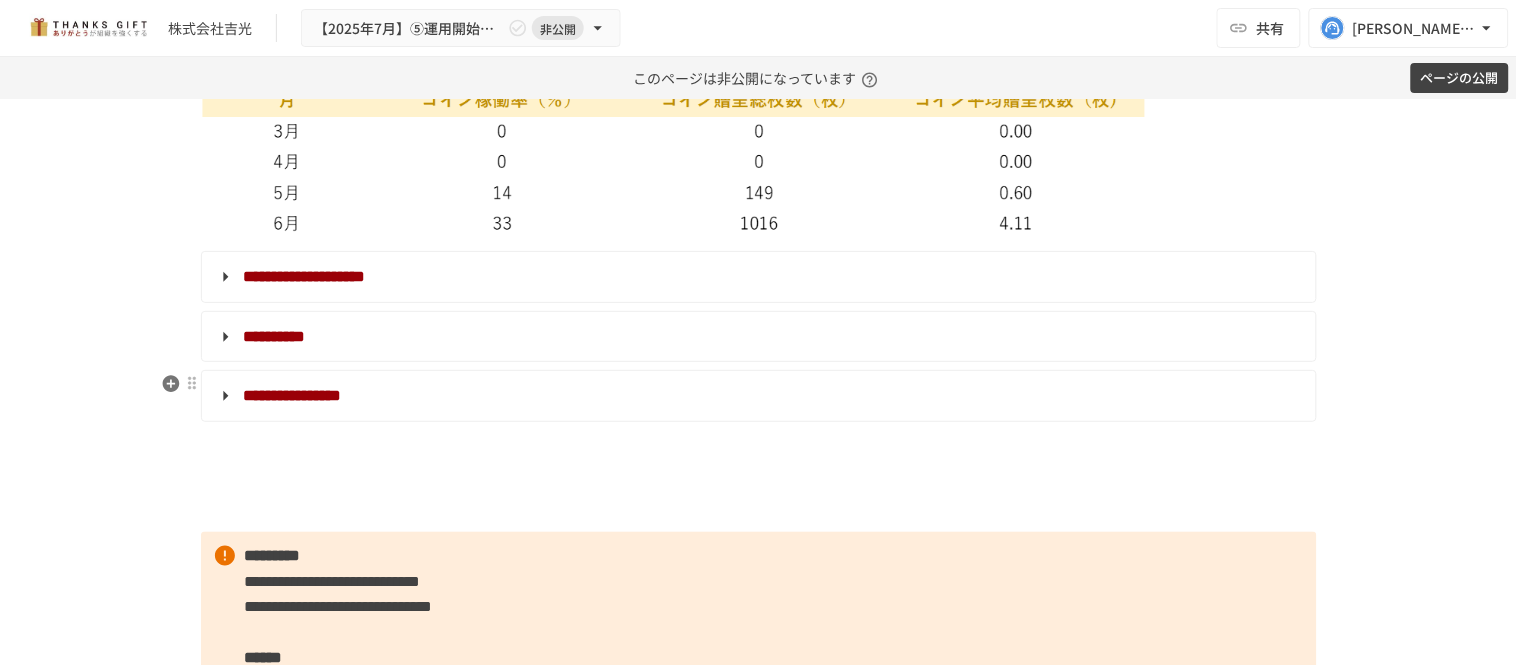 scroll, scrollTop: 6777, scrollLeft: 0, axis: vertical 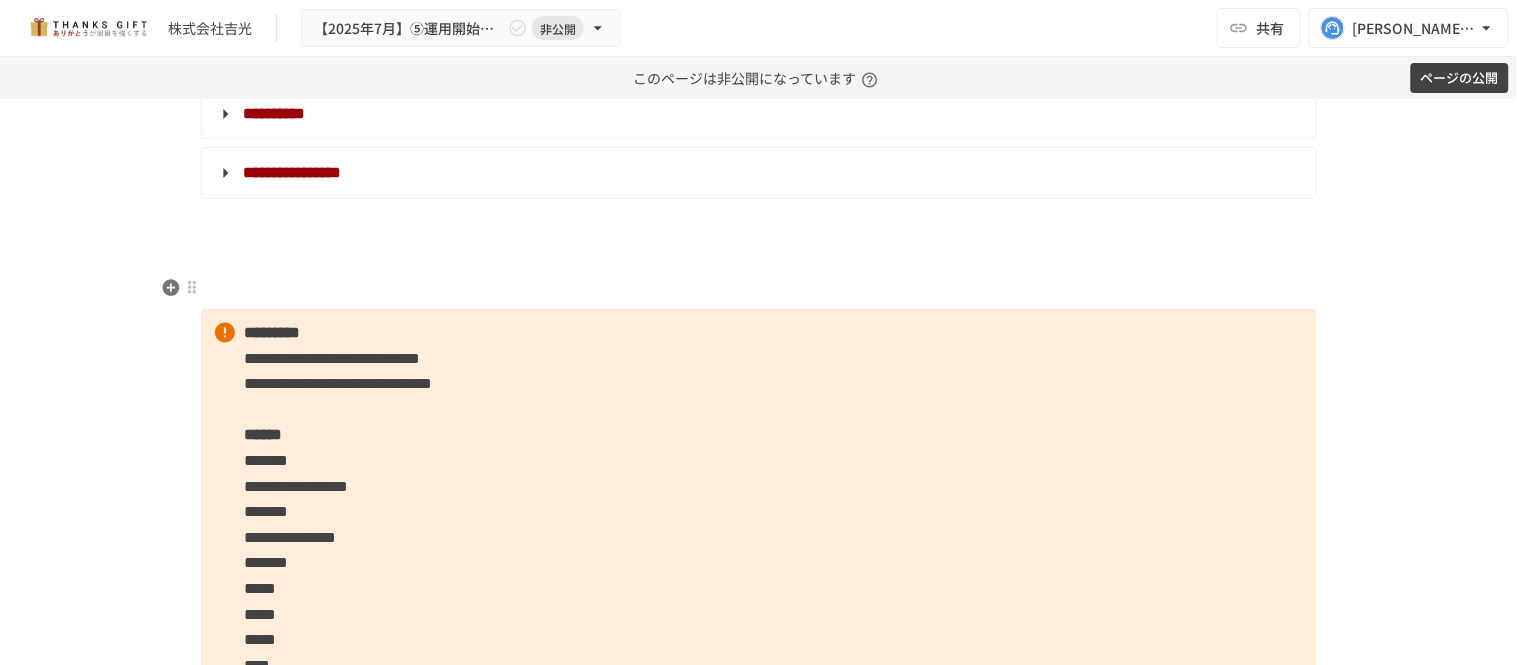 click at bounding box center (759, 288) 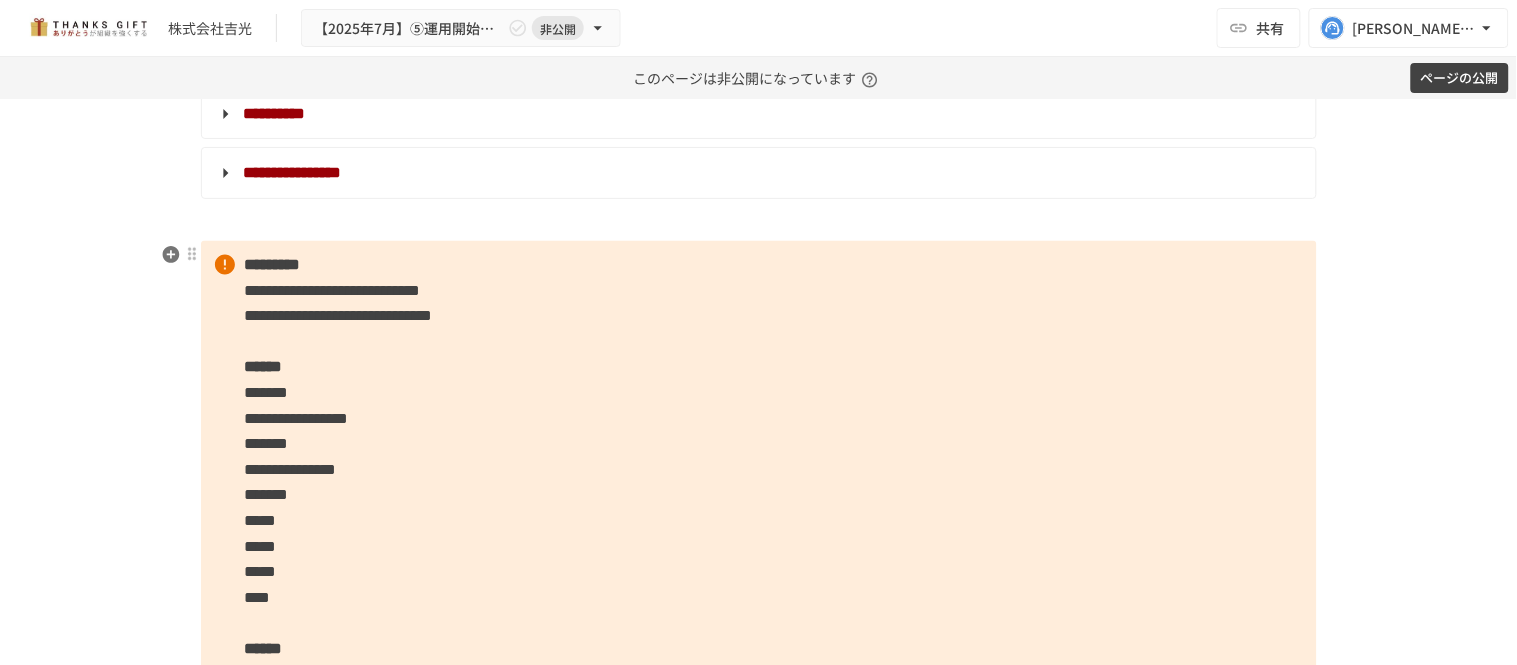 click on "**********" at bounding box center [759, 483] 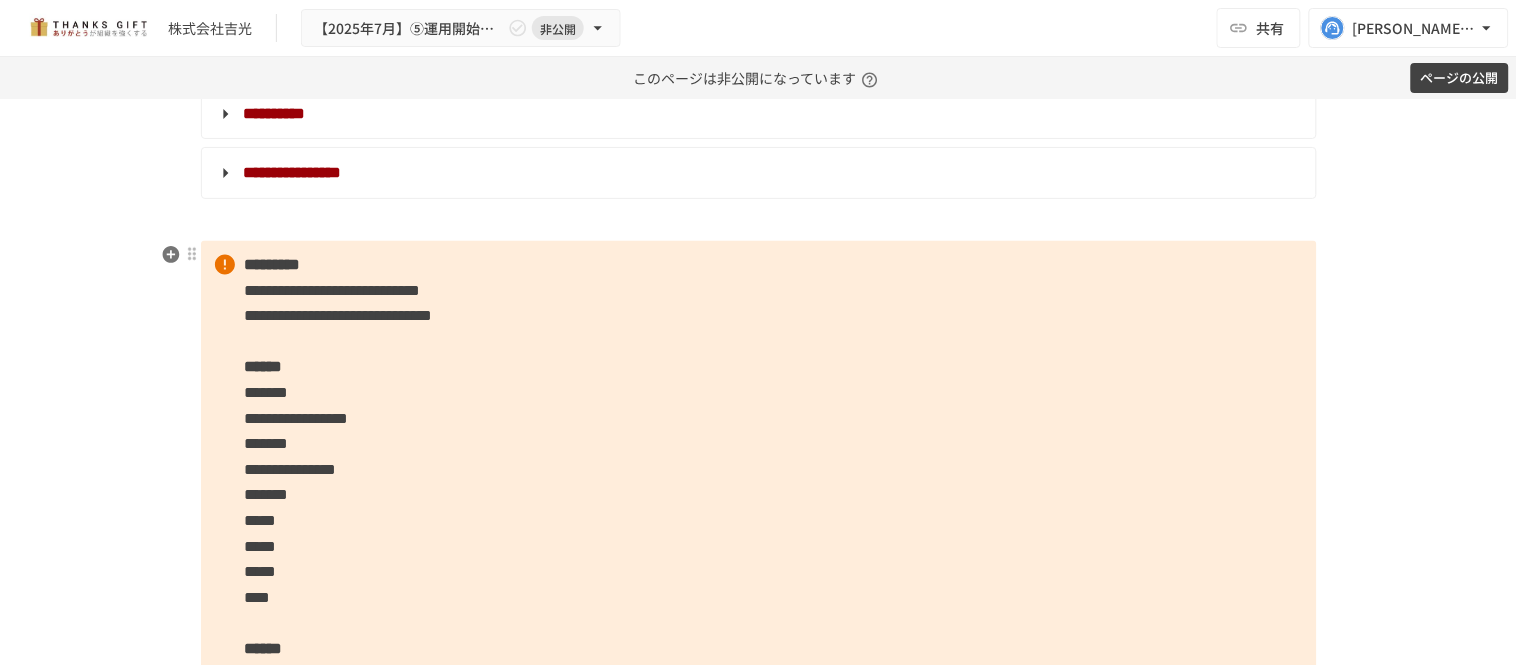 click on "**********" at bounding box center [759, 483] 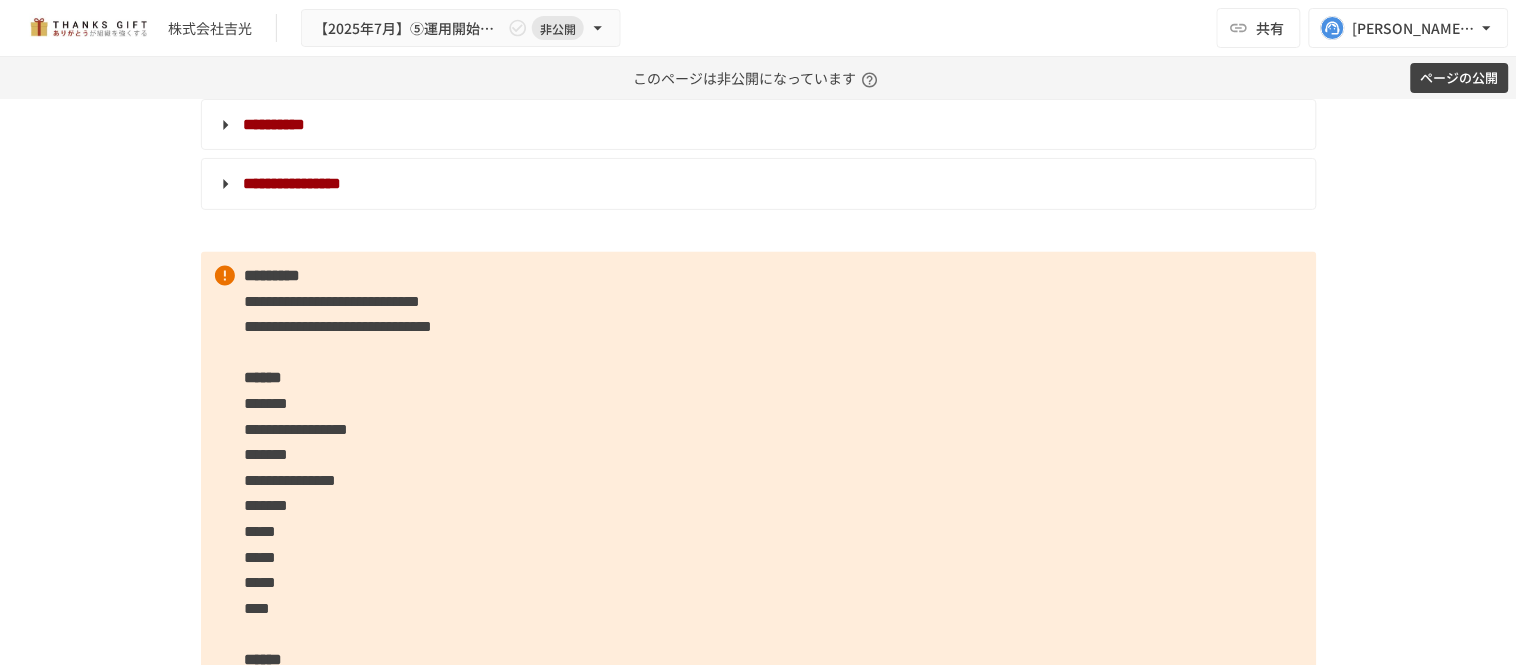 scroll, scrollTop: 6777, scrollLeft: 0, axis: vertical 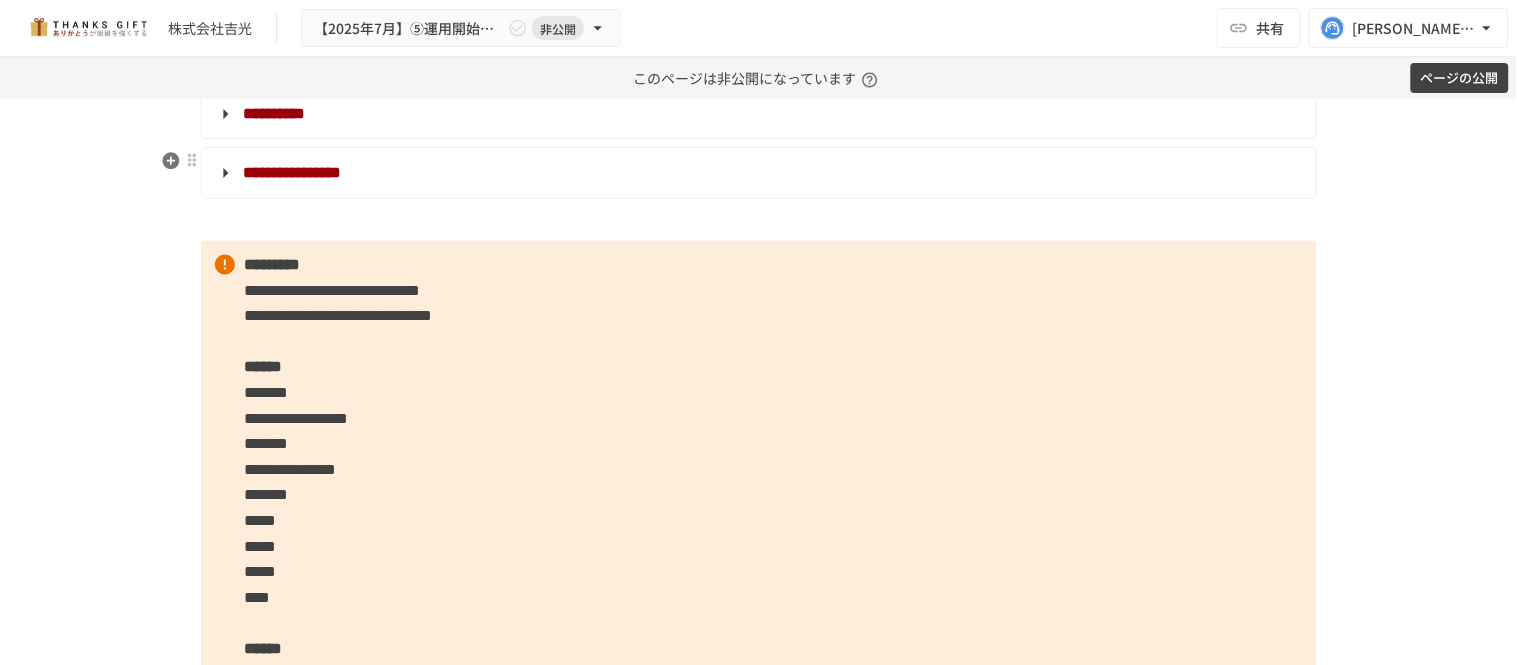 click on "**********" at bounding box center (293, 172) 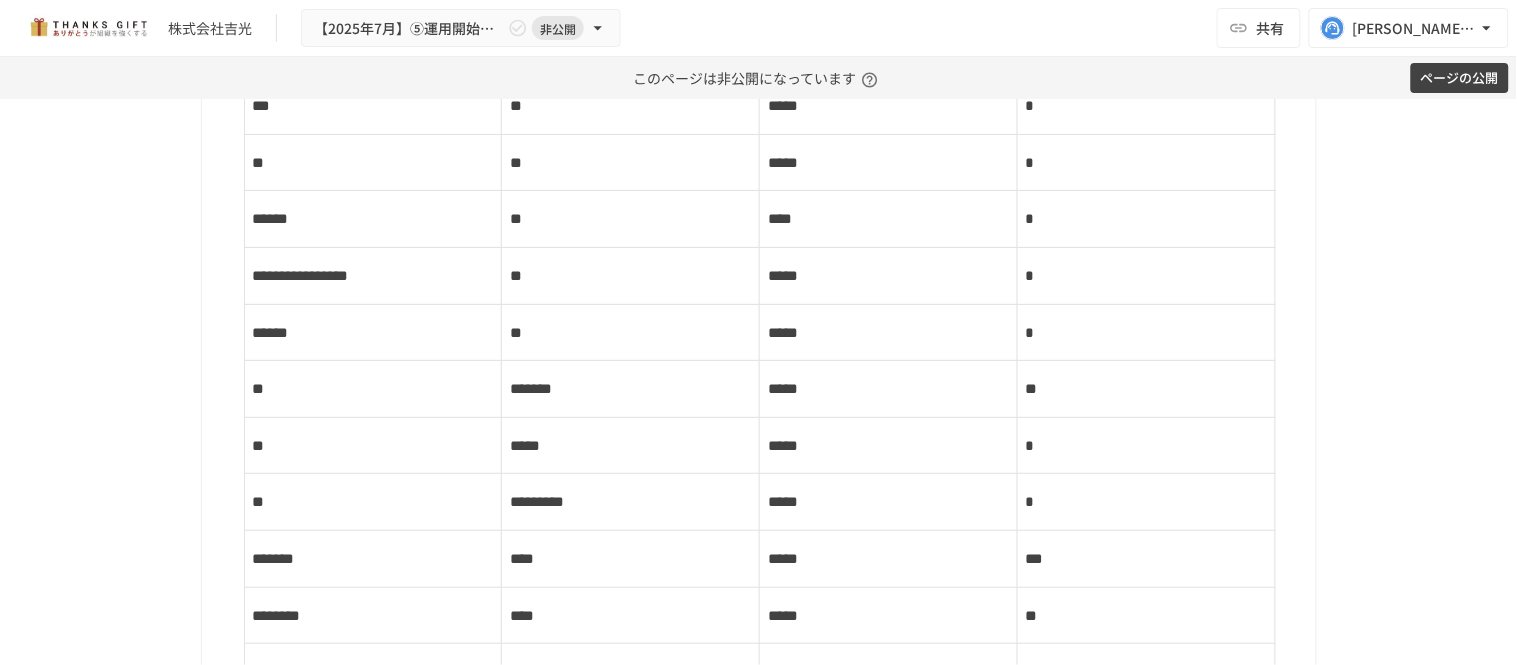 scroll, scrollTop: 6888, scrollLeft: 0, axis: vertical 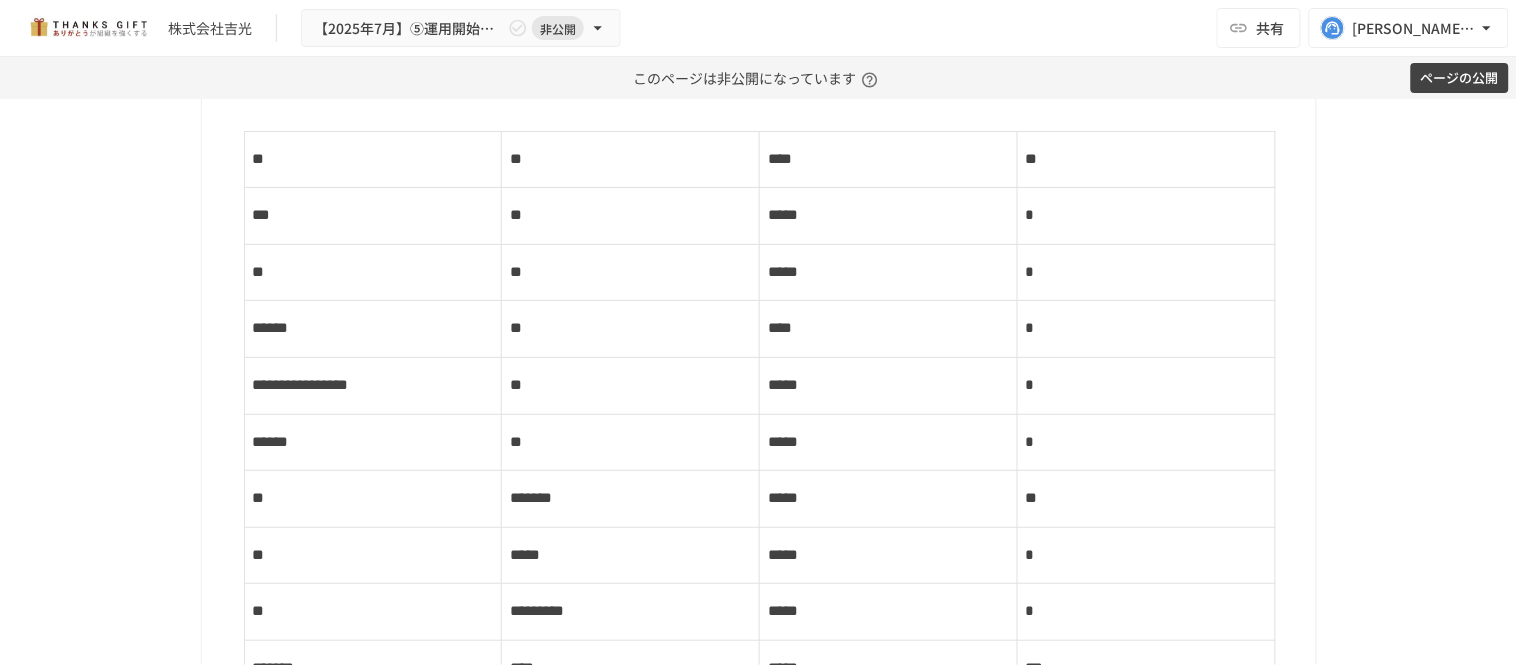 click on "**" at bounding box center (630, 216) 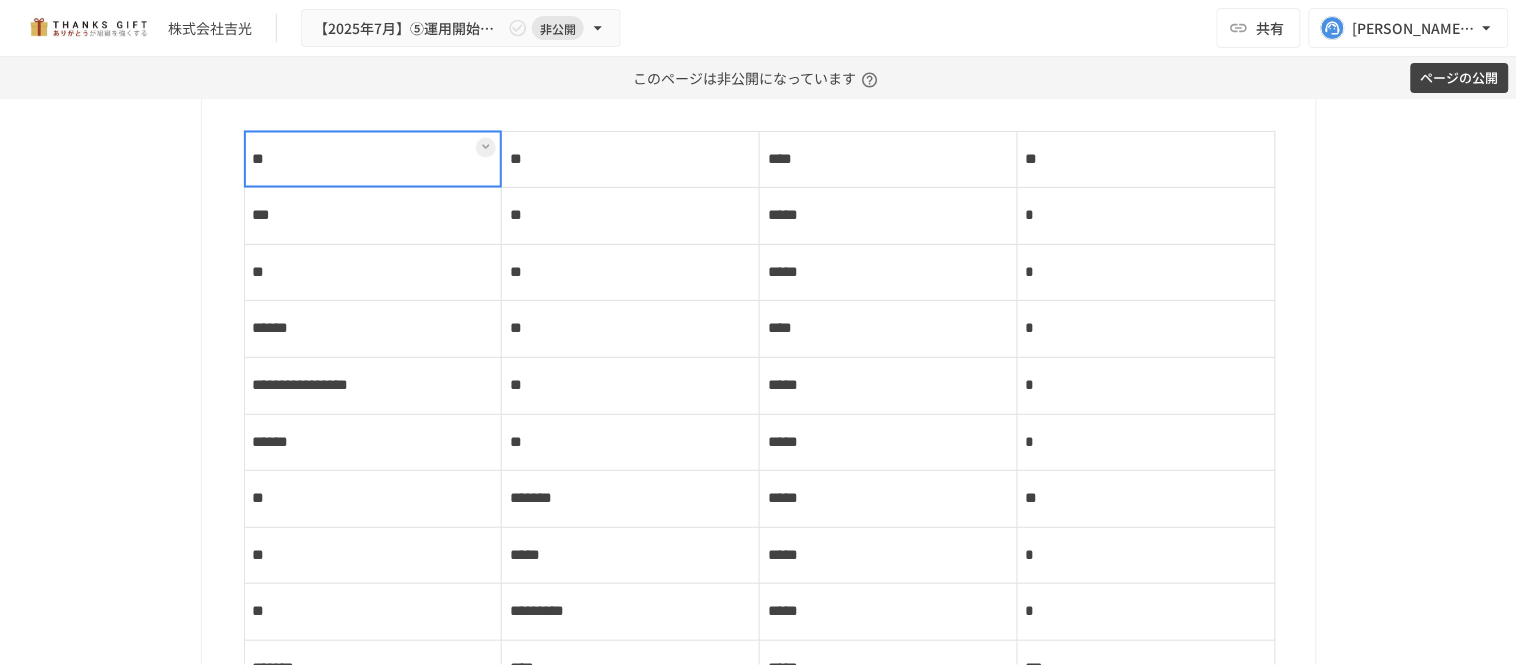 click on "**" at bounding box center [631, 272] 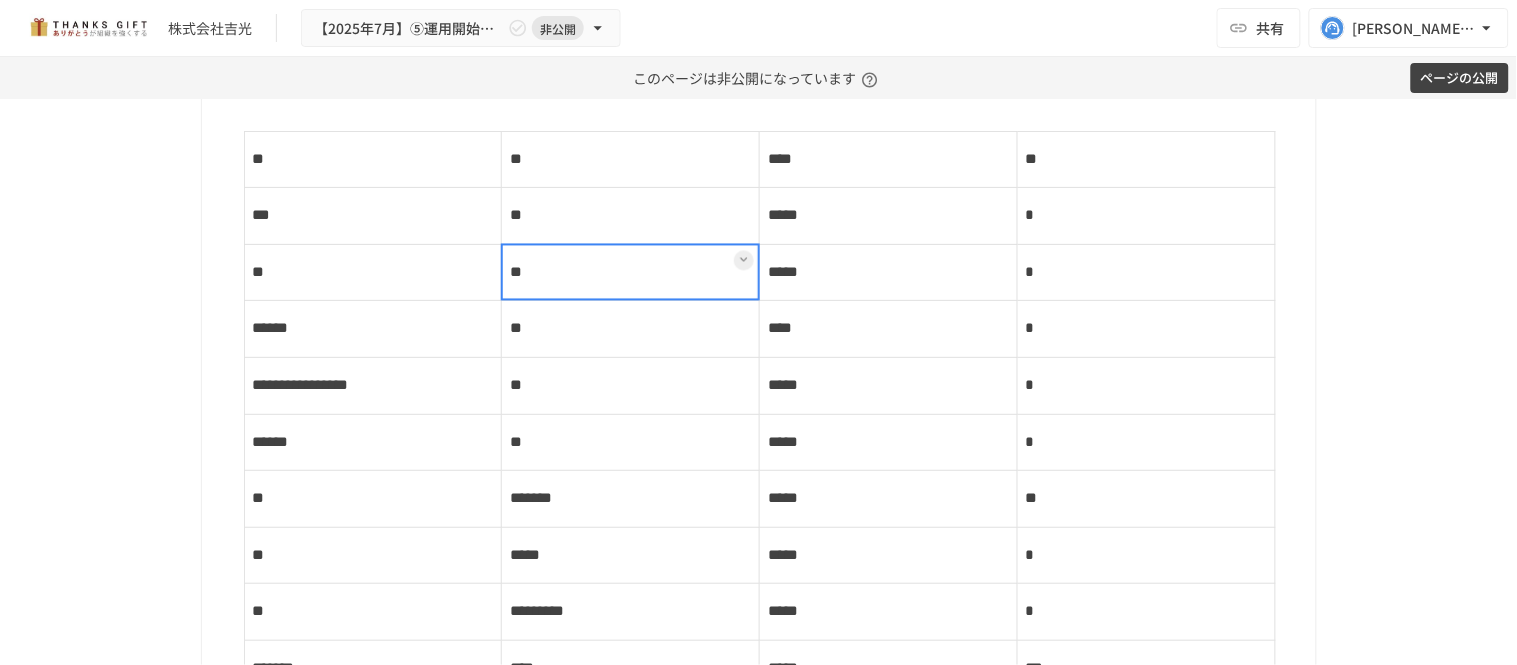 click on "**" at bounding box center [631, 329] 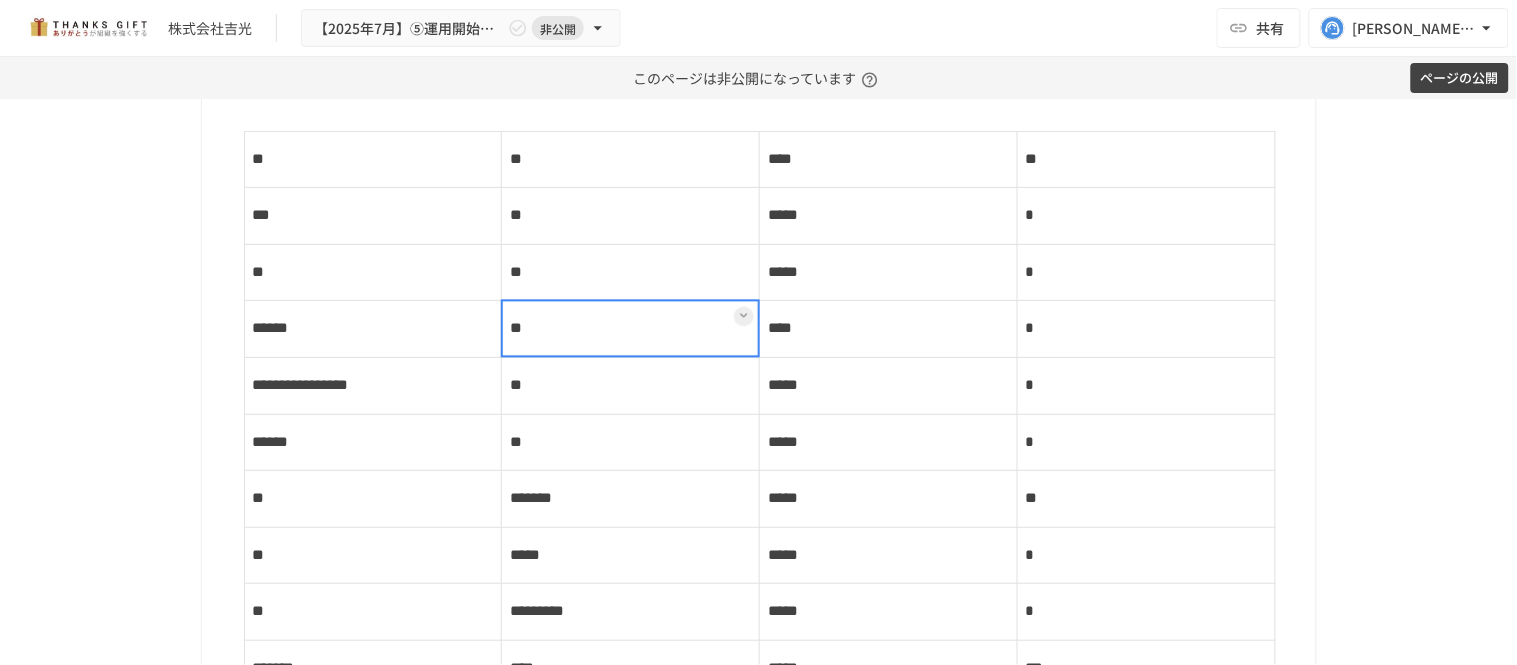 click on "**" at bounding box center [631, 385] 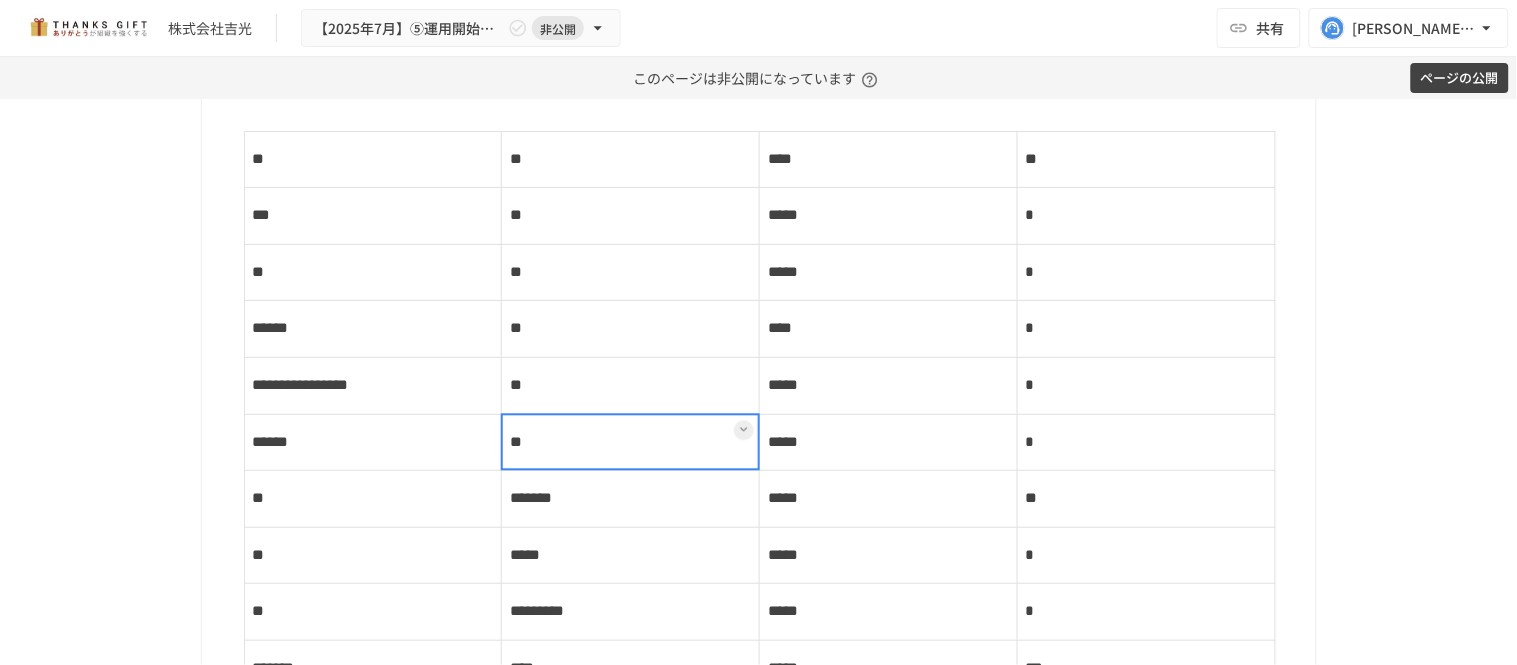 click on "**" at bounding box center (631, 442) 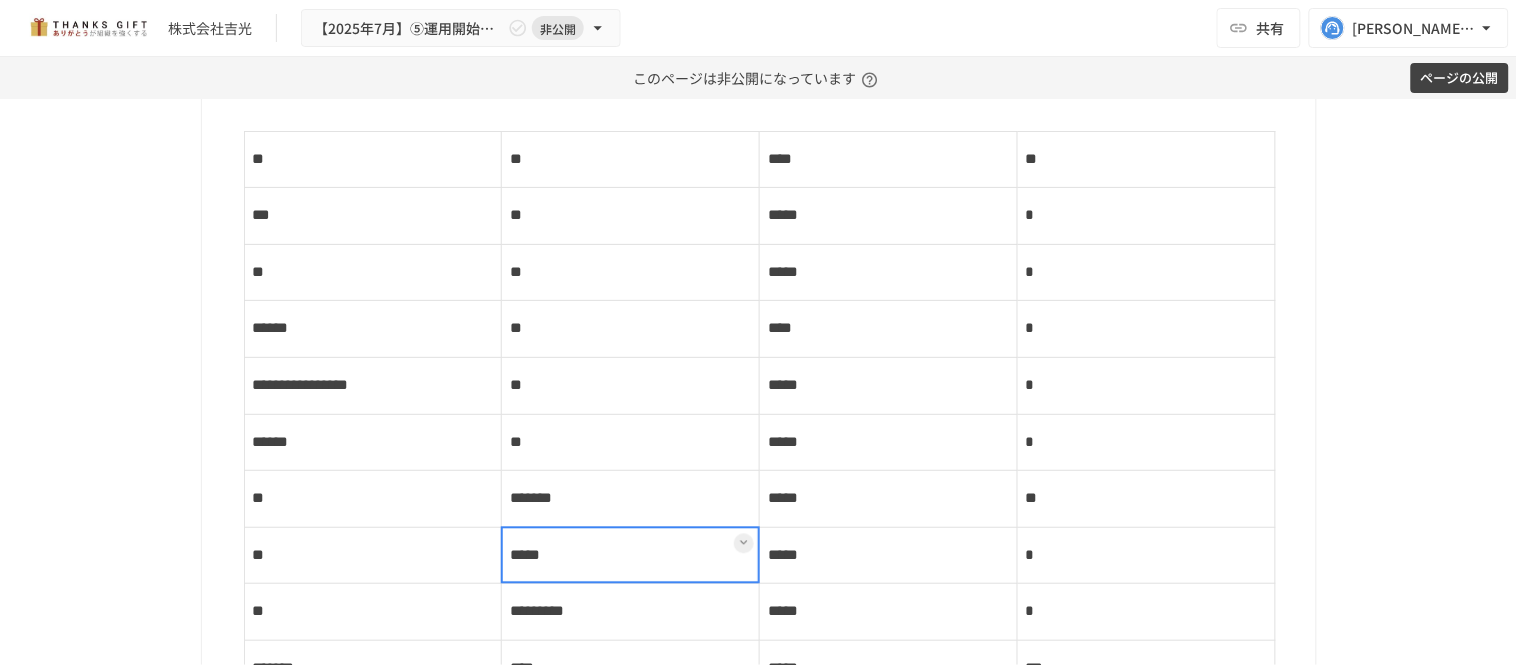 click on "*****" at bounding box center [631, 555] 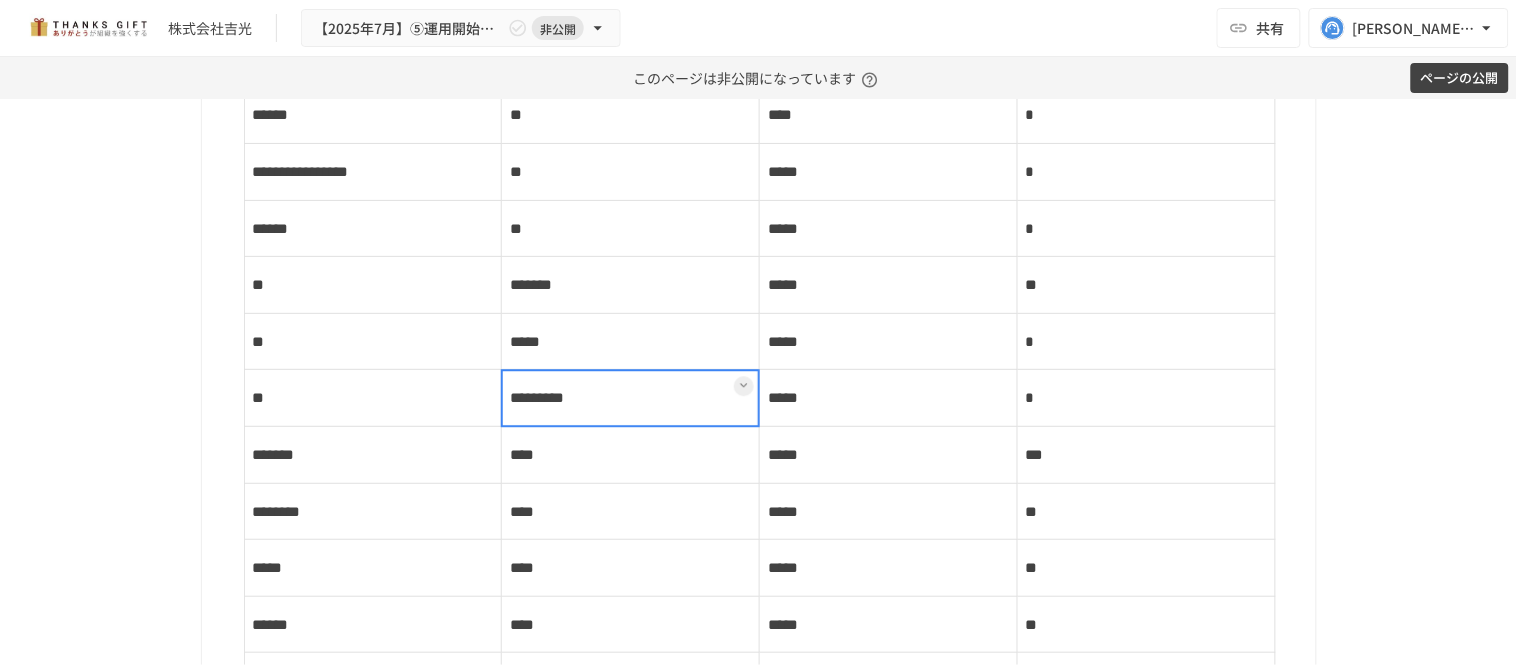 scroll, scrollTop: 7222, scrollLeft: 0, axis: vertical 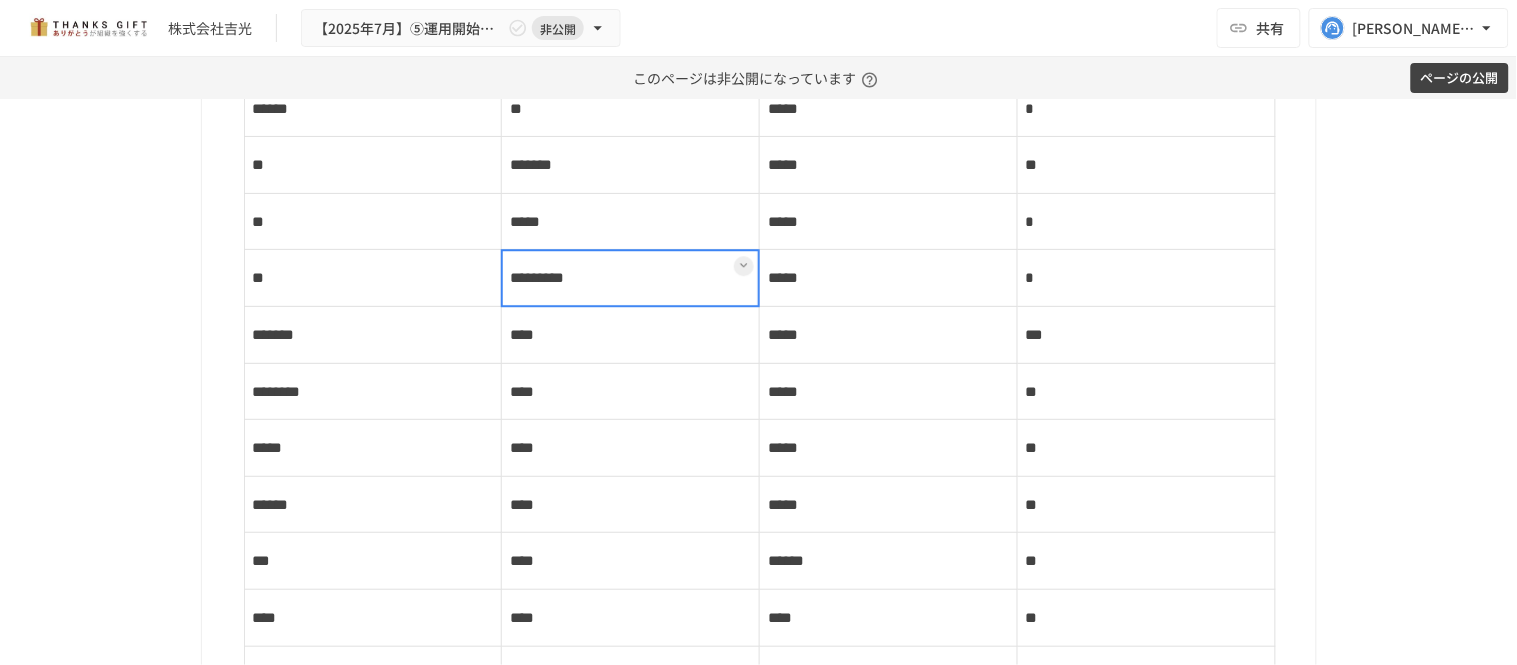 click on "****" at bounding box center (631, 334) 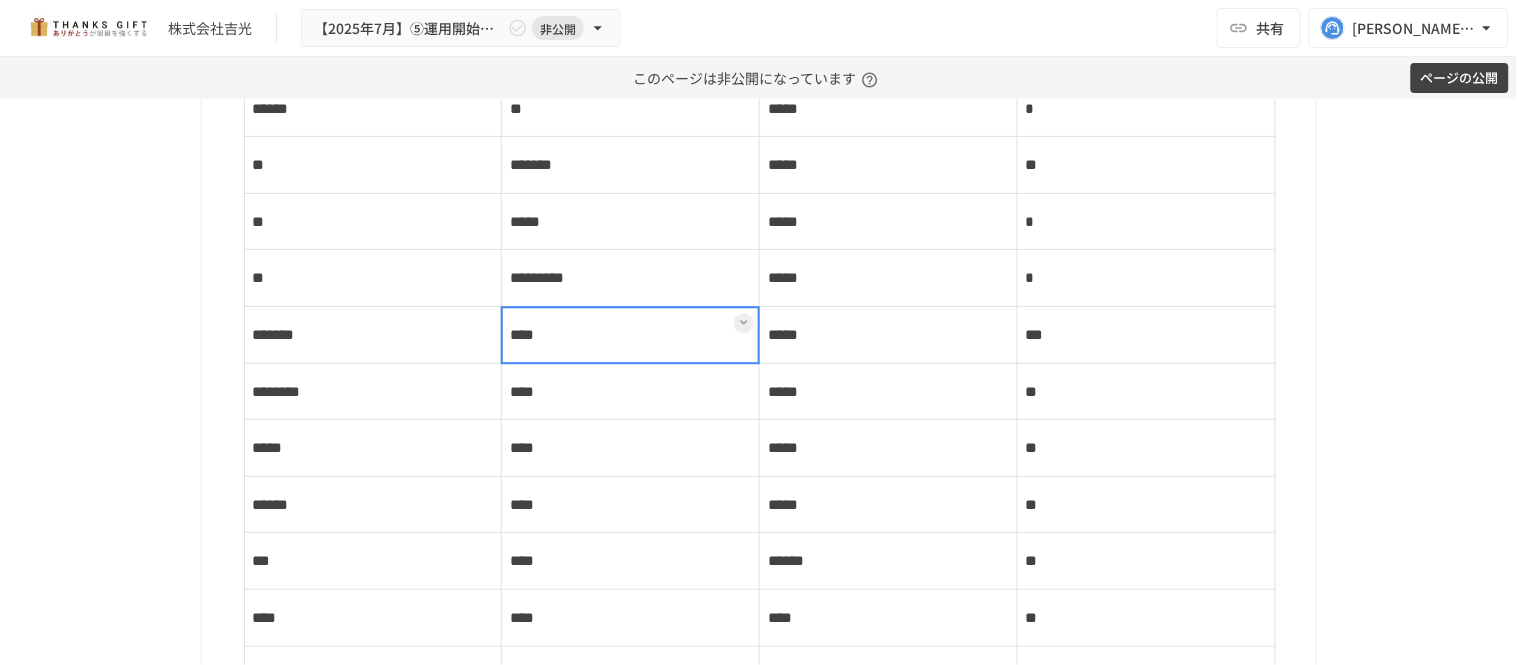 click on "****" at bounding box center (631, 391) 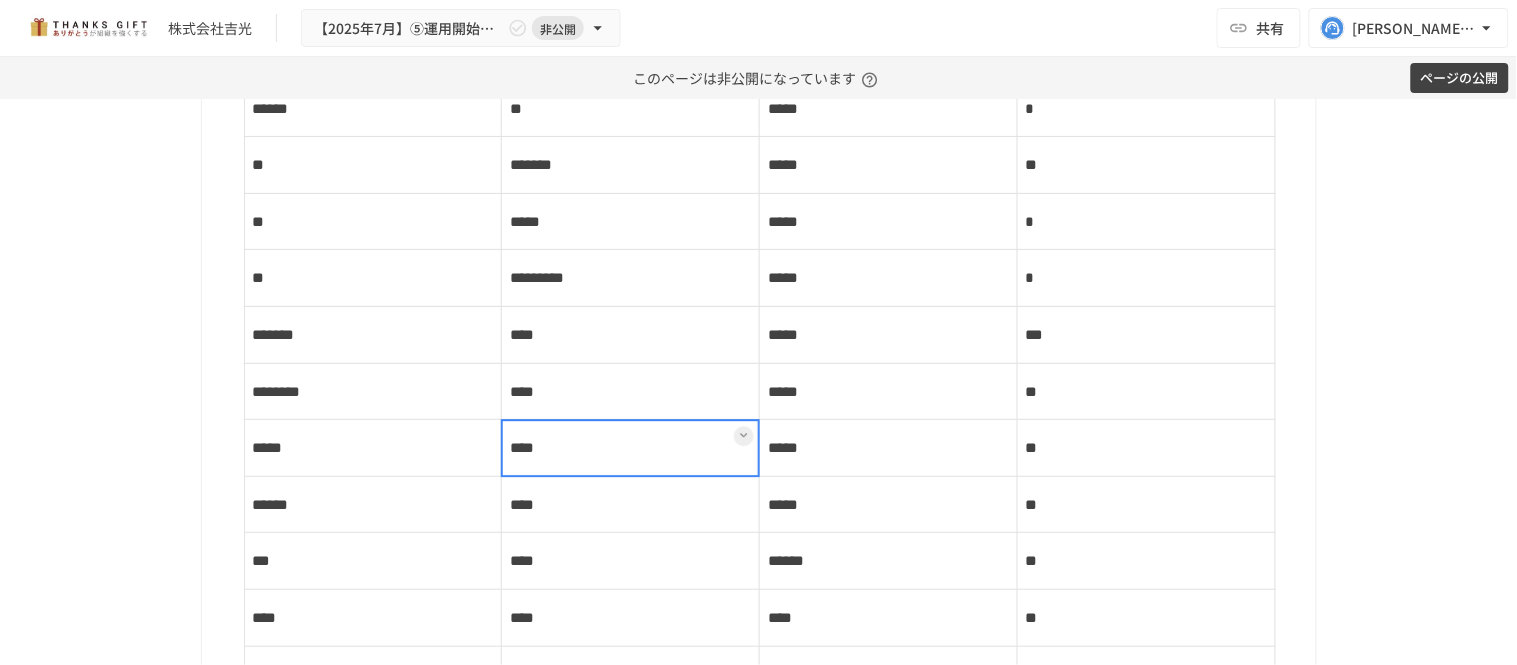 click on "****" at bounding box center [631, 448] 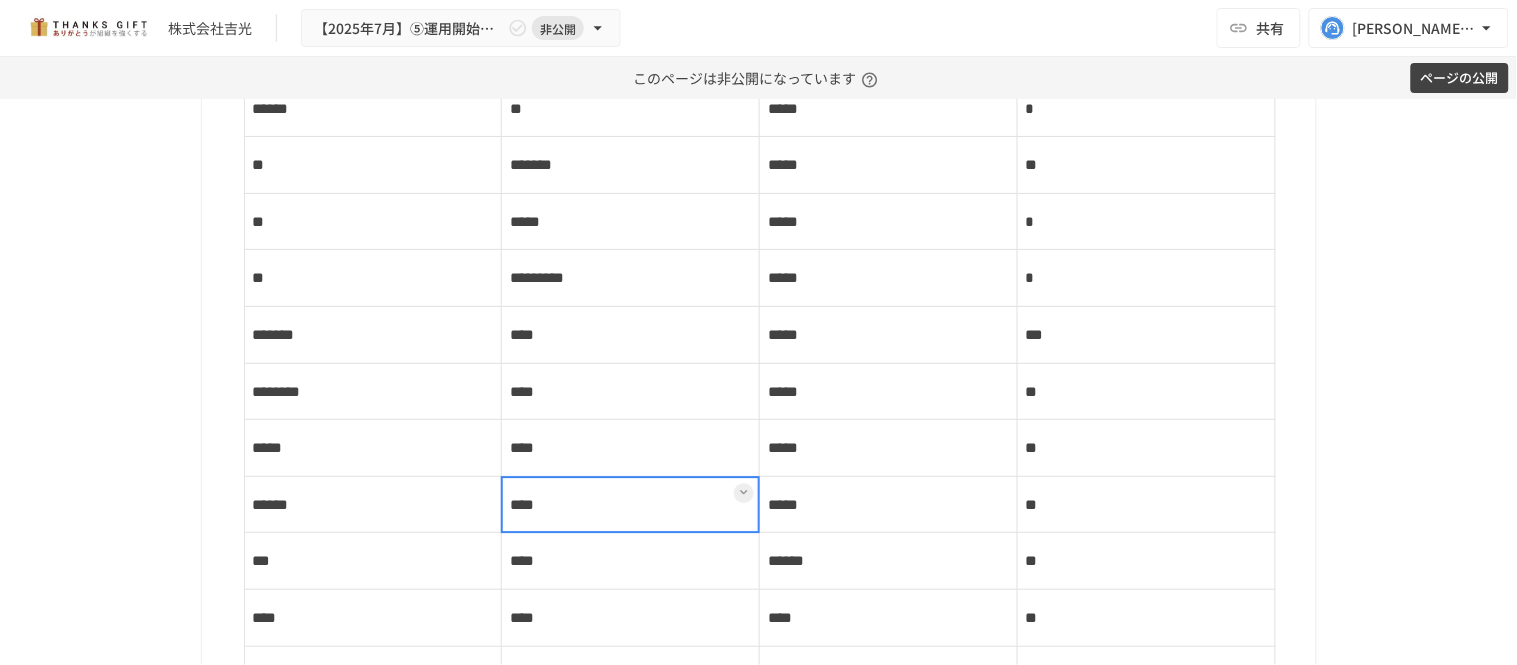 click on "****" at bounding box center [631, 561] 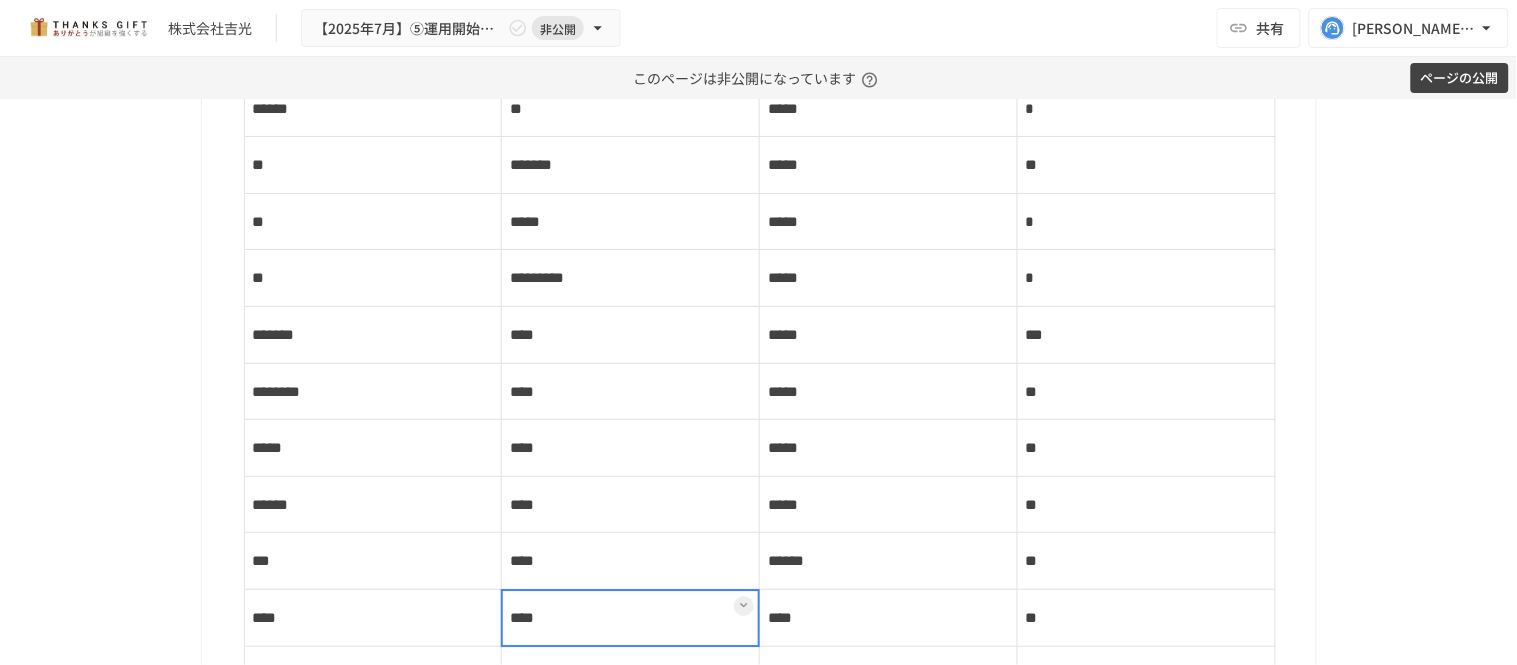 click on "****" at bounding box center (631, 617) 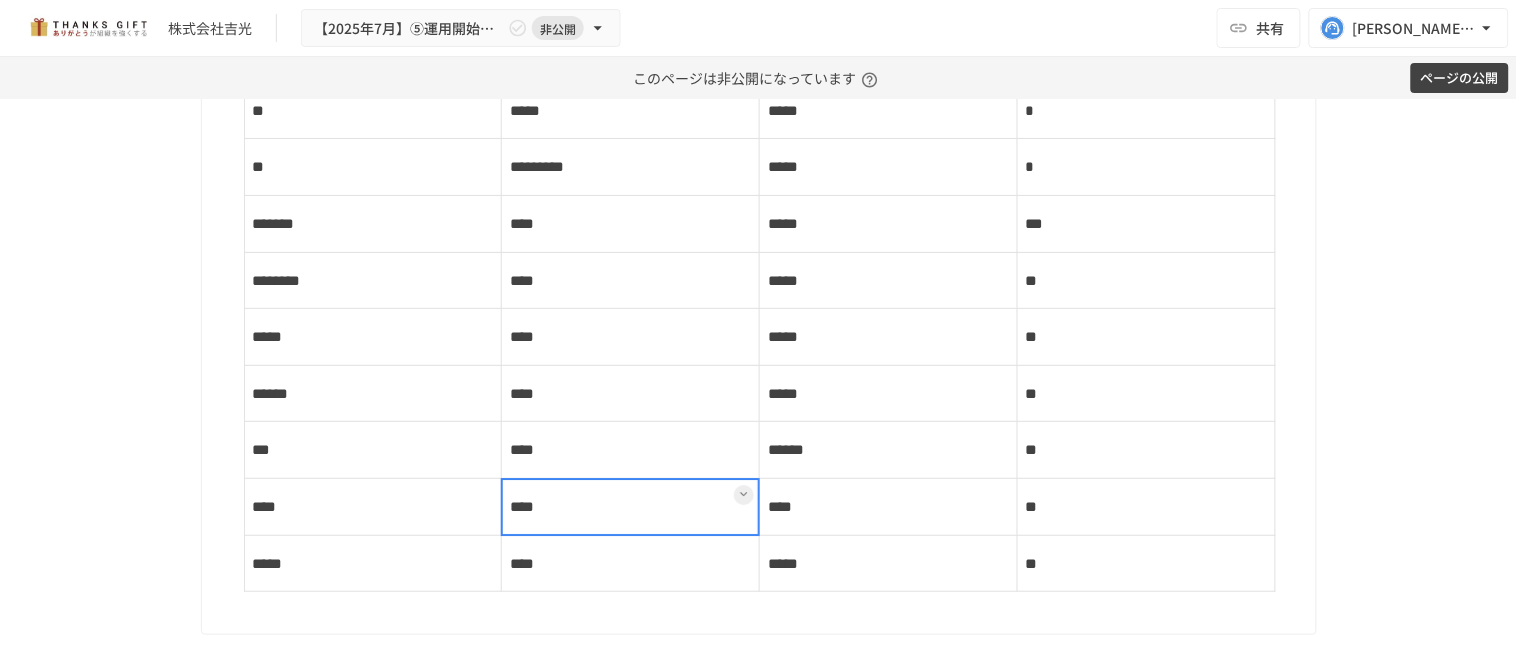 click on "****" at bounding box center (631, 563) 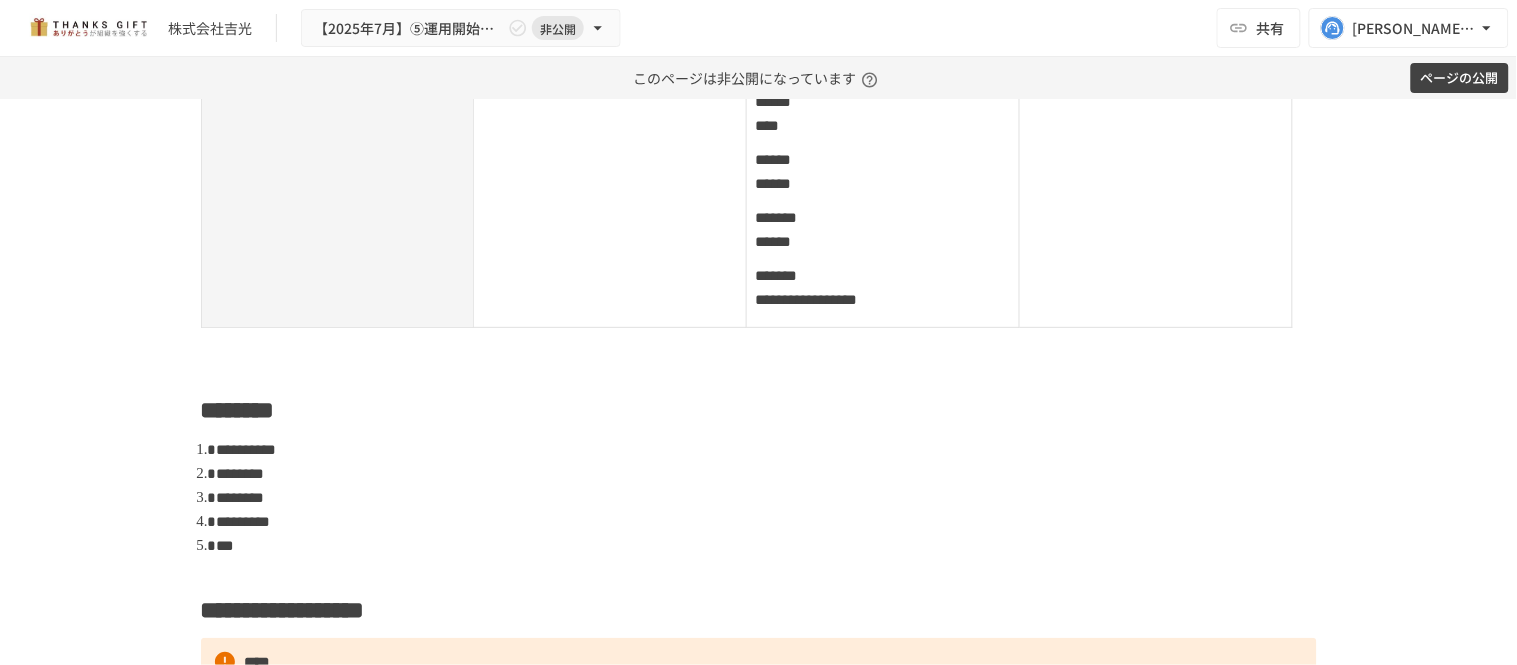 scroll, scrollTop: 1444, scrollLeft: 0, axis: vertical 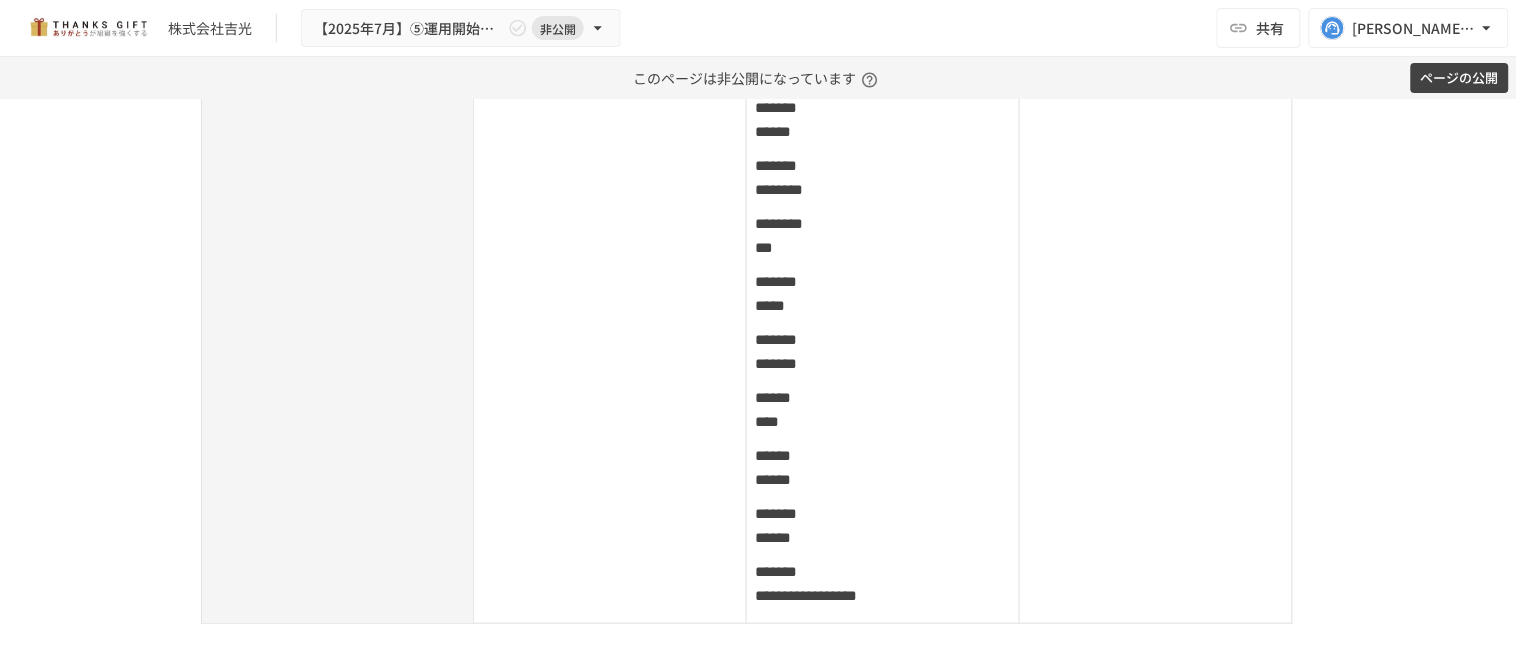 click on "**********" at bounding box center (883, 177) 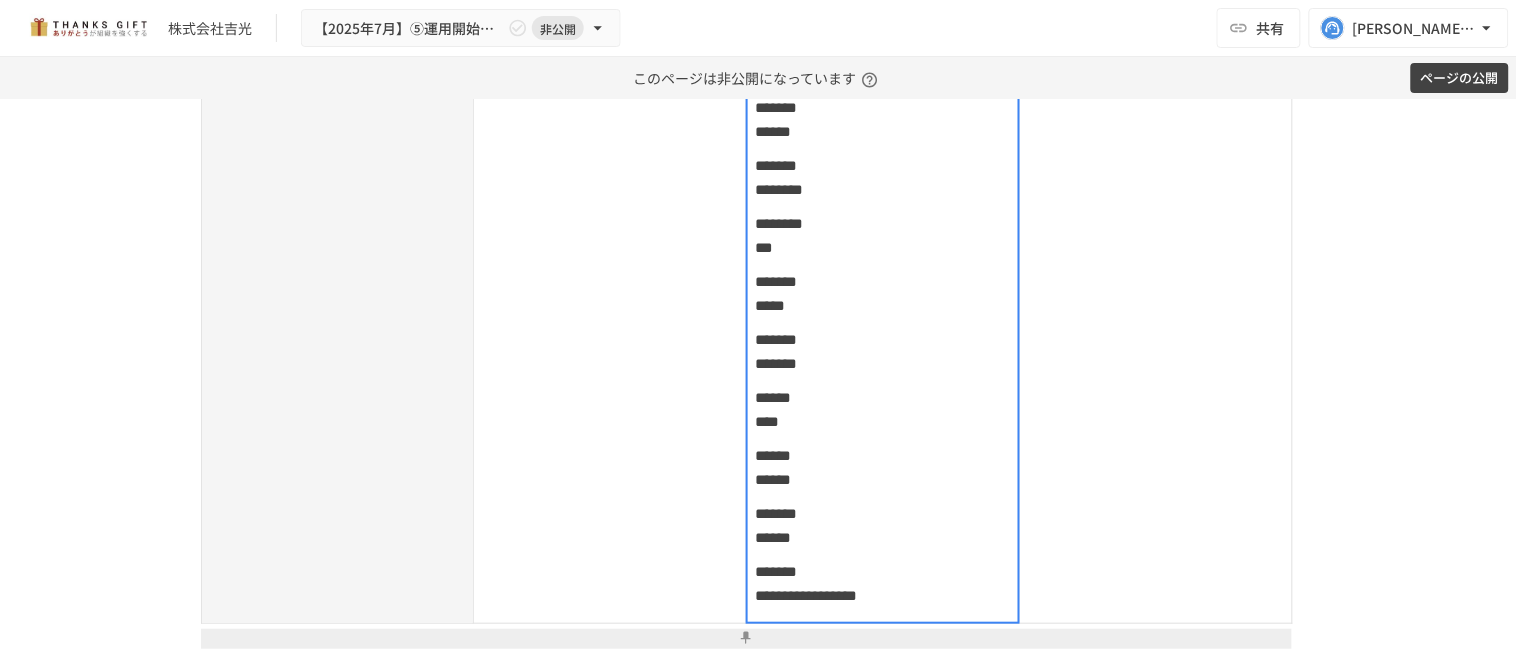 click at bounding box center [883, 178] 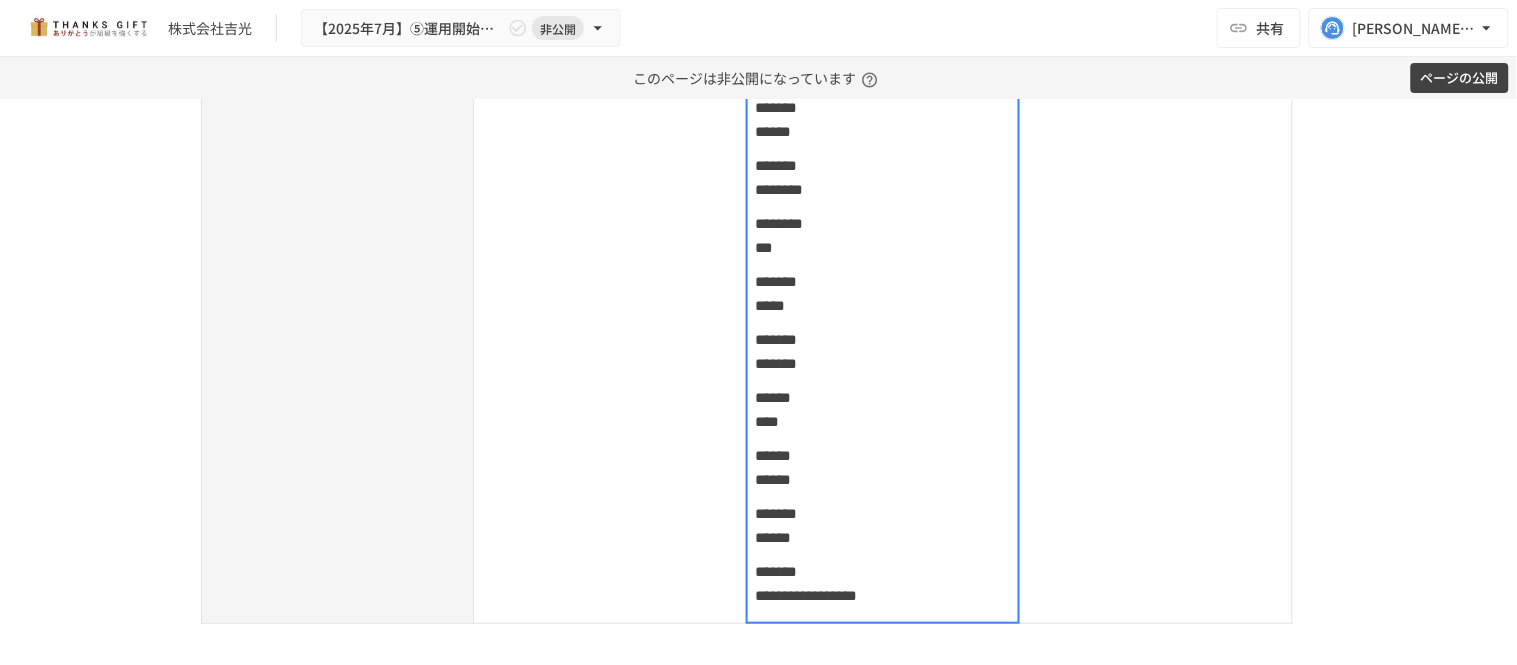 click at bounding box center (883, 178) 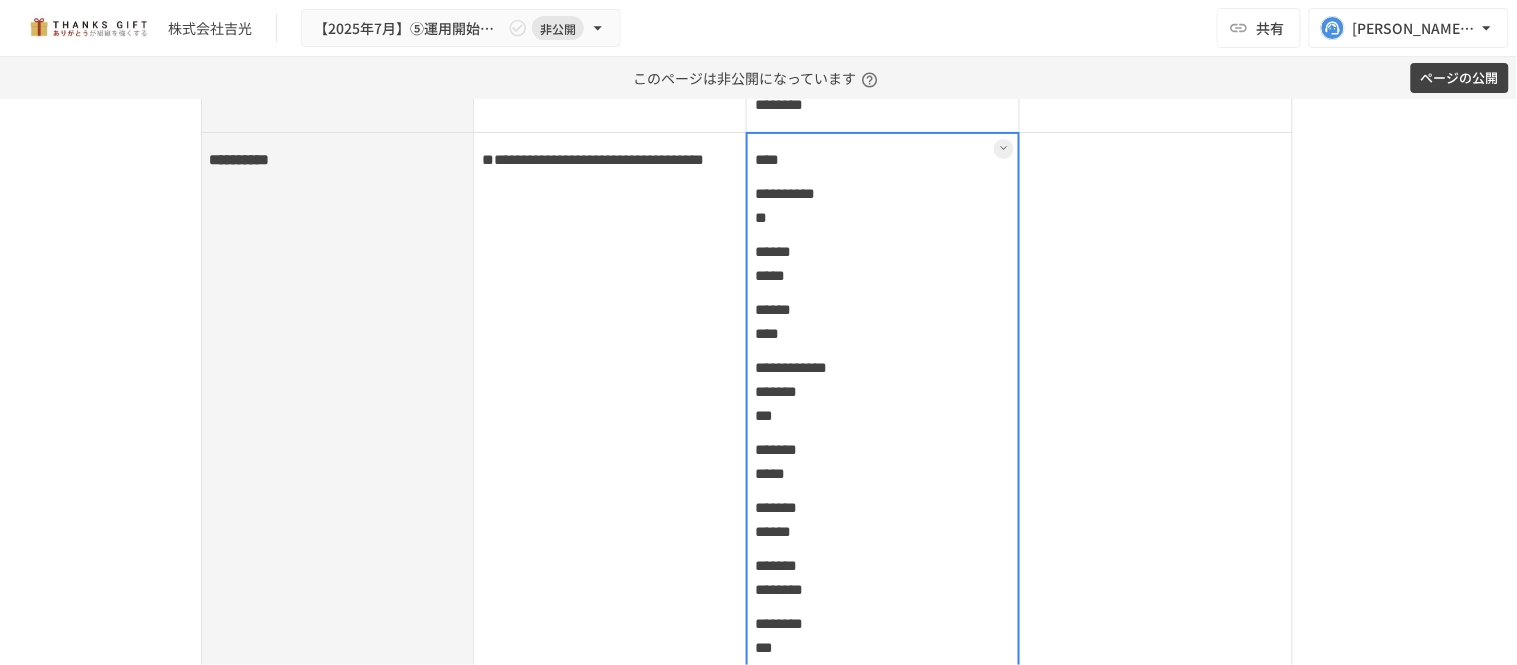 scroll, scrollTop: 1000, scrollLeft: 0, axis: vertical 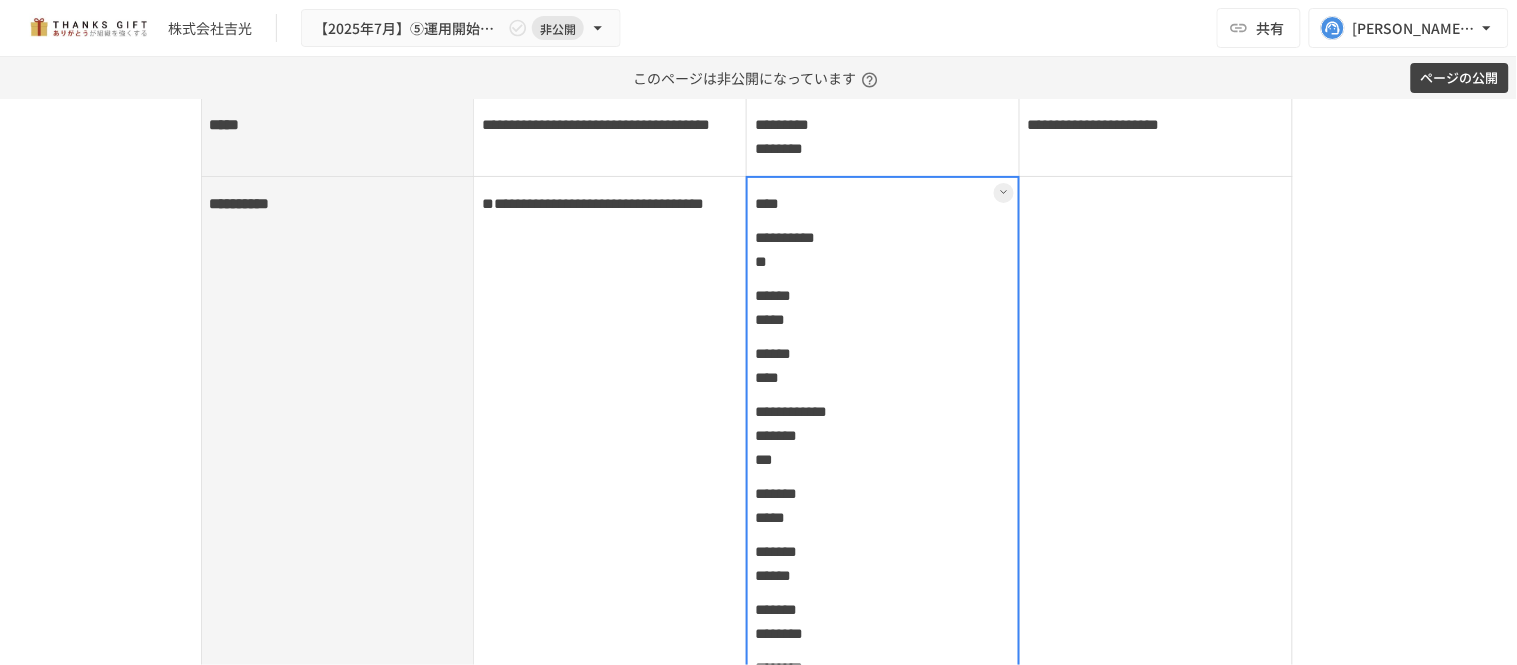 click at bounding box center (883, 622) 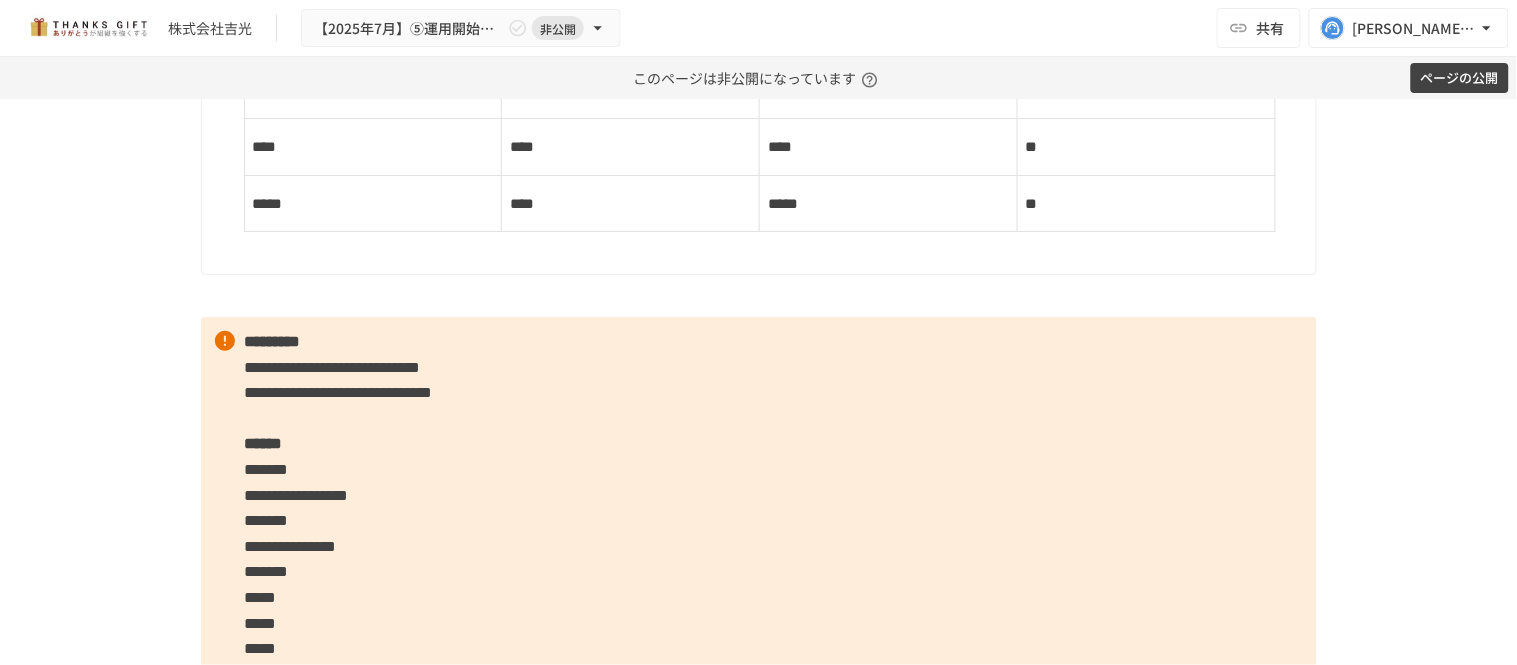 scroll, scrollTop: 7777, scrollLeft: 0, axis: vertical 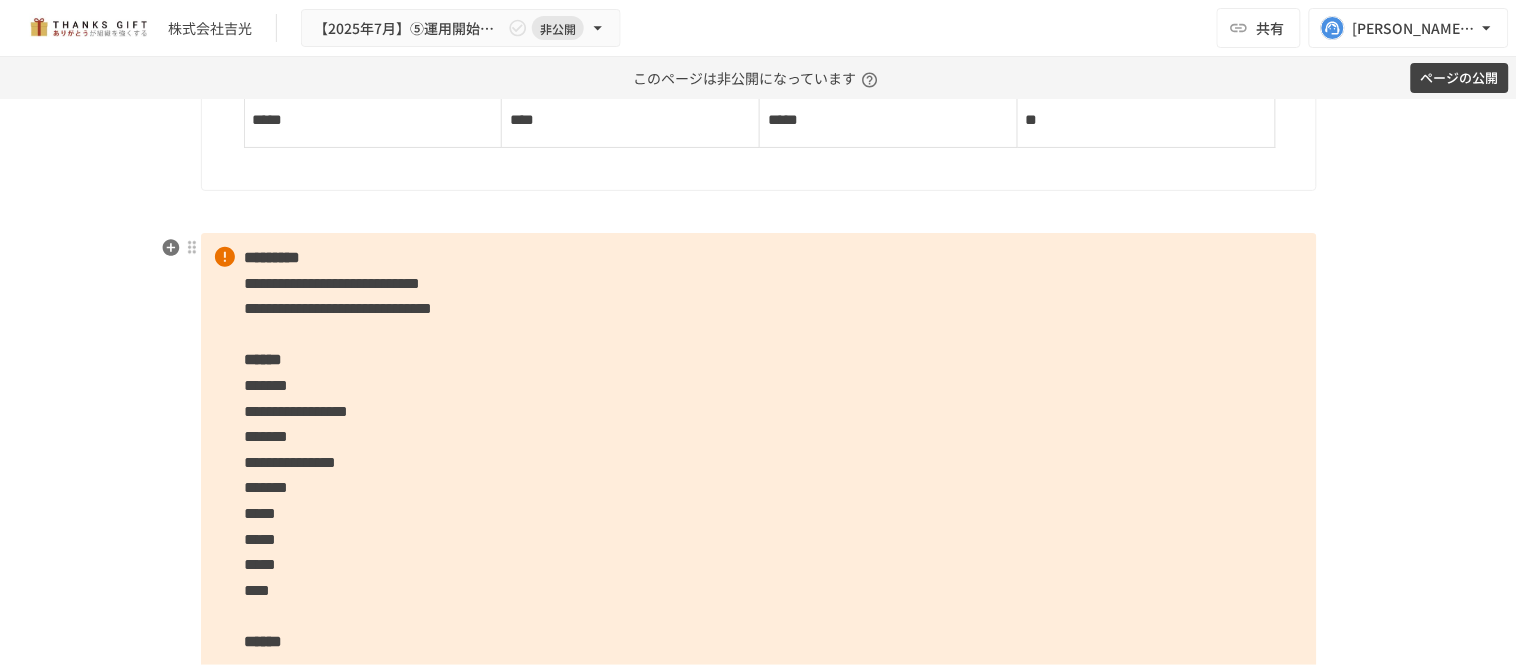 click on "**********" at bounding box center (759, 475) 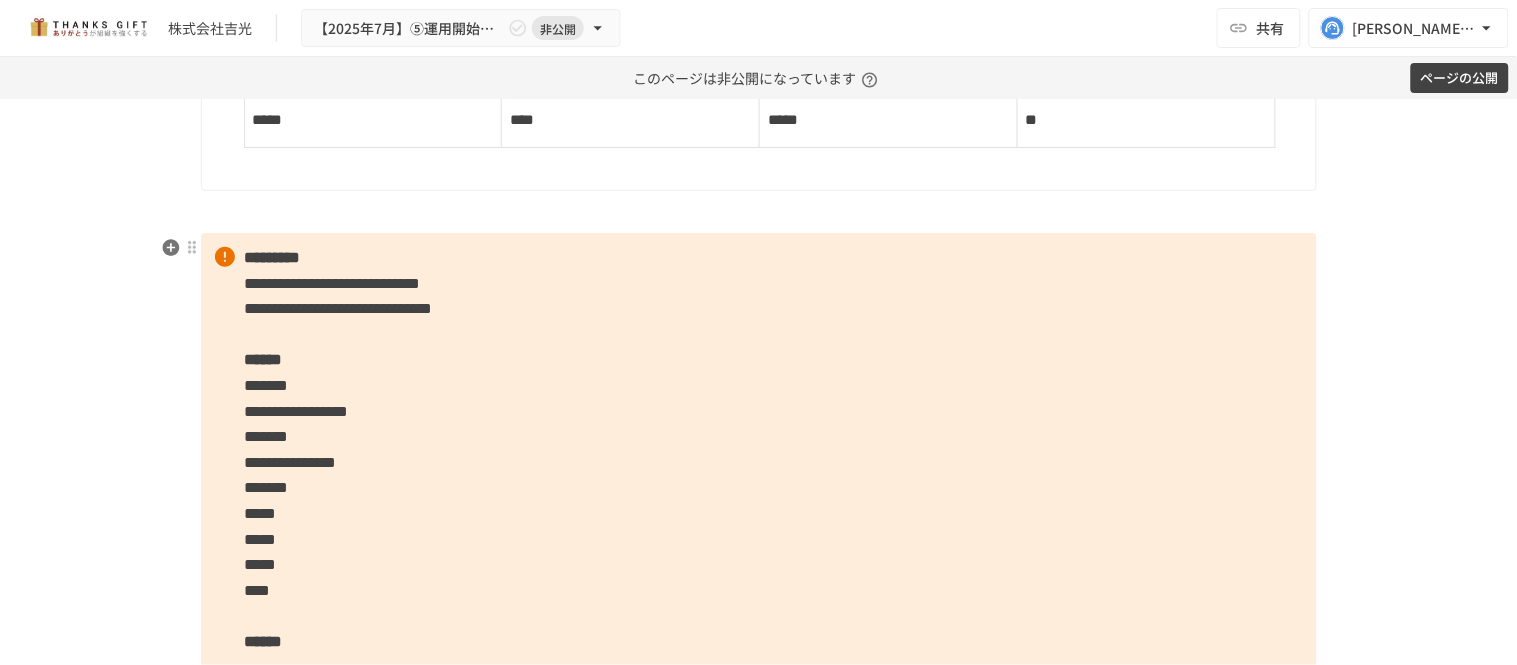 click on "**********" at bounding box center (759, 475) 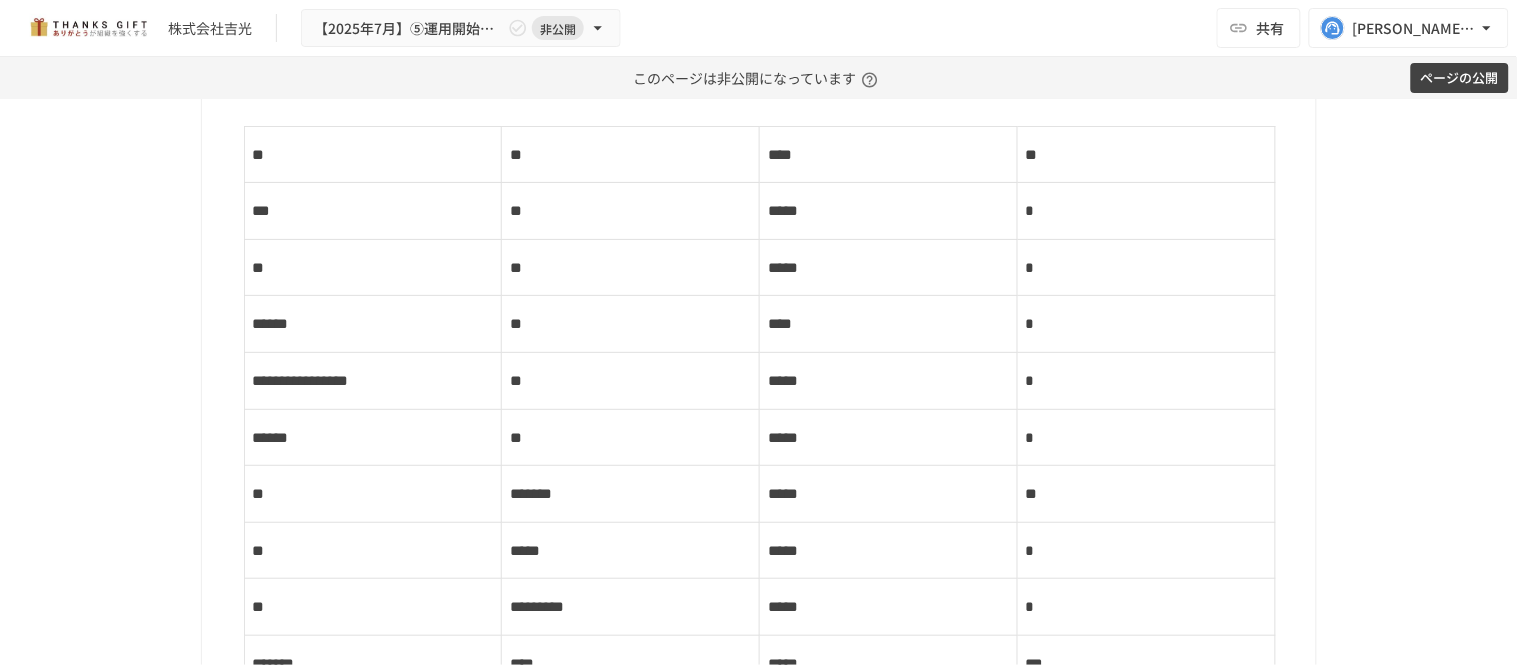 scroll, scrollTop: 6666, scrollLeft: 0, axis: vertical 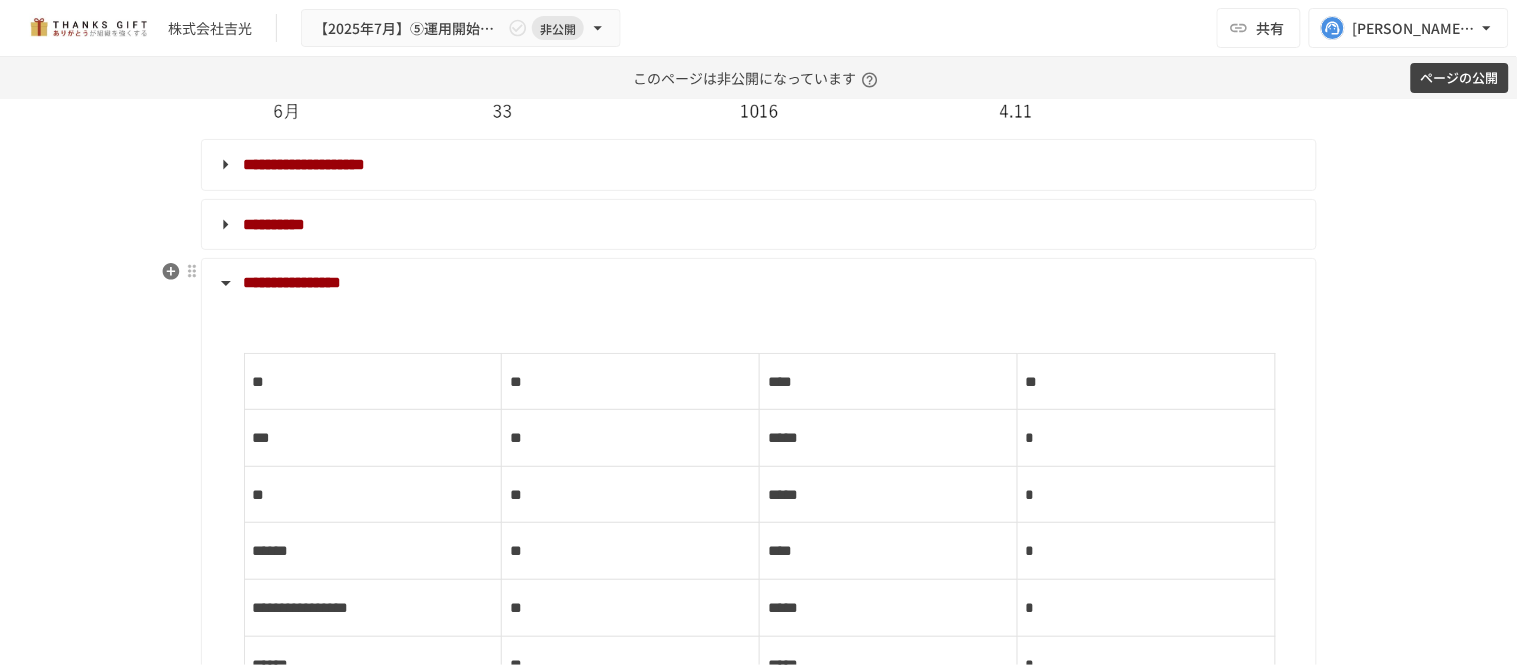click on "**********" at bounding box center (293, 283) 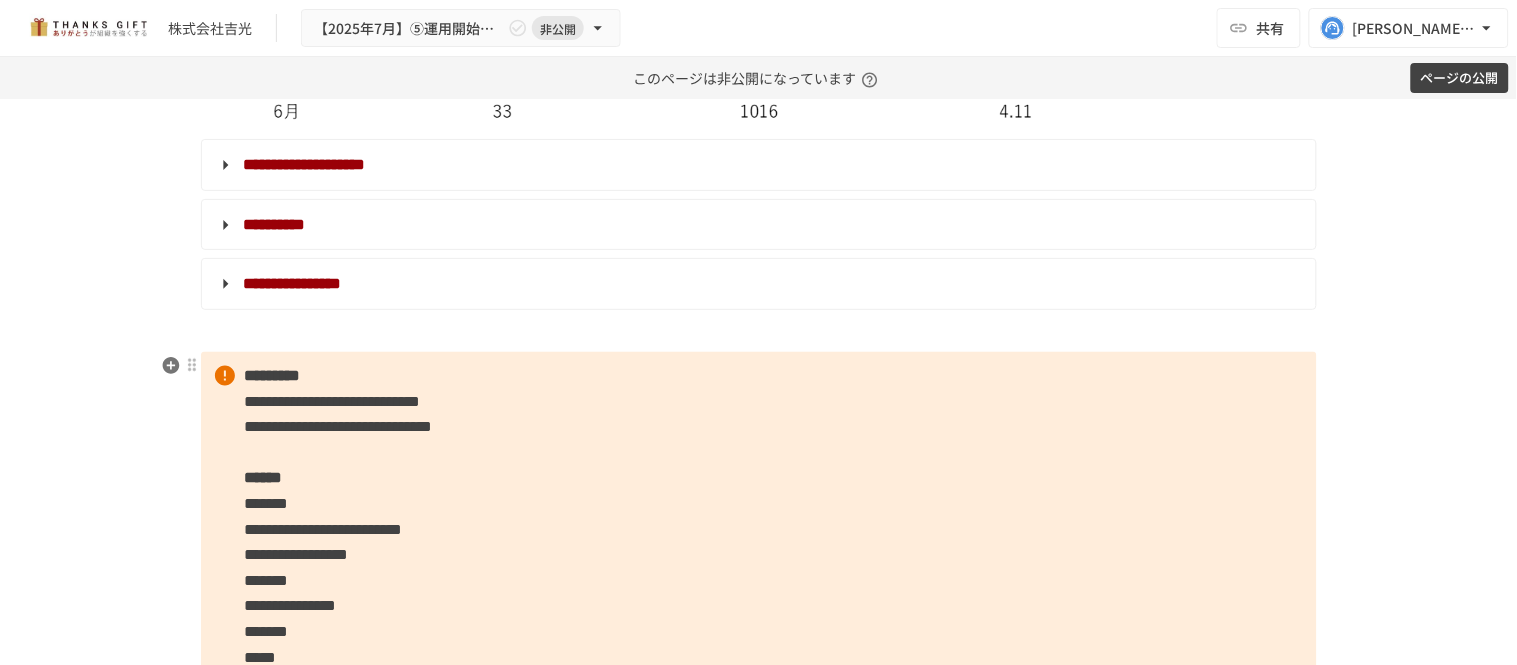 click on "**********" at bounding box center (759, 607) 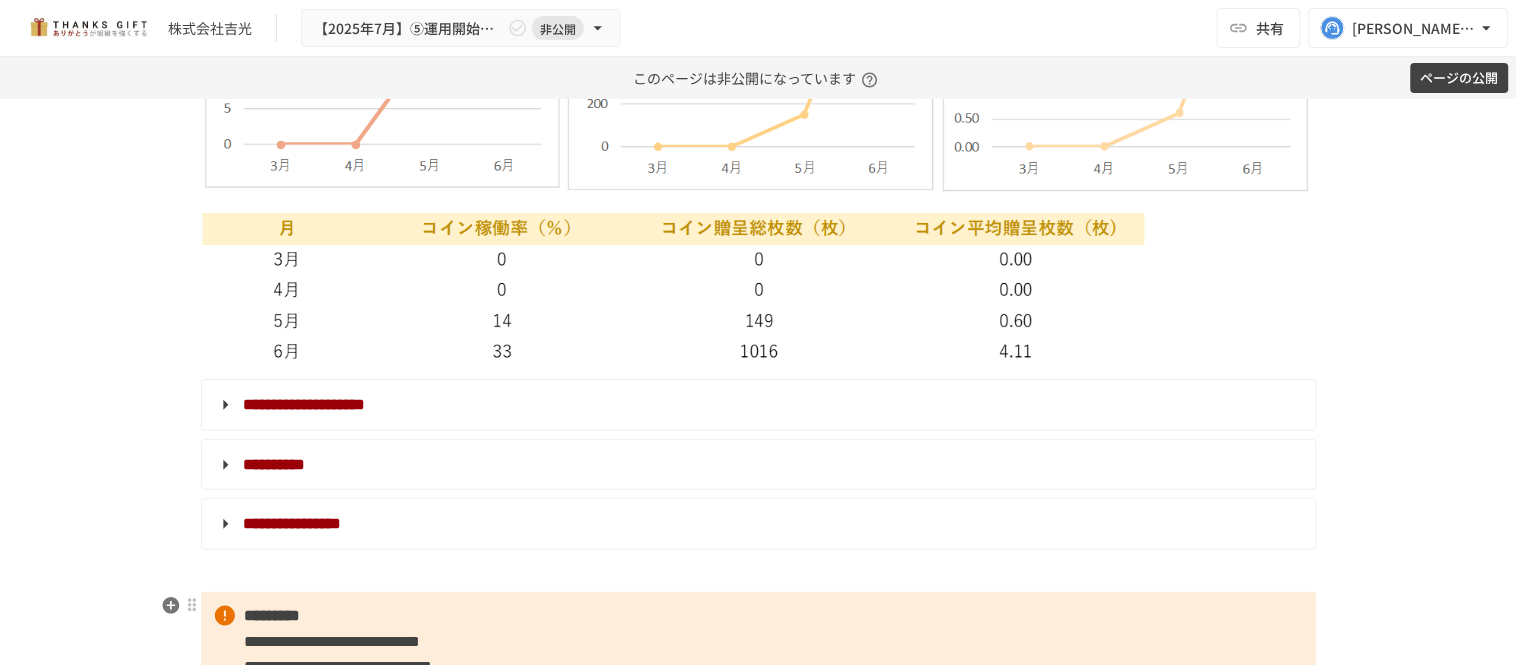 scroll, scrollTop: 6555, scrollLeft: 0, axis: vertical 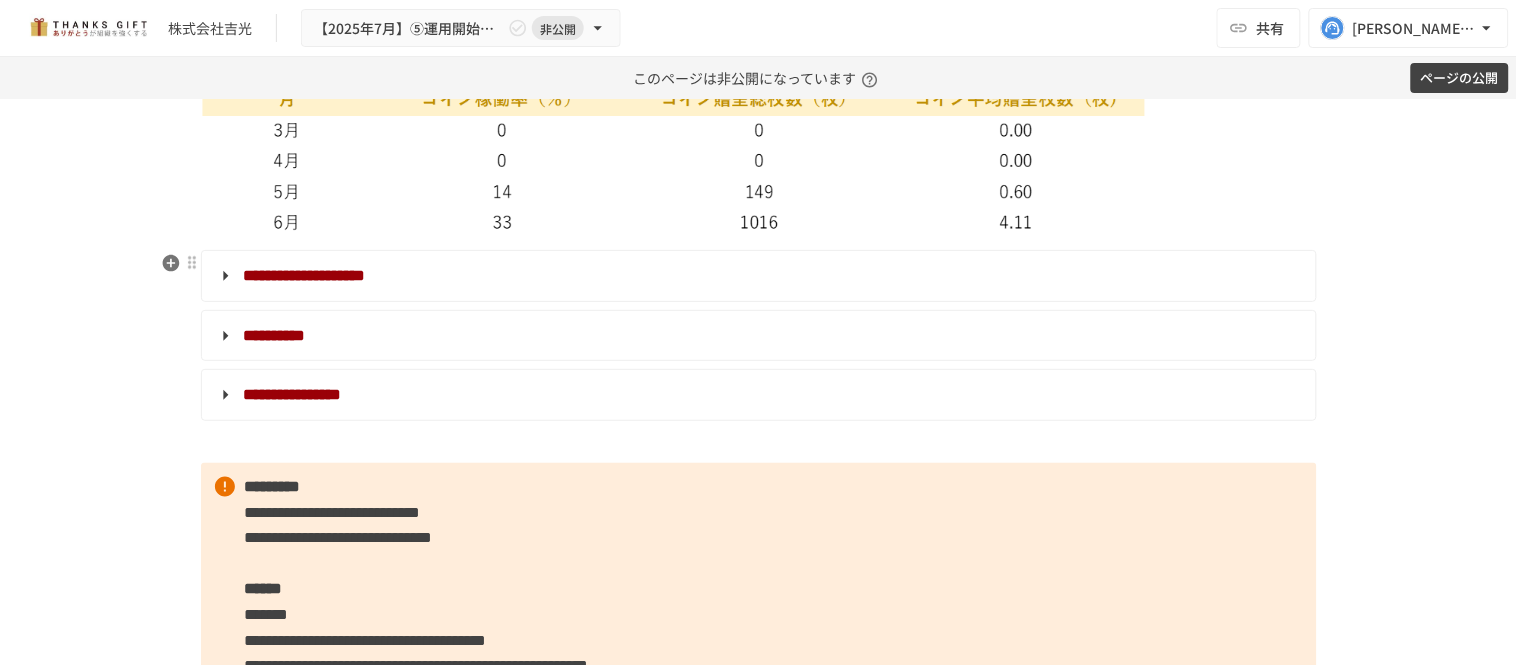 click on "**********" at bounding box center (305, 275) 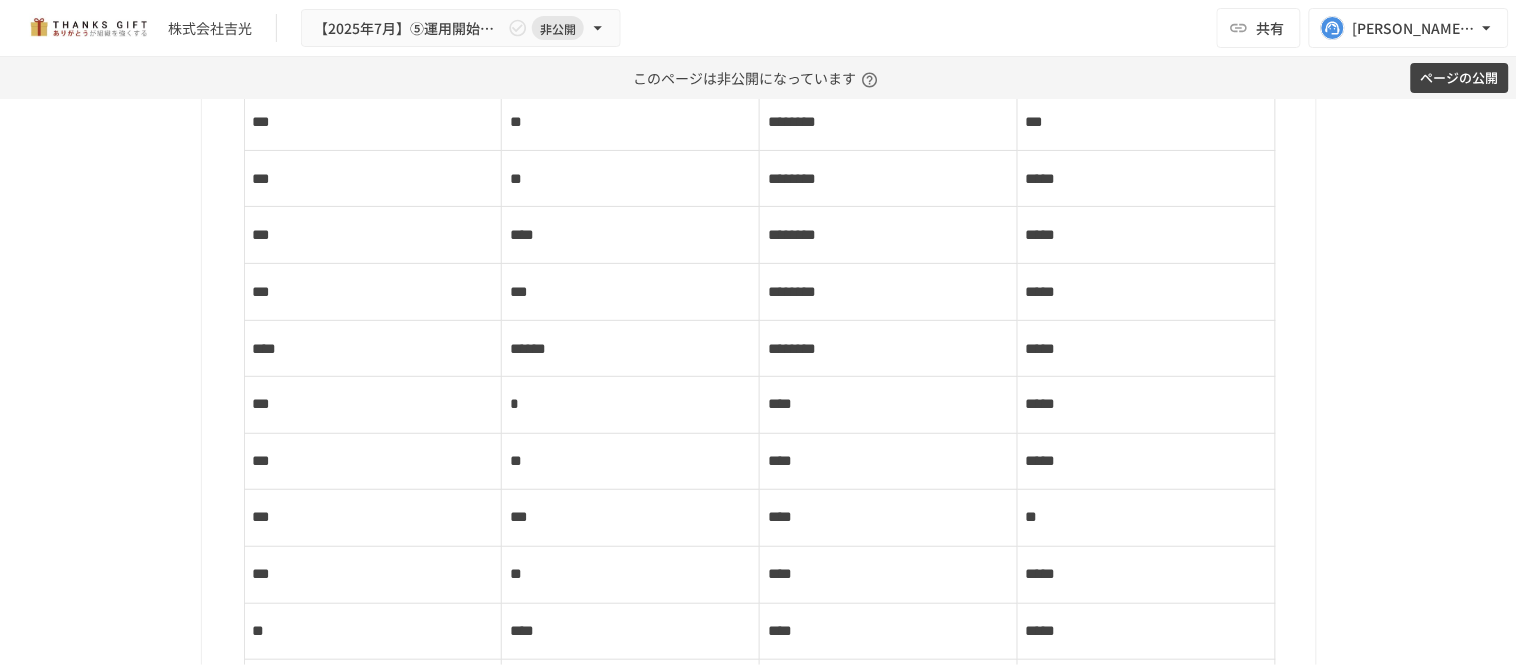 scroll, scrollTop: 8777, scrollLeft: 0, axis: vertical 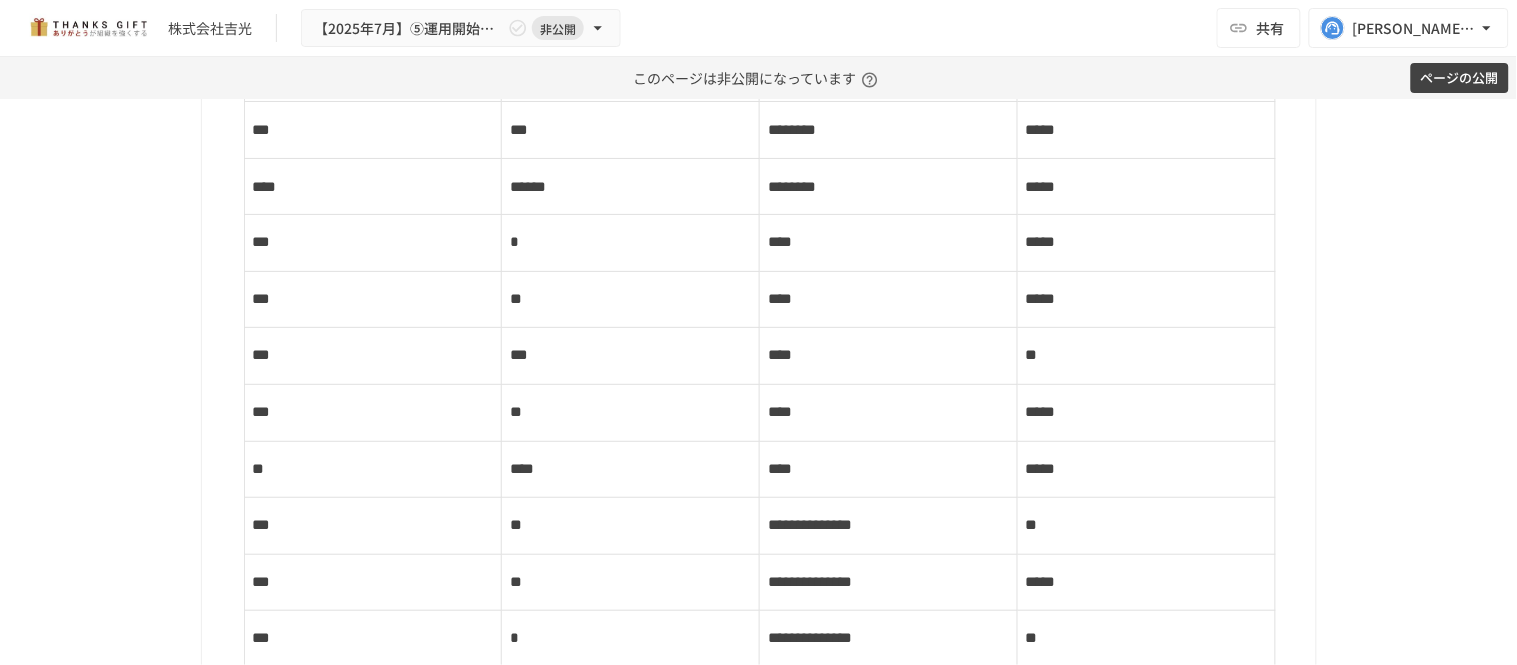 click on "**" at bounding box center [1032, 355] 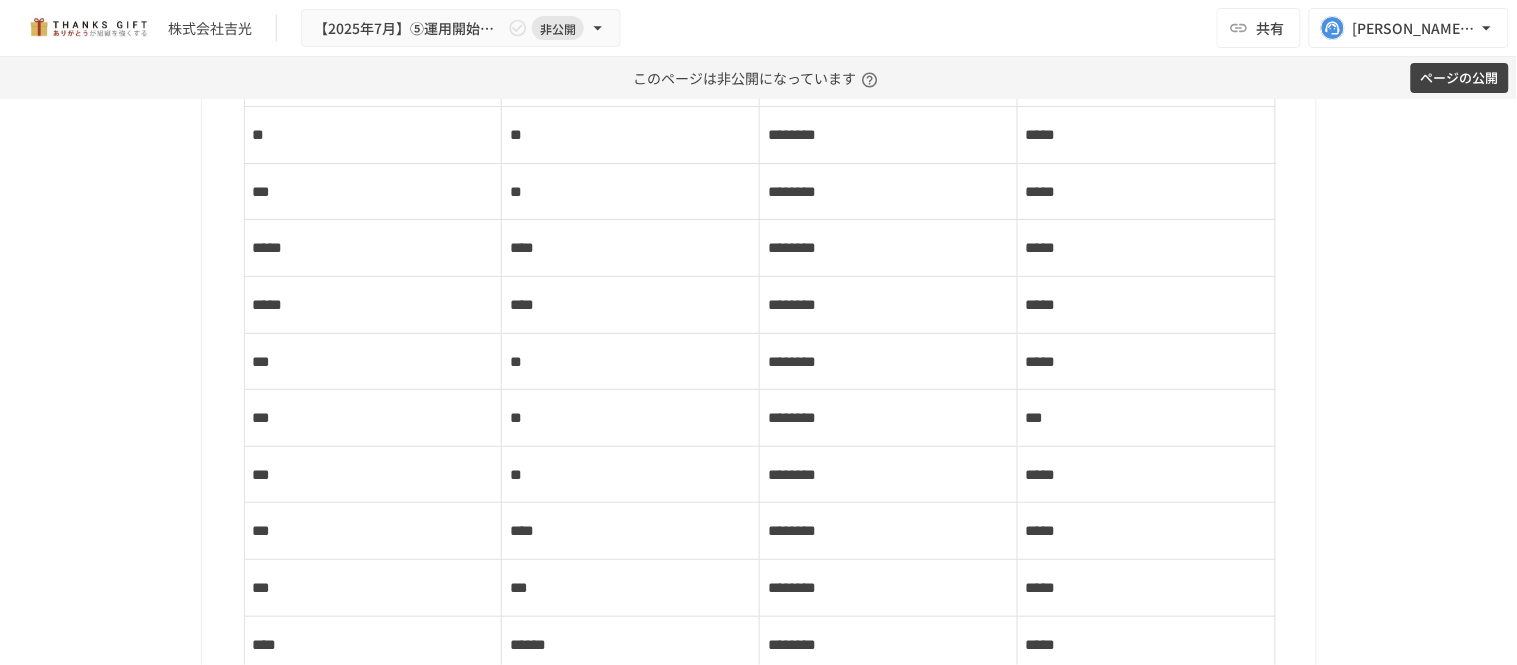 scroll, scrollTop: 8213, scrollLeft: 0, axis: vertical 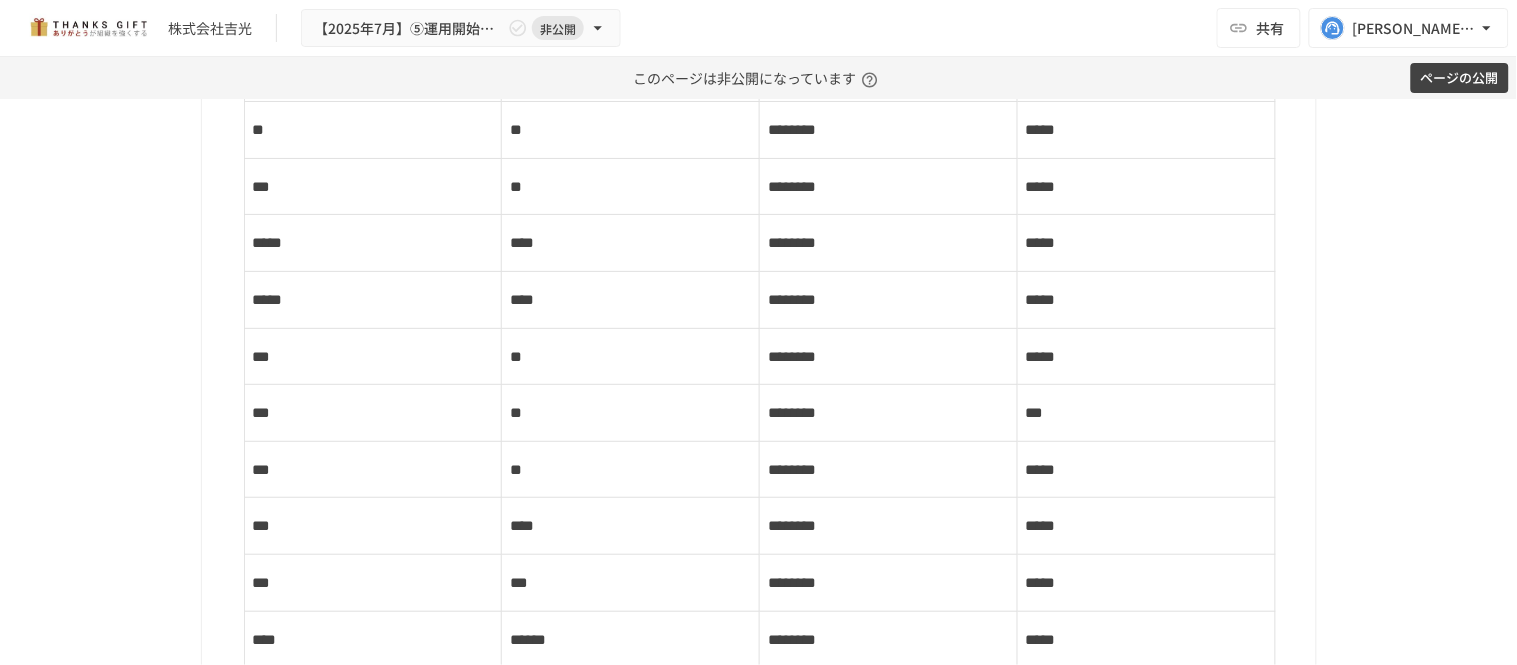 click on "**" at bounding box center (373, 413) 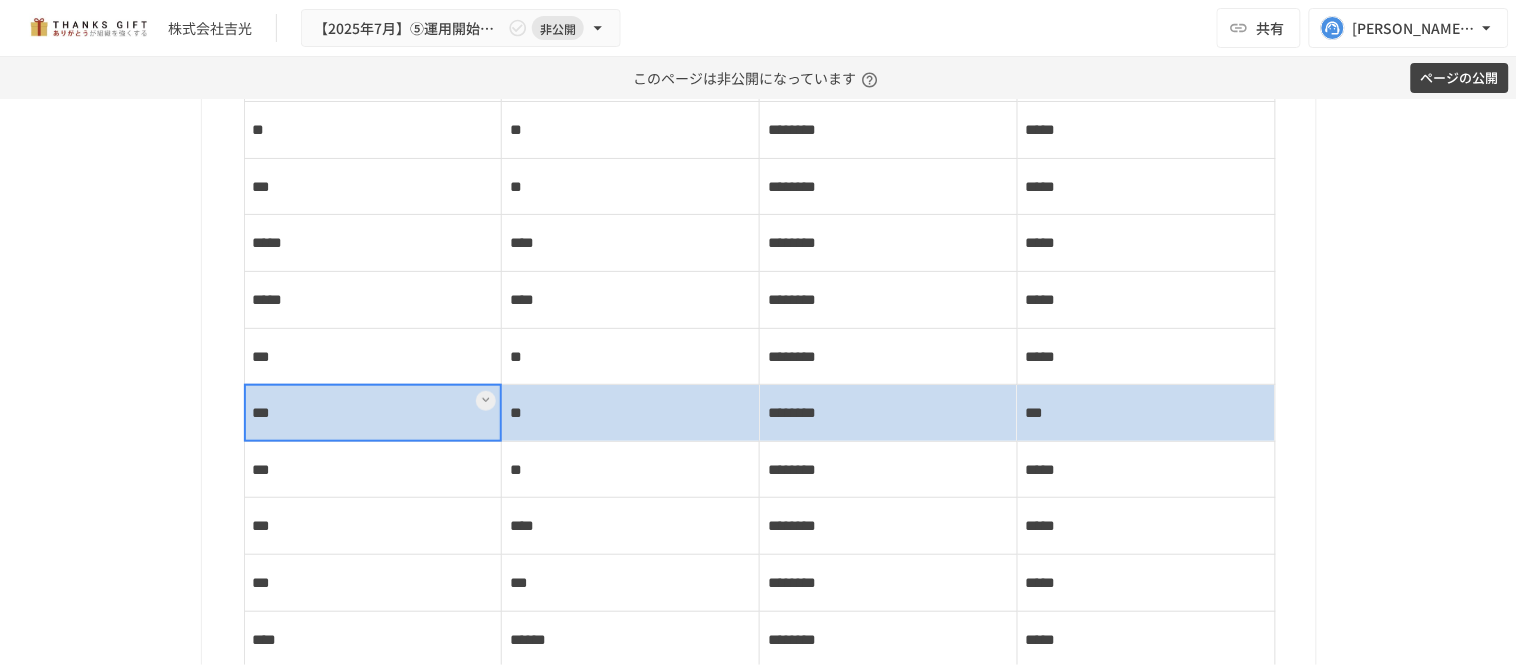 drag, startPoint x: 385, startPoint y: 417, endPoint x: 1020, endPoint y: 432, distance: 635.1771 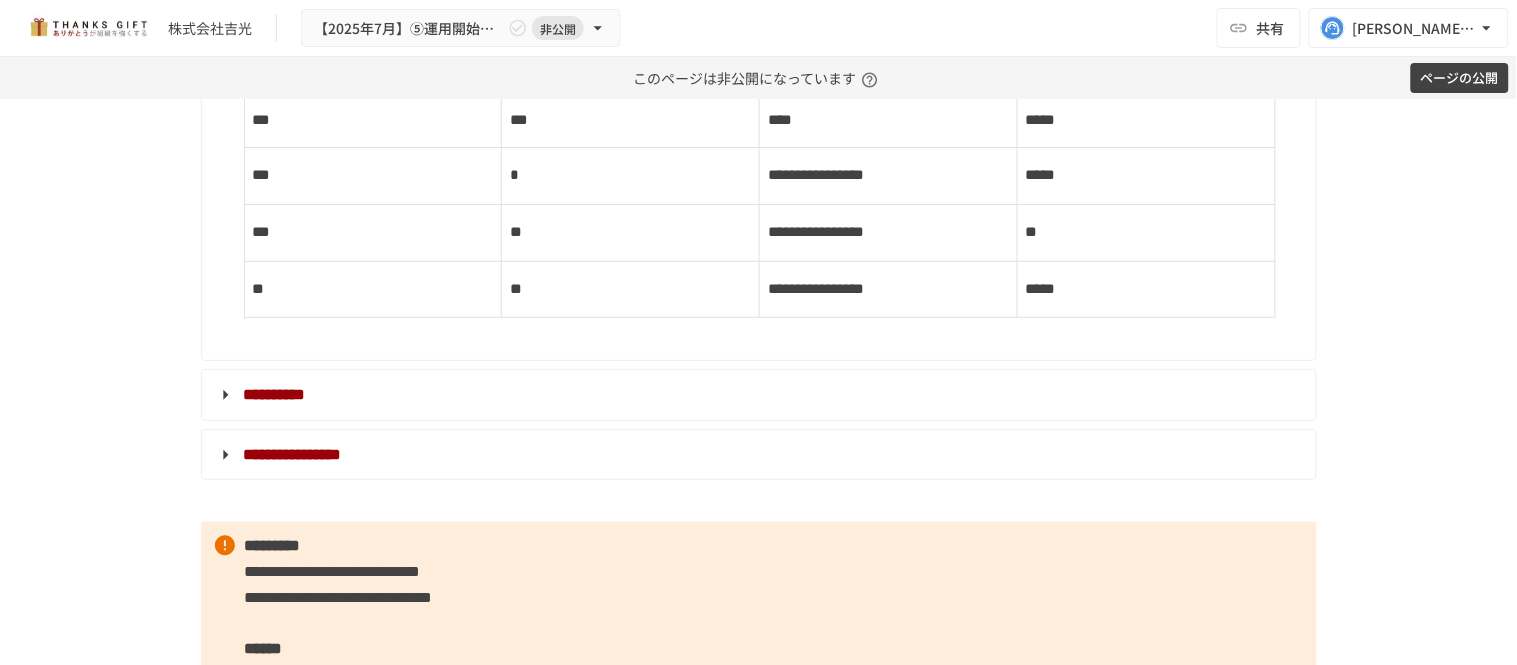 scroll, scrollTop: 11102, scrollLeft: 0, axis: vertical 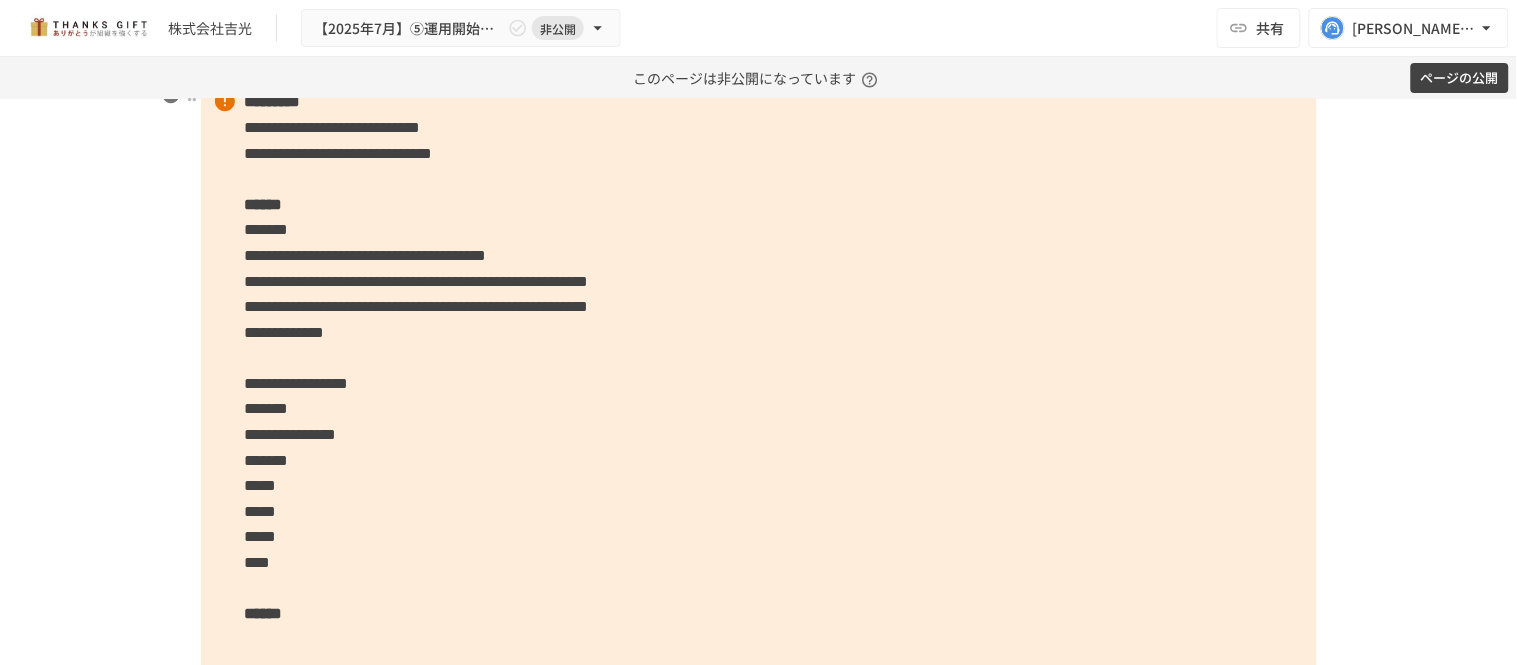 click on "**********" at bounding box center [759, 383] 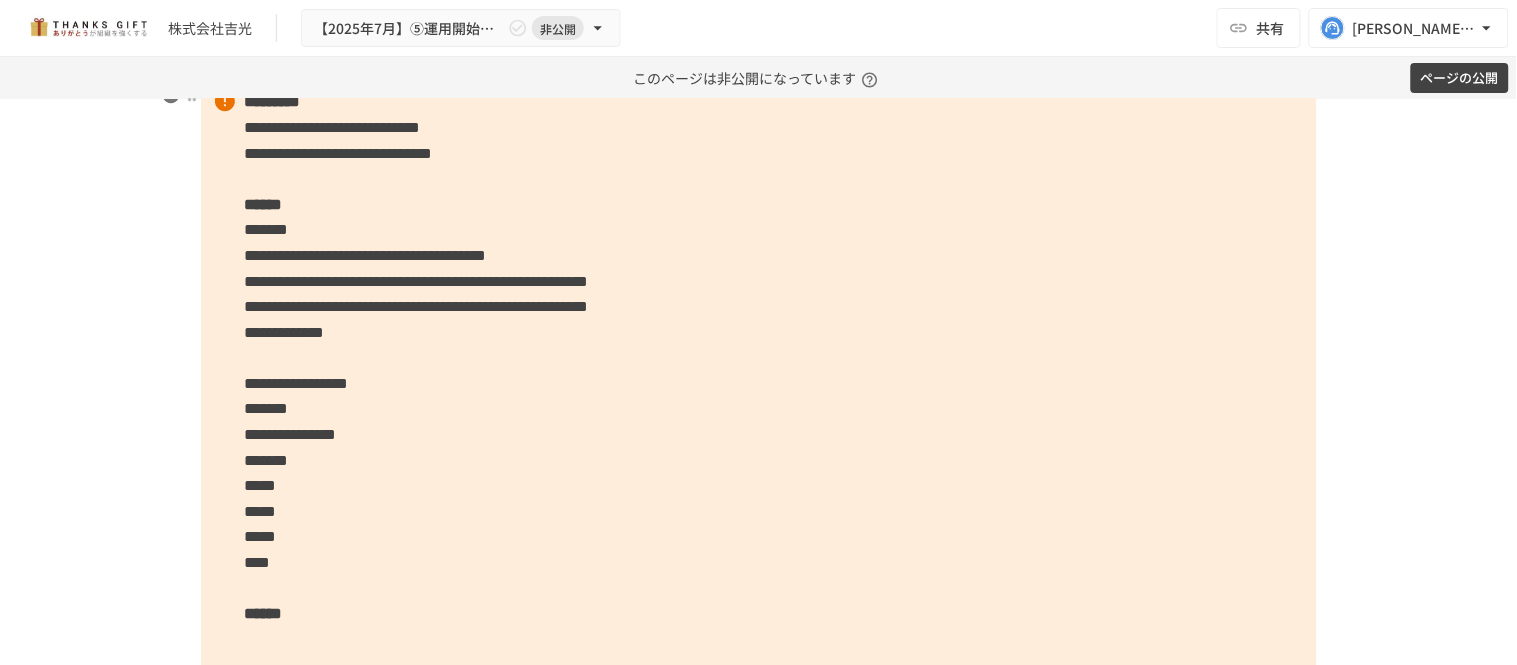 click on "**********" at bounding box center (759, 383) 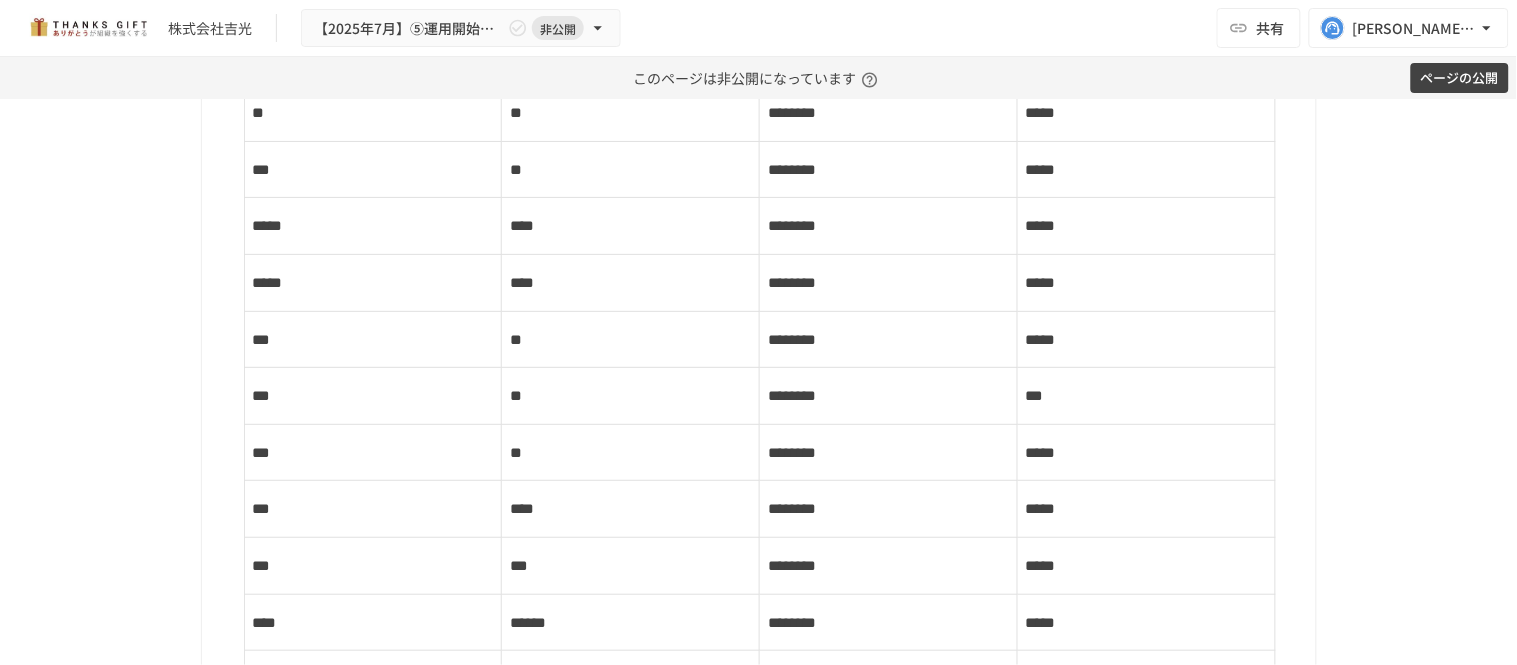 scroll, scrollTop: 8102, scrollLeft: 0, axis: vertical 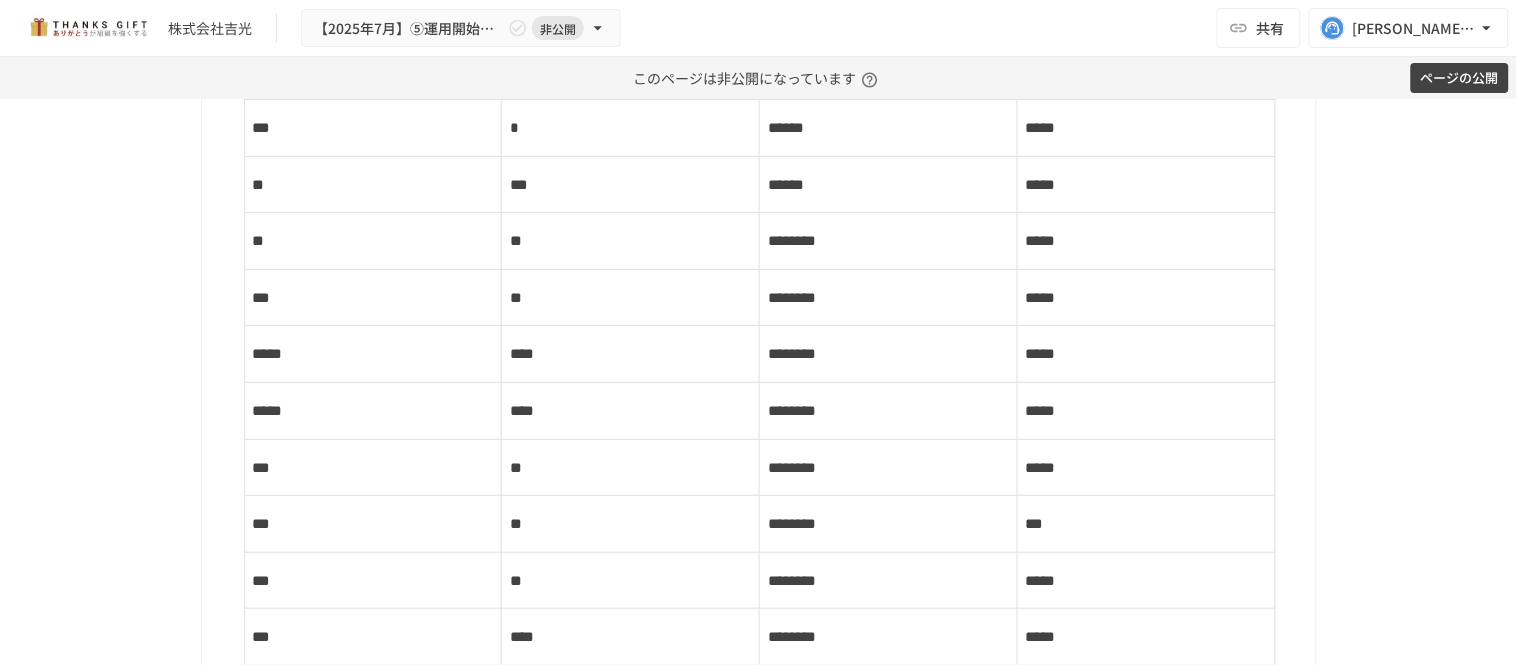 click on "**" at bounding box center [373, 524] 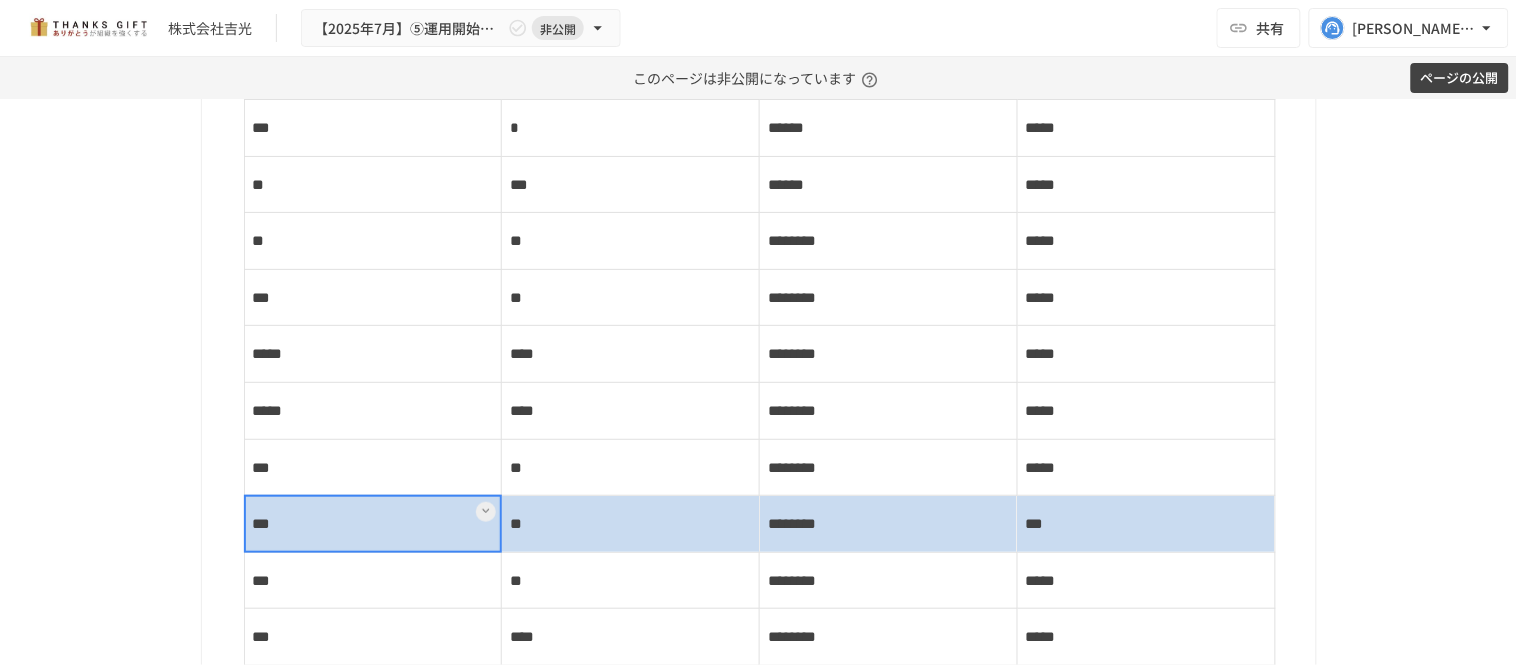 drag, startPoint x: 400, startPoint y: 530, endPoint x: 1038, endPoint y: 520, distance: 638.07837 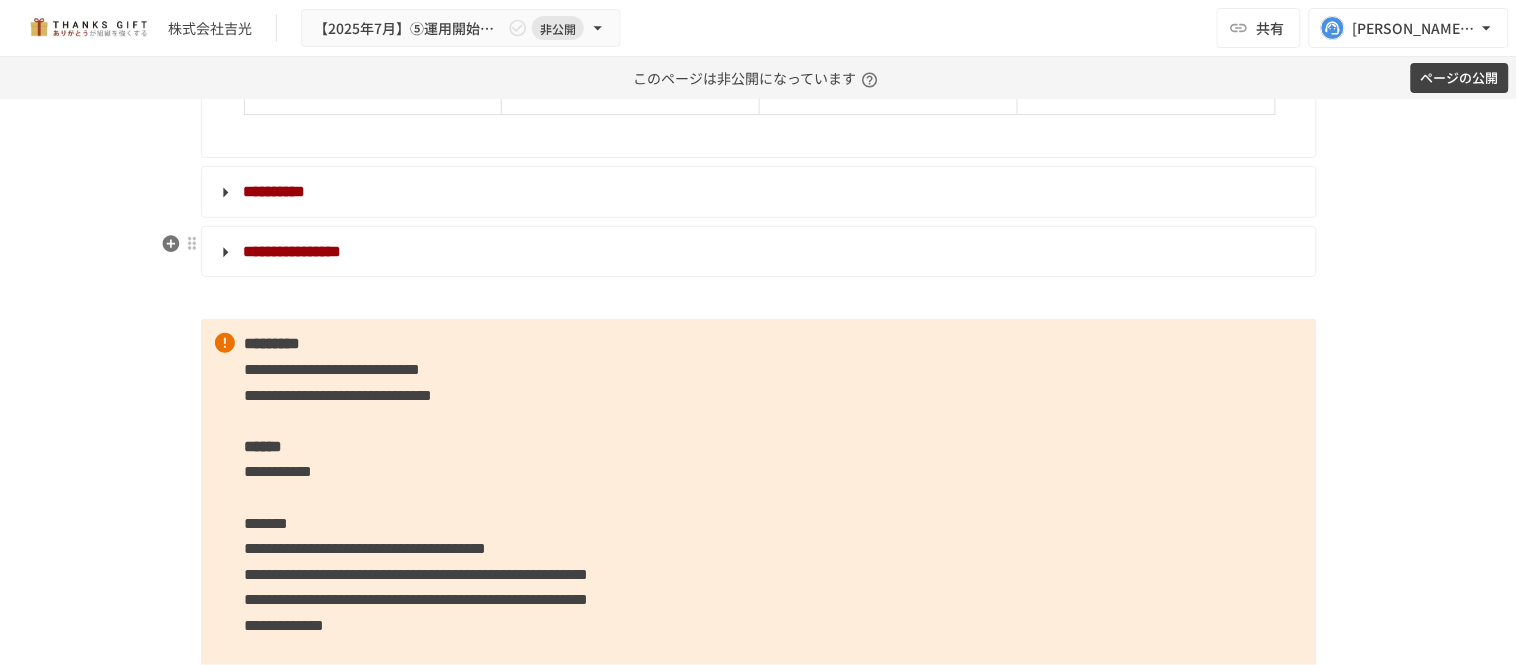 scroll, scrollTop: 10991, scrollLeft: 0, axis: vertical 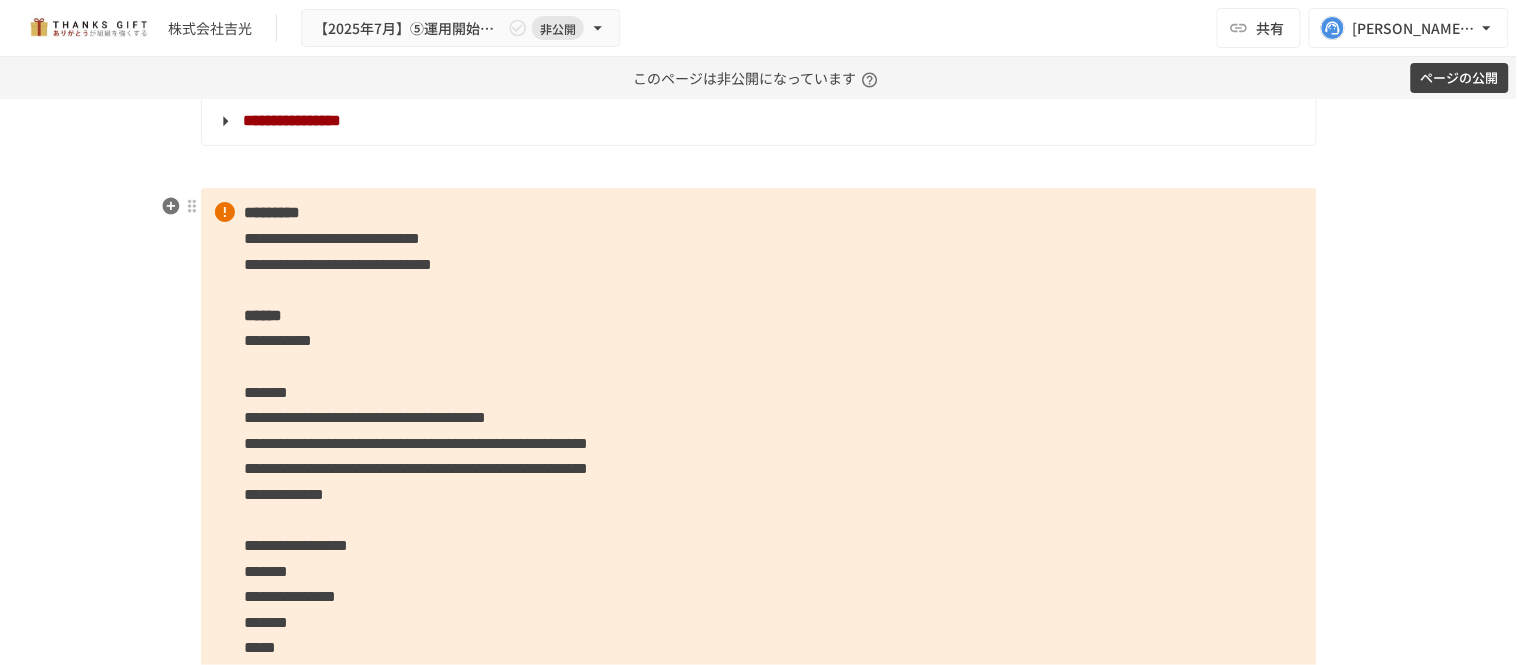 click on "*******" at bounding box center [267, 392] 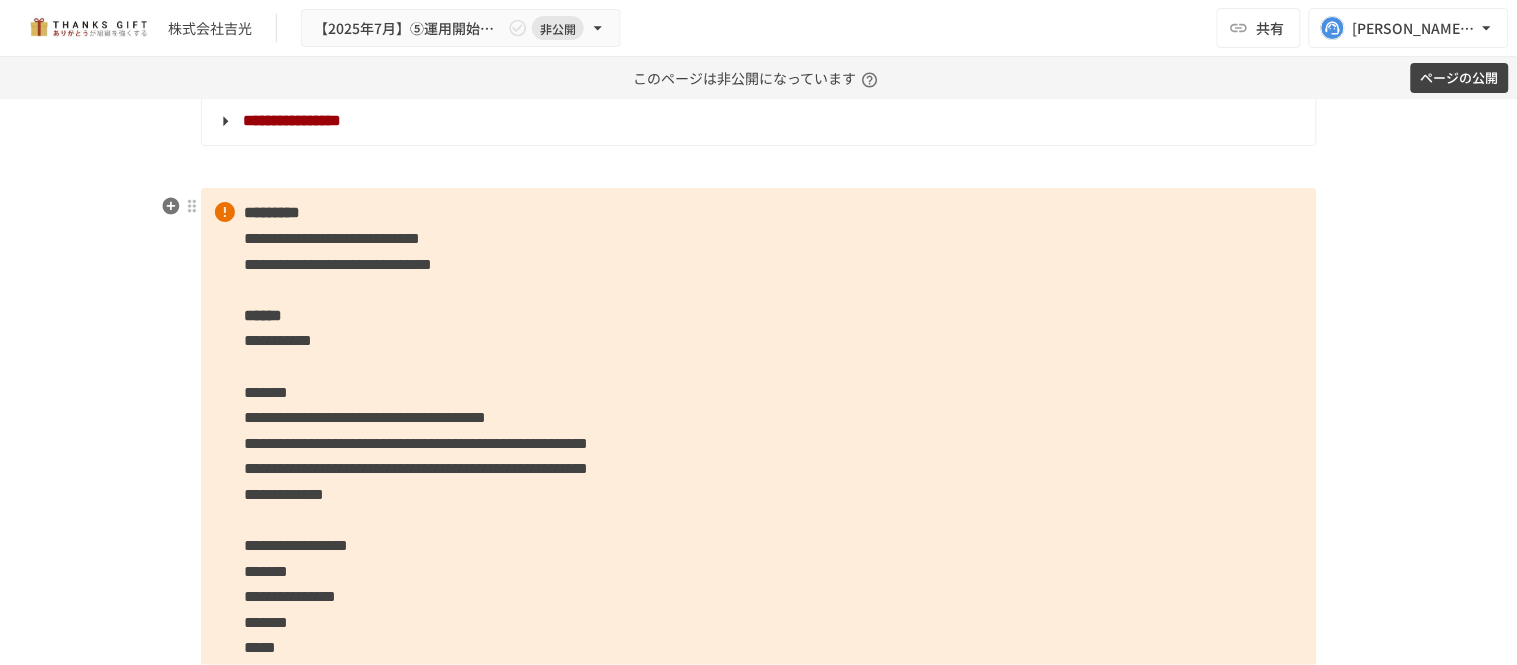 click on "**********" at bounding box center [759, 520] 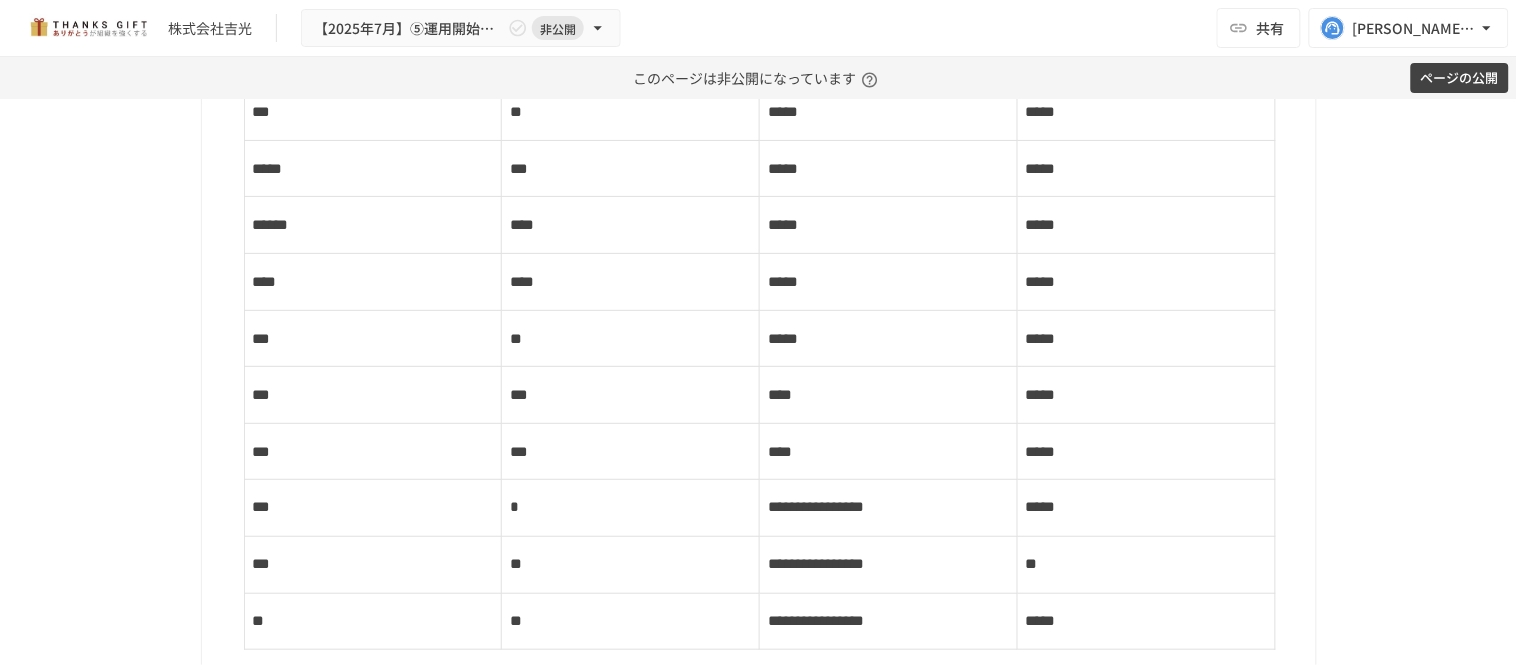 scroll, scrollTop: 10324, scrollLeft: 0, axis: vertical 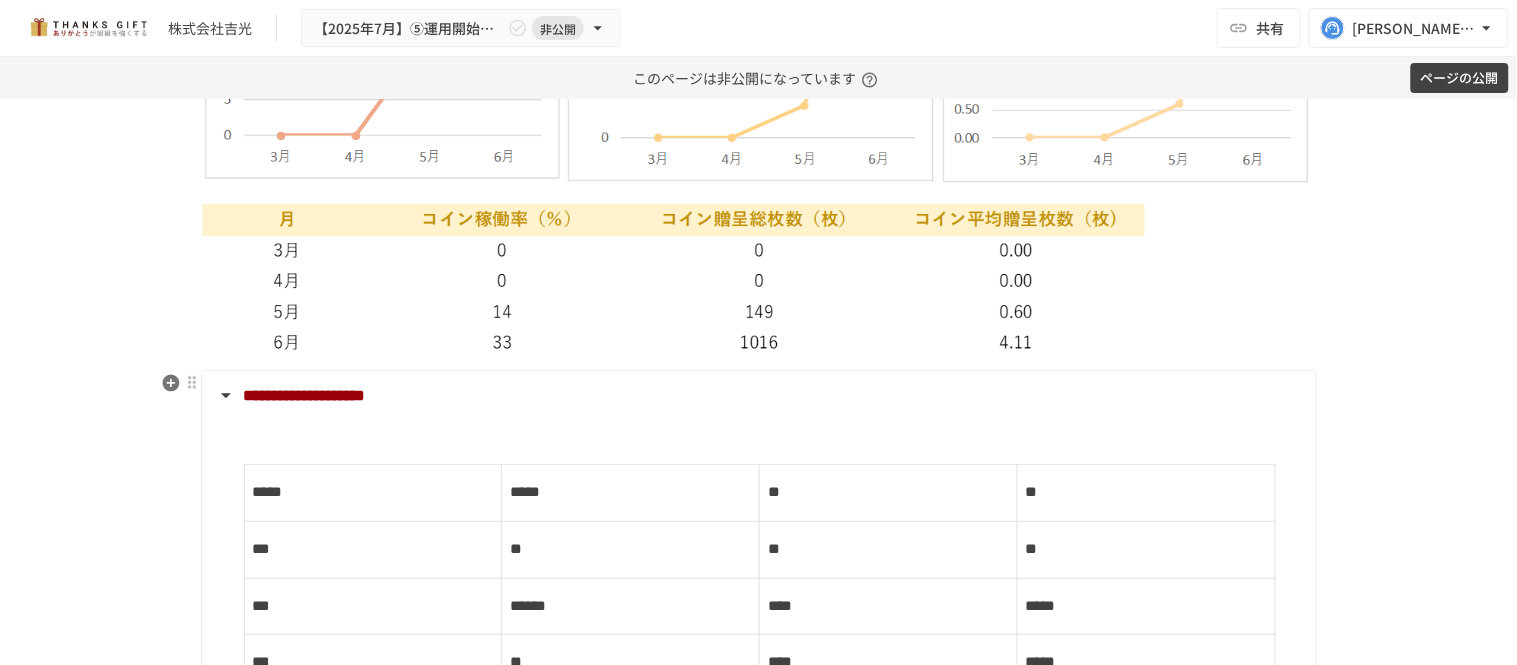 click on "**********" at bounding box center [305, 395] 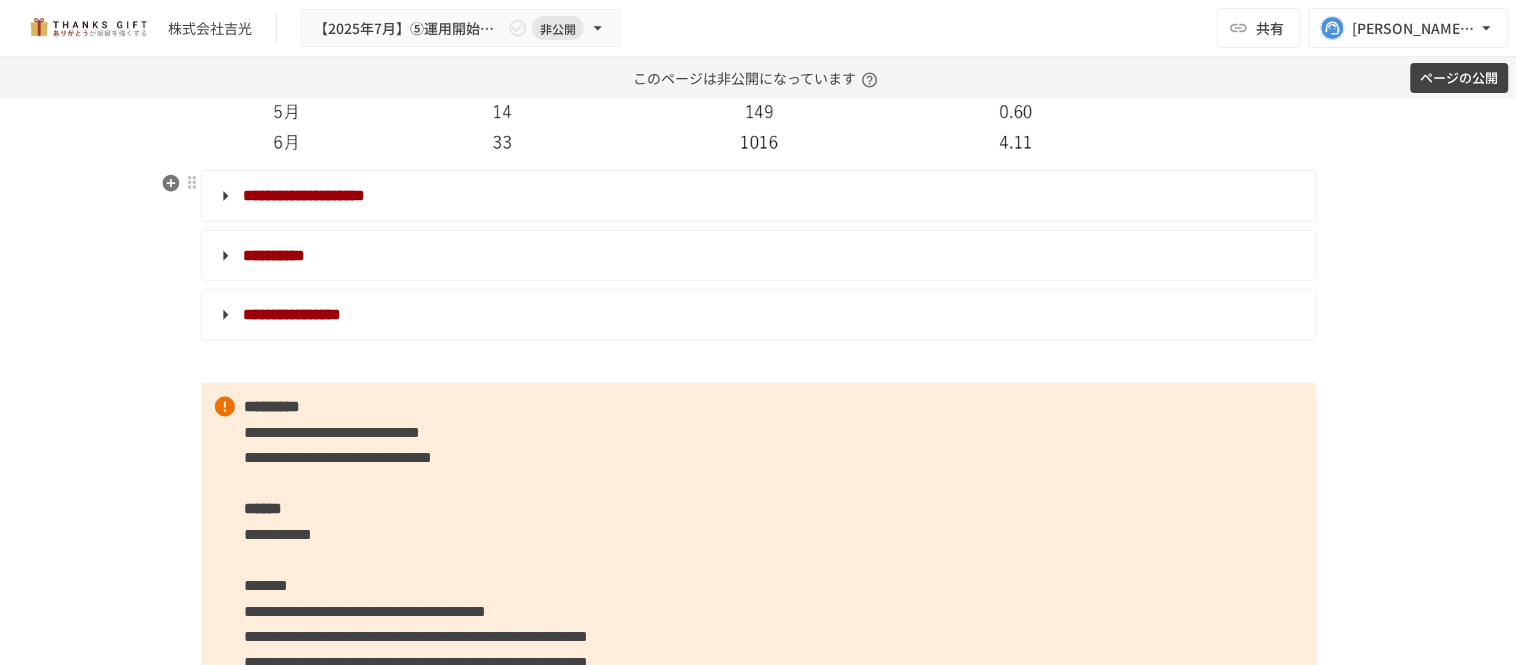 scroll, scrollTop: 6880, scrollLeft: 0, axis: vertical 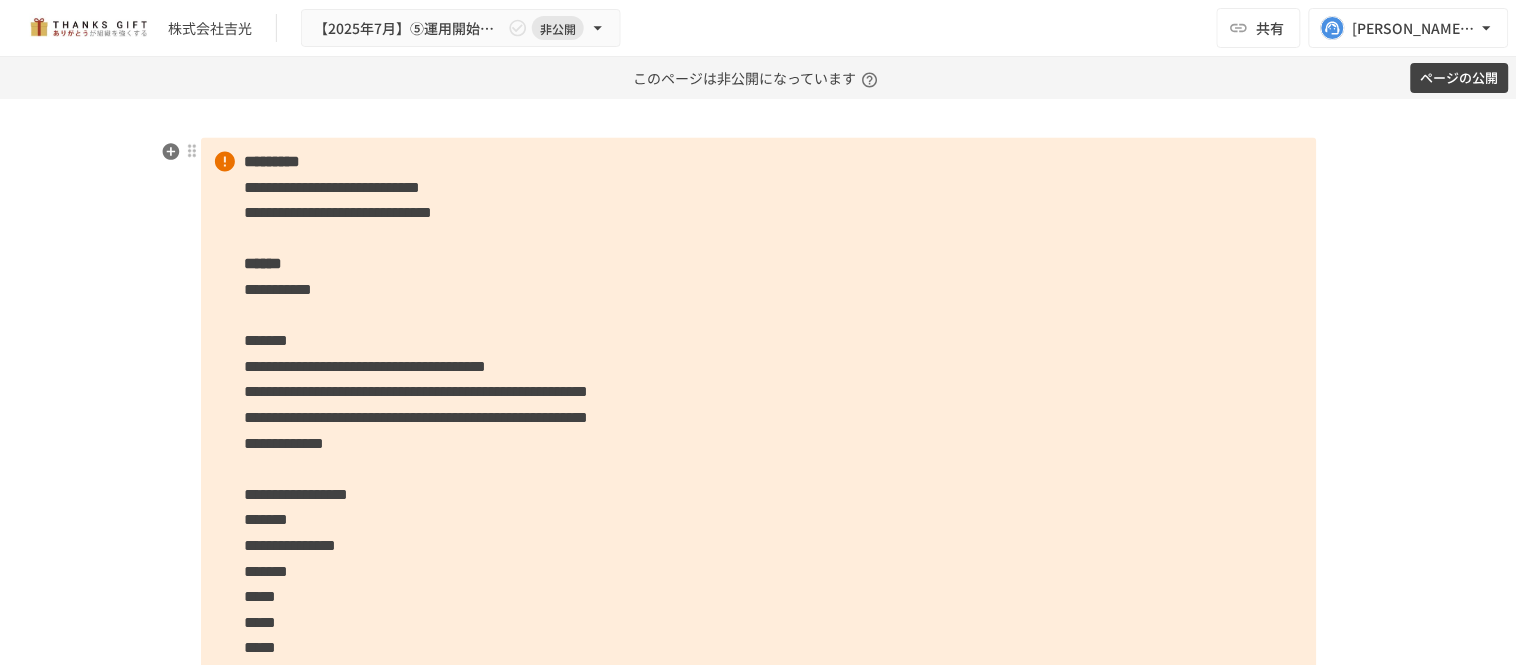 click on "**********" at bounding box center [759, 470] 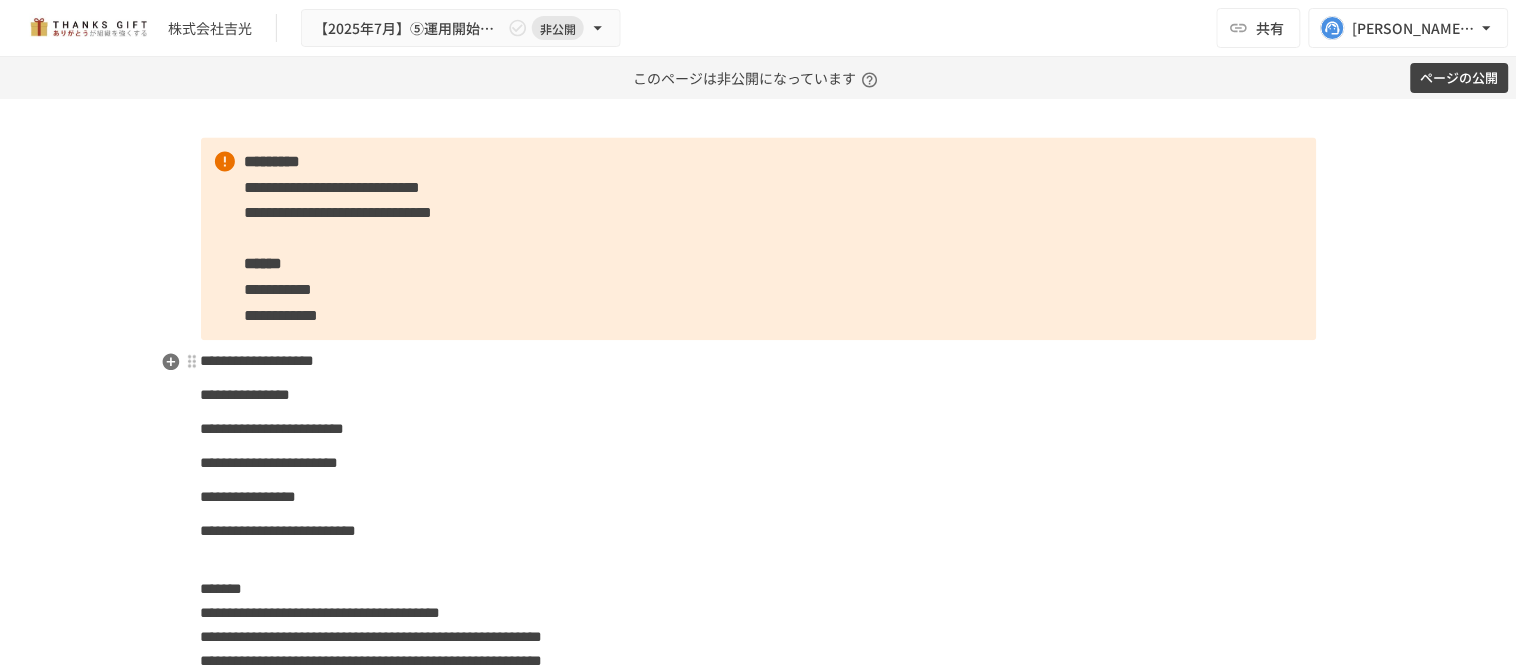 click on "**********" at bounding box center [258, 361] 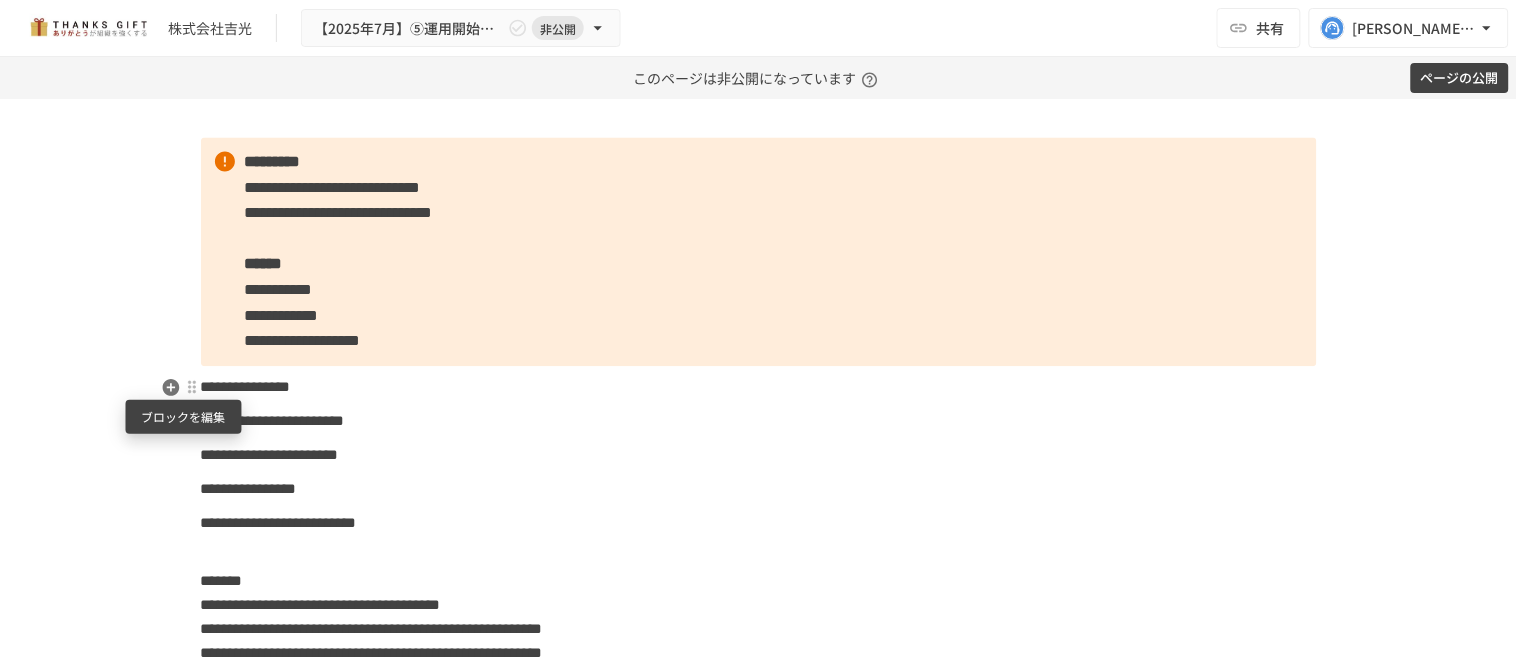 click at bounding box center (192, 388) 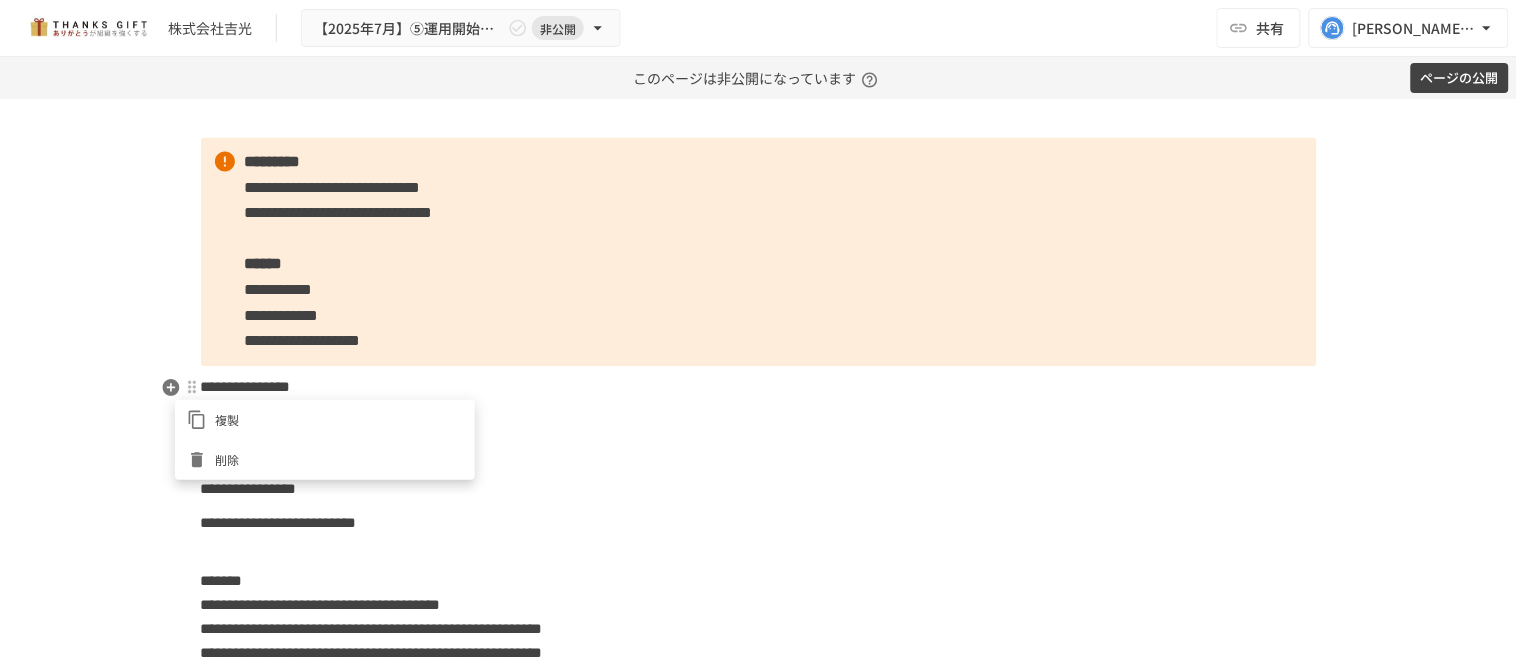 click at bounding box center [758, 332] 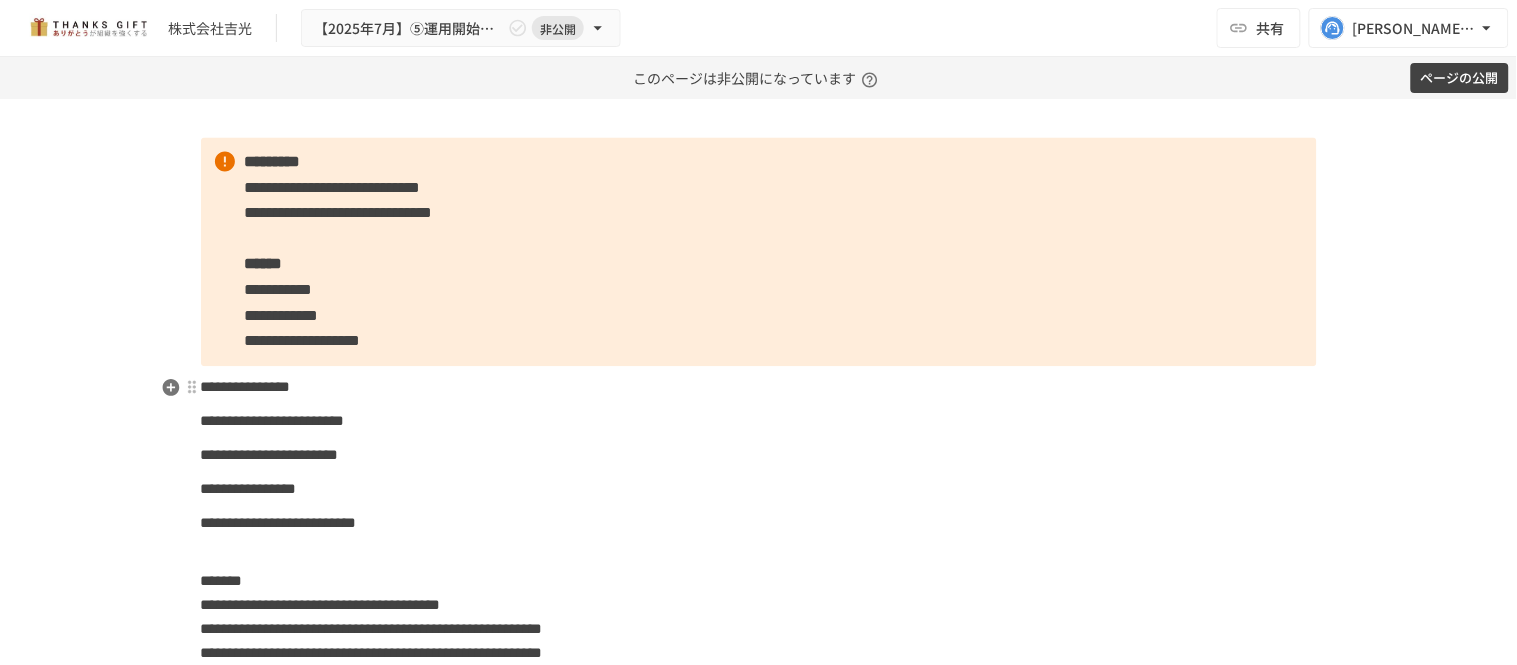 click on "**********" at bounding box center [246, 387] 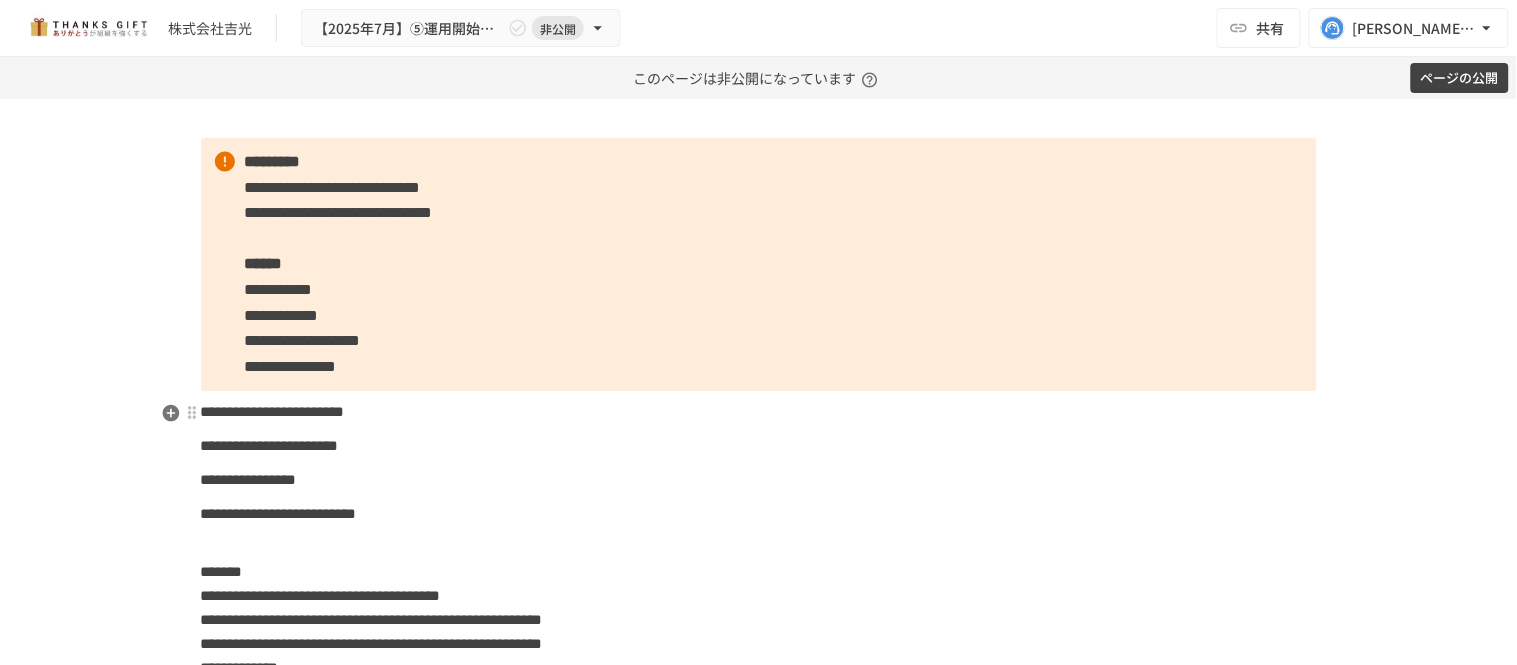 click on "**********" at bounding box center (273, 412) 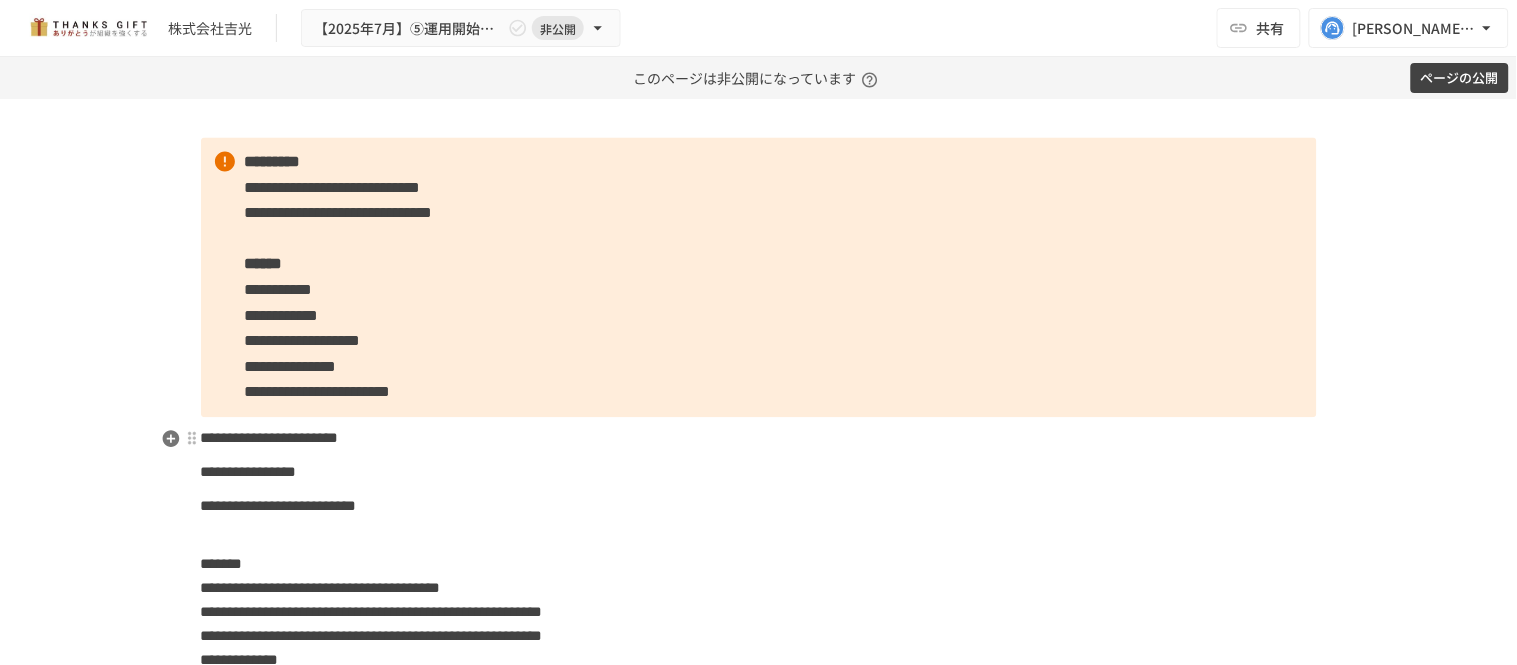 click on "**********" at bounding box center [759, 439] 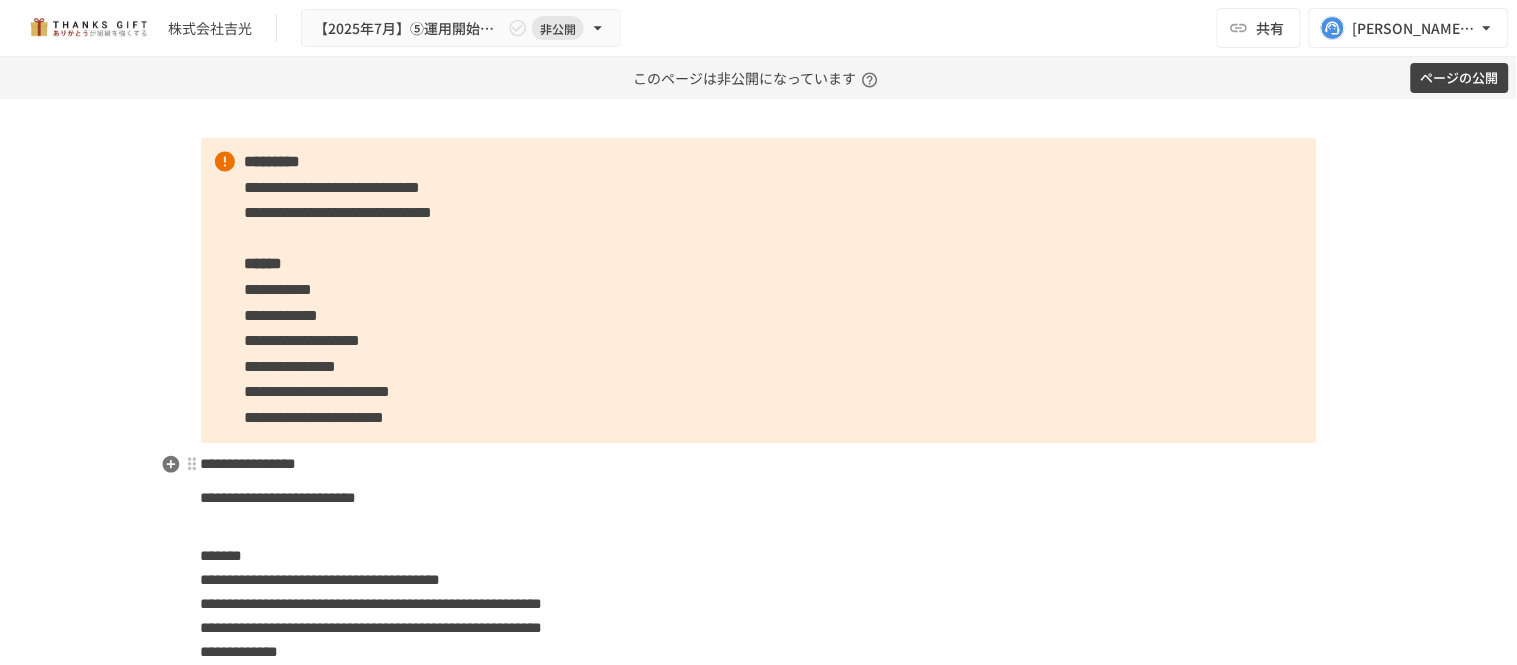 click at bounding box center [192, 464] 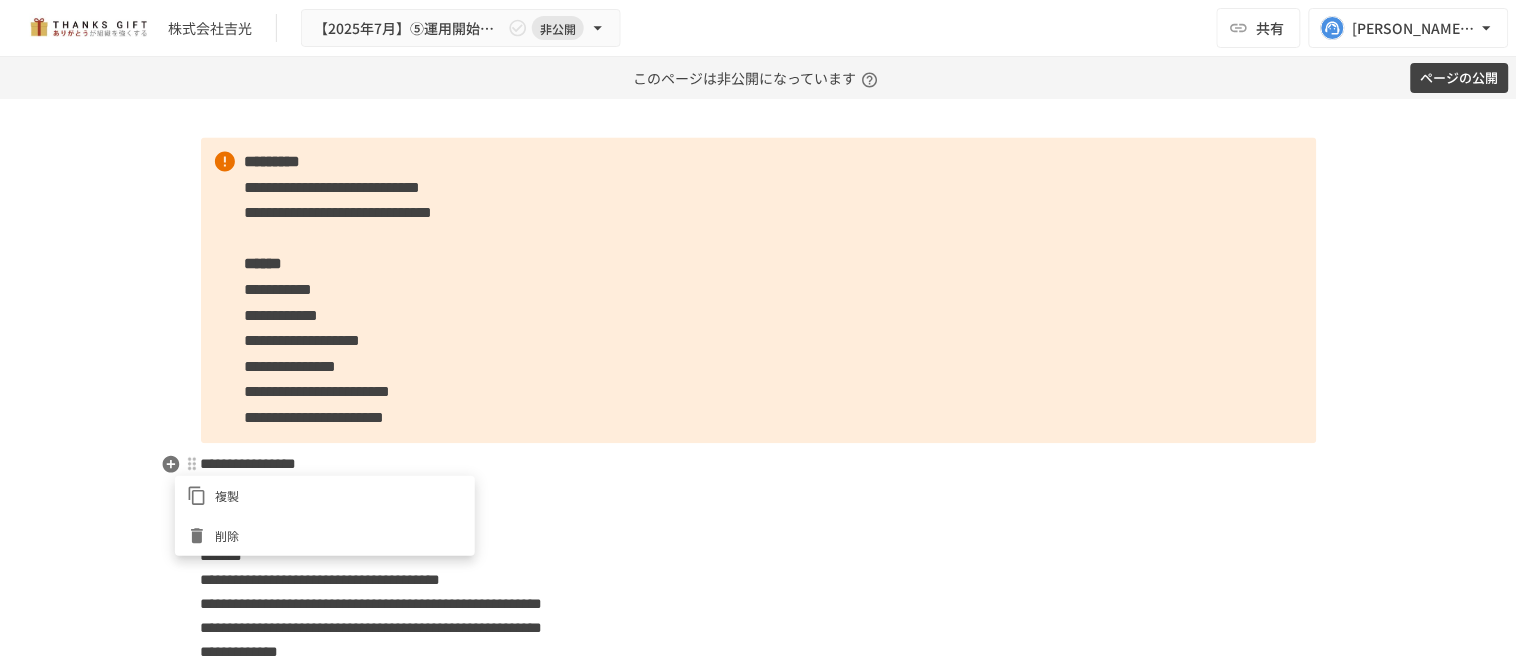 click at bounding box center [758, 332] 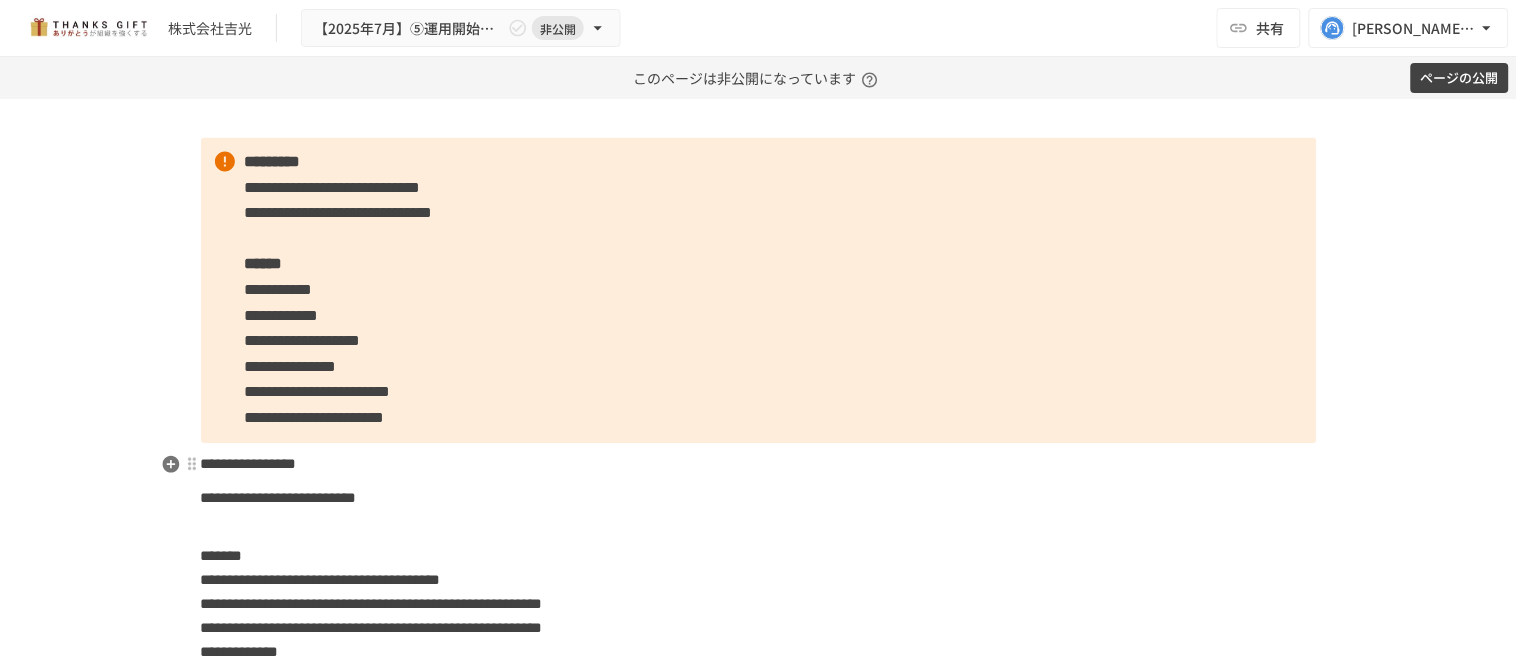 click on "**********" at bounding box center (249, 464) 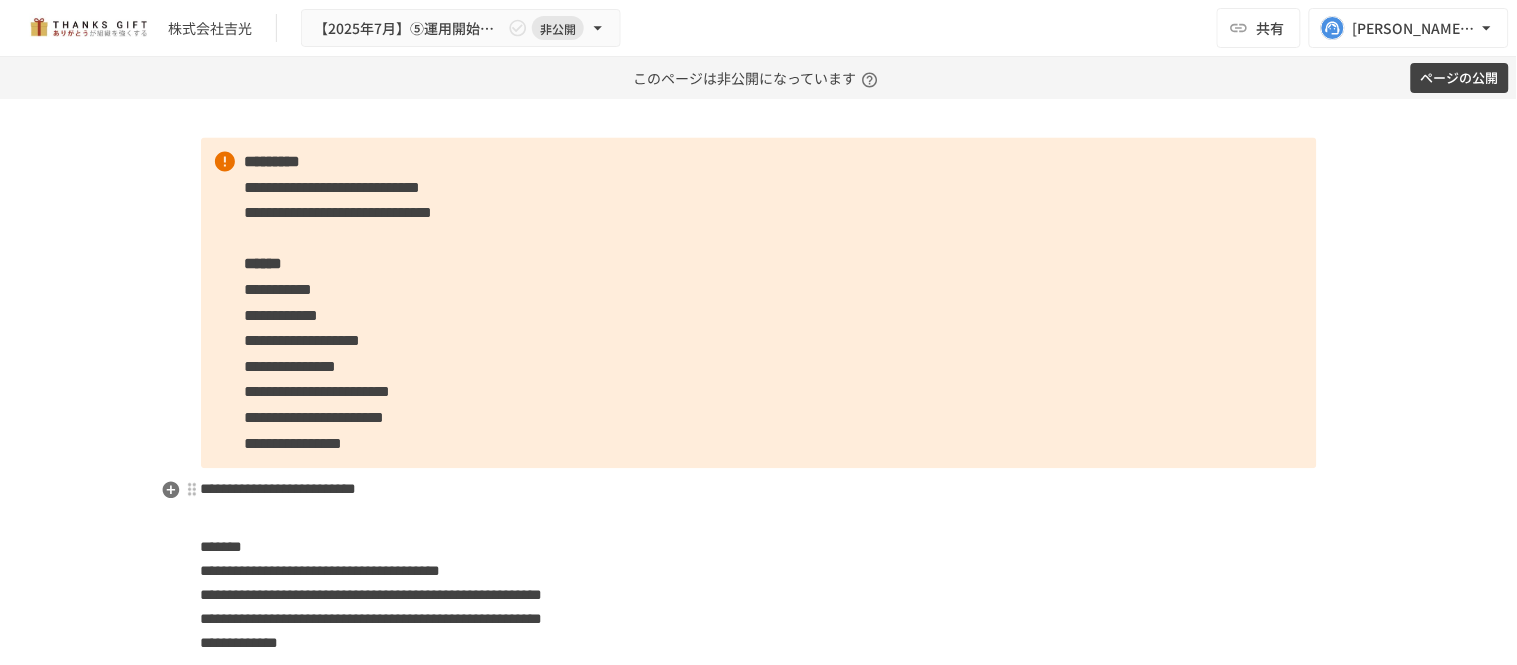 click on "**********" at bounding box center (279, 489) 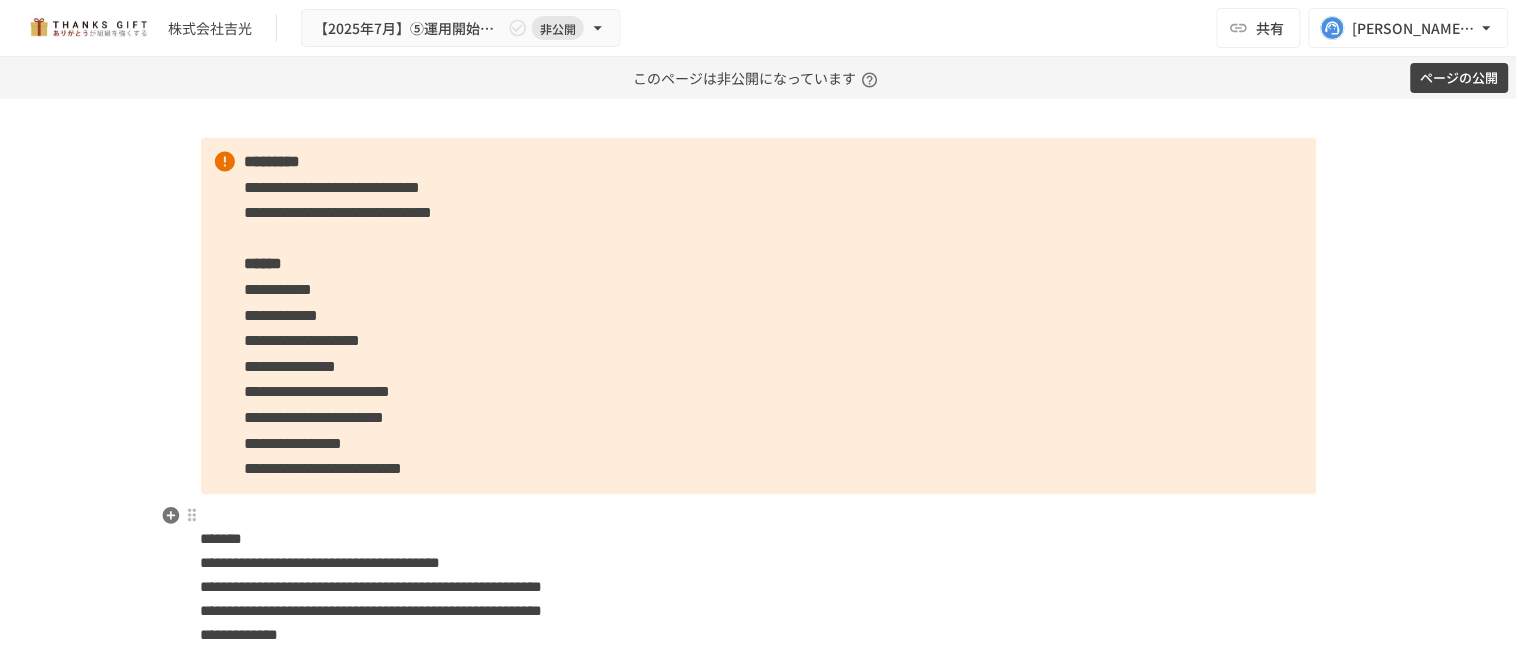 click on "*******" at bounding box center [222, 539] 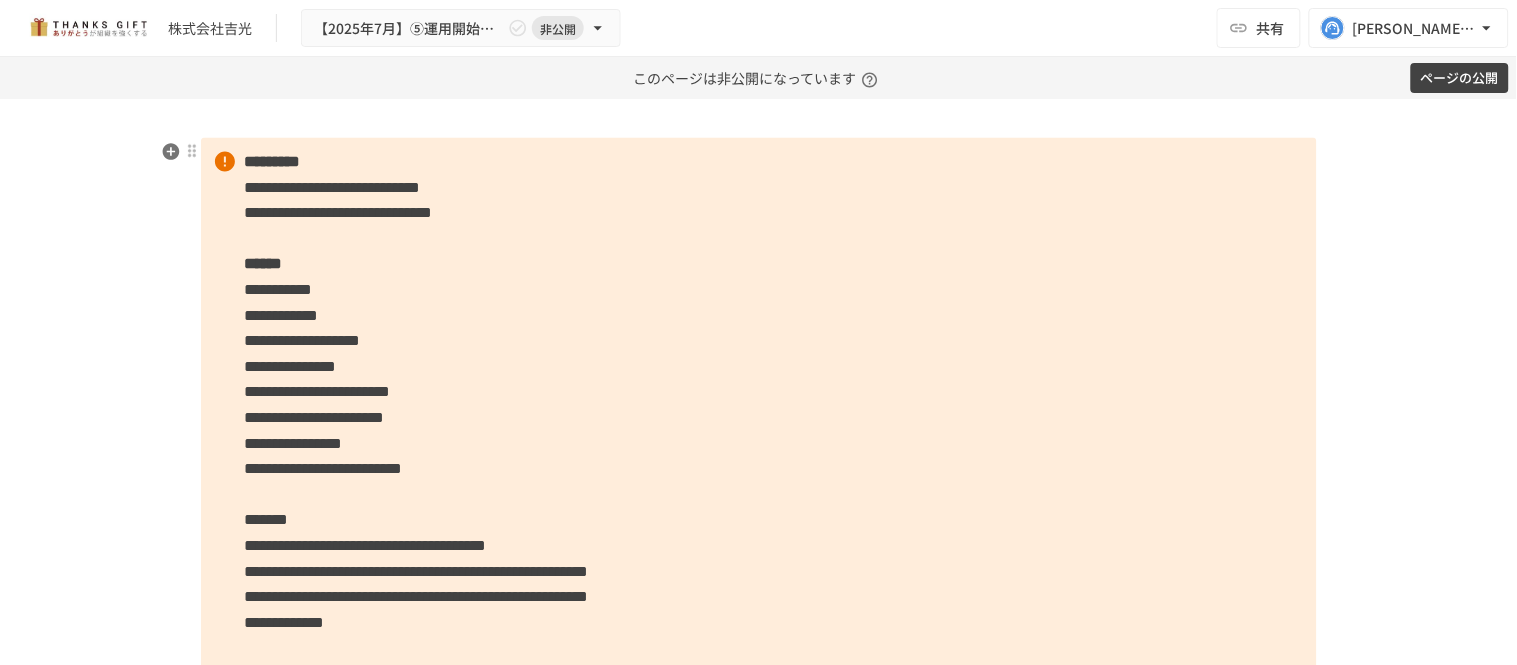 click on "**********" at bounding box center (282, 316) 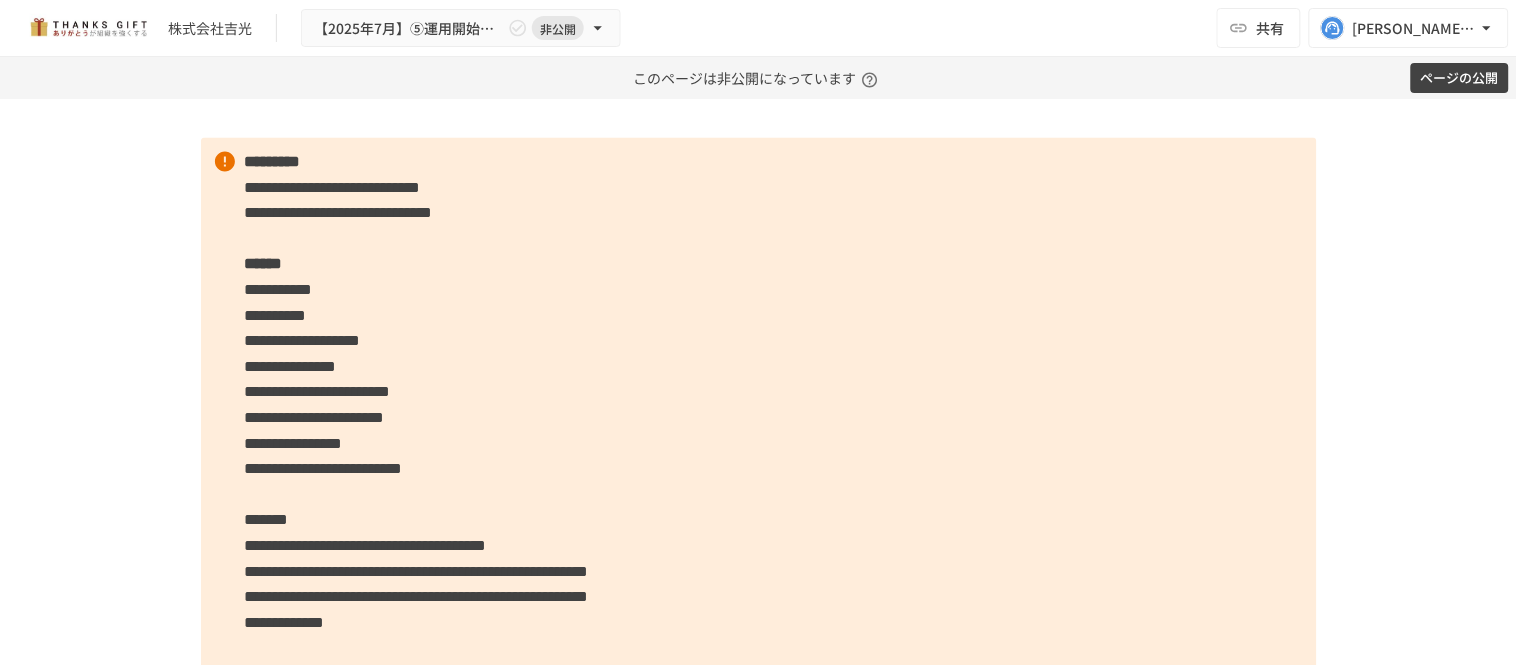 click on "**********" at bounding box center [303, 341] 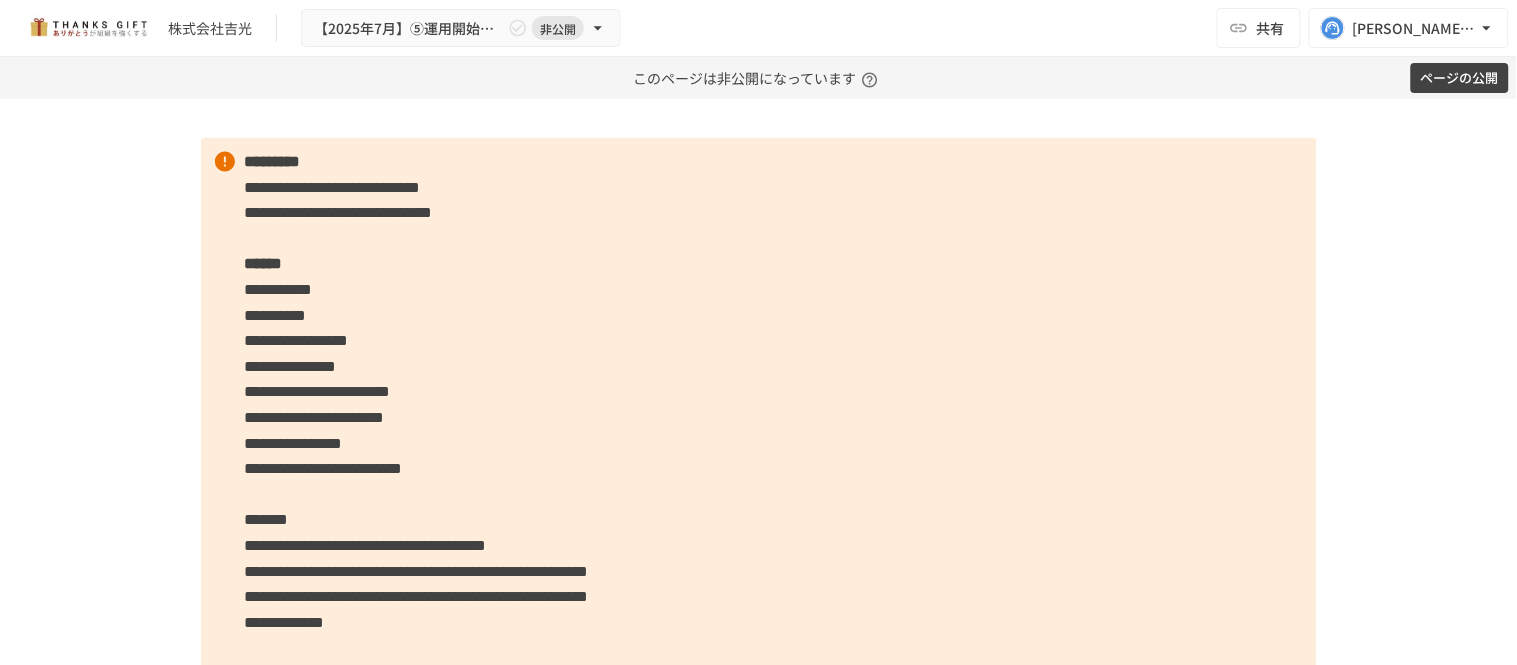 click on "**********" at bounding box center [291, 367] 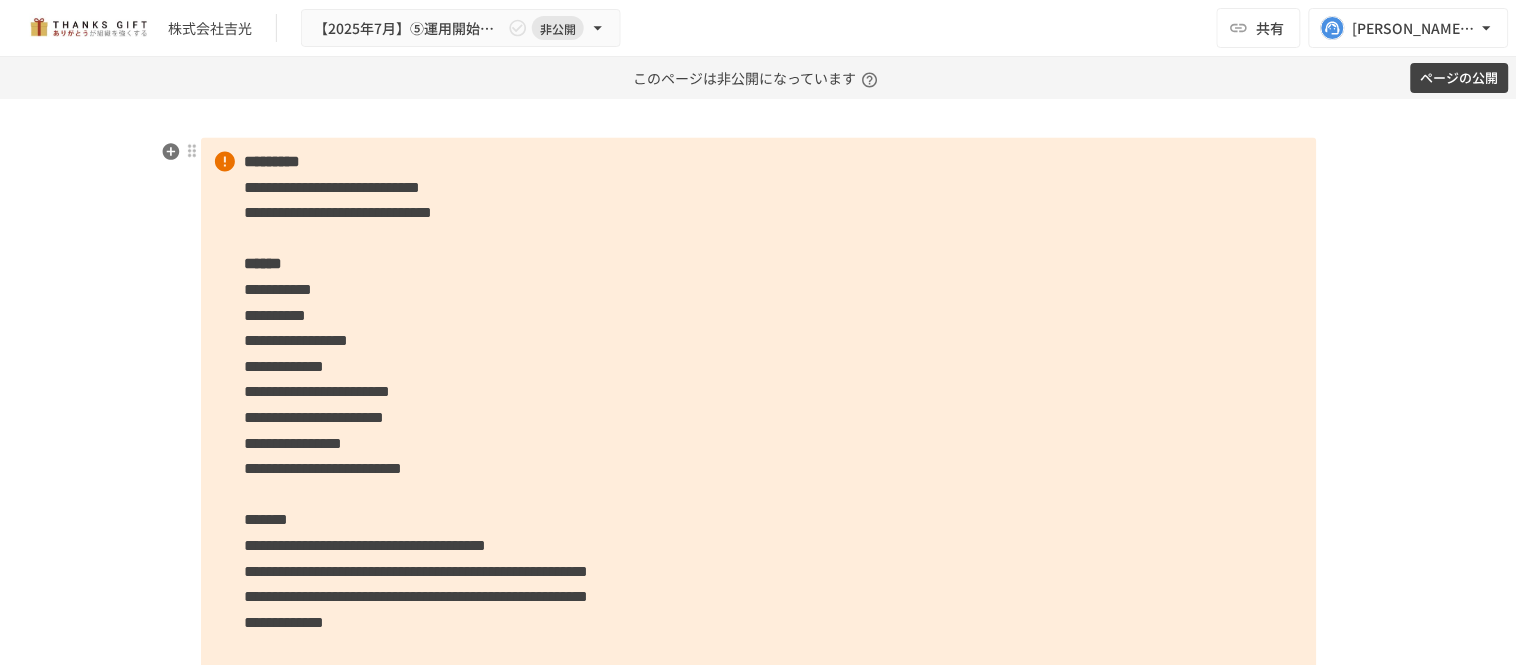 click on "**********" at bounding box center [318, 392] 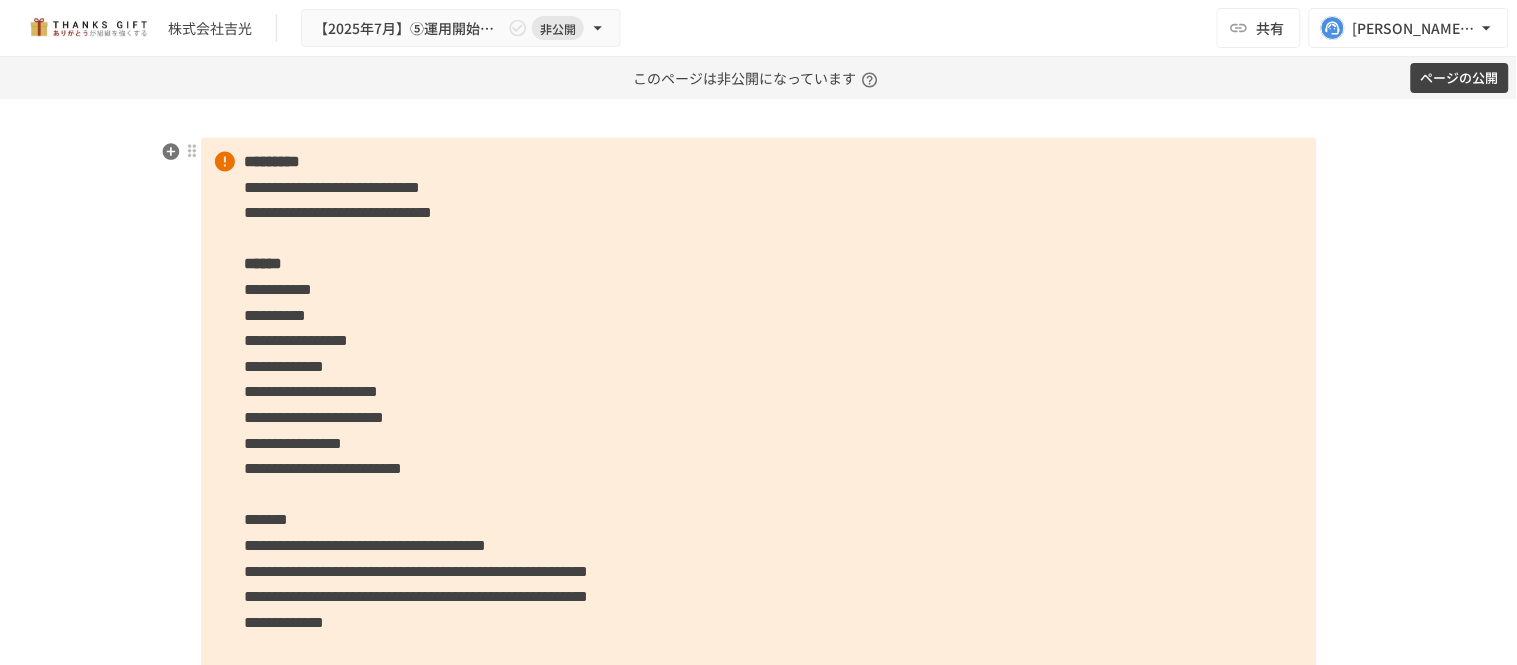 click on "**********" at bounding box center (315, 418) 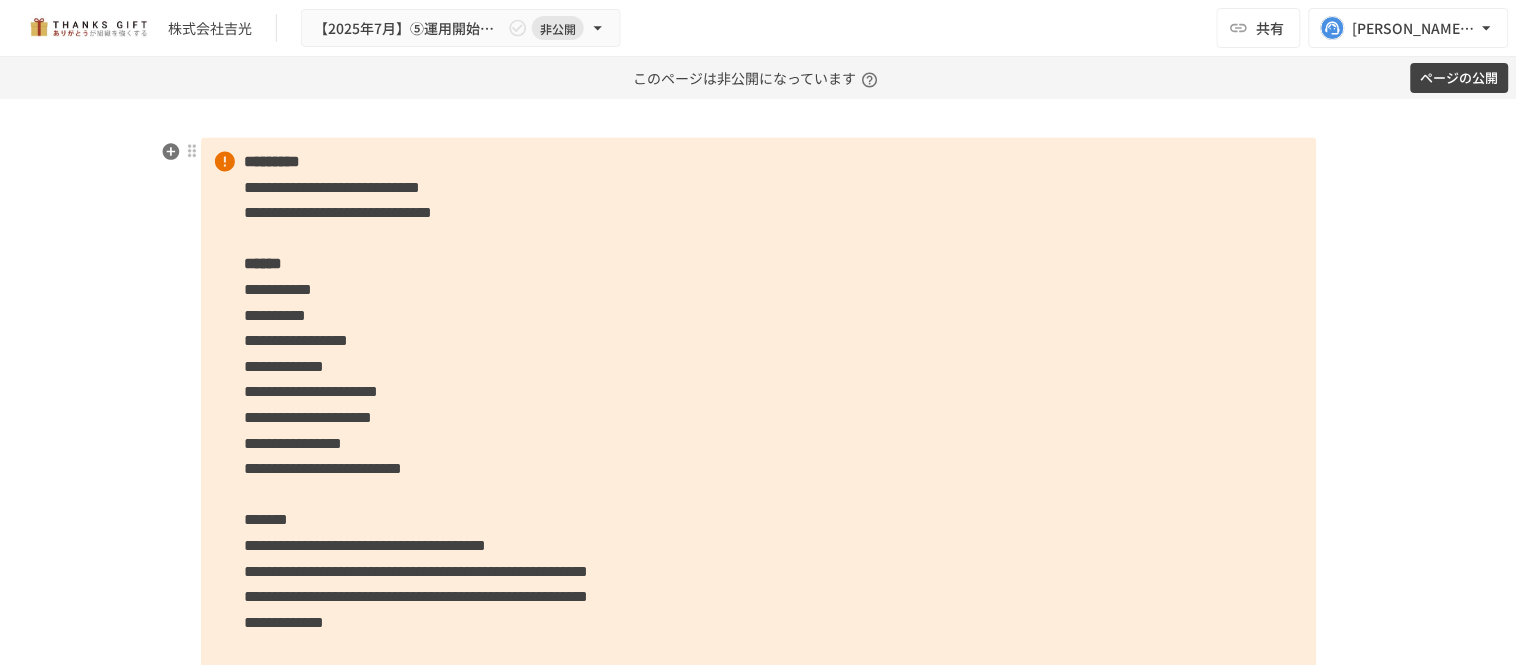 click on "**********" at bounding box center [294, 444] 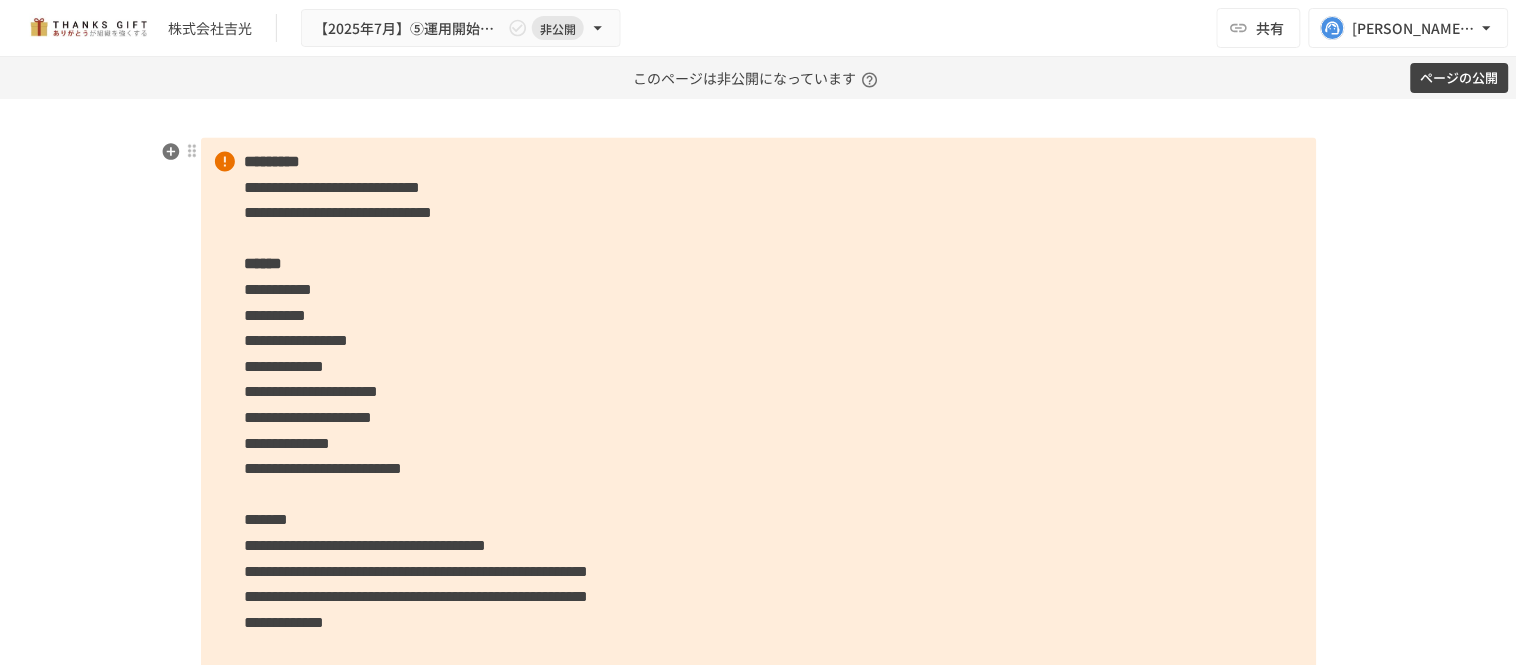 click on "**********" at bounding box center [324, 469] 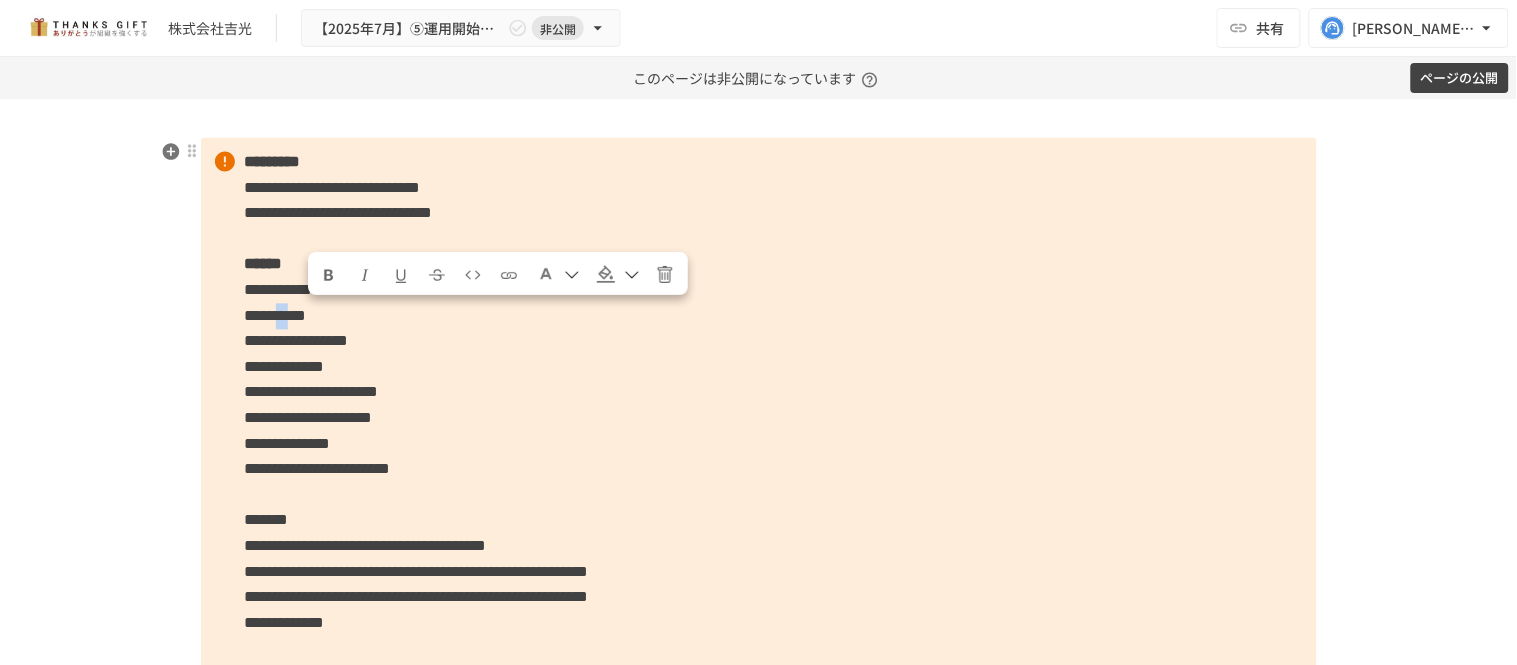 drag, startPoint x: 307, startPoint y: 318, endPoint x: 333, endPoint y: 322, distance: 26.305893 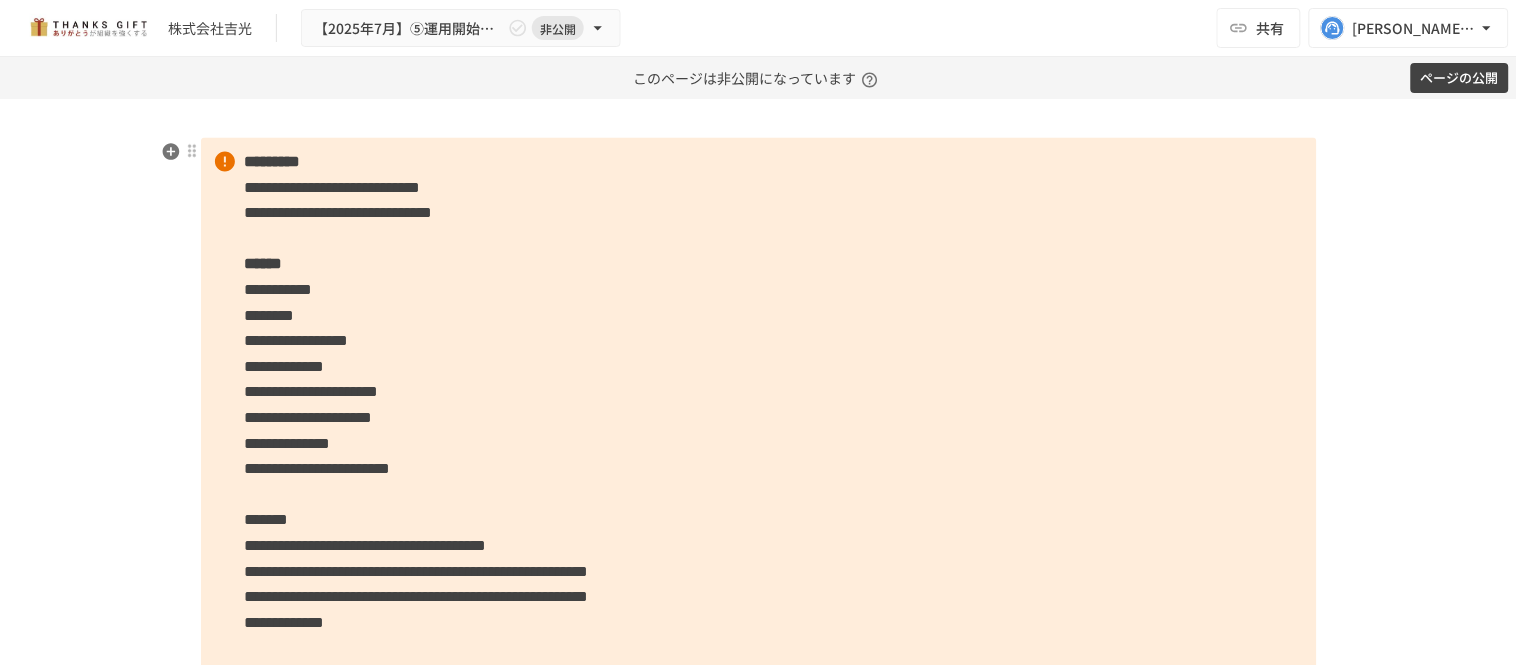 click on "**********" at bounding box center (759, 559) 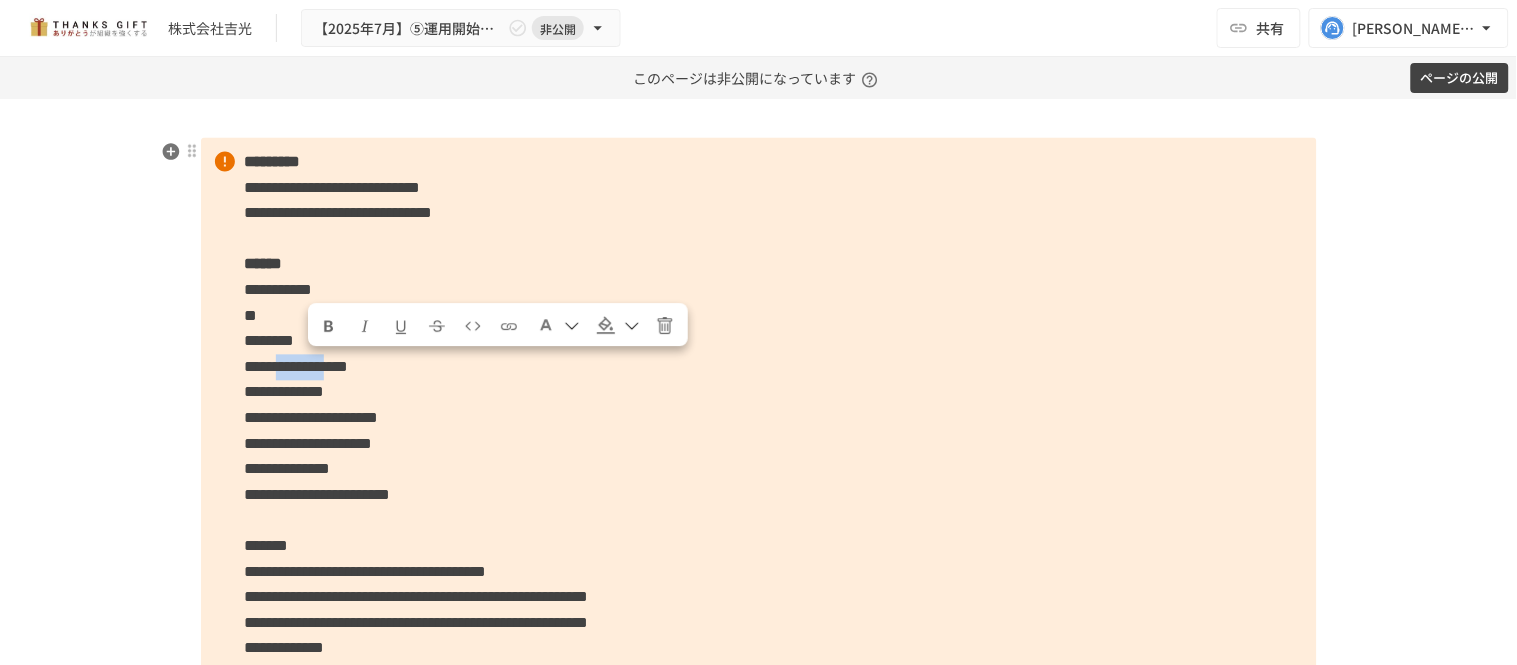 drag, startPoint x: 304, startPoint y: 370, endPoint x: 426, endPoint y: 378, distance: 122.26202 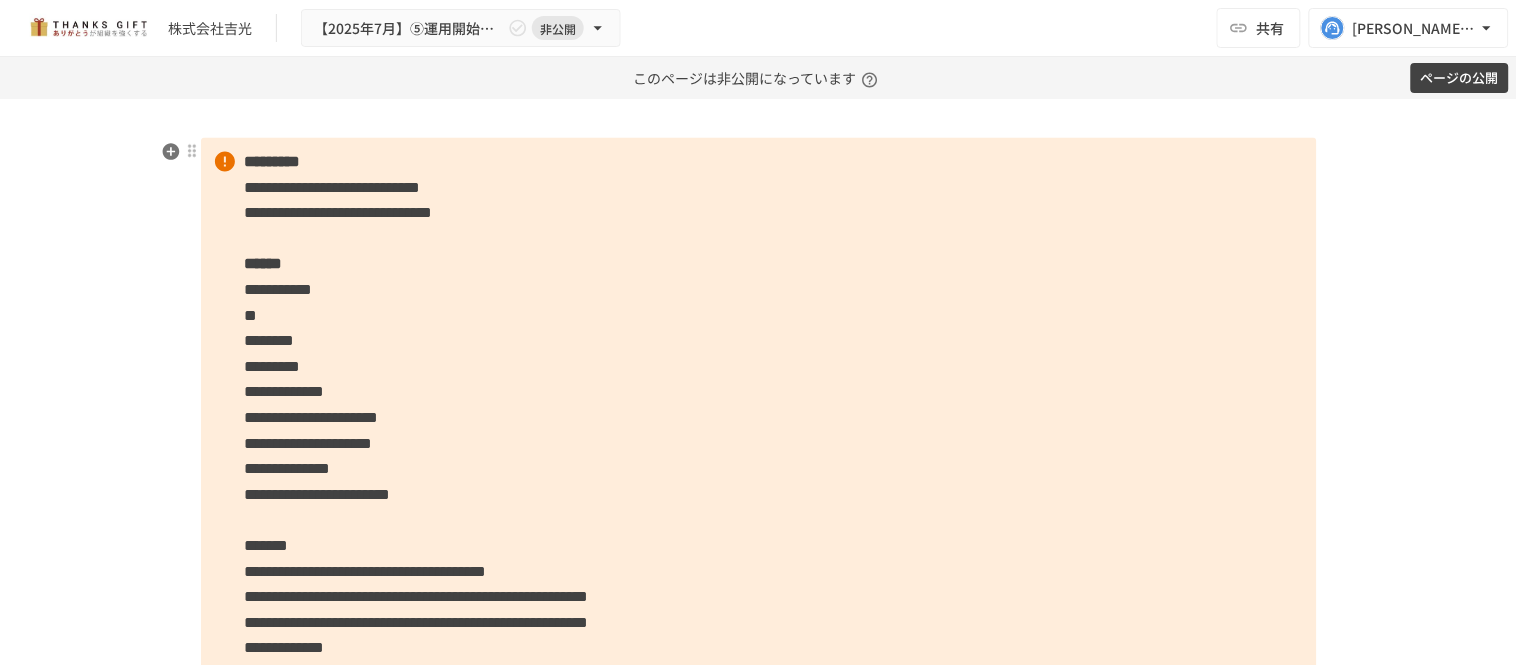 click on "**********" at bounding box center (759, 572) 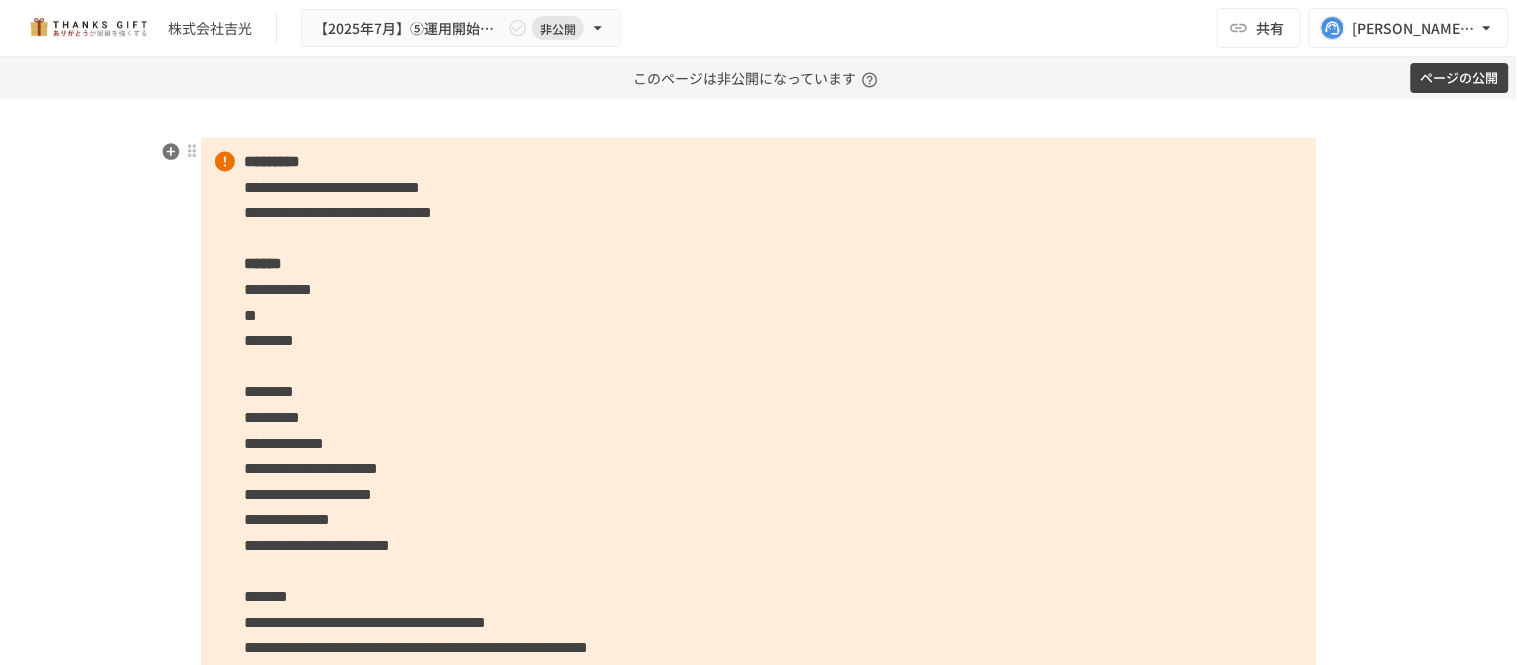 click on "**" at bounding box center [251, 316] 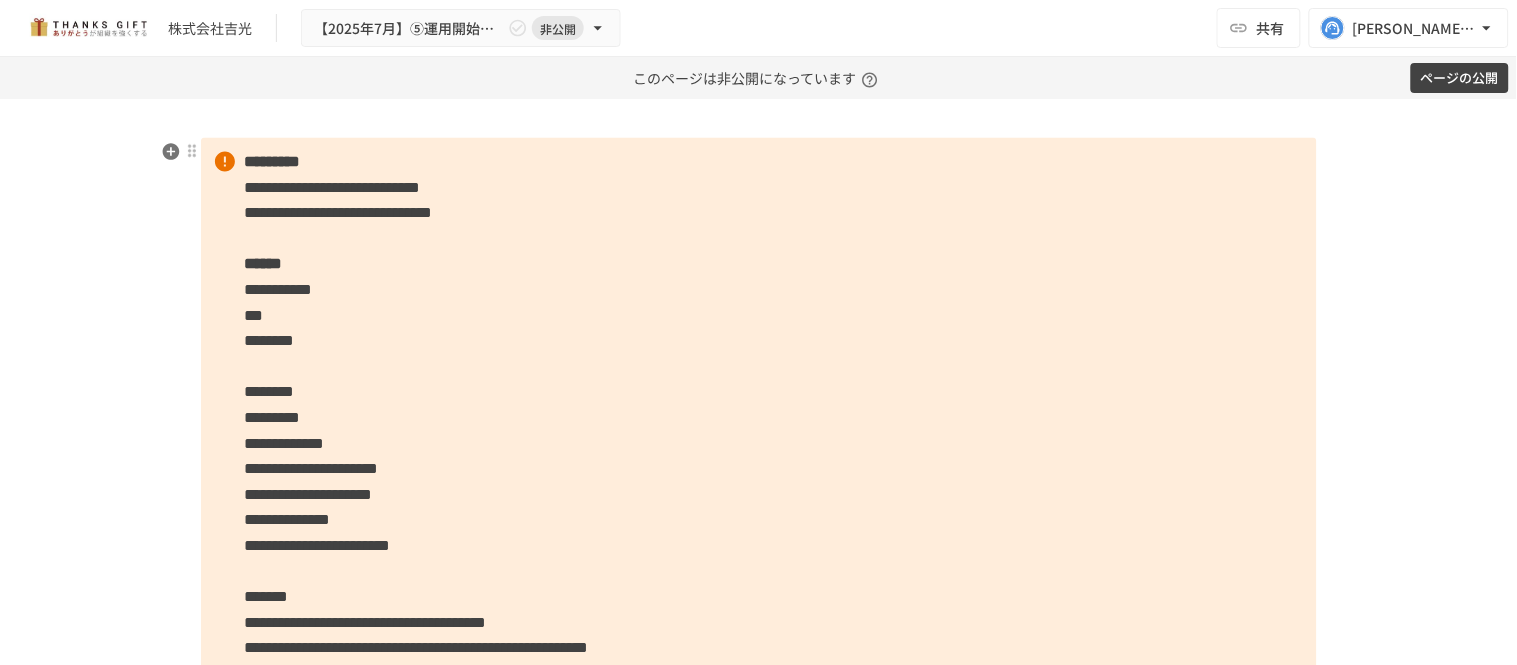 click on "********" at bounding box center (270, 392) 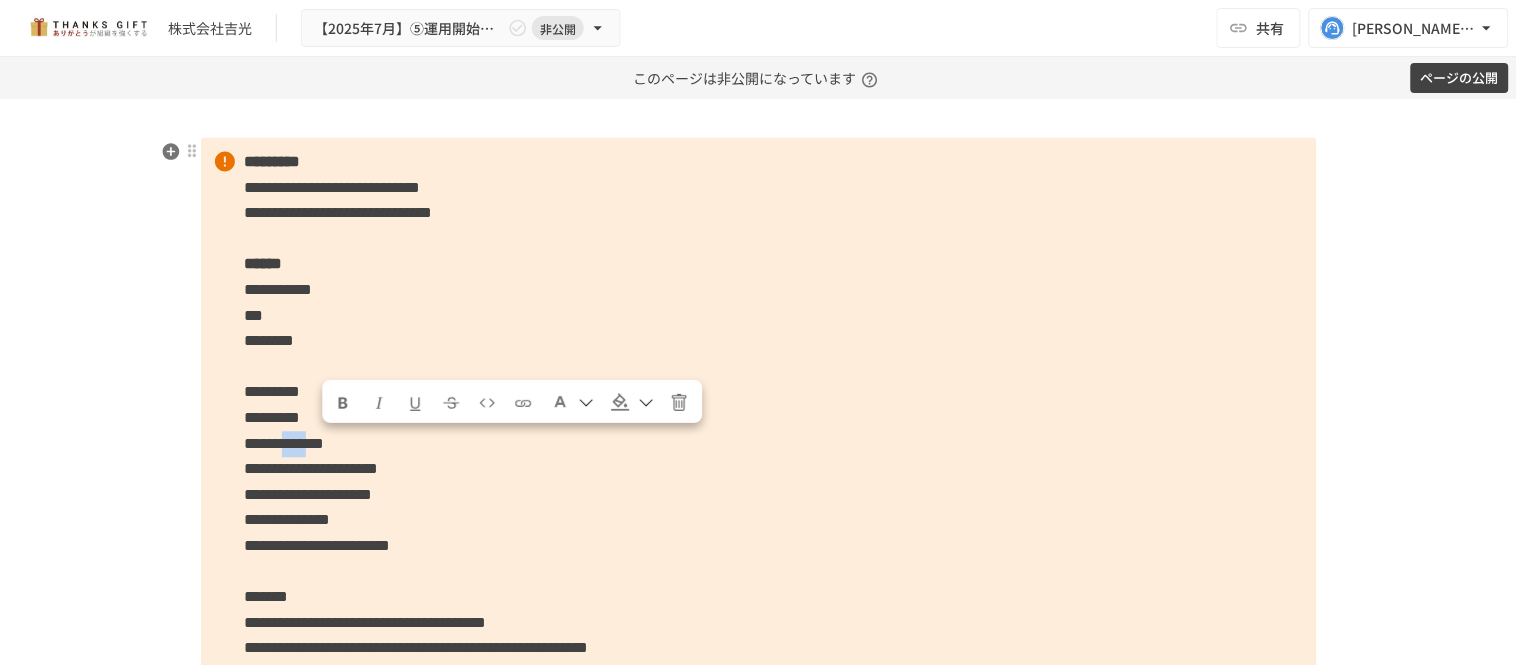 drag, startPoint x: 325, startPoint y: 445, endPoint x: 376, endPoint y: 455, distance: 51.971146 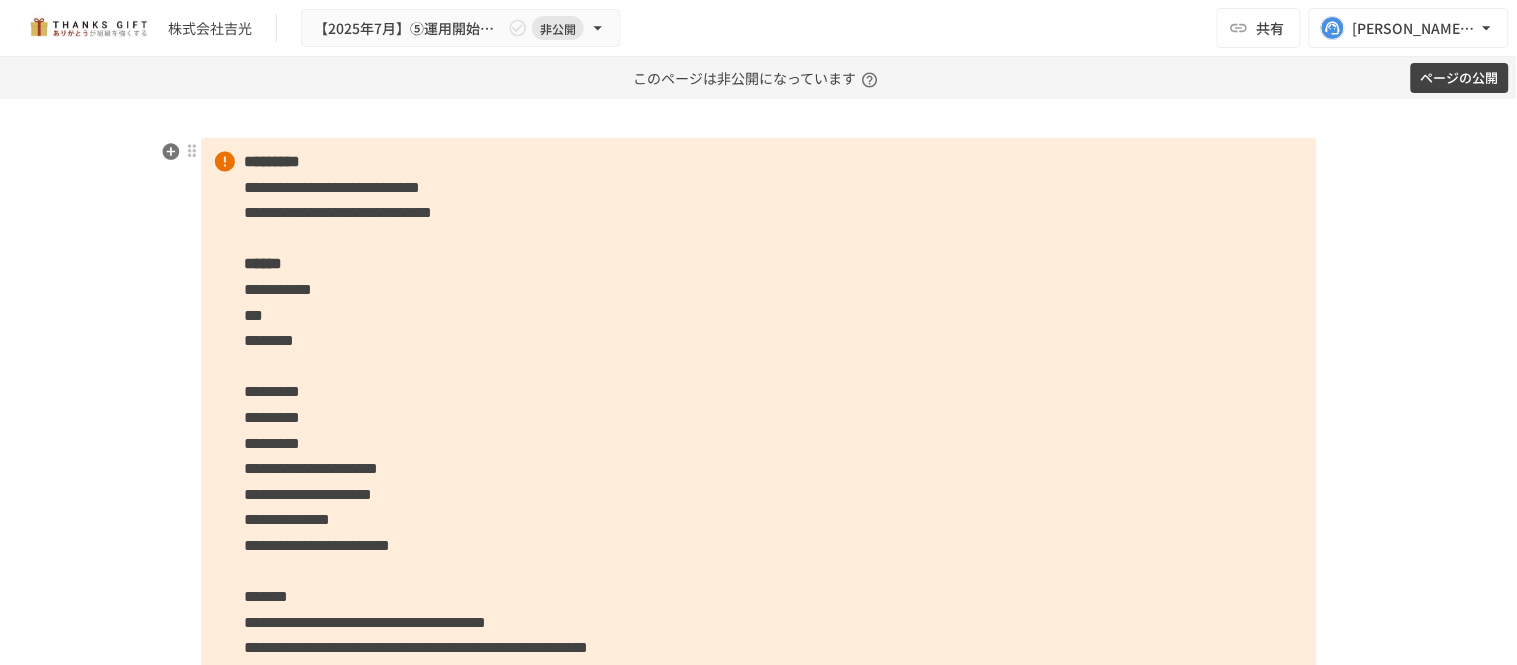 click on "**********" at bounding box center [759, 598] 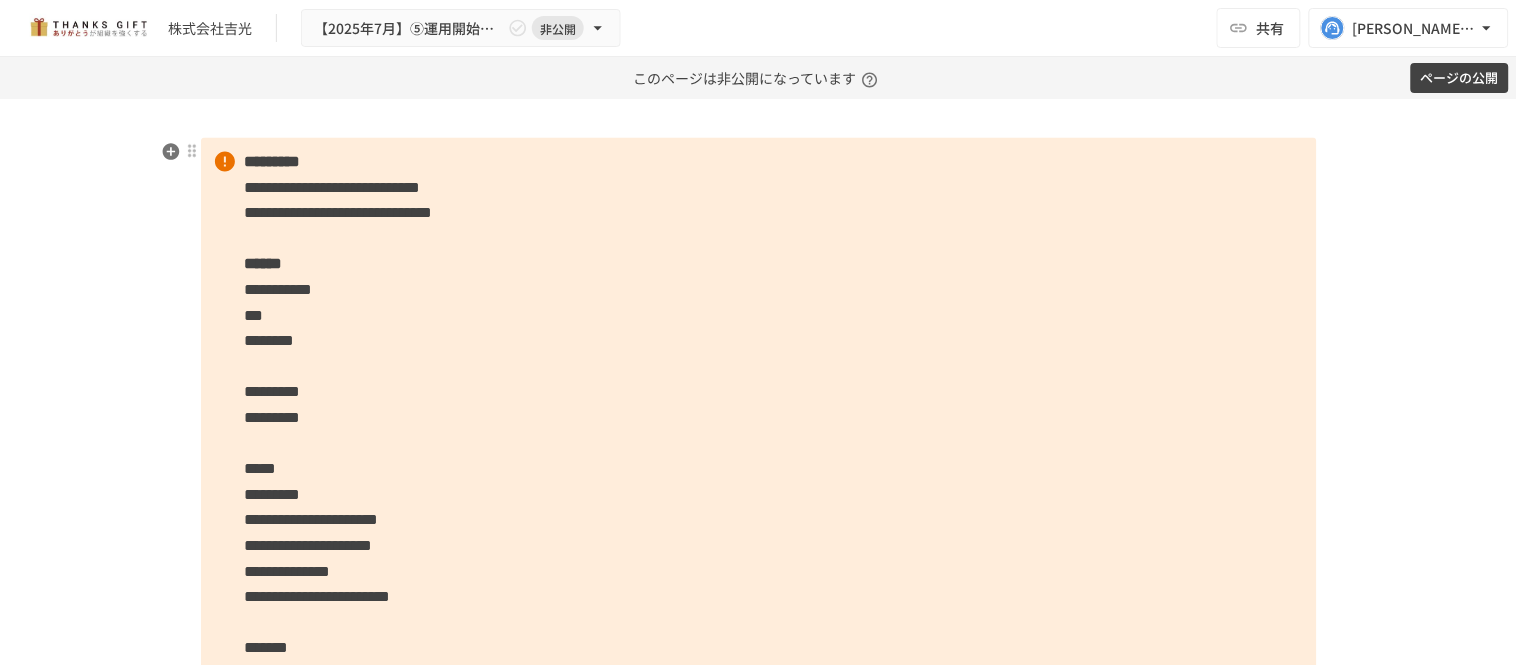 click on "**********" at bounding box center [759, 623] 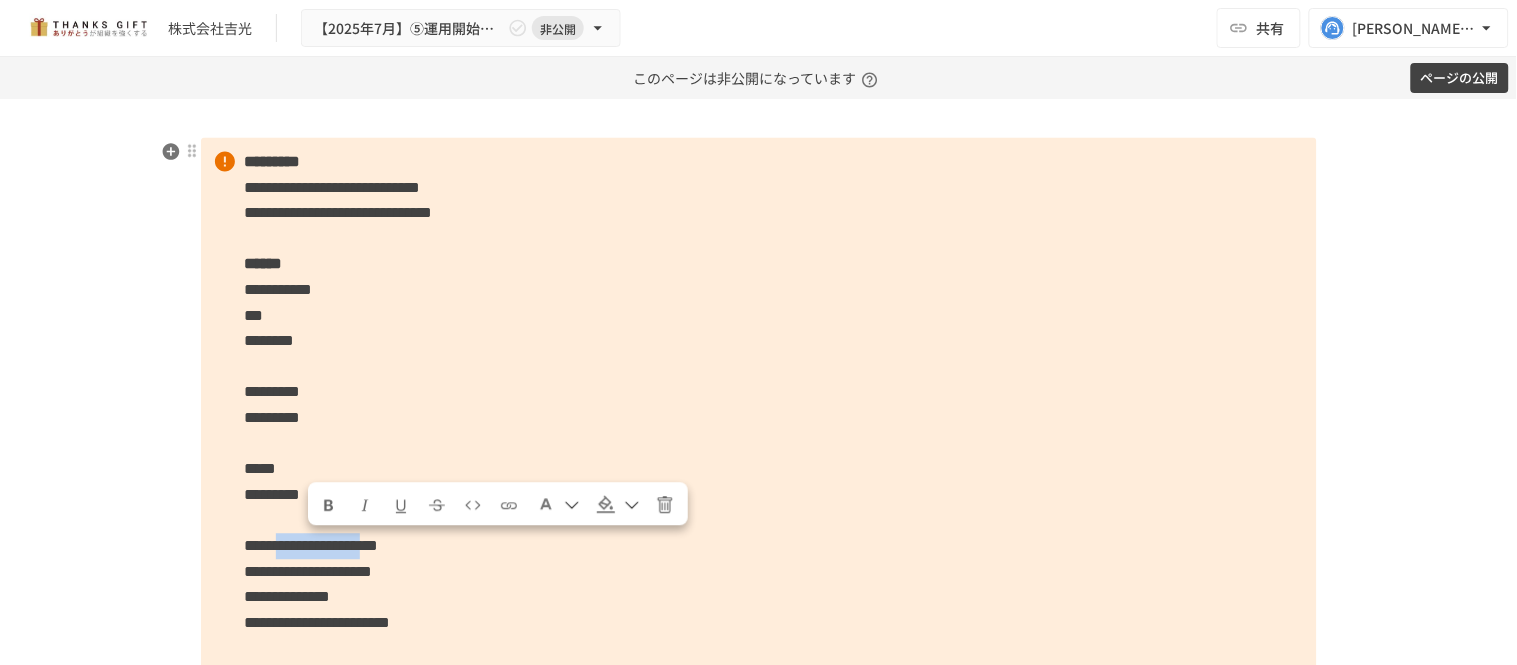 drag, startPoint x: 310, startPoint y: 551, endPoint x: 525, endPoint y: 547, distance: 215.0372 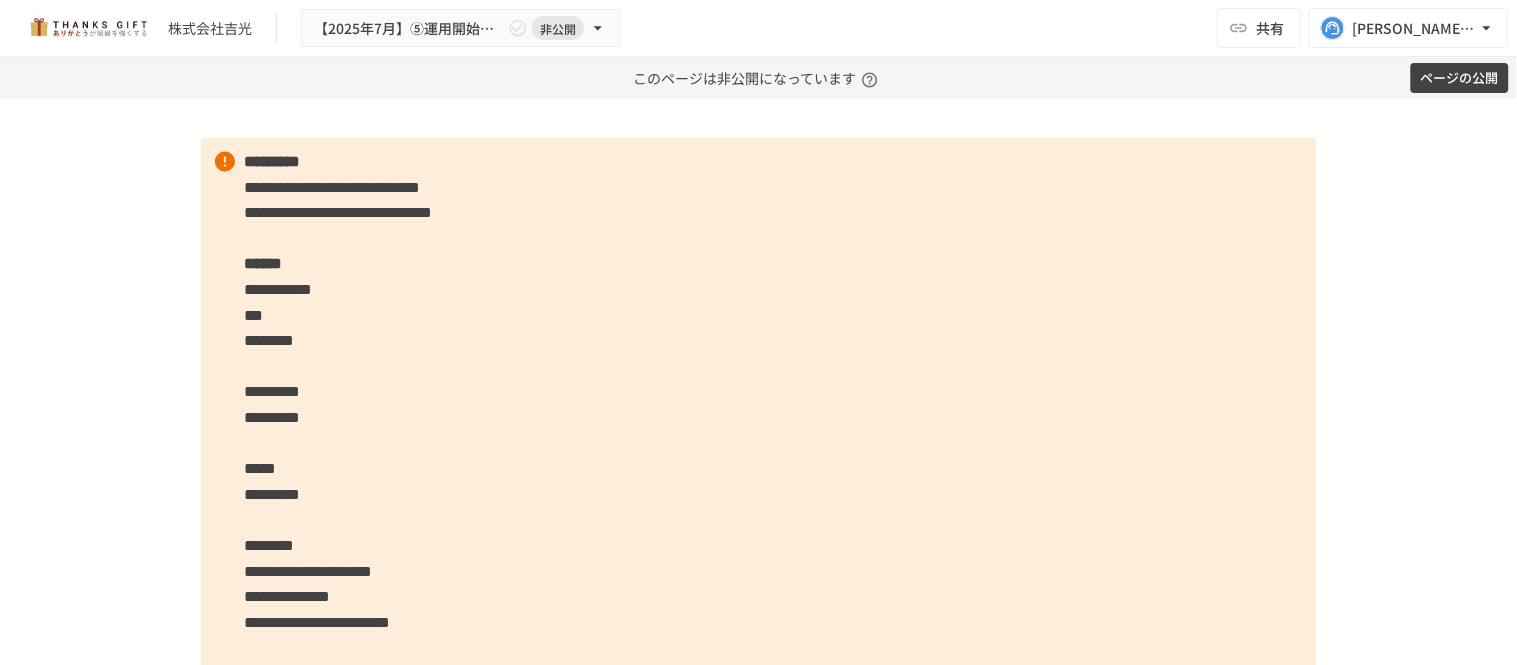 click on "**********" at bounding box center [759, 636] 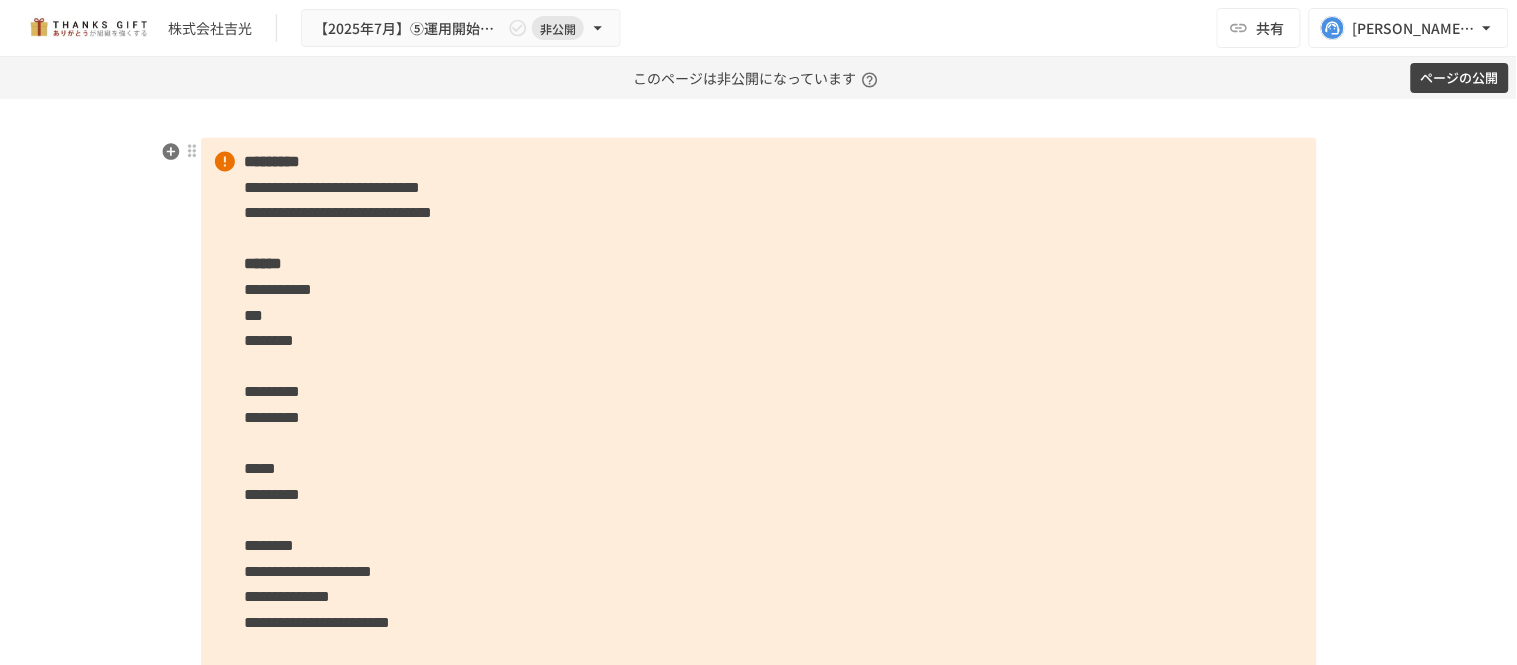 click on "**********" at bounding box center (759, 636) 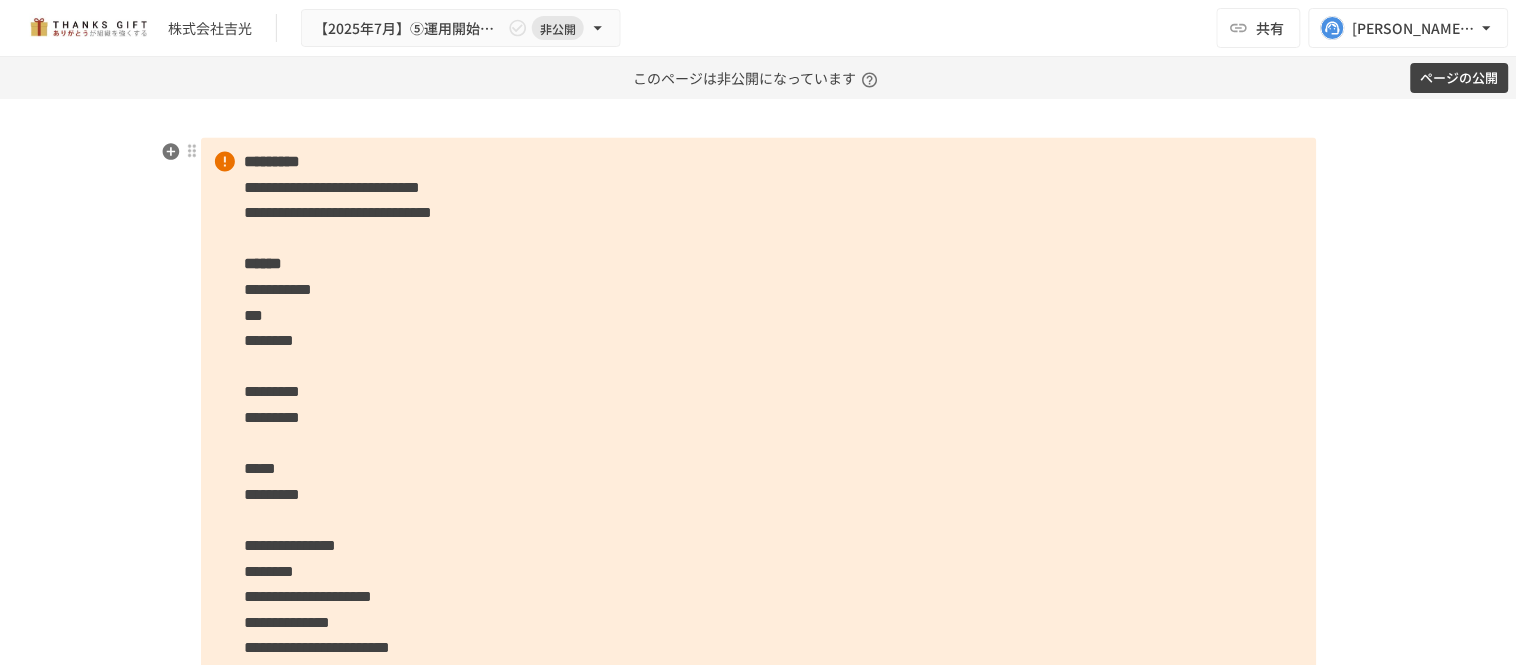 scroll, scrollTop: 6991, scrollLeft: 0, axis: vertical 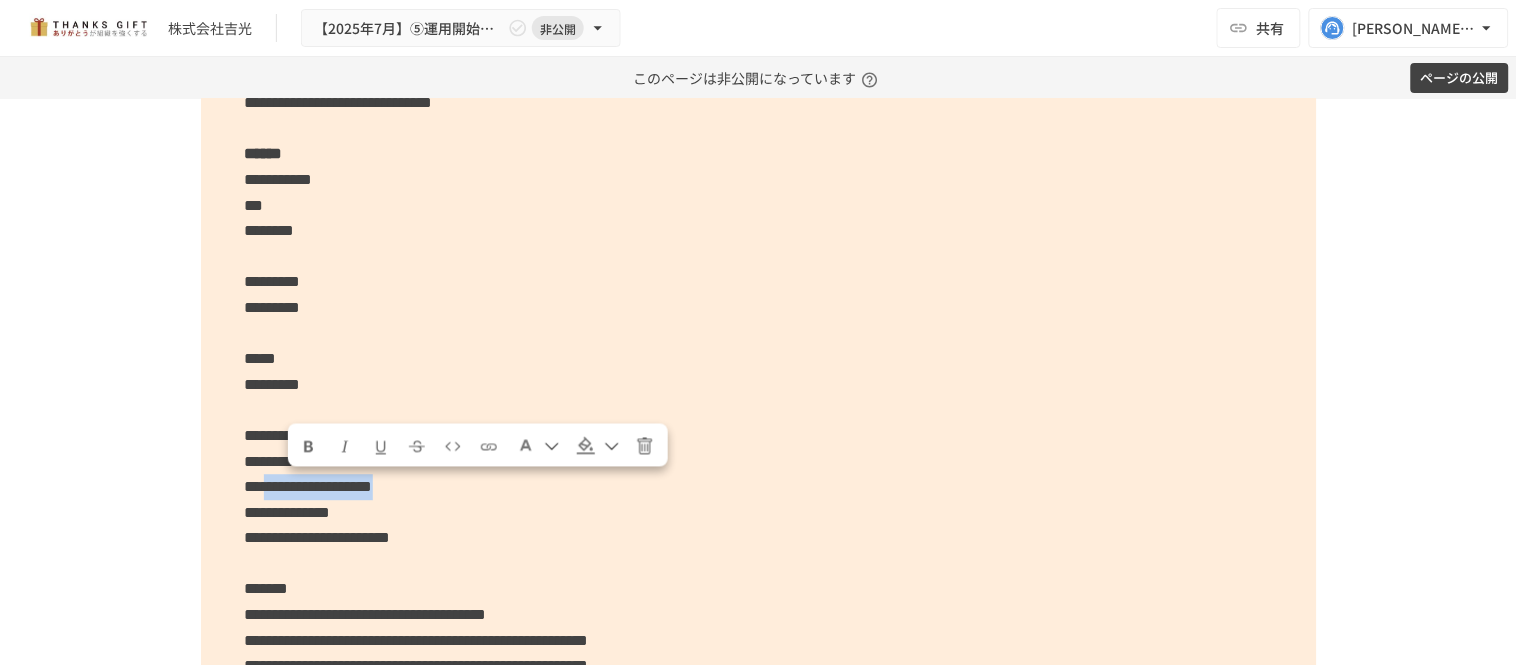drag, startPoint x: 285, startPoint y: 485, endPoint x: 545, endPoint y: 488, distance: 260.0173 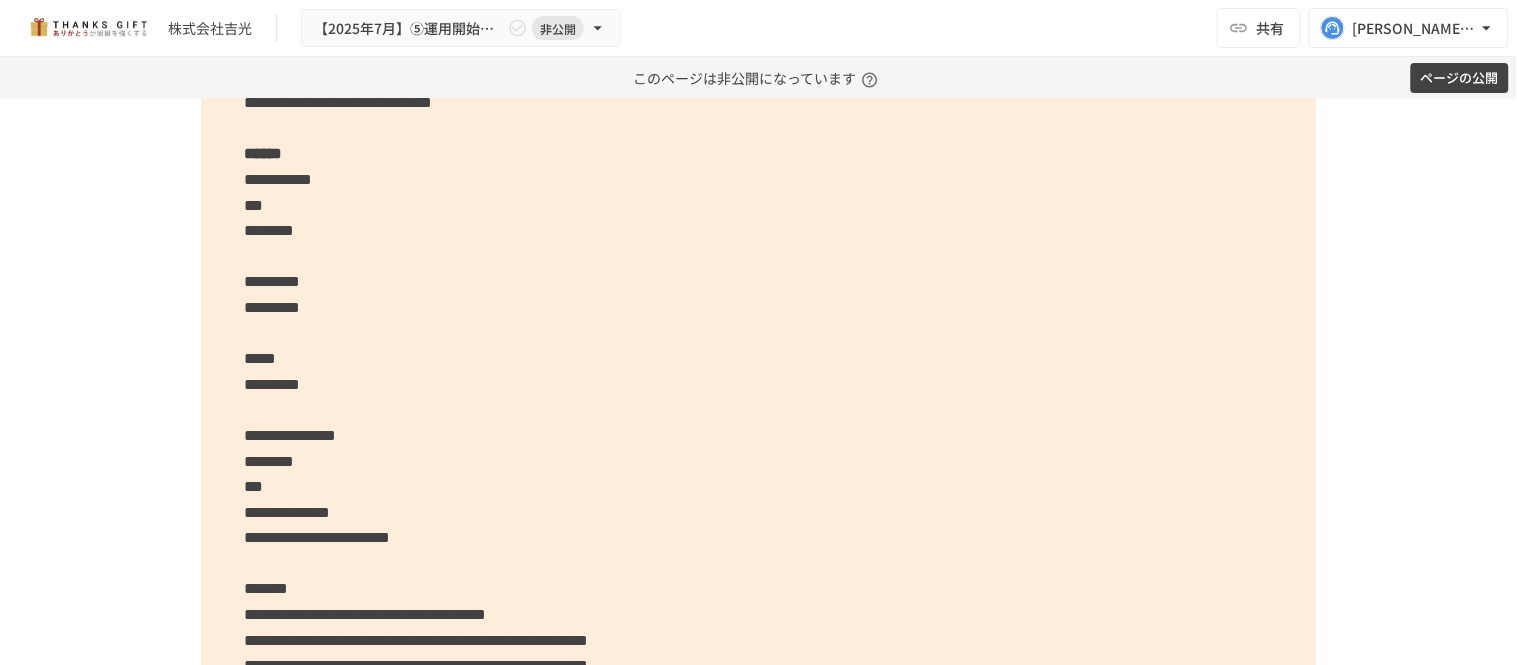 click on "**********" at bounding box center (759, 538) 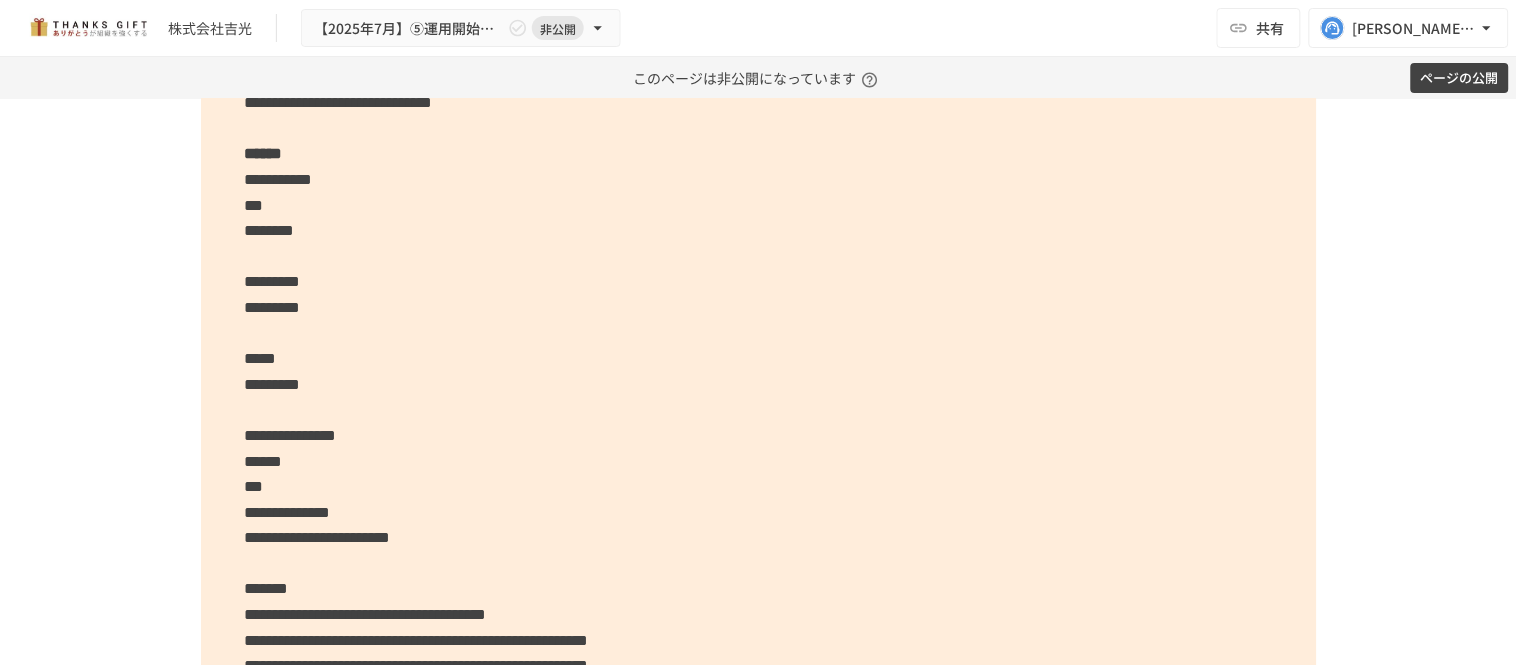 click on "**********" at bounding box center (759, 538) 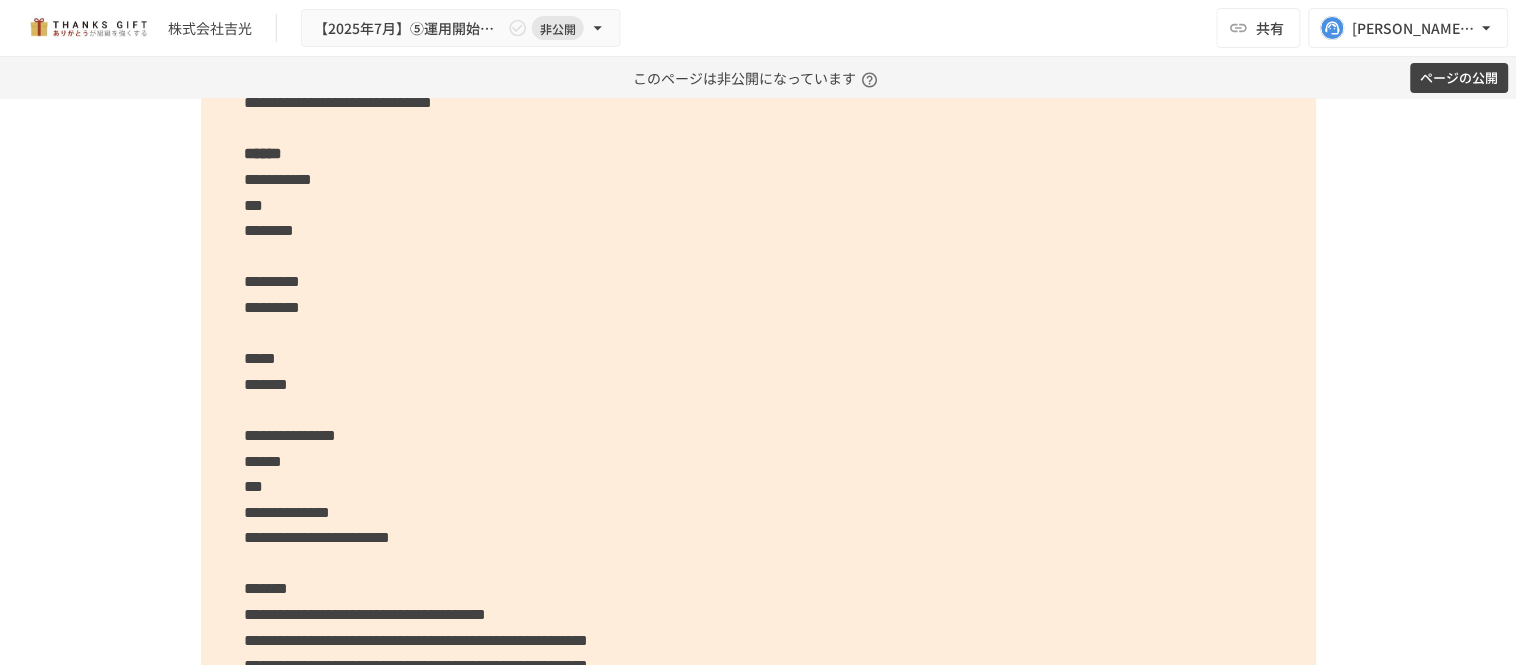 click on "**********" at bounding box center [759, 538] 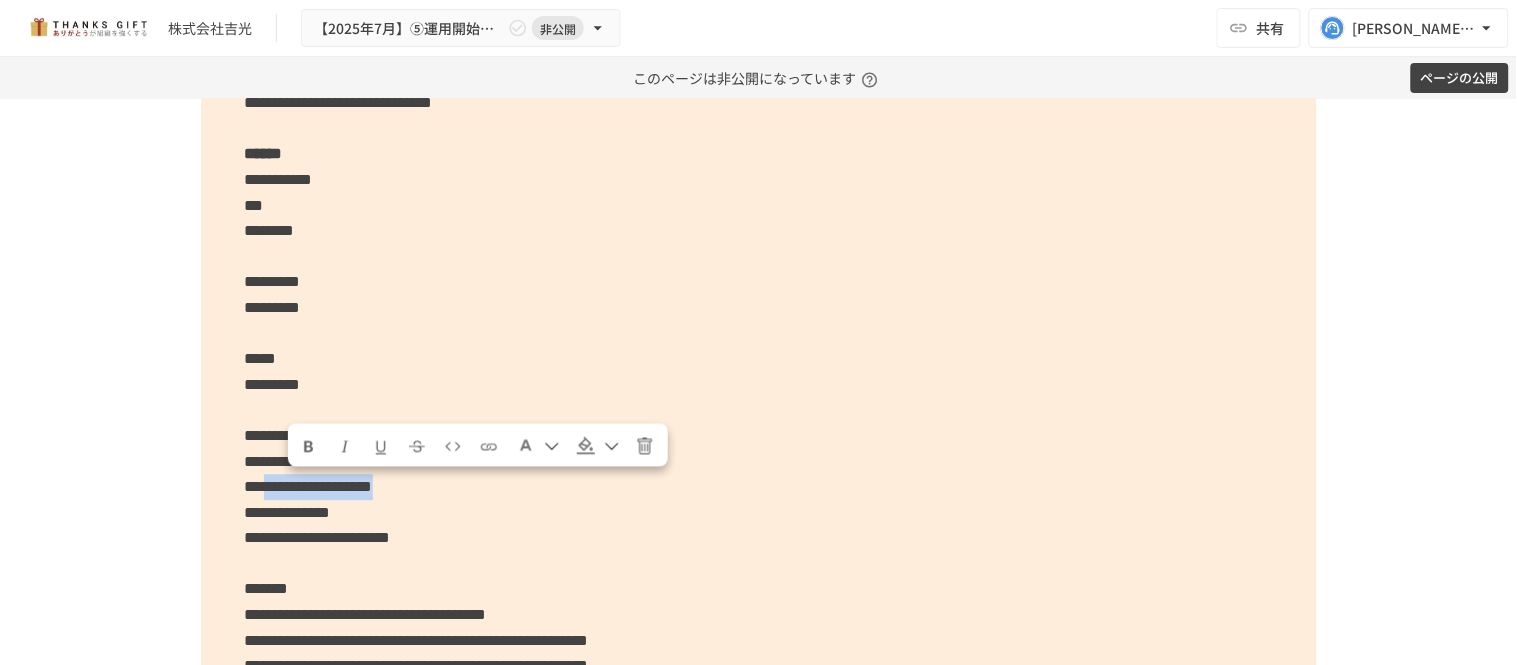 click on "**********" at bounding box center (309, 486) 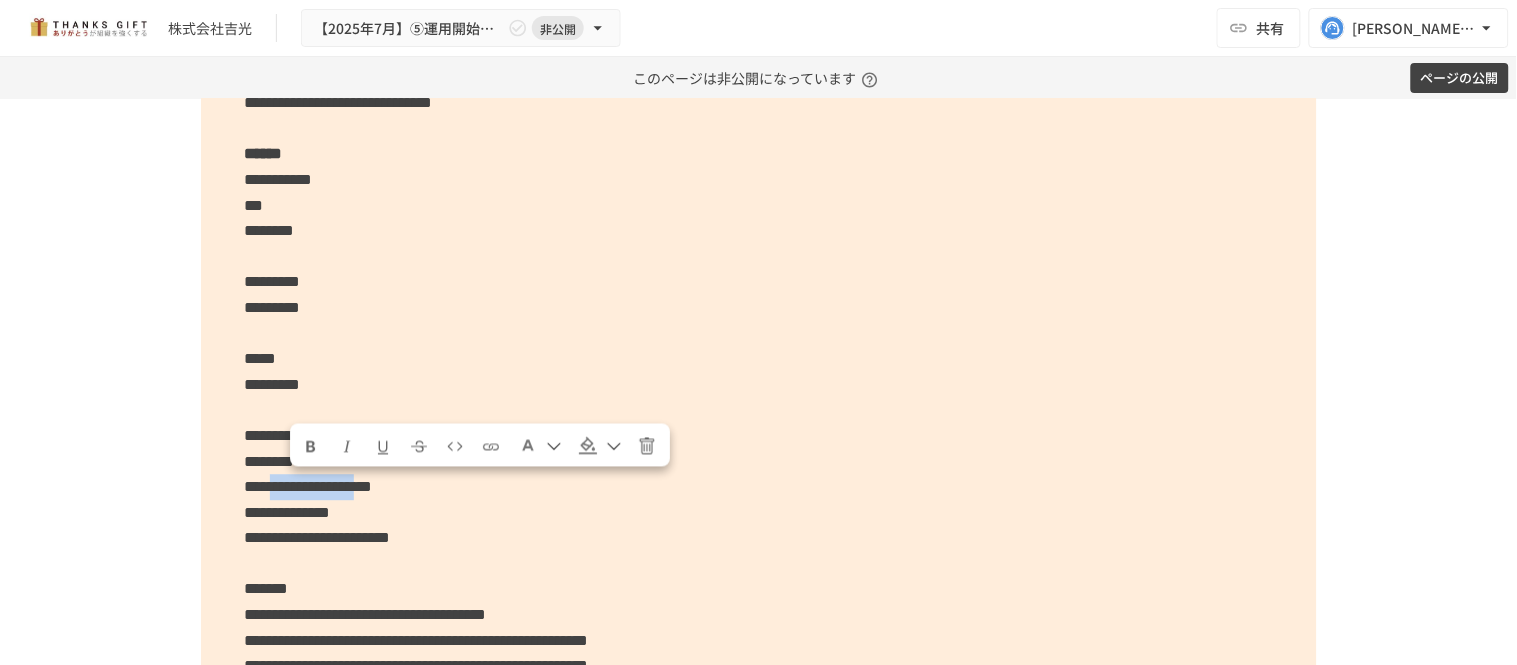 drag, startPoint x: 510, startPoint y: 486, endPoint x: 293, endPoint y: 485, distance: 217.0023 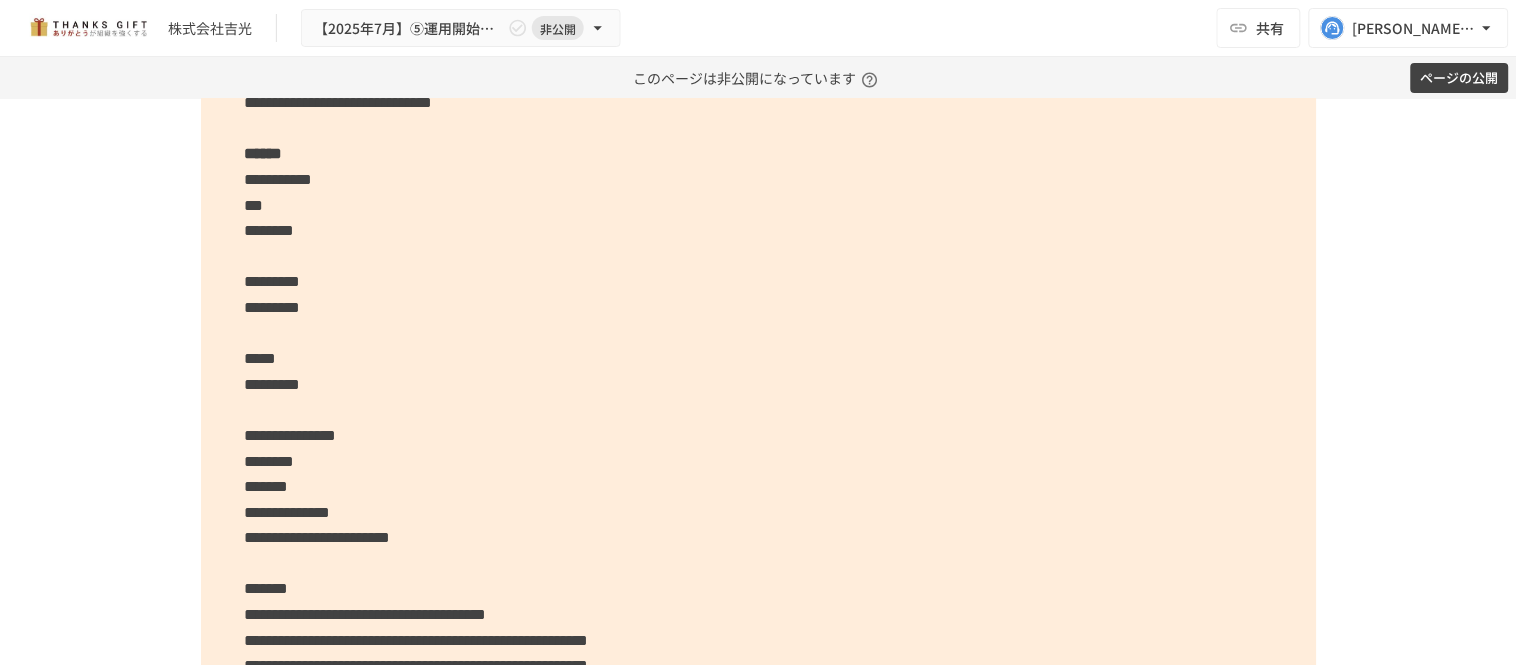 click on "**********" at bounding box center [288, 512] 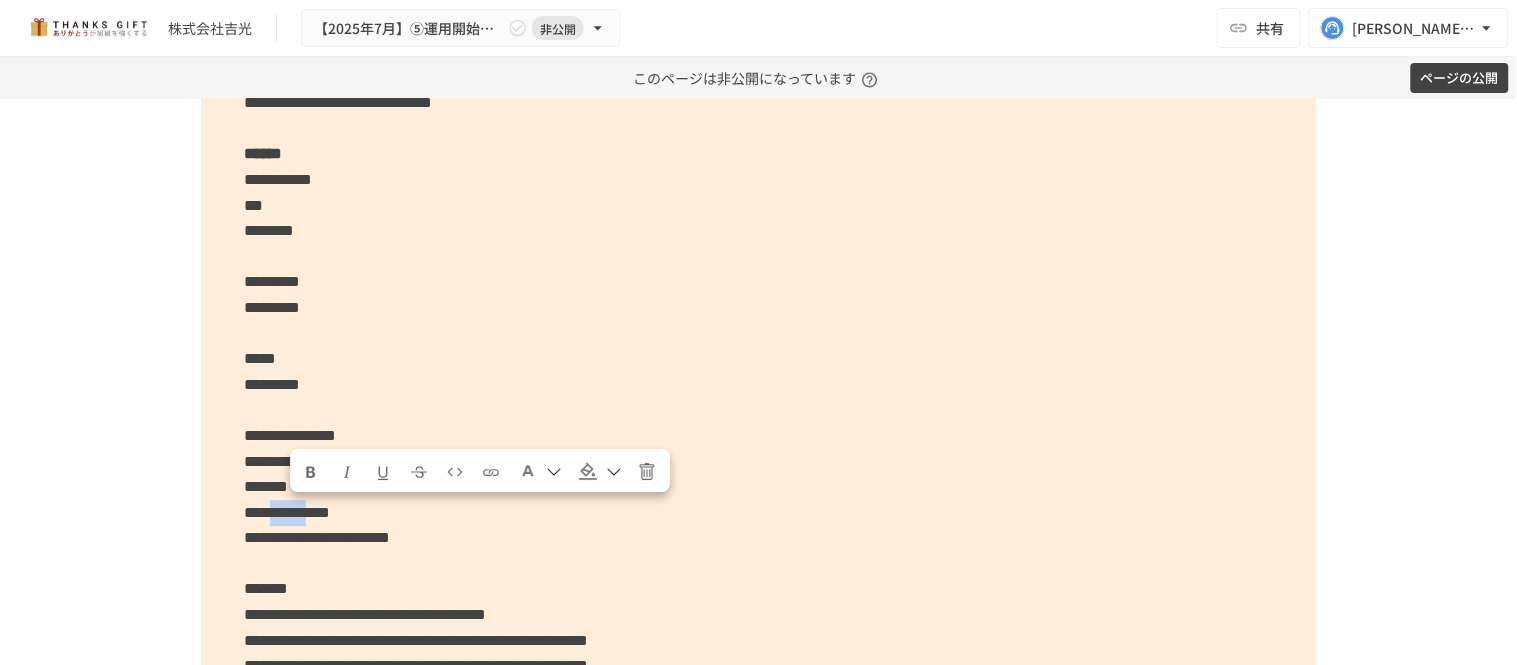 drag, startPoint x: 380, startPoint y: 511, endPoint x: 288, endPoint y: 512, distance: 92.00543 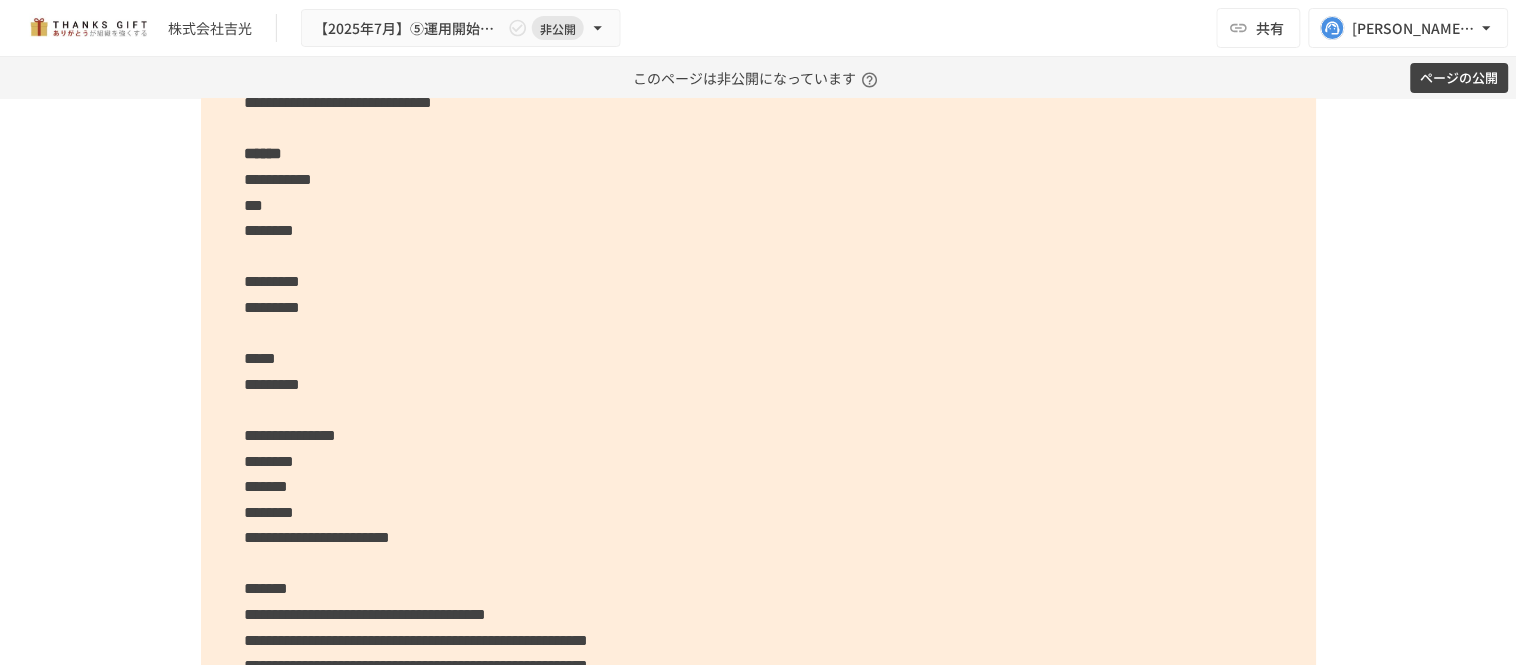 click on "**********" at bounding box center [759, 538] 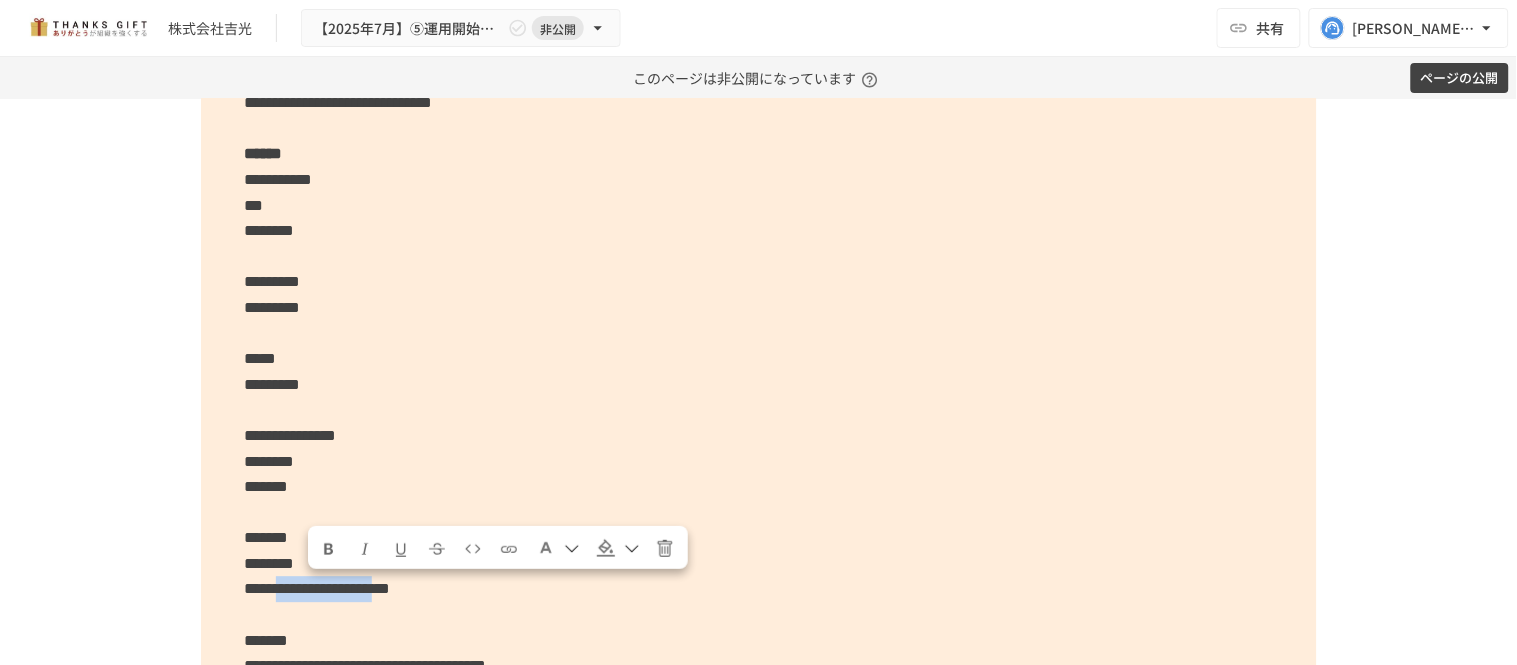 drag, startPoint x: 447, startPoint y: 590, endPoint x: 308, endPoint y: 596, distance: 139.12944 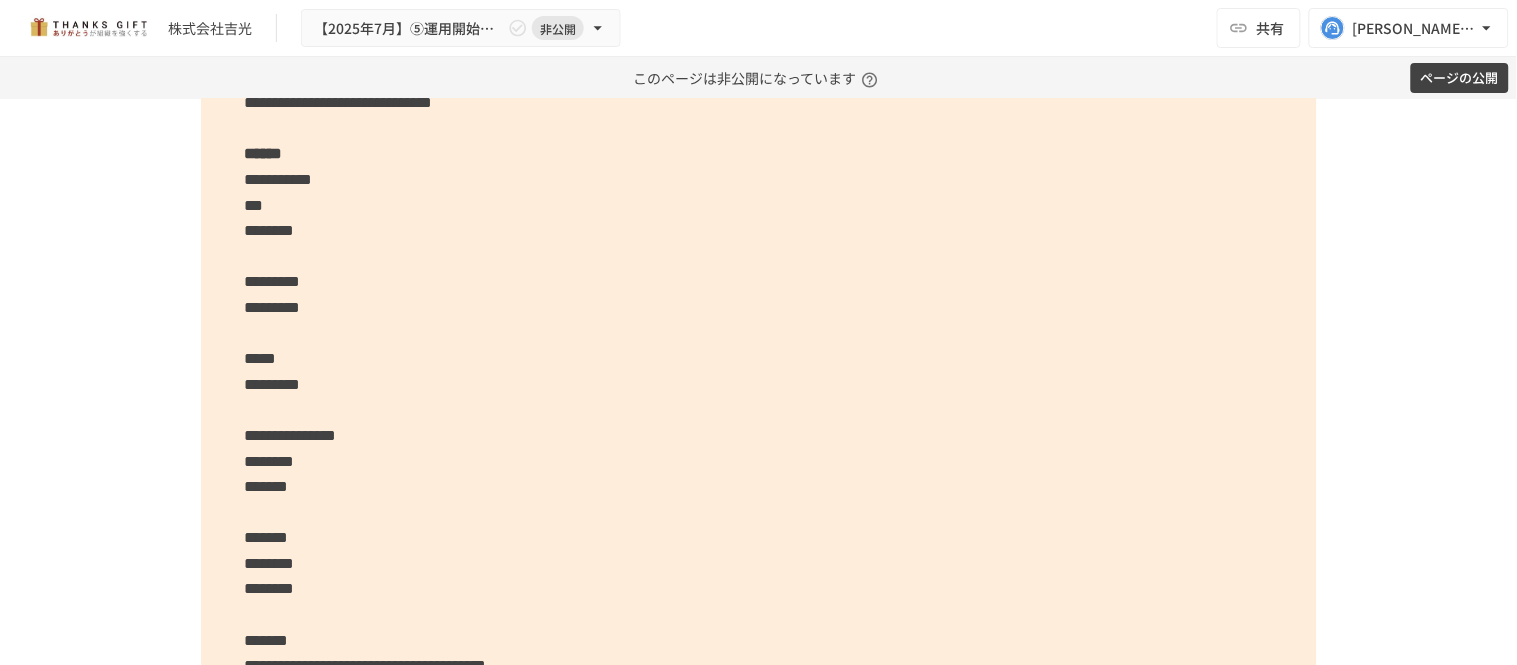 click on "**********" at bounding box center [759, 563] 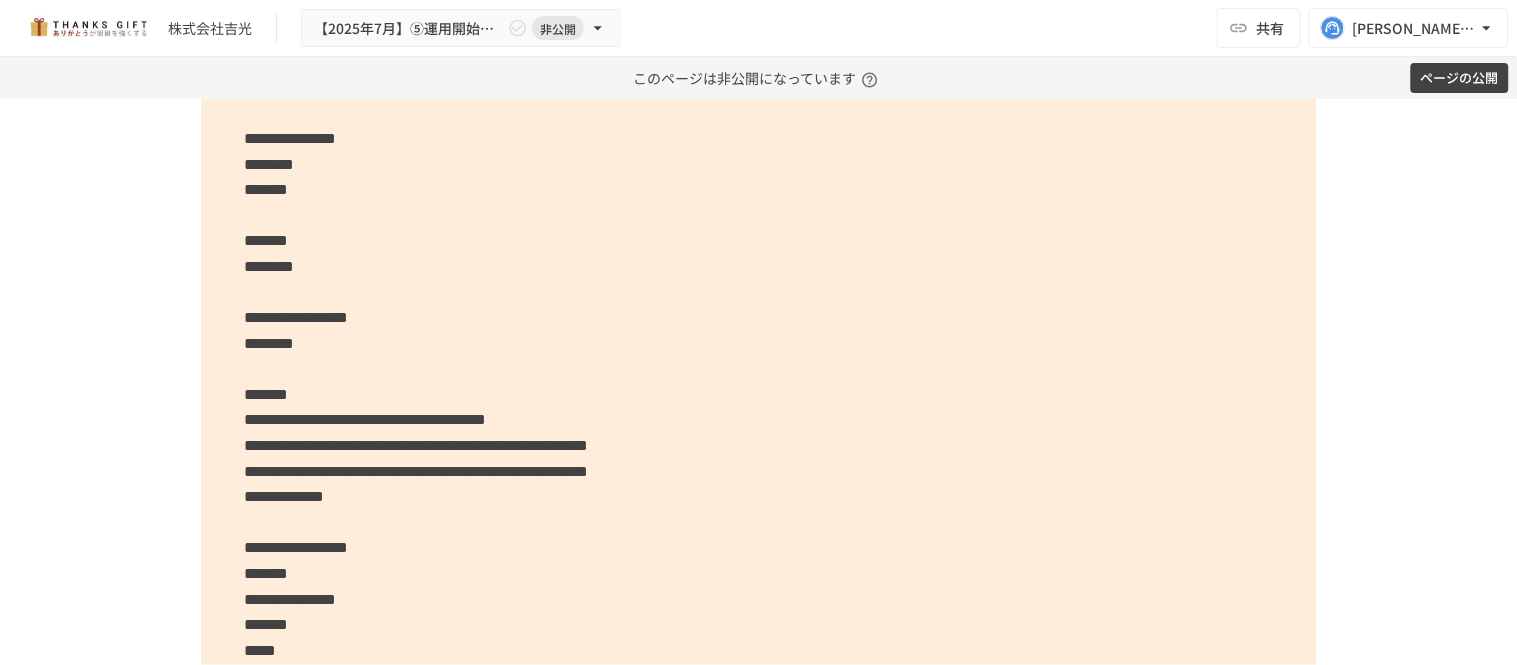 scroll, scrollTop: 7324, scrollLeft: 0, axis: vertical 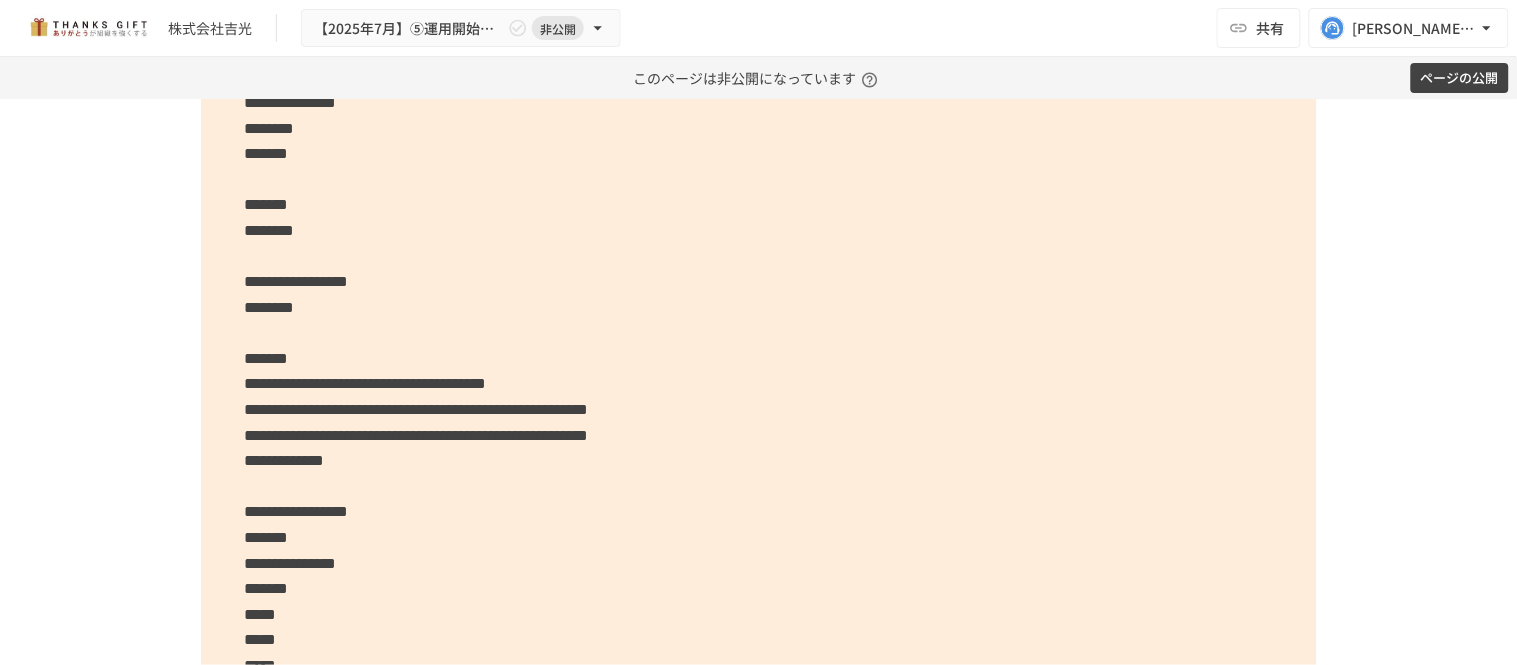 click on "*******" at bounding box center [267, 358] 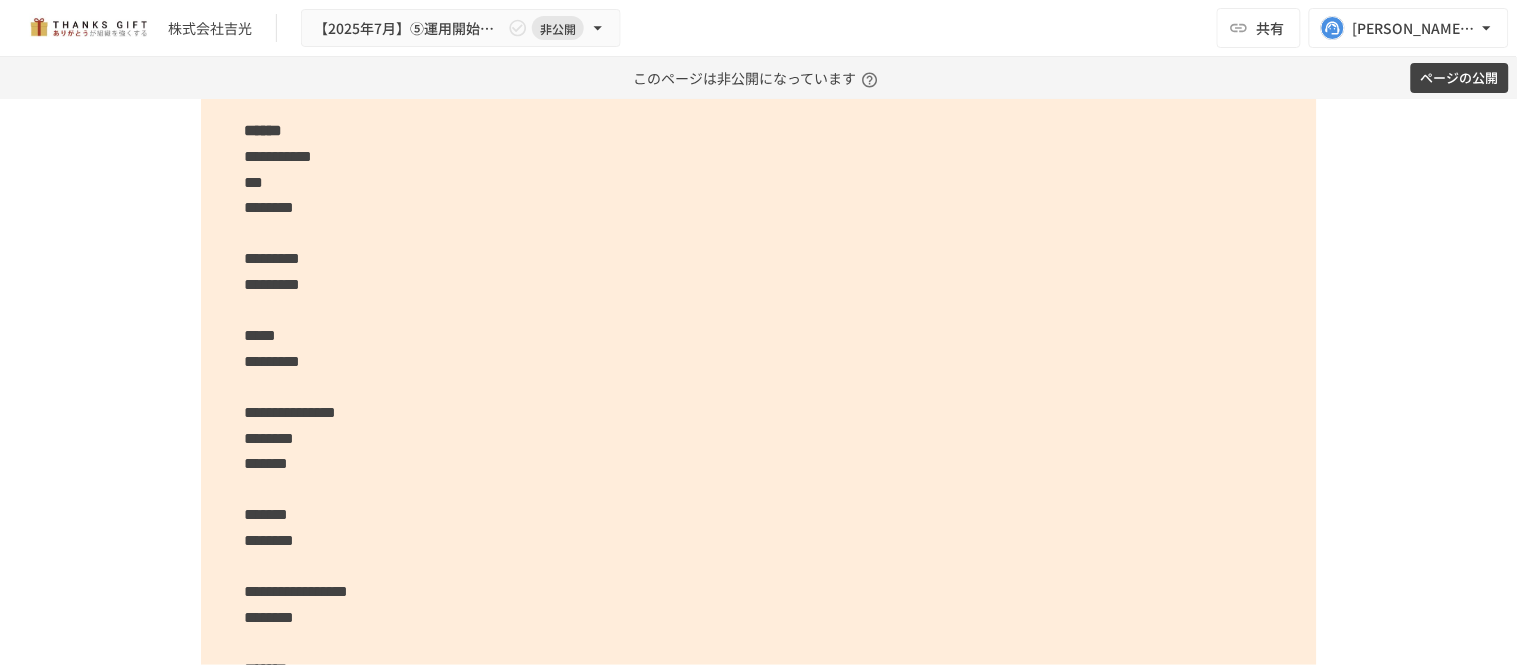 scroll, scrollTop: 6991, scrollLeft: 0, axis: vertical 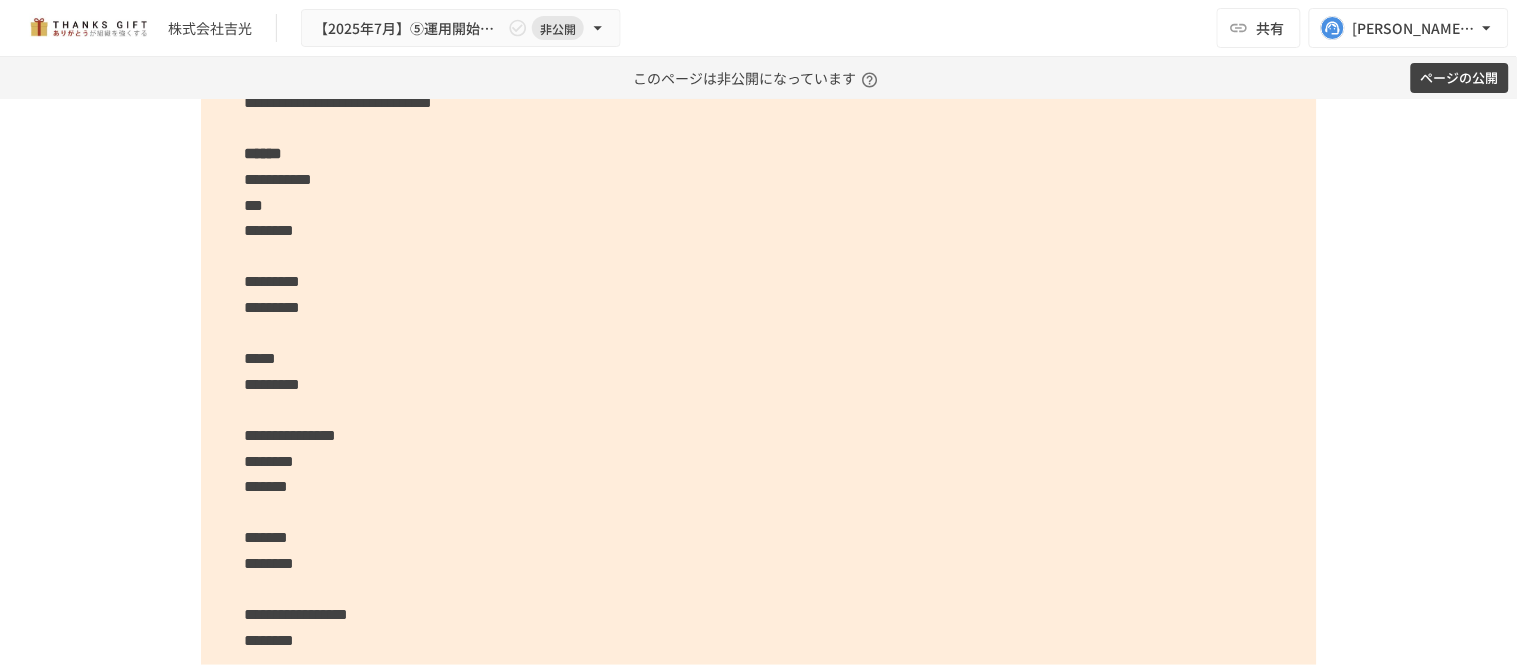 click on "**********" at bounding box center (759, 589) 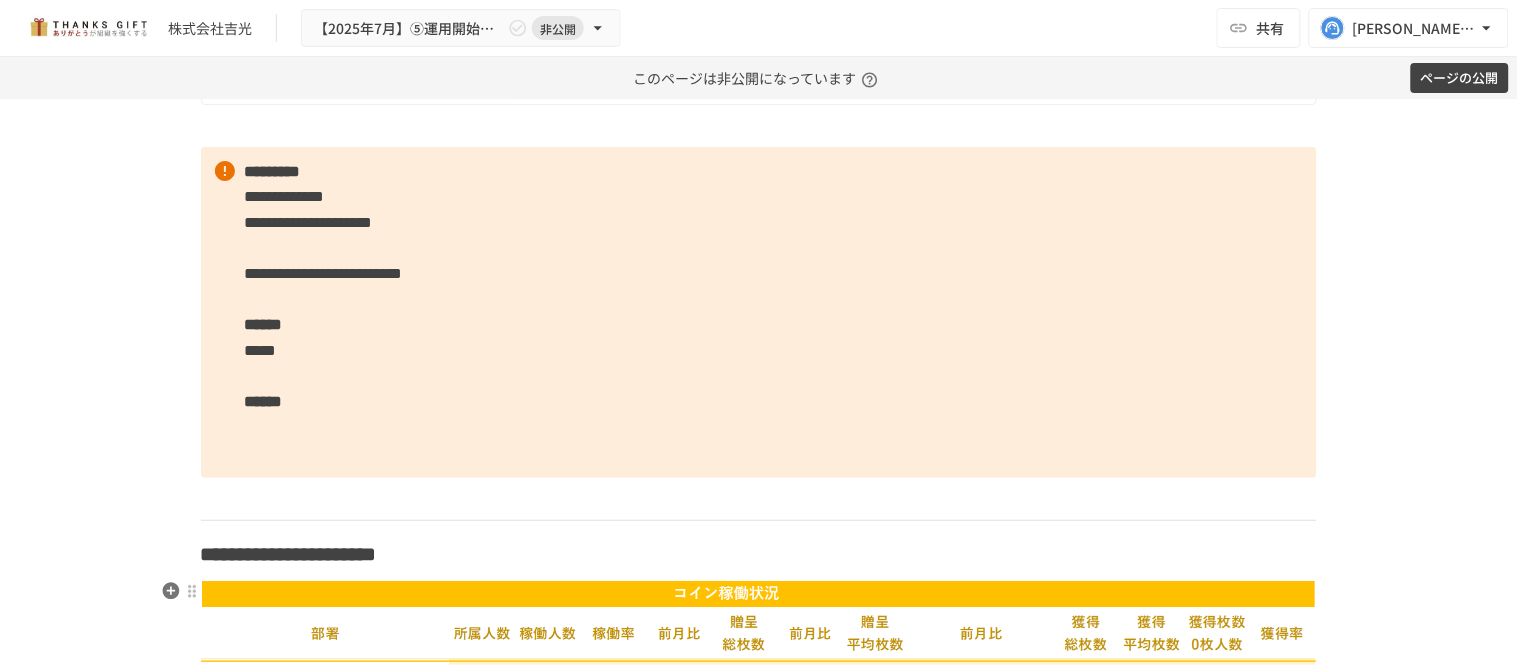 scroll, scrollTop: 4546, scrollLeft: 0, axis: vertical 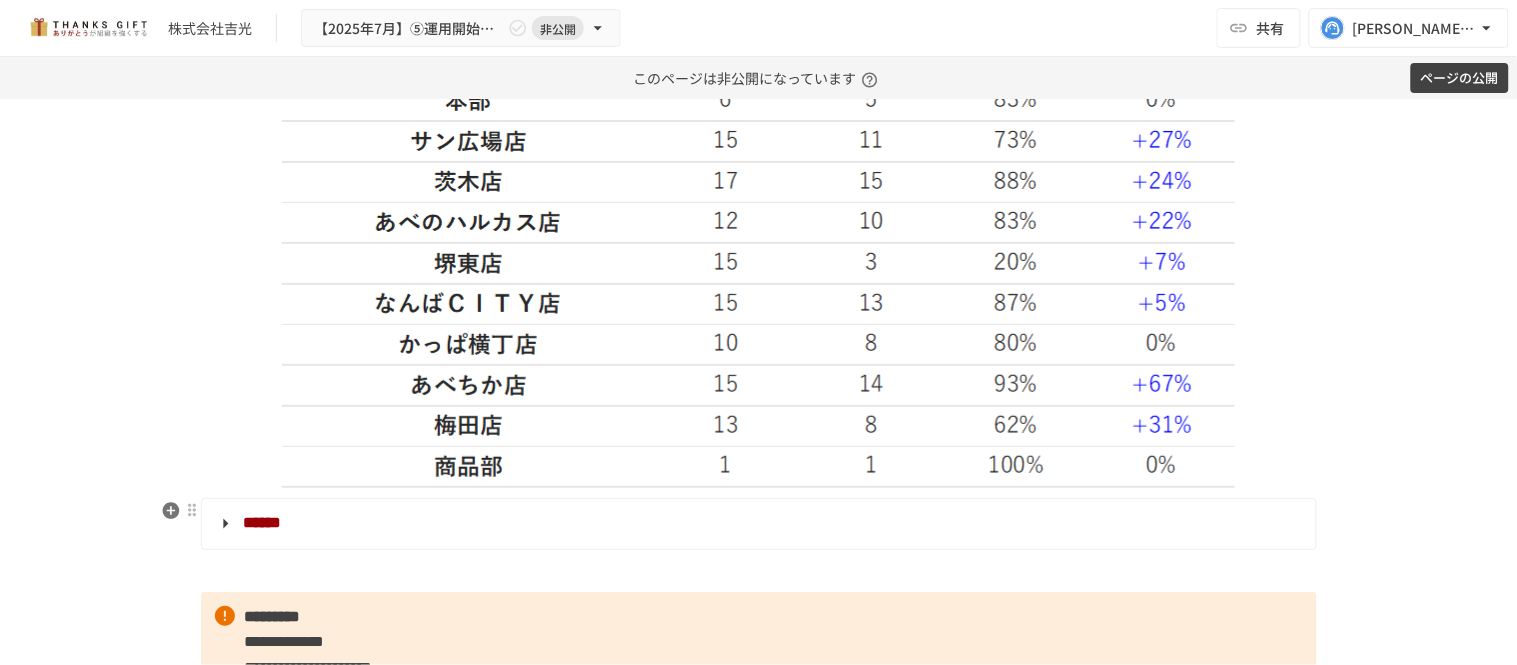 click on "******" at bounding box center [757, 524] 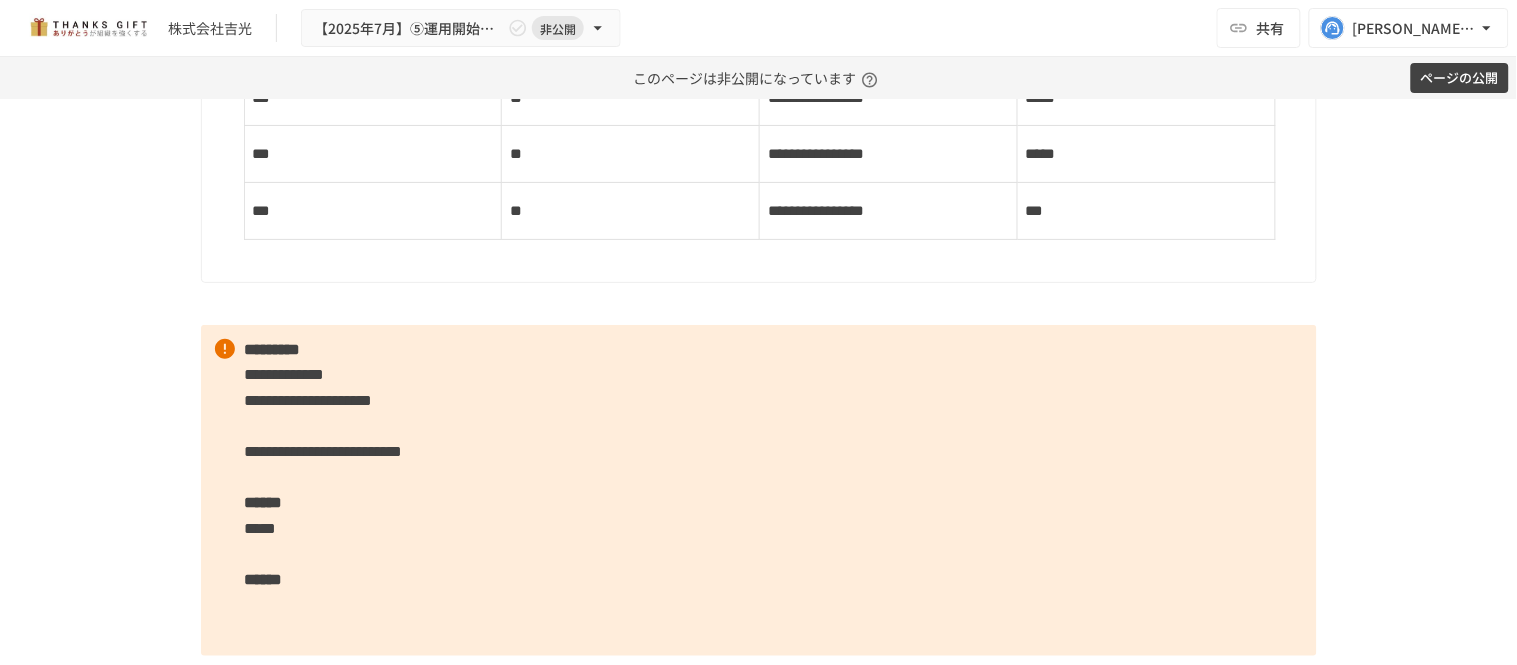 scroll, scrollTop: 8991, scrollLeft: 0, axis: vertical 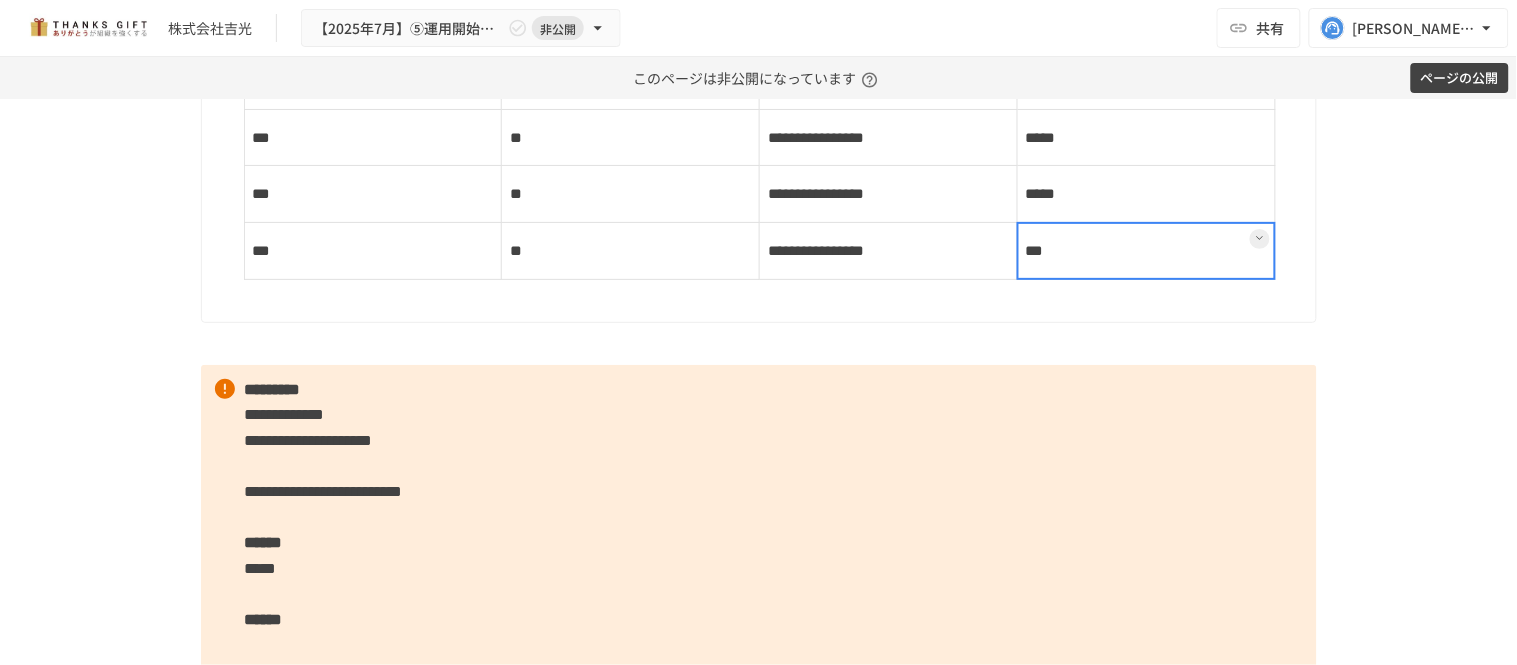 click on "***" at bounding box center (1146, 251) 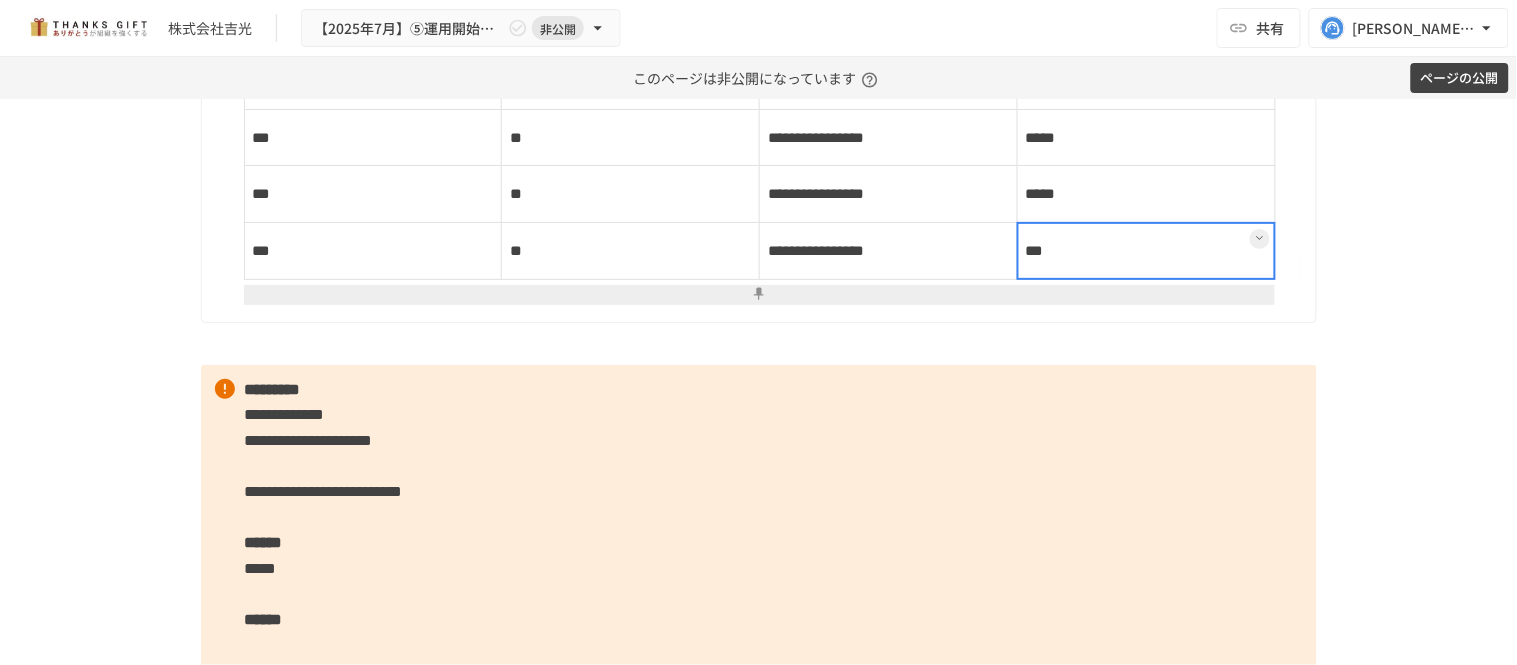 click at bounding box center [1146, 251] 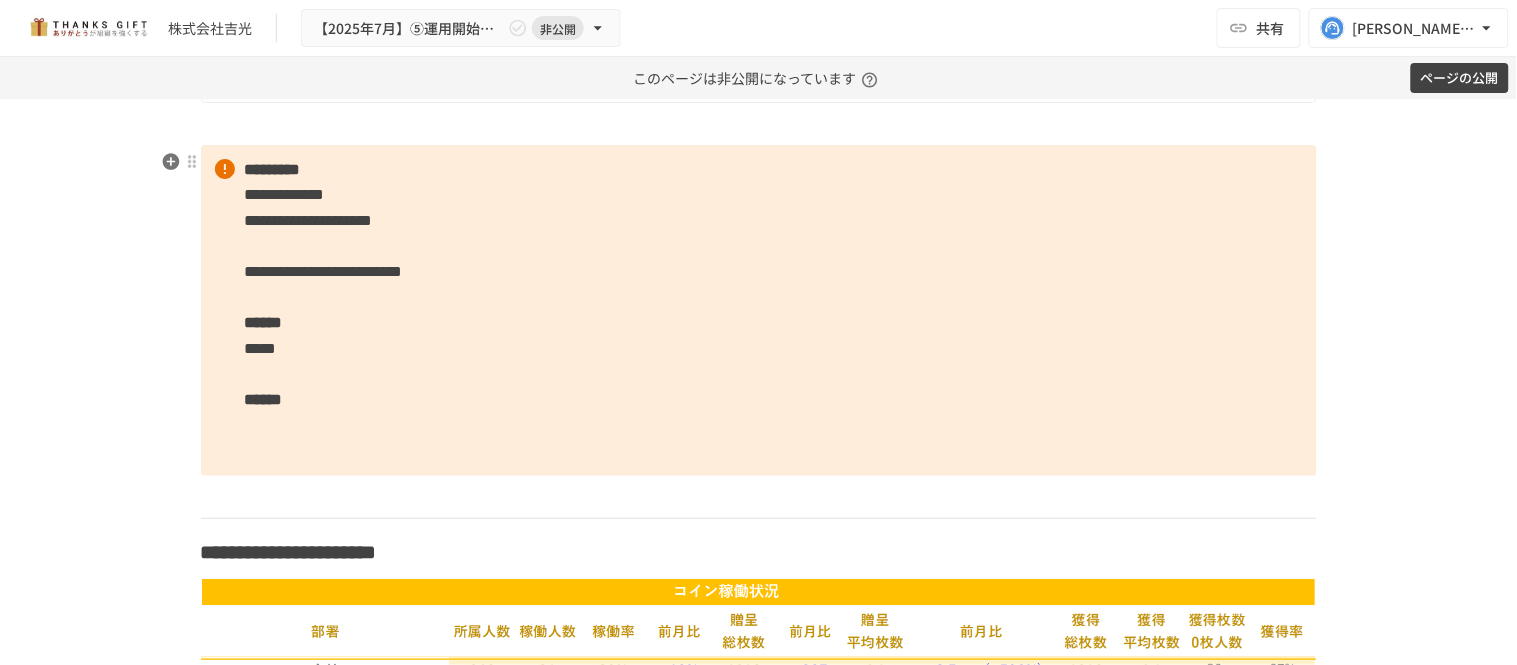 scroll, scrollTop: 9213, scrollLeft: 0, axis: vertical 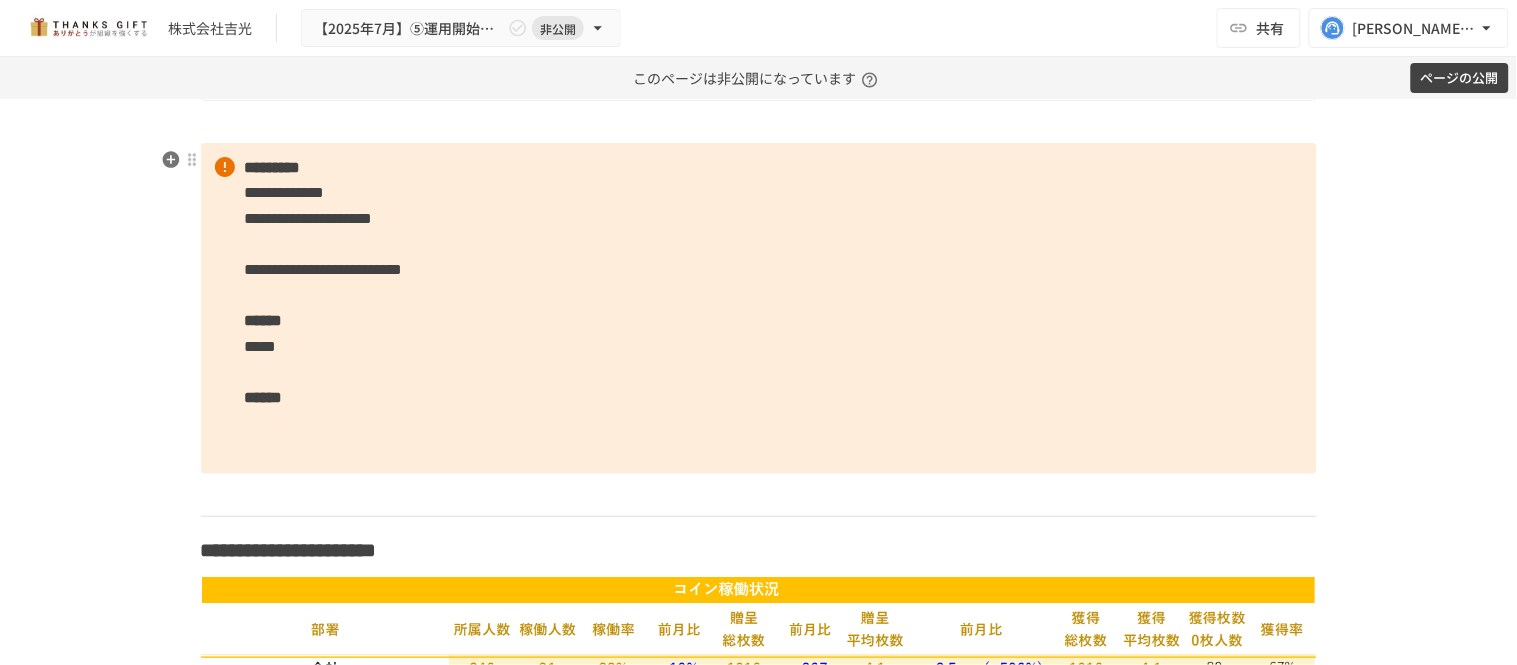 click on "**********" at bounding box center [759, 308] 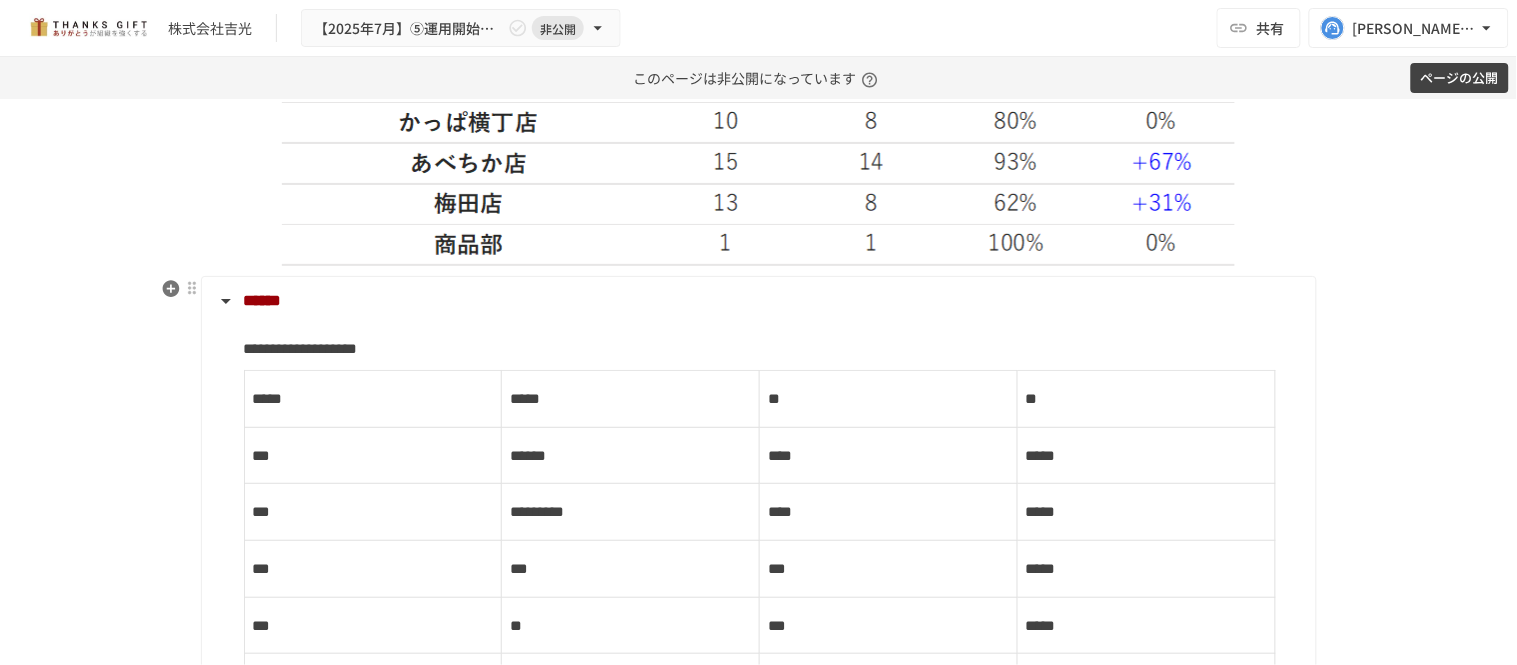 click on "******" at bounding box center [263, 301] 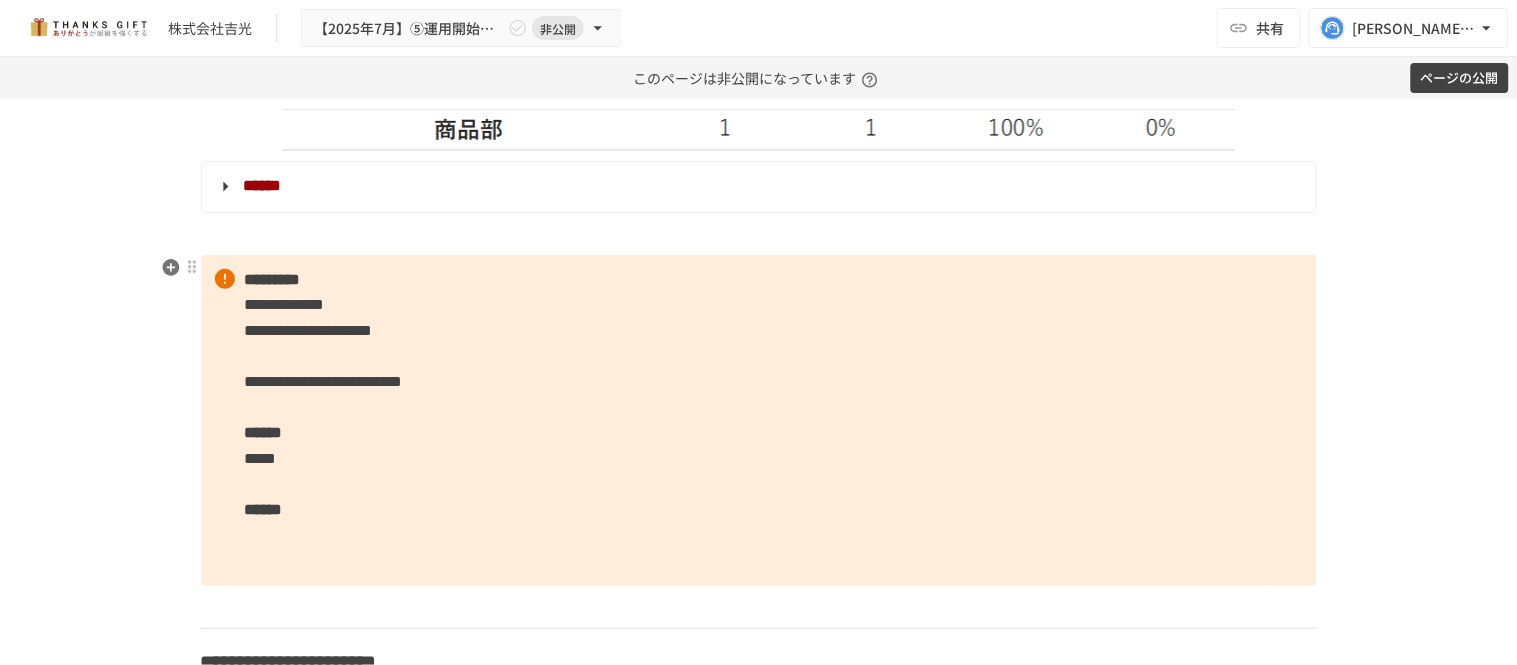 scroll, scrollTop: 4991, scrollLeft: 0, axis: vertical 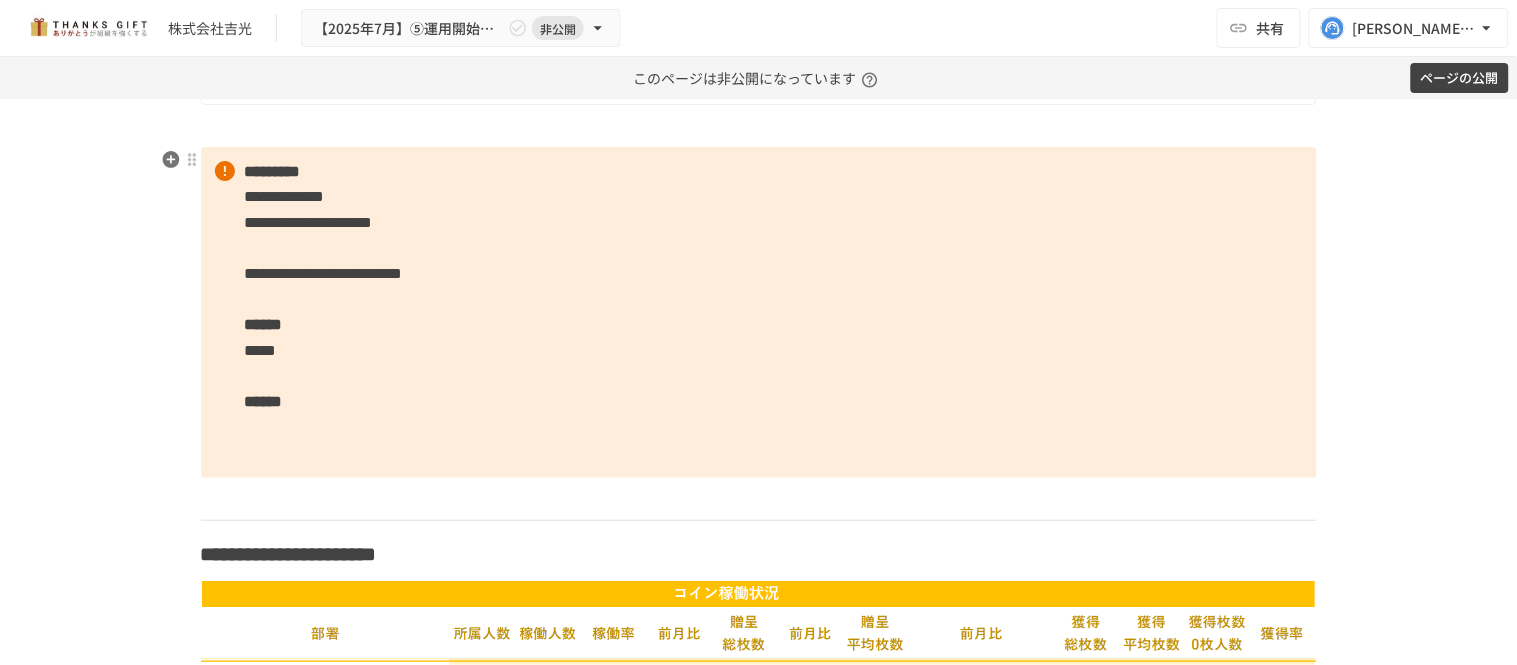click on "**********" at bounding box center [759, 312] 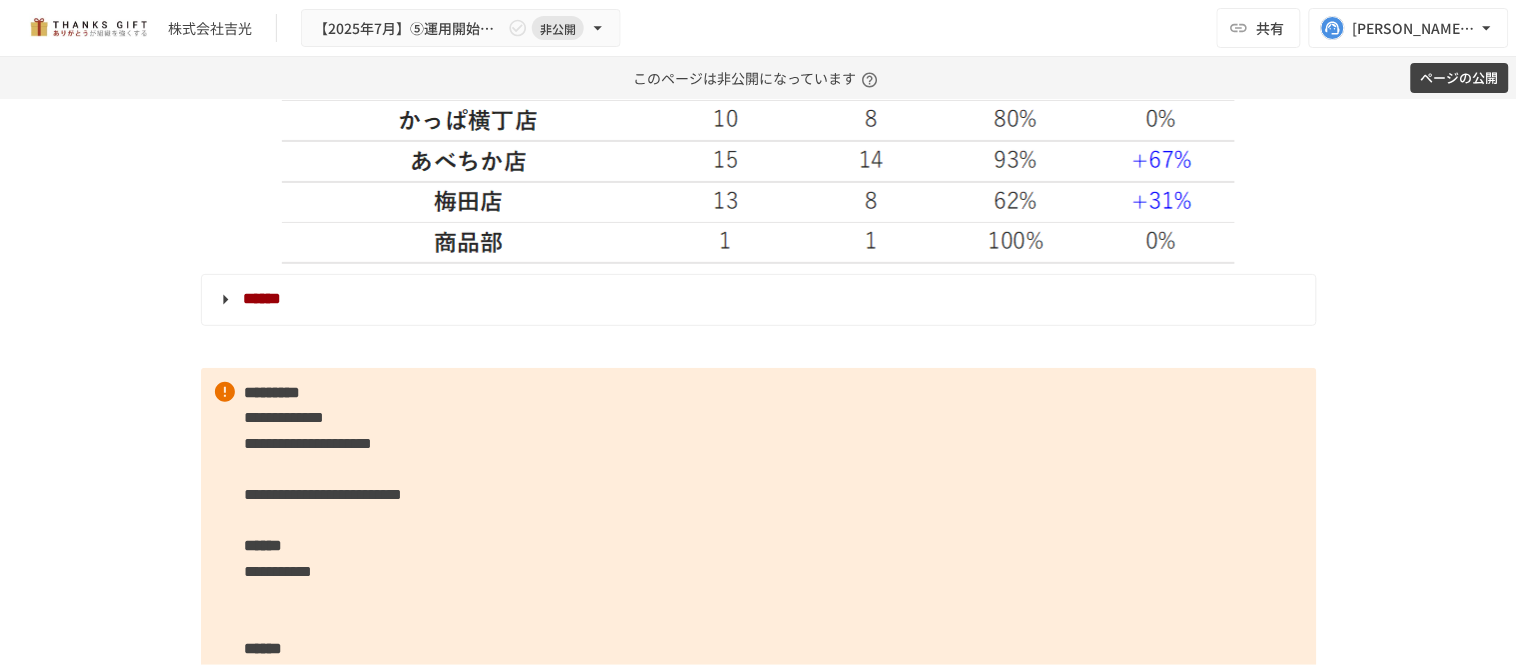 scroll, scrollTop: 4768, scrollLeft: 0, axis: vertical 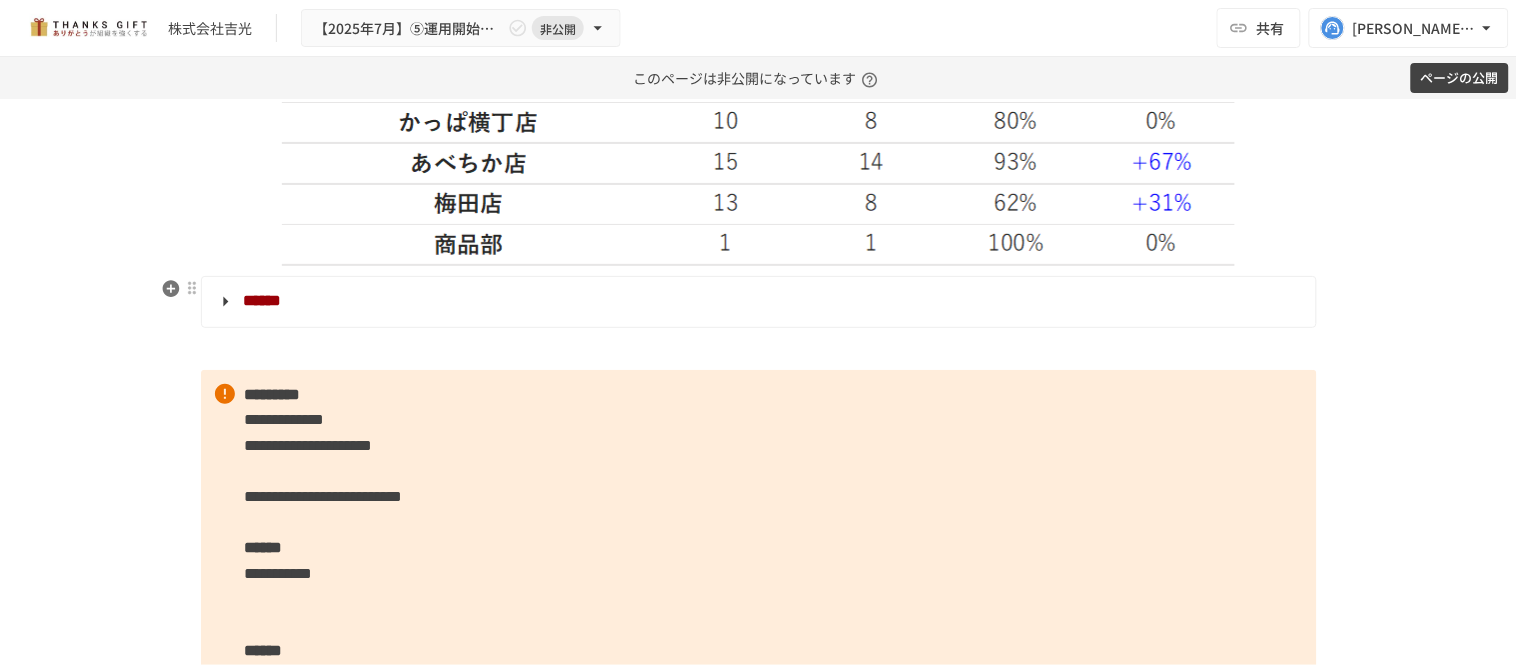 click on "******" at bounding box center [263, 301] 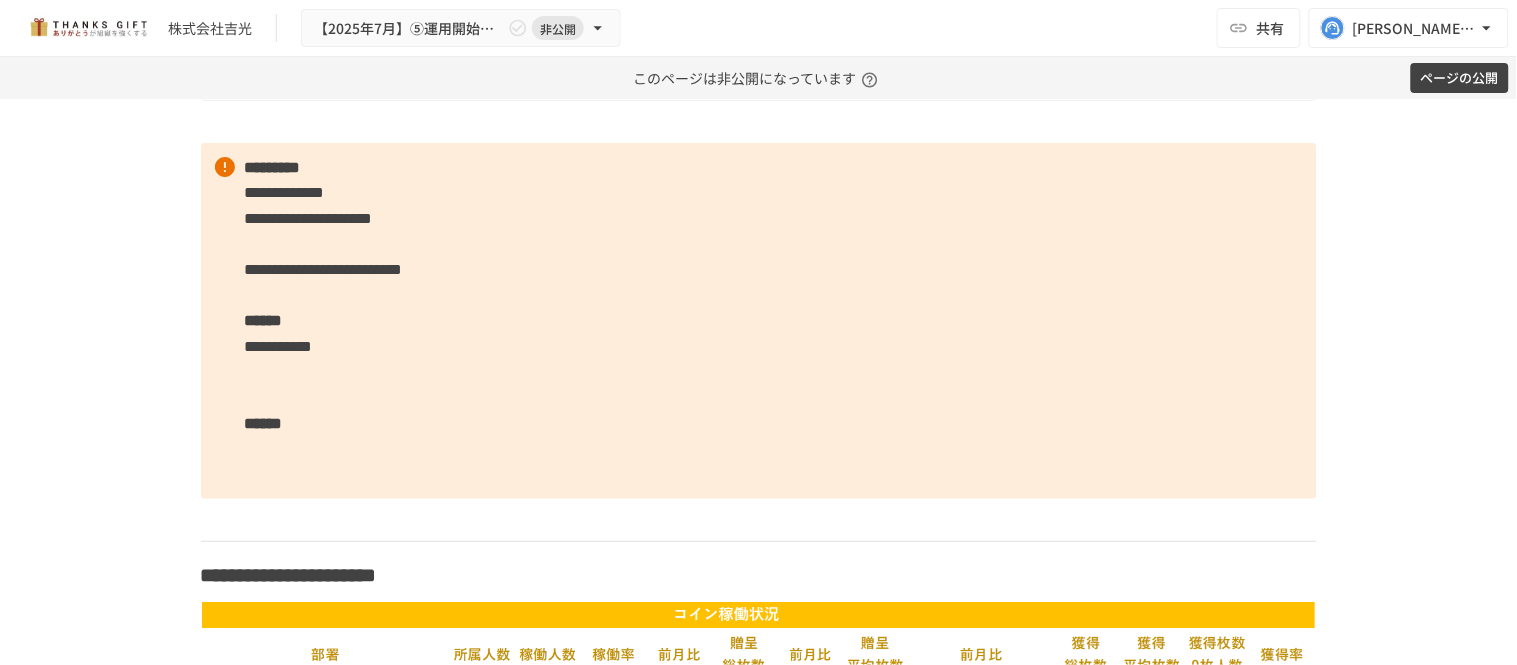 scroll, scrollTop: 9102, scrollLeft: 0, axis: vertical 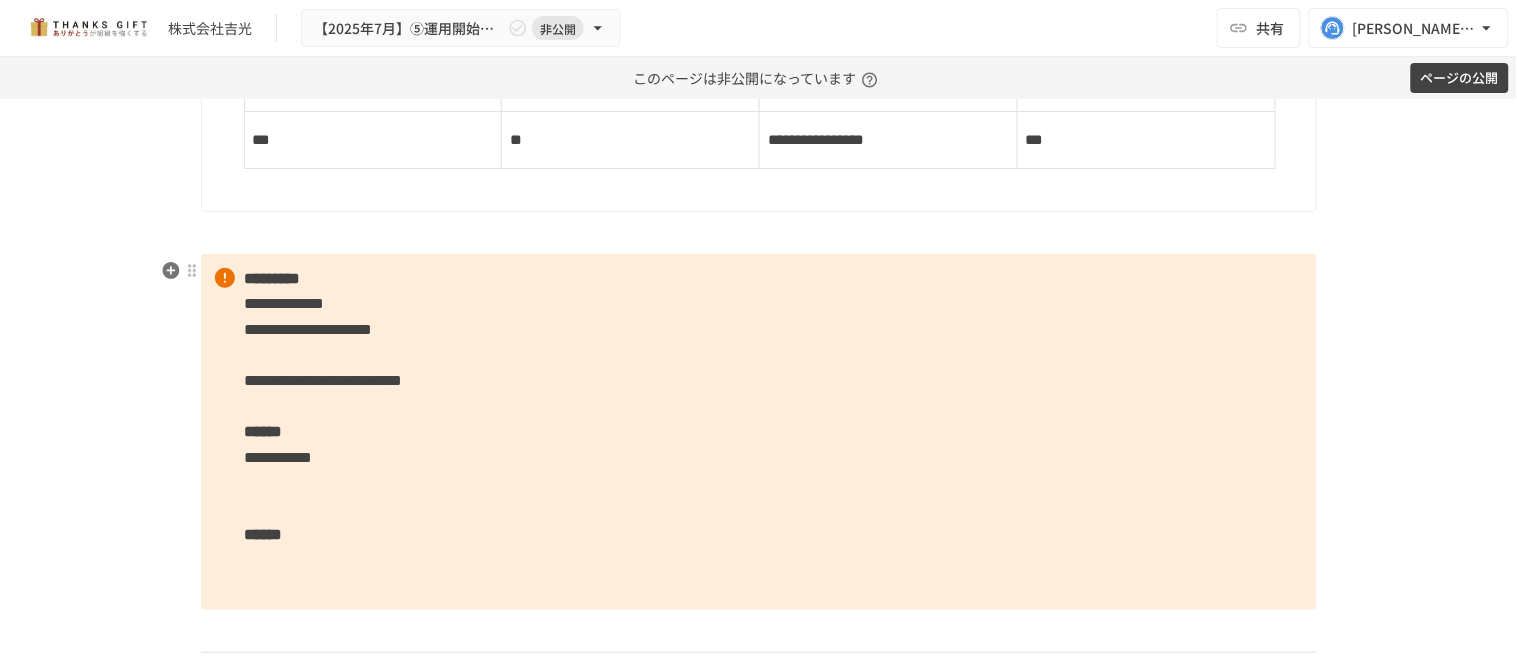 click on "**********" at bounding box center (759, 432) 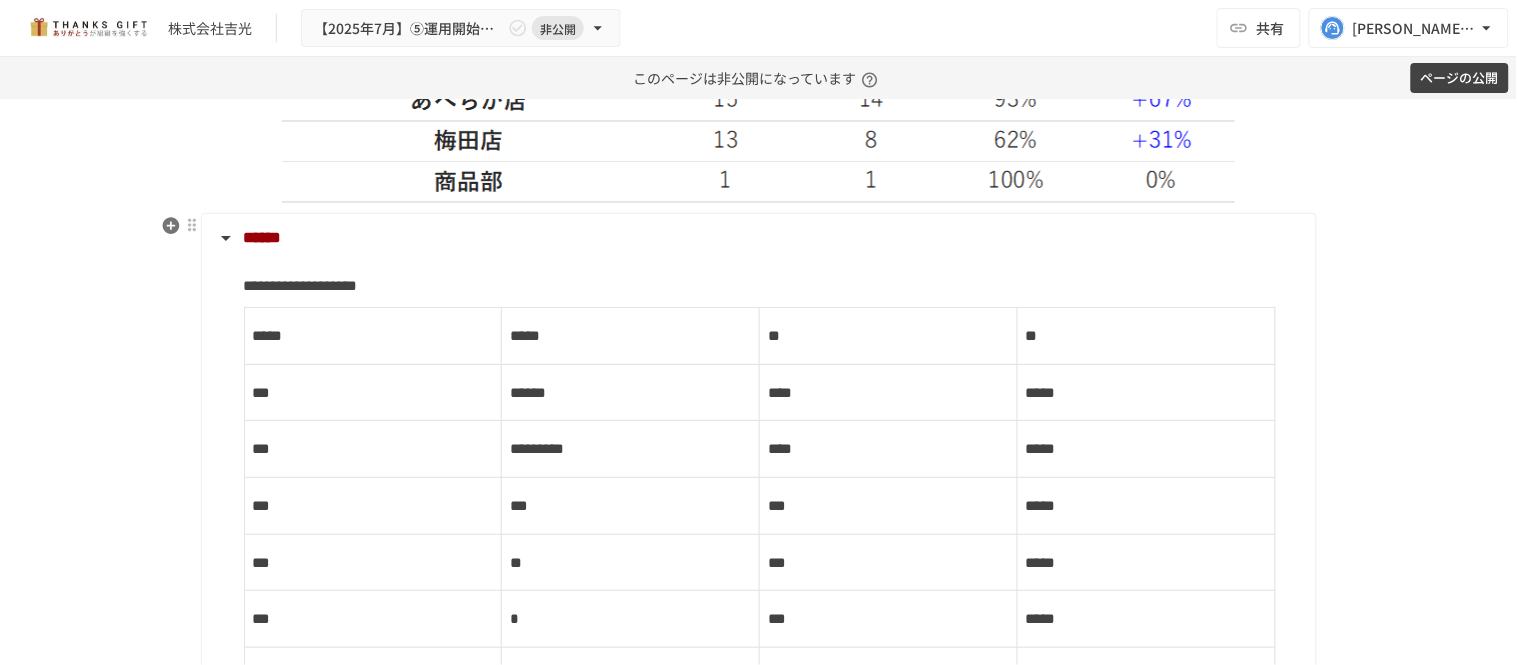 scroll, scrollTop: 4435, scrollLeft: 0, axis: vertical 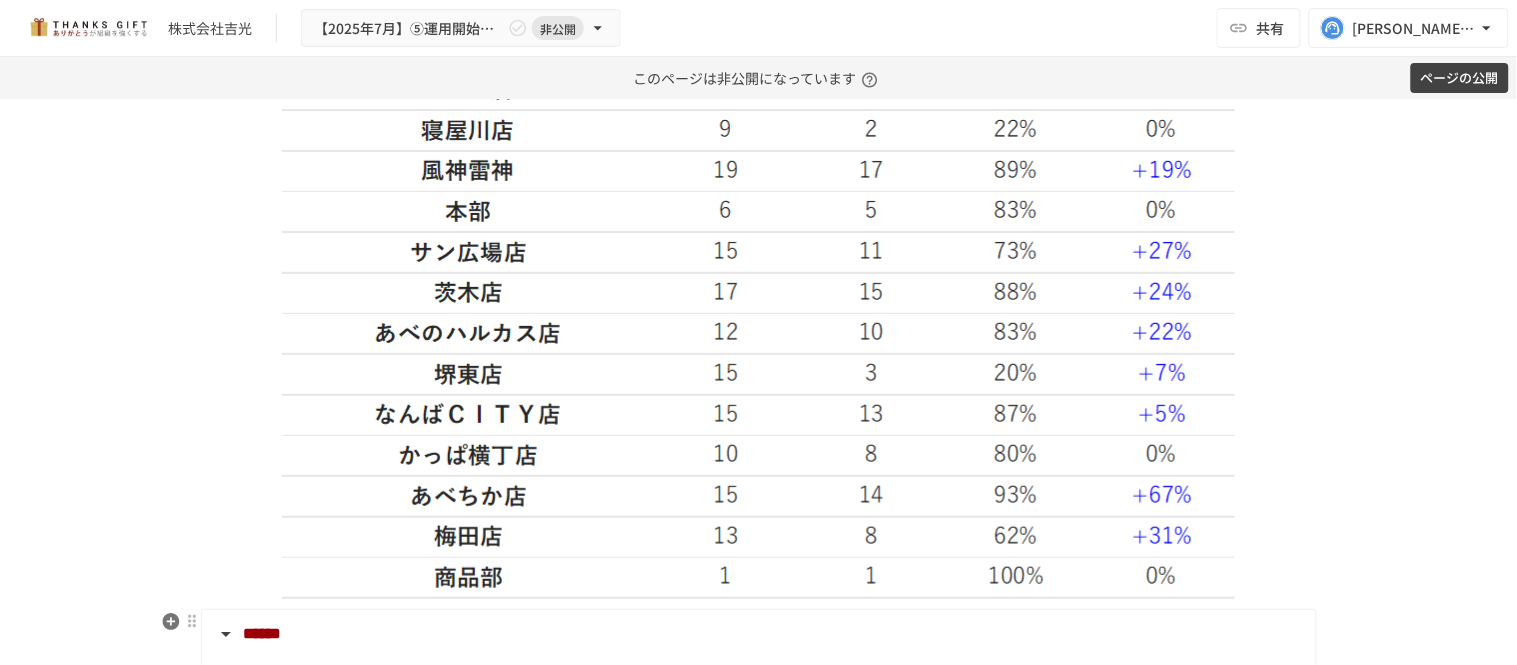 click on "******" at bounding box center (263, 634) 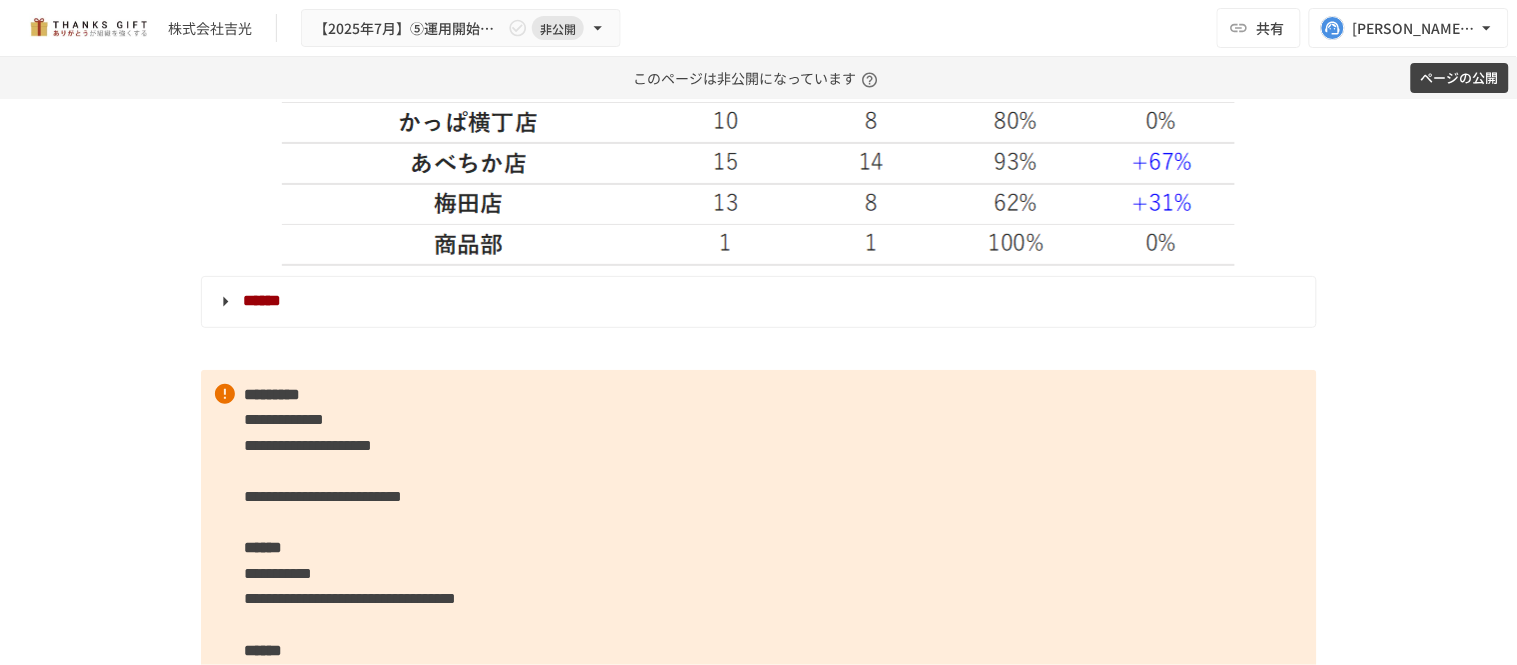 scroll, scrollTop: 4991, scrollLeft: 0, axis: vertical 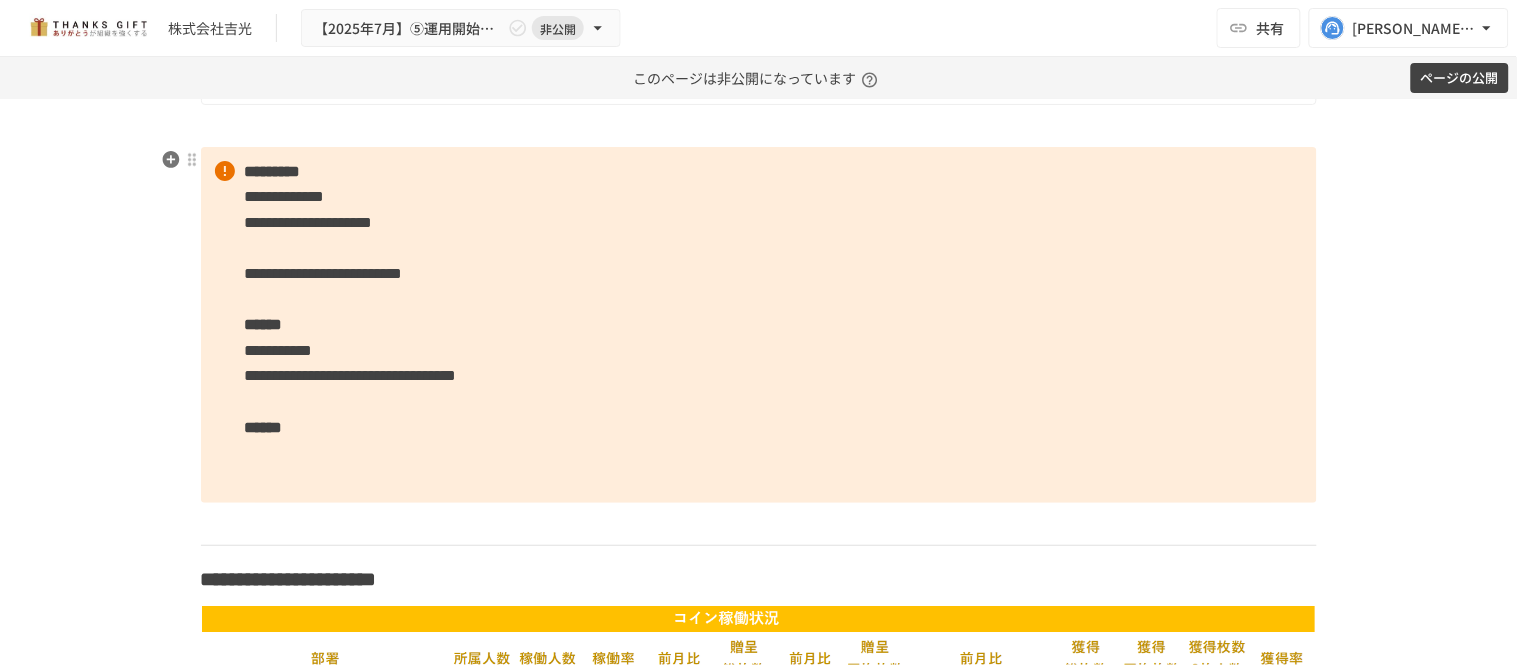 click on "**********" at bounding box center (759, 325) 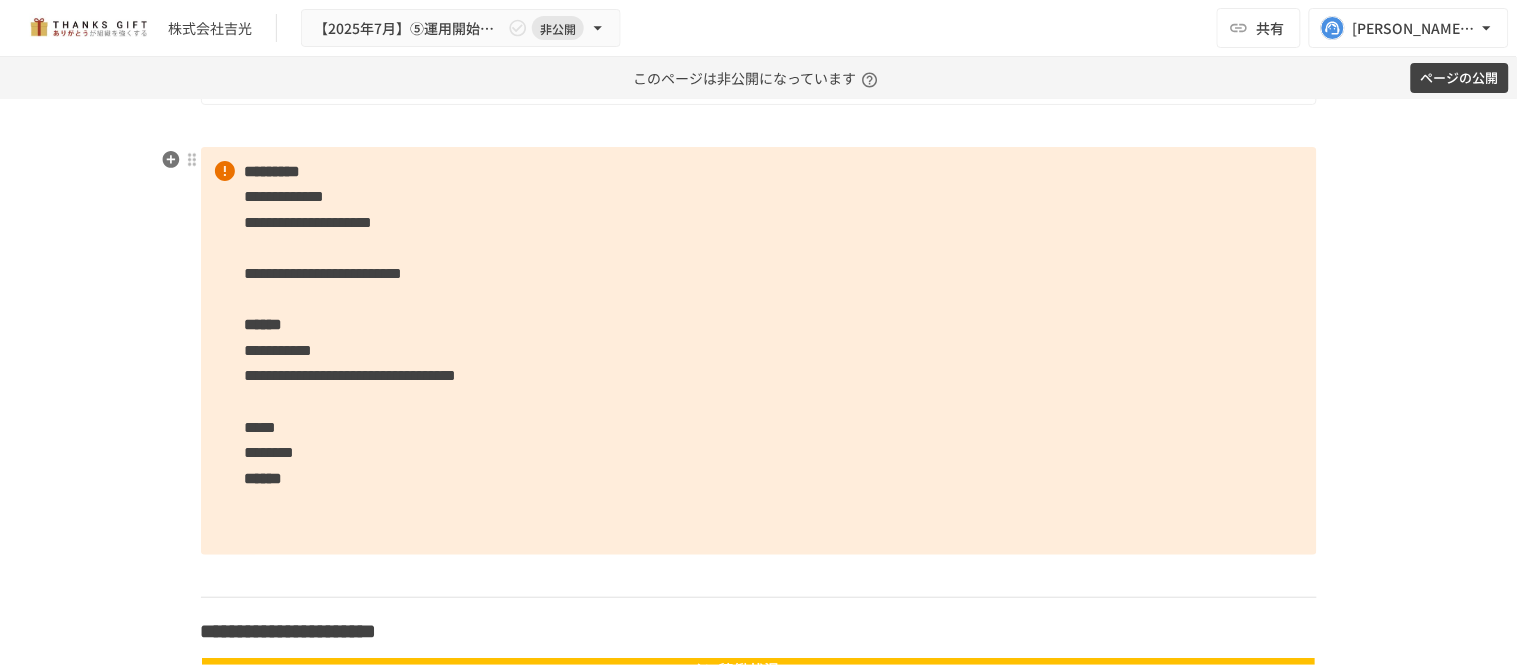 click on "**********" at bounding box center [759, 351] 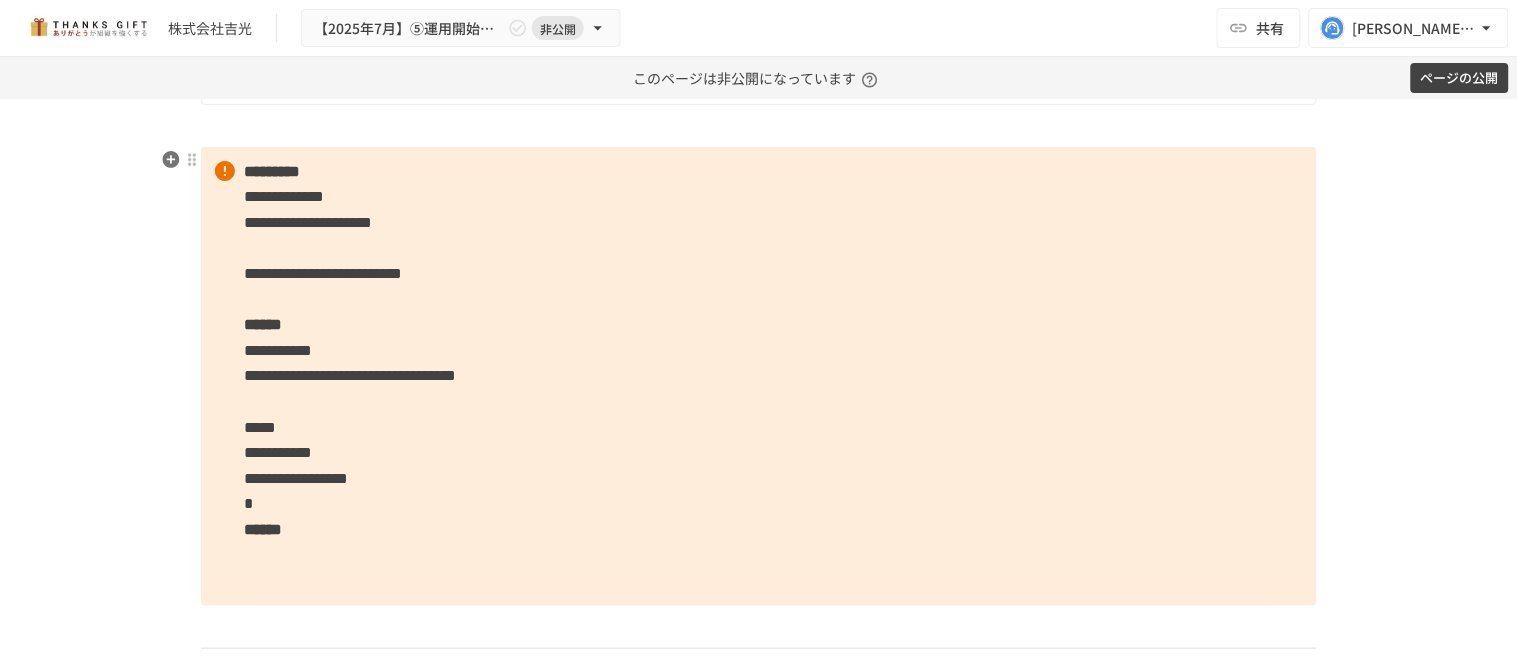 click on "**********" at bounding box center (759, 376) 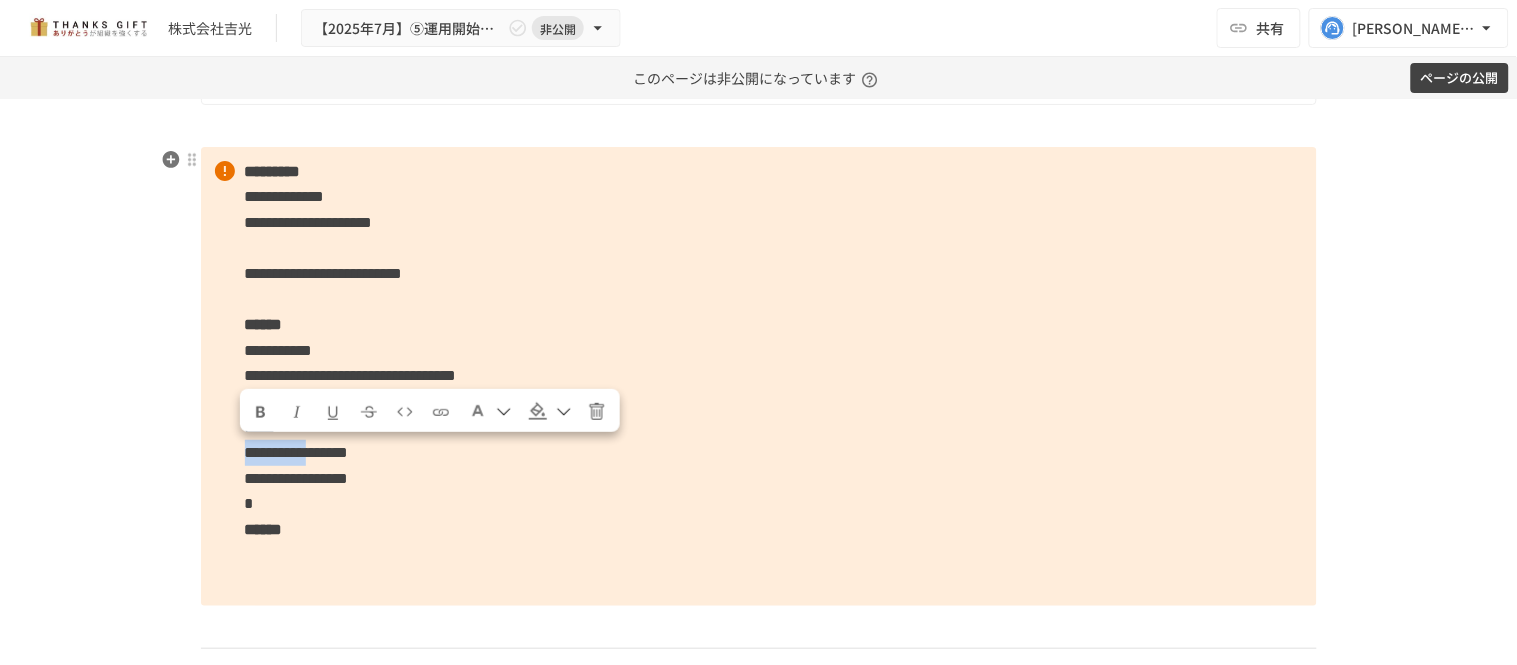drag, startPoint x: 381, startPoint y: 454, endPoint x: 196, endPoint y: 458, distance: 185.04324 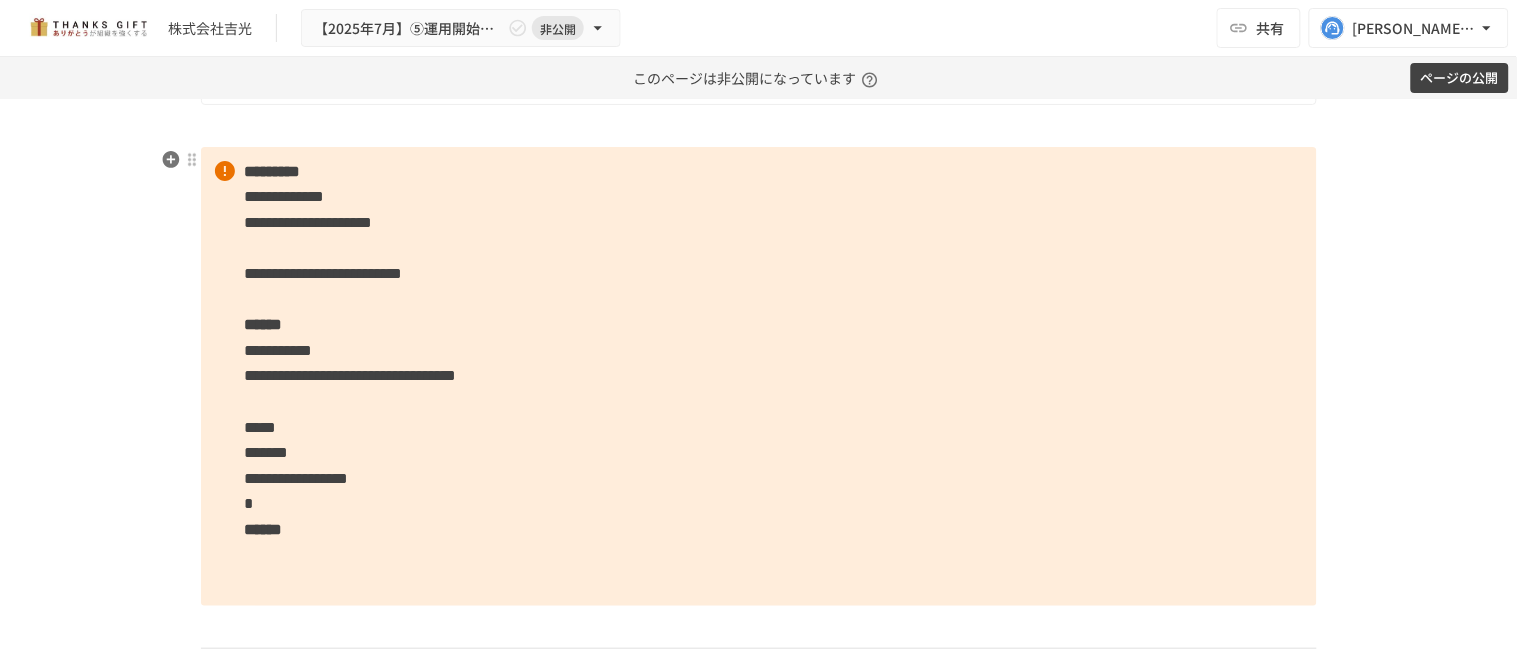 click on "**********" at bounding box center [759, 376] 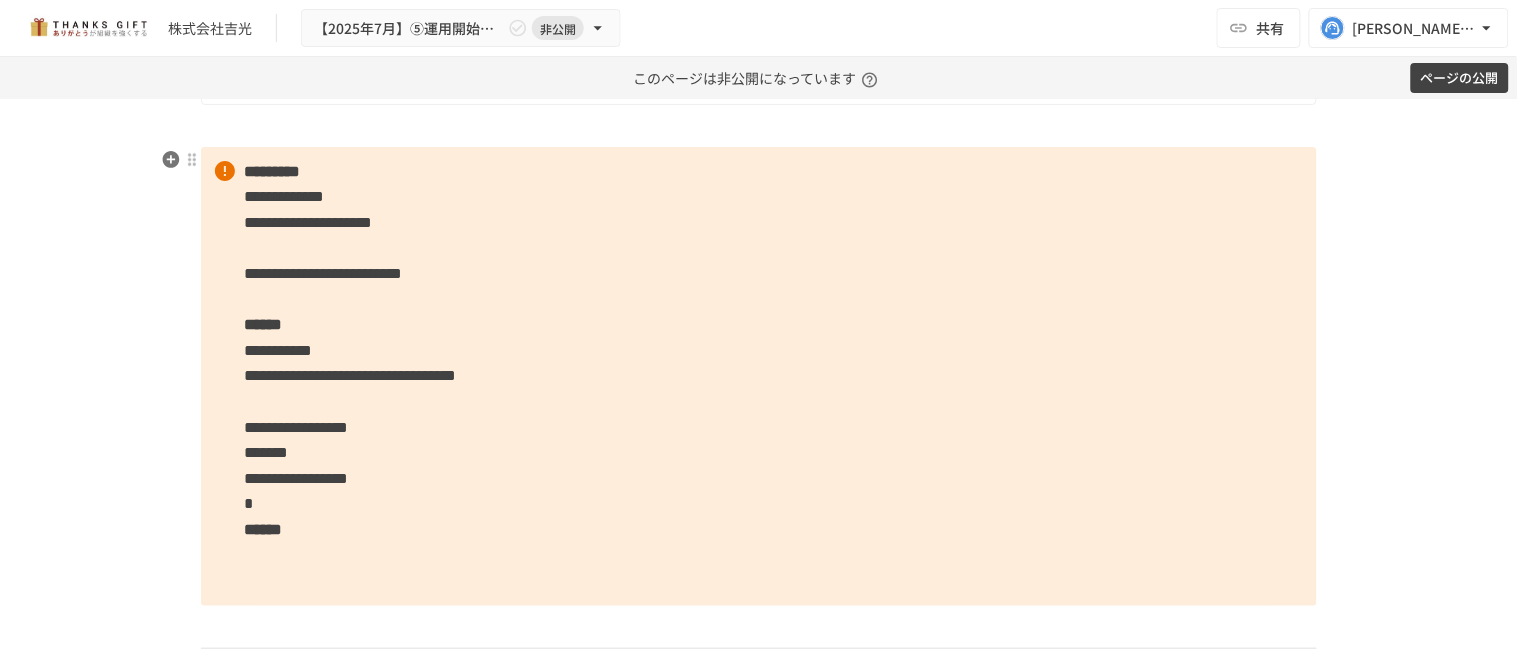 click on "*******" at bounding box center (267, 452) 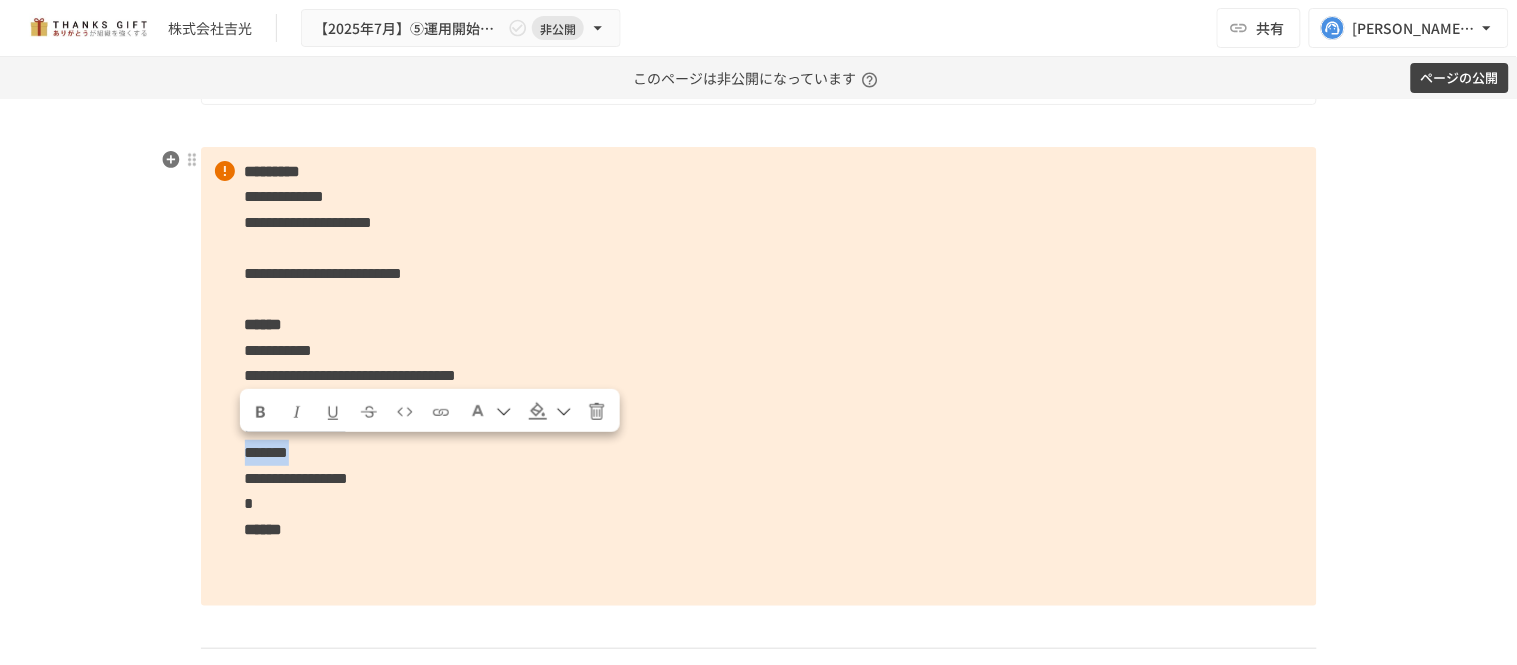 drag, startPoint x: 352, startPoint y: 458, endPoint x: 243, endPoint y: 448, distance: 109.457756 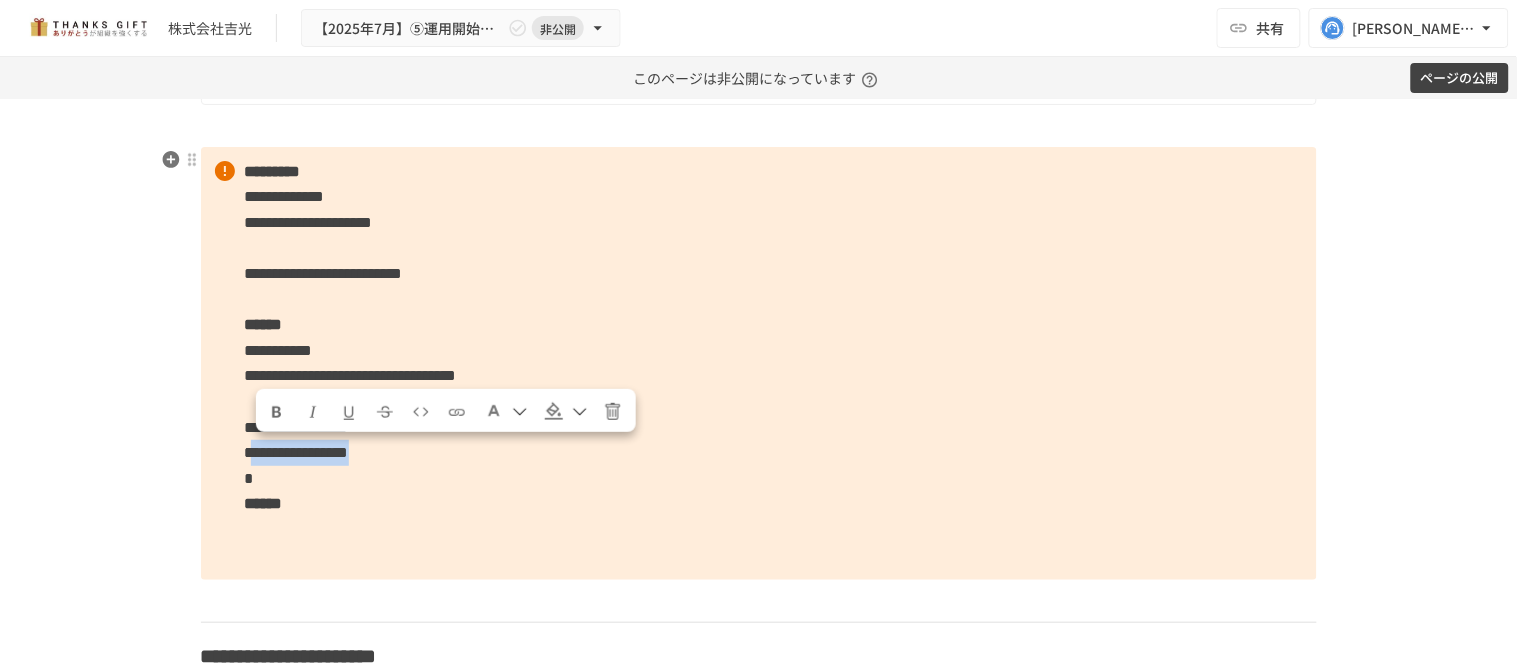 drag, startPoint x: 414, startPoint y: 447, endPoint x: 253, endPoint y: 465, distance: 162.00308 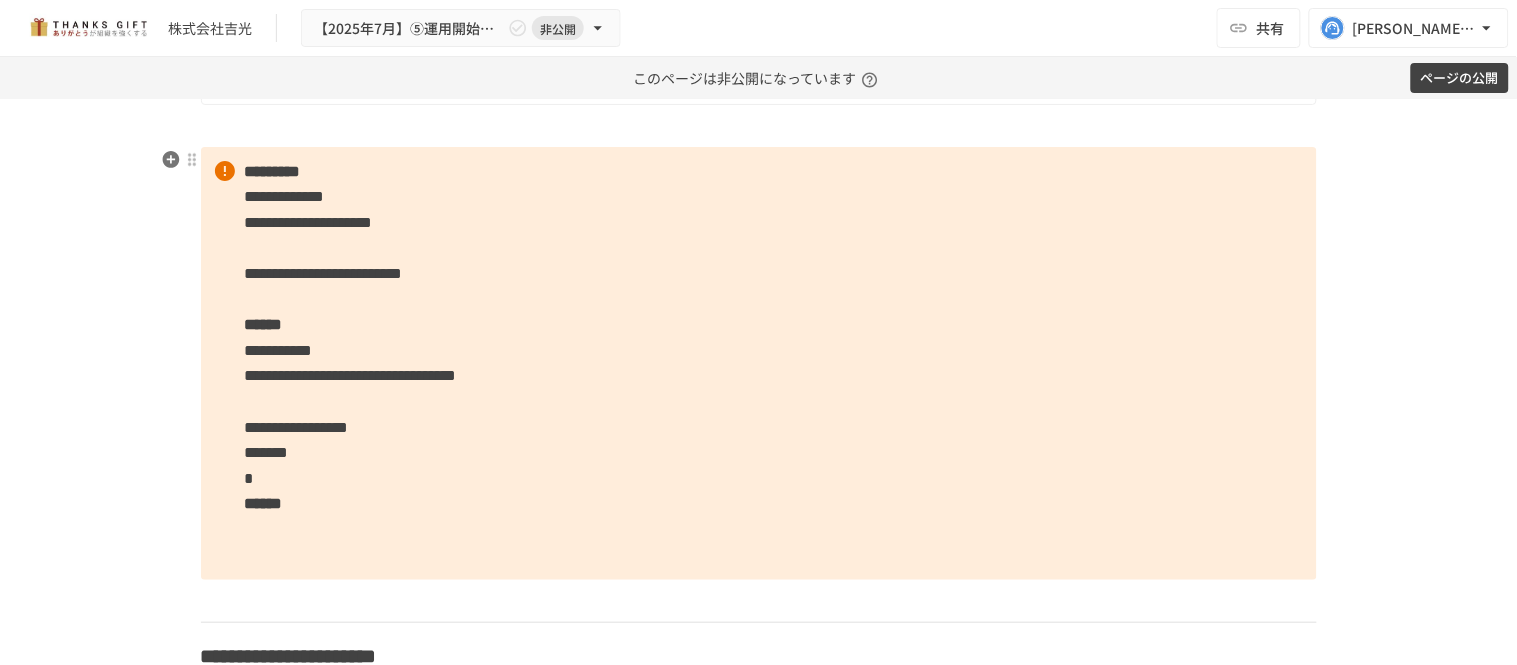 click on "**********" at bounding box center [759, 364] 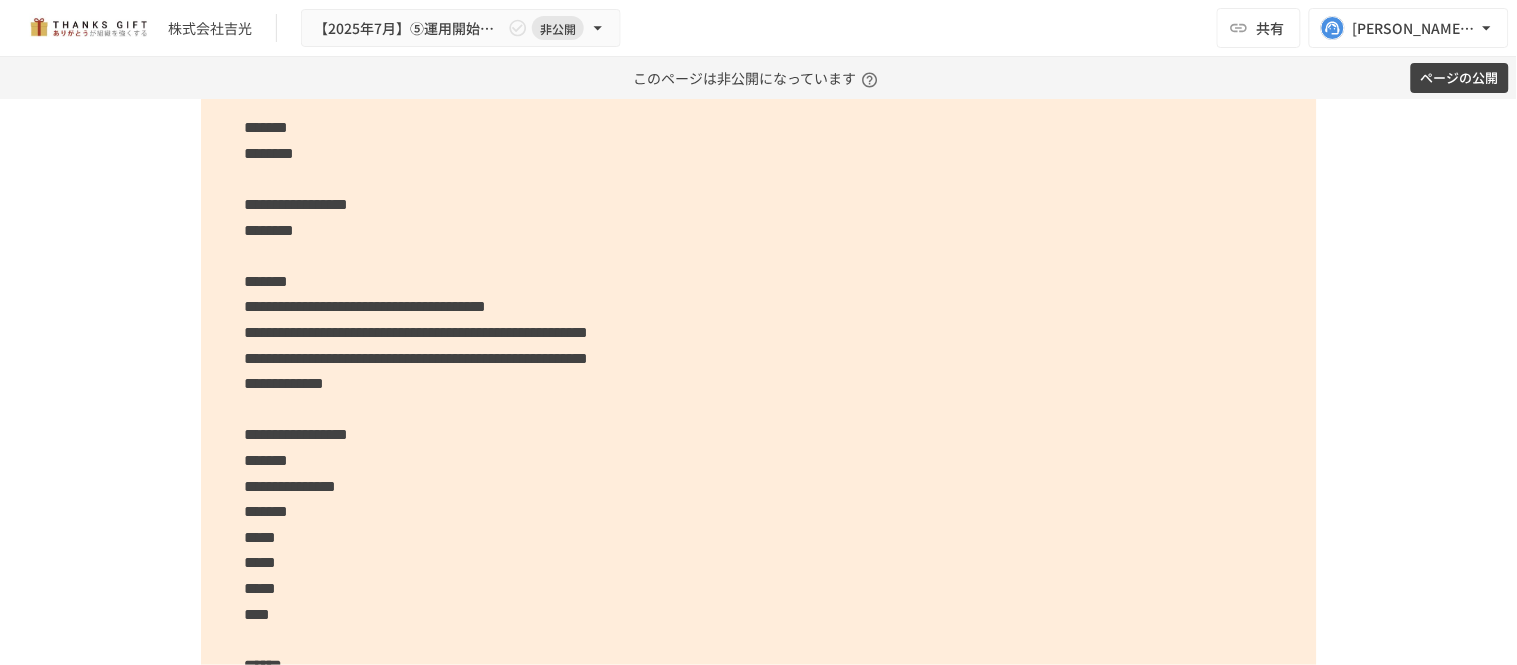 scroll, scrollTop: 7768, scrollLeft: 0, axis: vertical 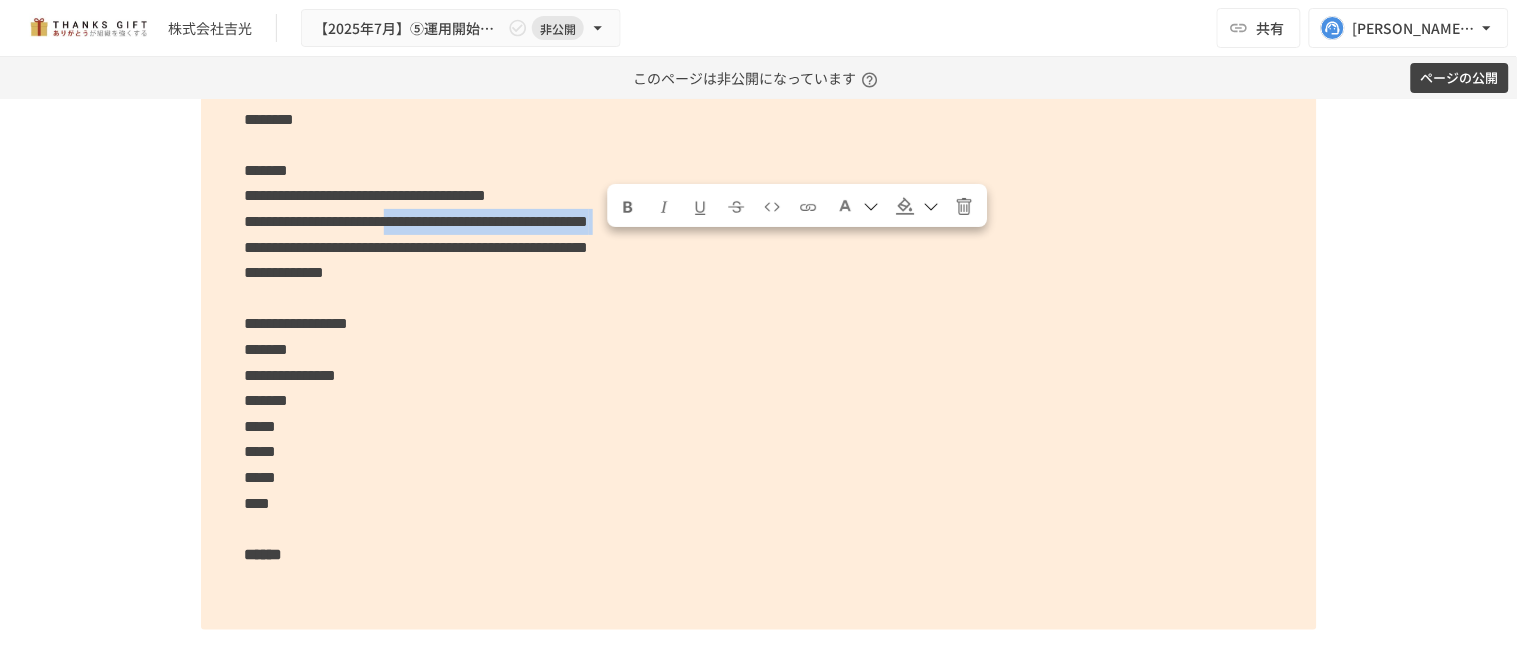 drag, startPoint x: 235, startPoint y: 261, endPoint x: 605, endPoint y: 253, distance: 370.0865 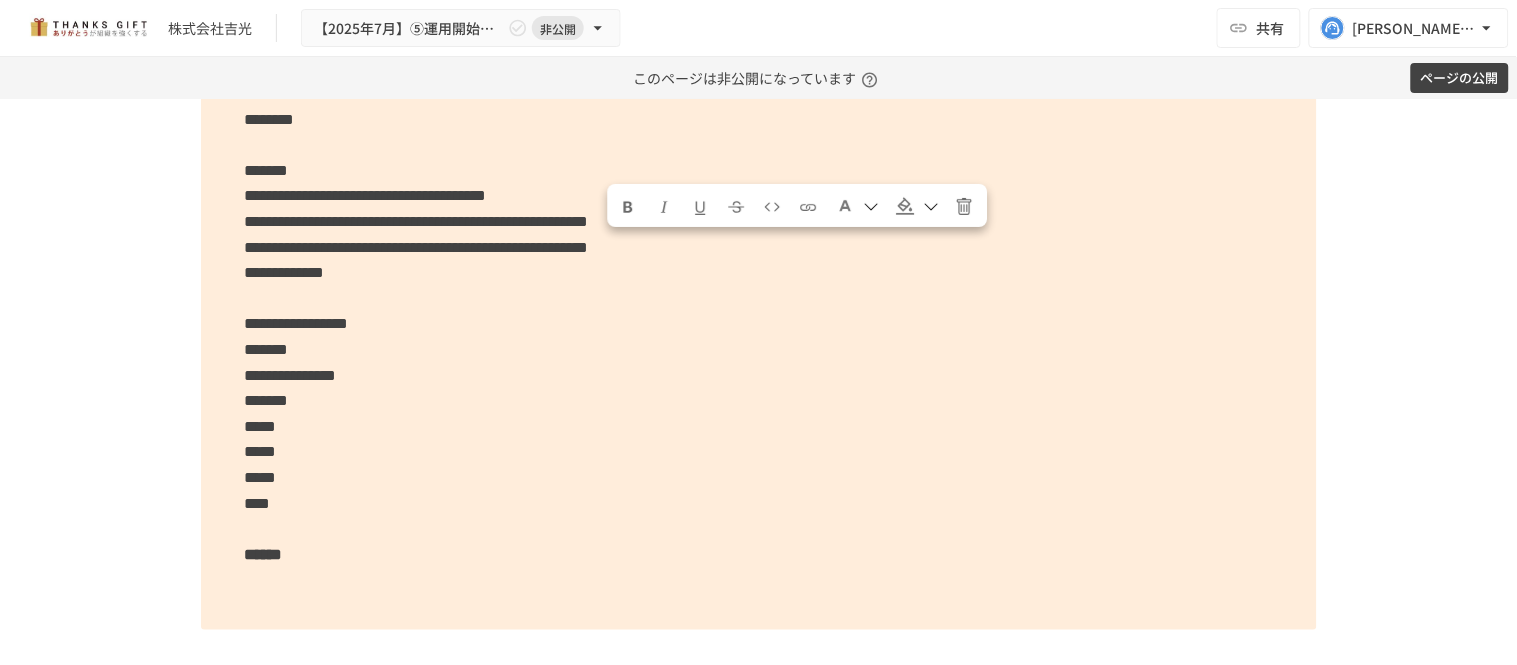 click on "**********" at bounding box center (417, 247) 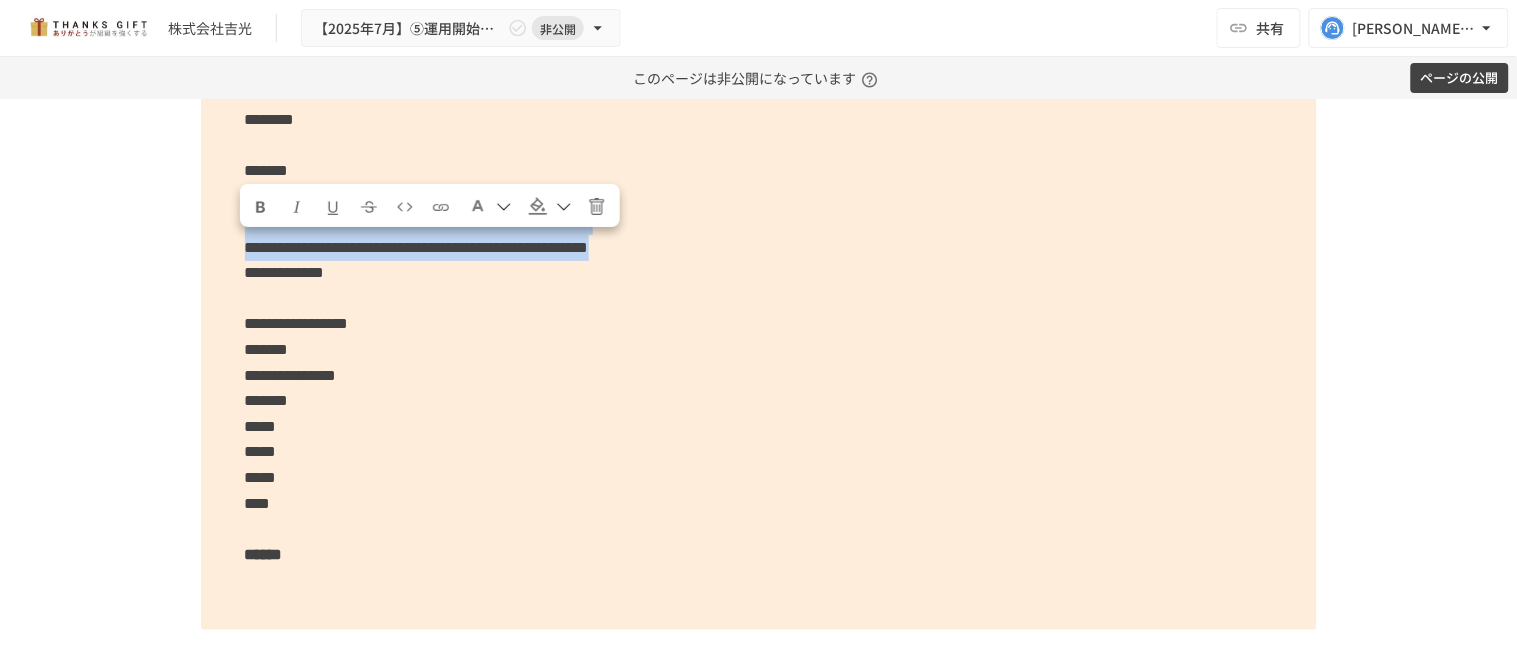 drag, startPoint x: 234, startPoint y: 245, endPoint x: 1175, endPoint y: 267, distance: 941.25714 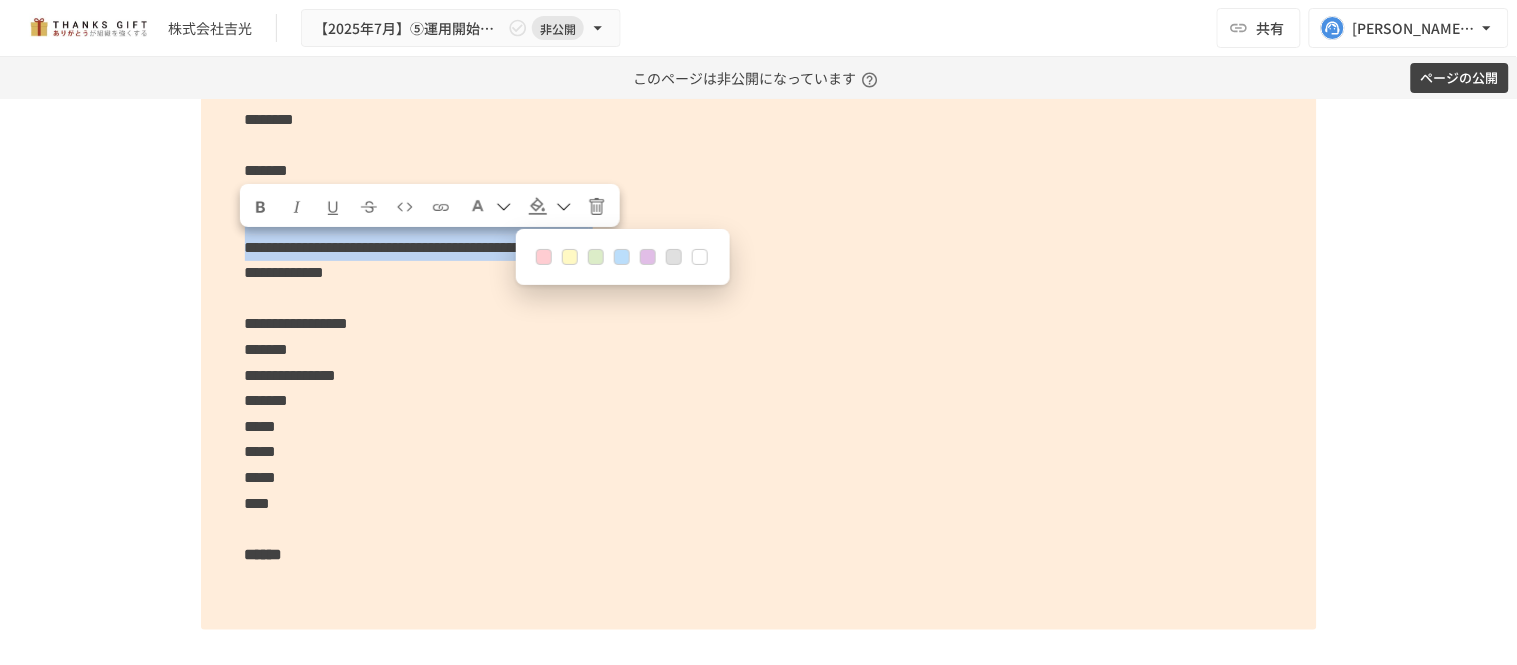 click at bounding box center (621, 257) 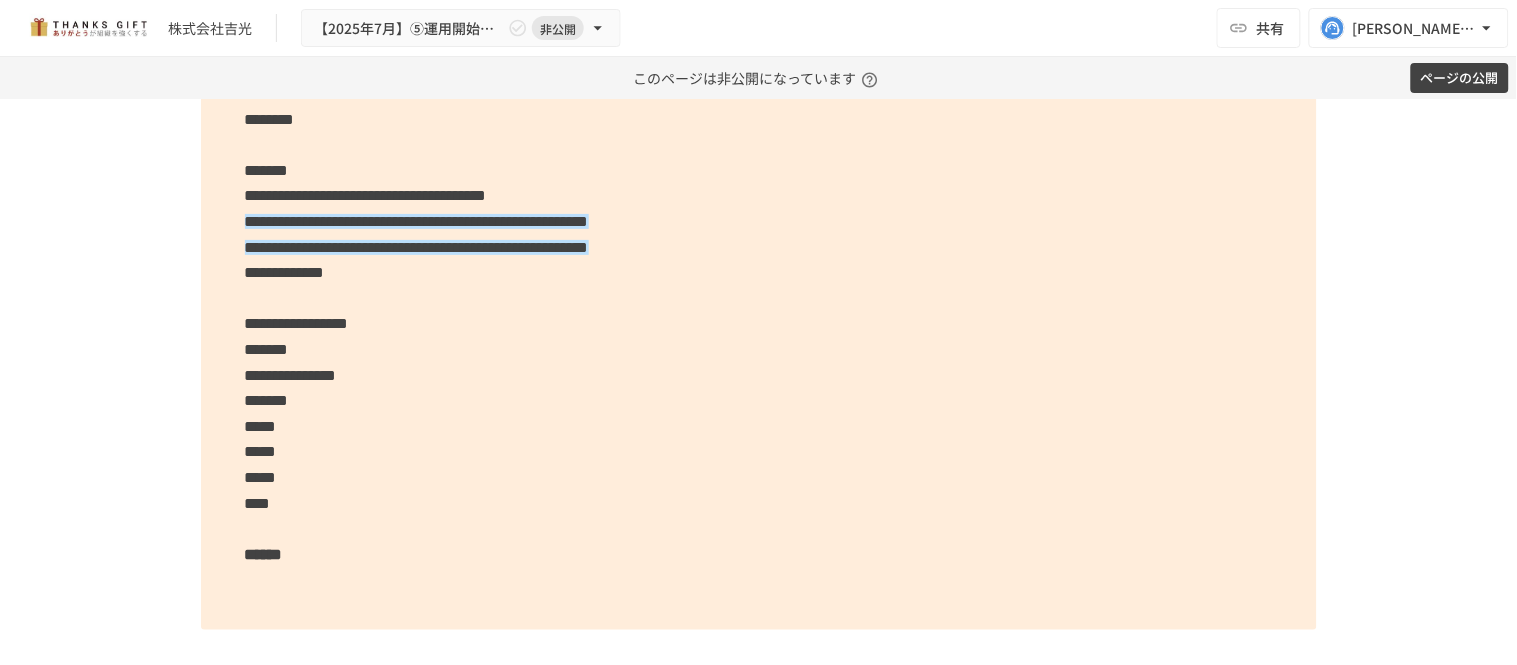 click on "**********" at bounding box center (759, 29) 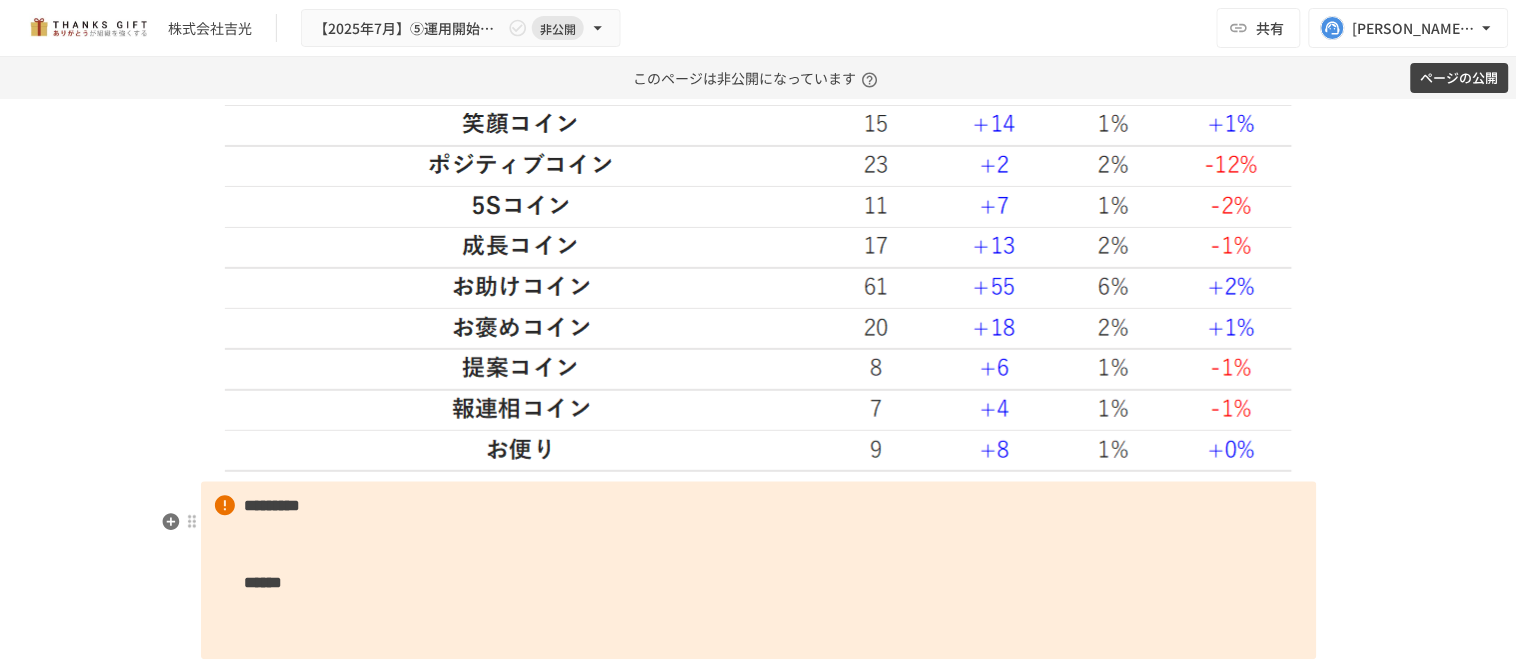 scroll, scrollTop: 8768, scrollLeft: 0, axis: vertical 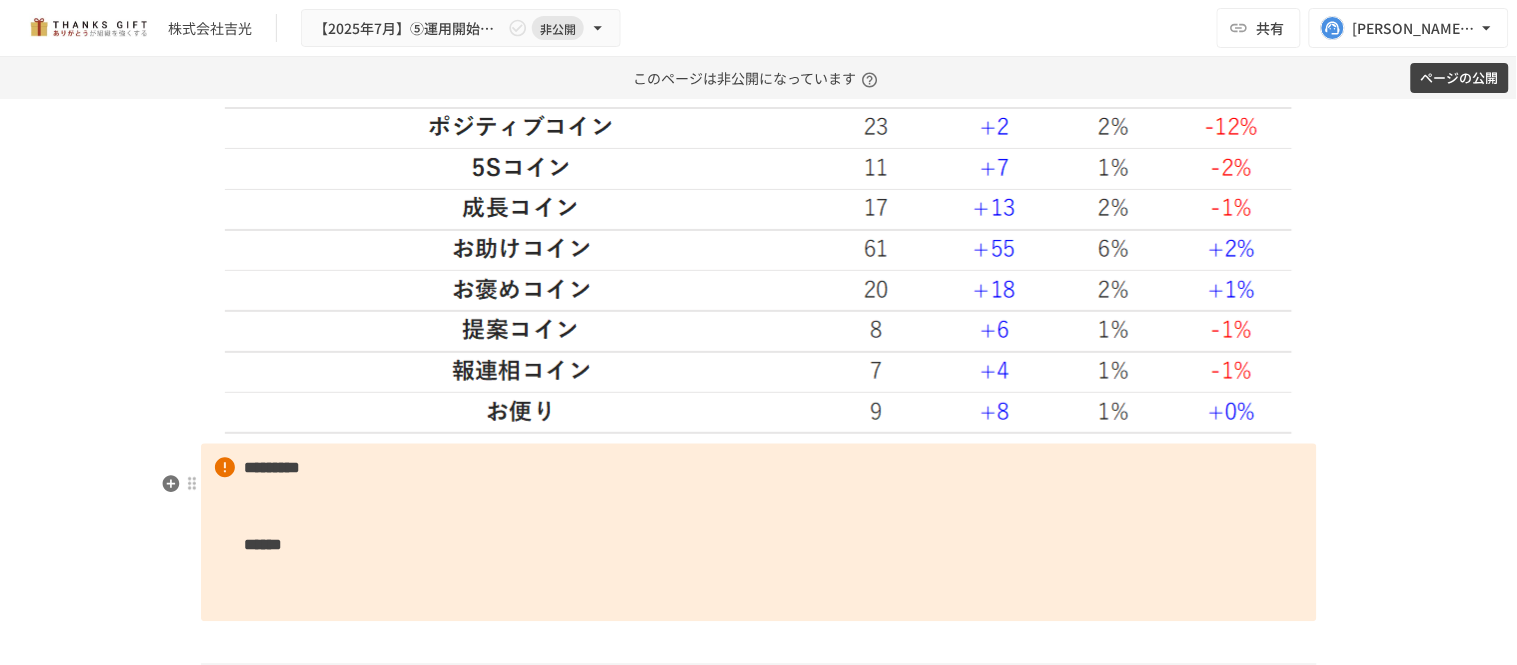 click on "********* ******" at bounding box center [759, 533] 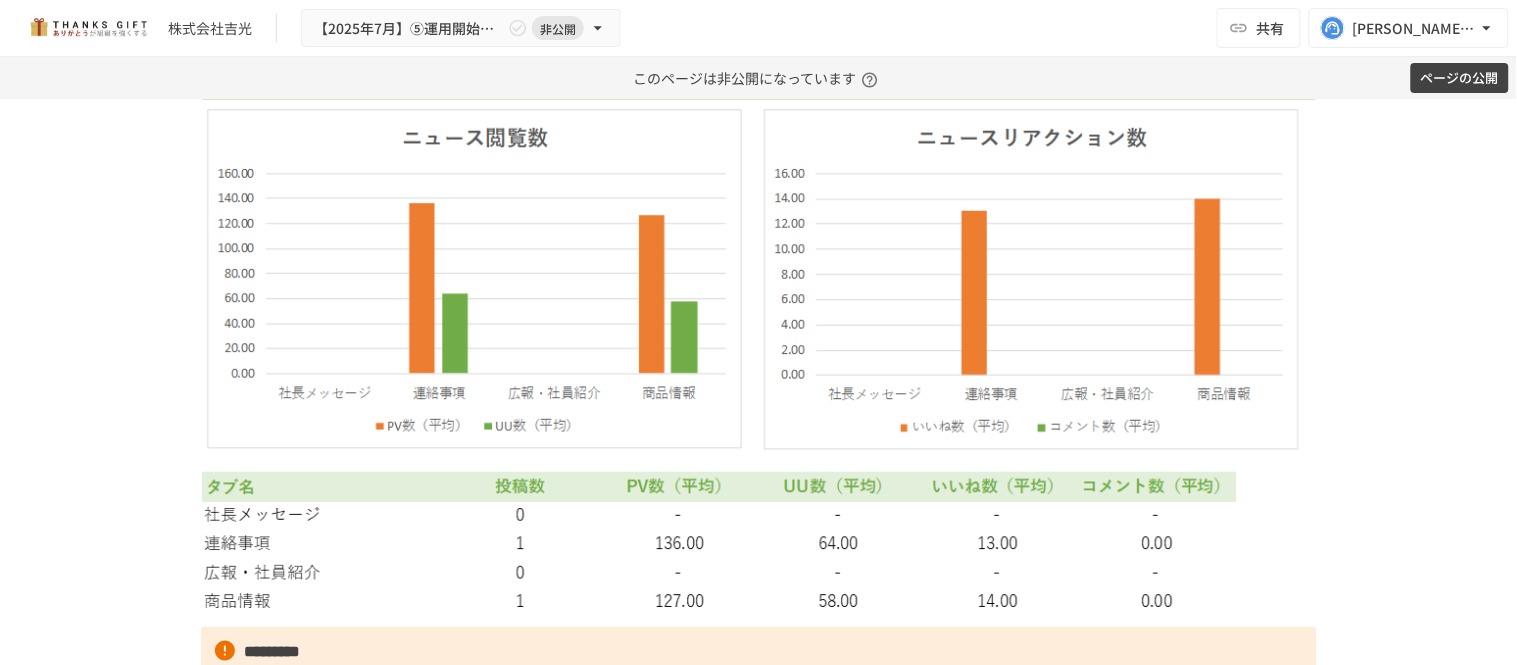 scroll, scrollTop: 10102, scrollLeft: 0, axis: vertical 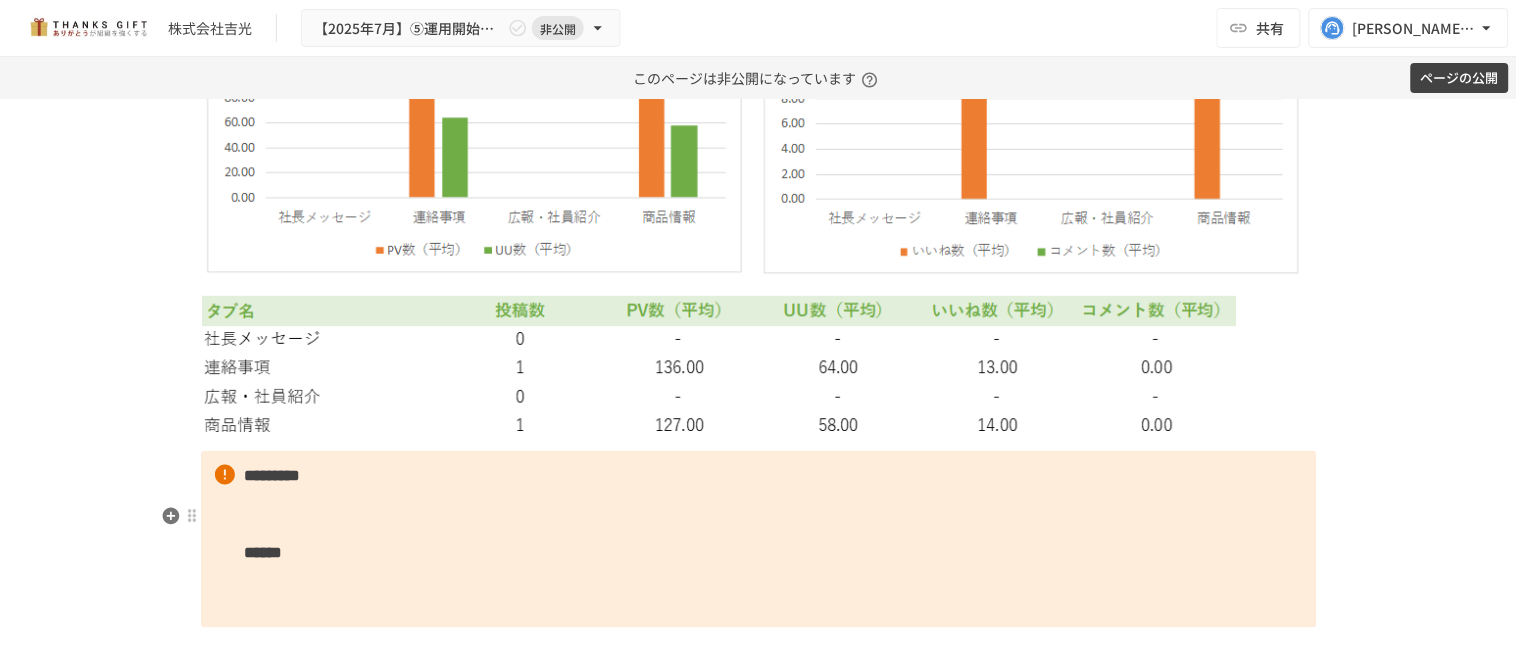 click on "********* ******" at bounding box center (759, 540) 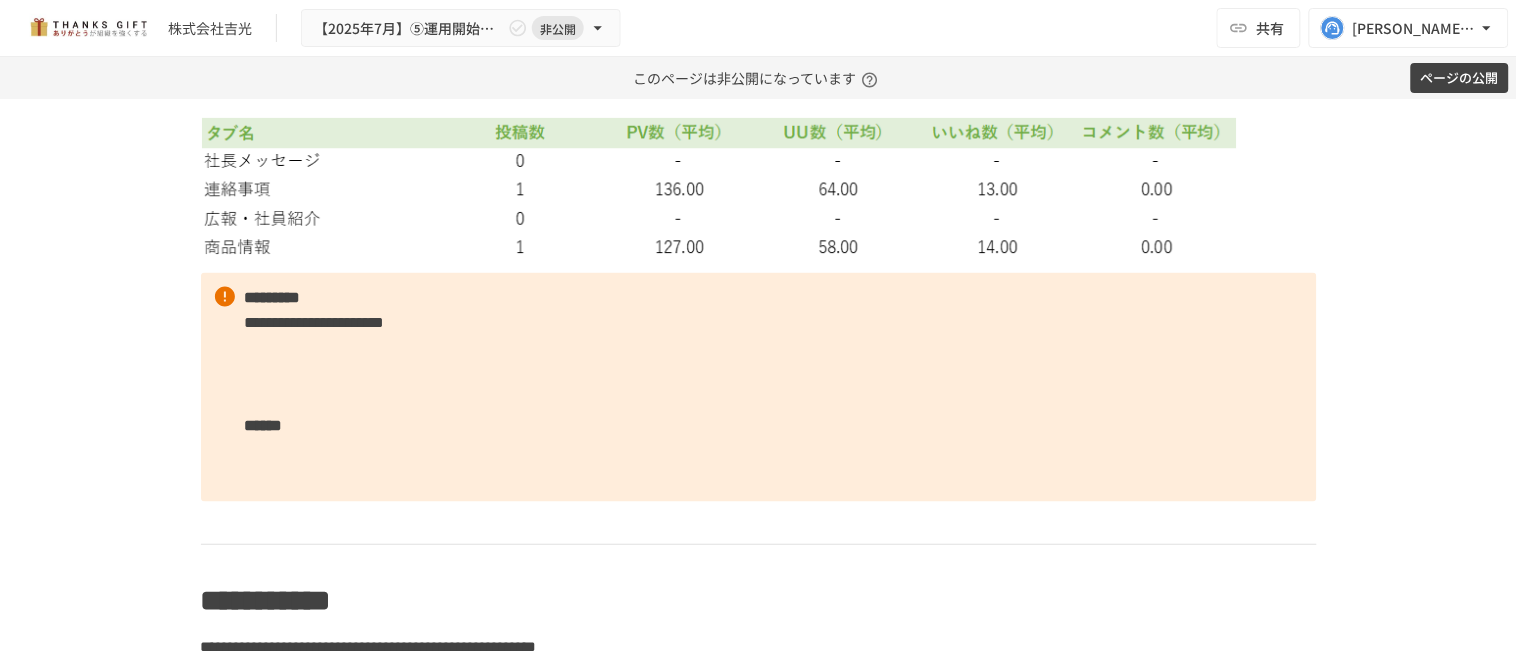 scroll, scrollTop: 10435, scrollLeft: 0, axis: vertical 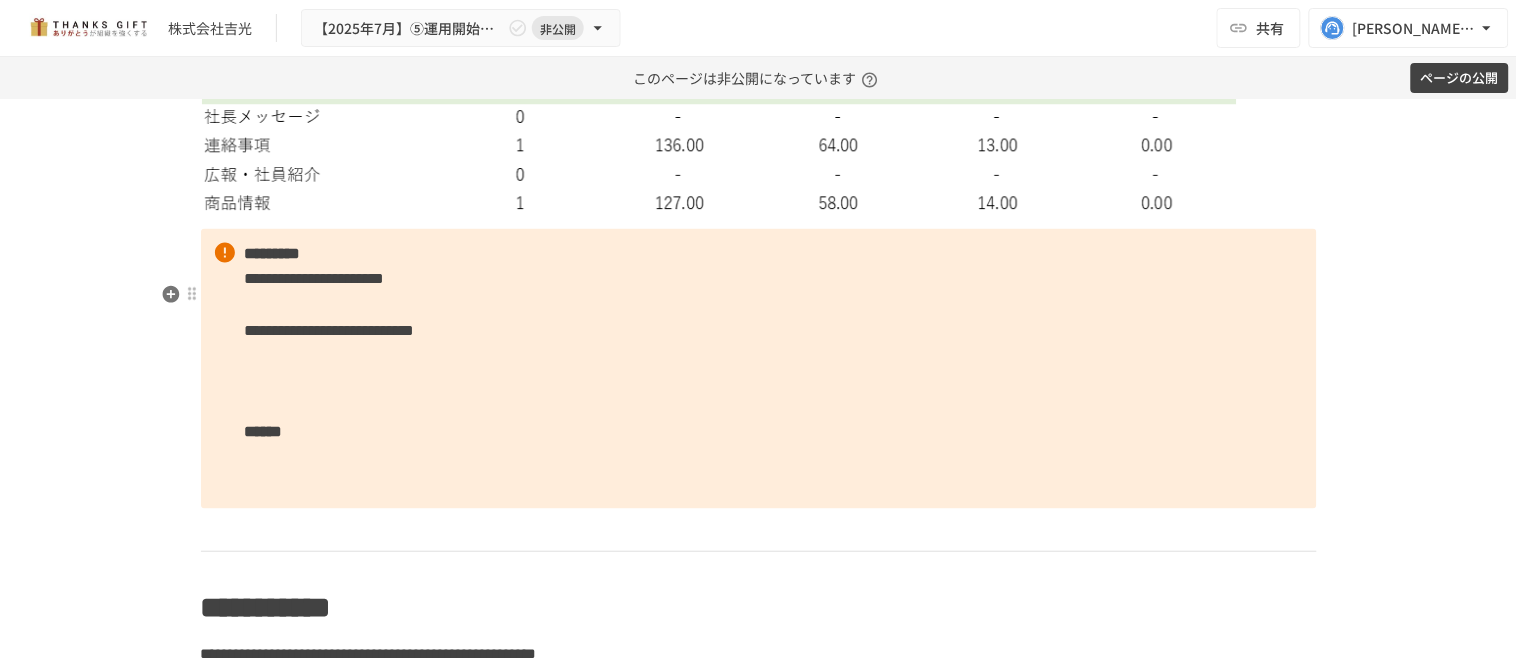 click on "**********" at bounding box center [759, 369] 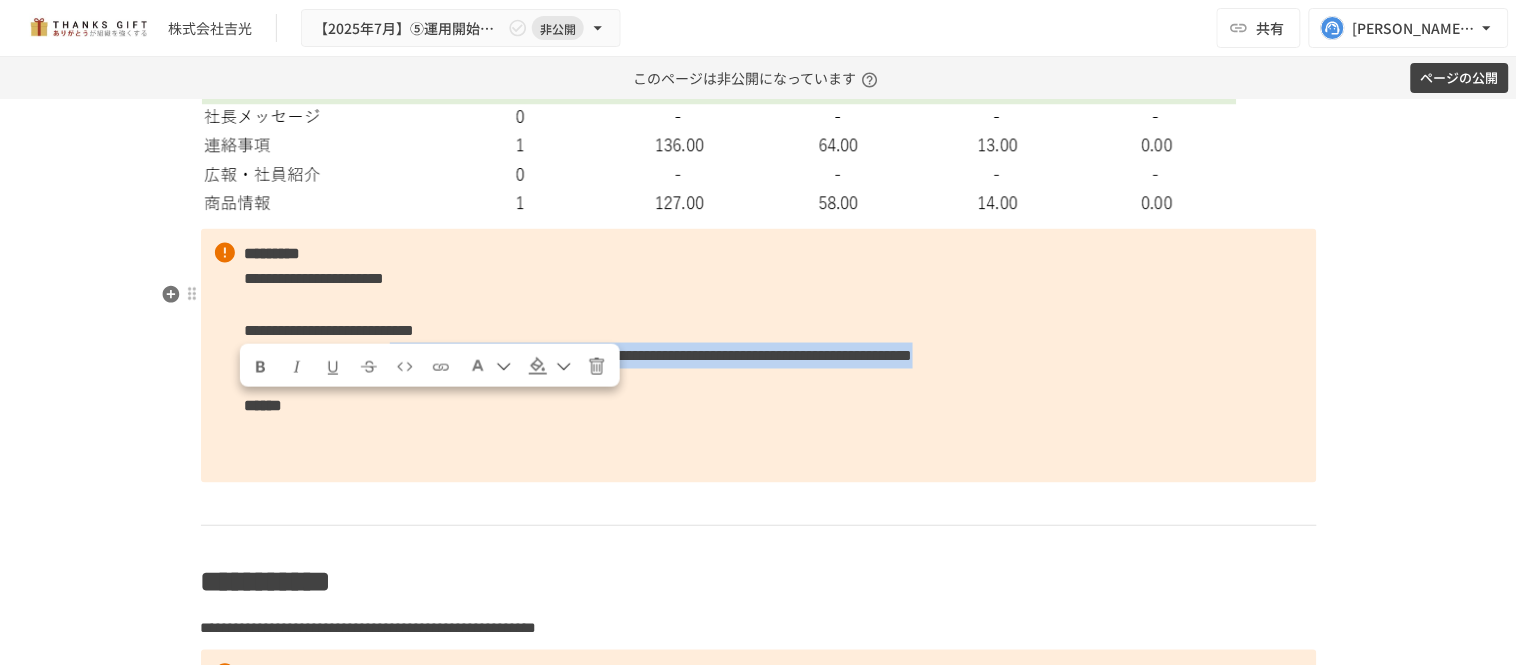 drag, startPoint x: 690, startPoint y: 414, endPoint x: 977, endPoint y: 414, distance: 287 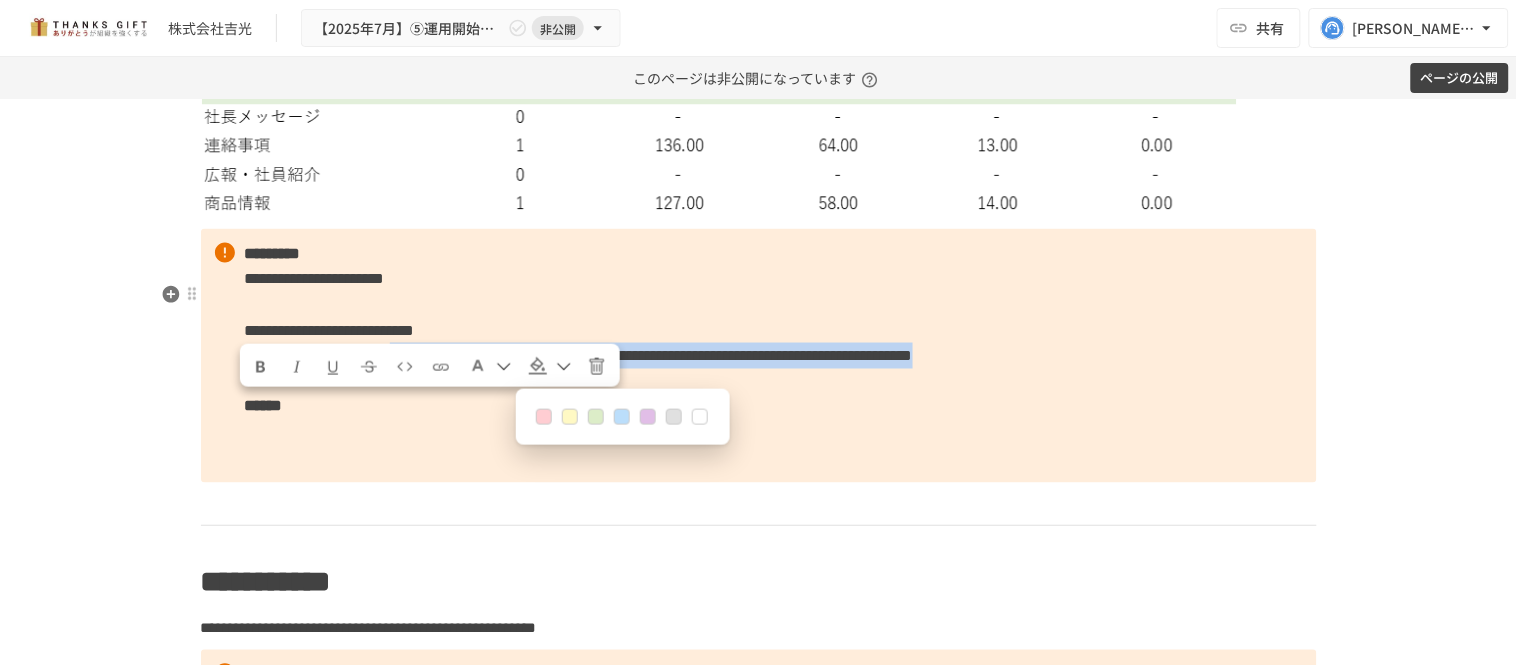 click at bounding box center (621, 417) 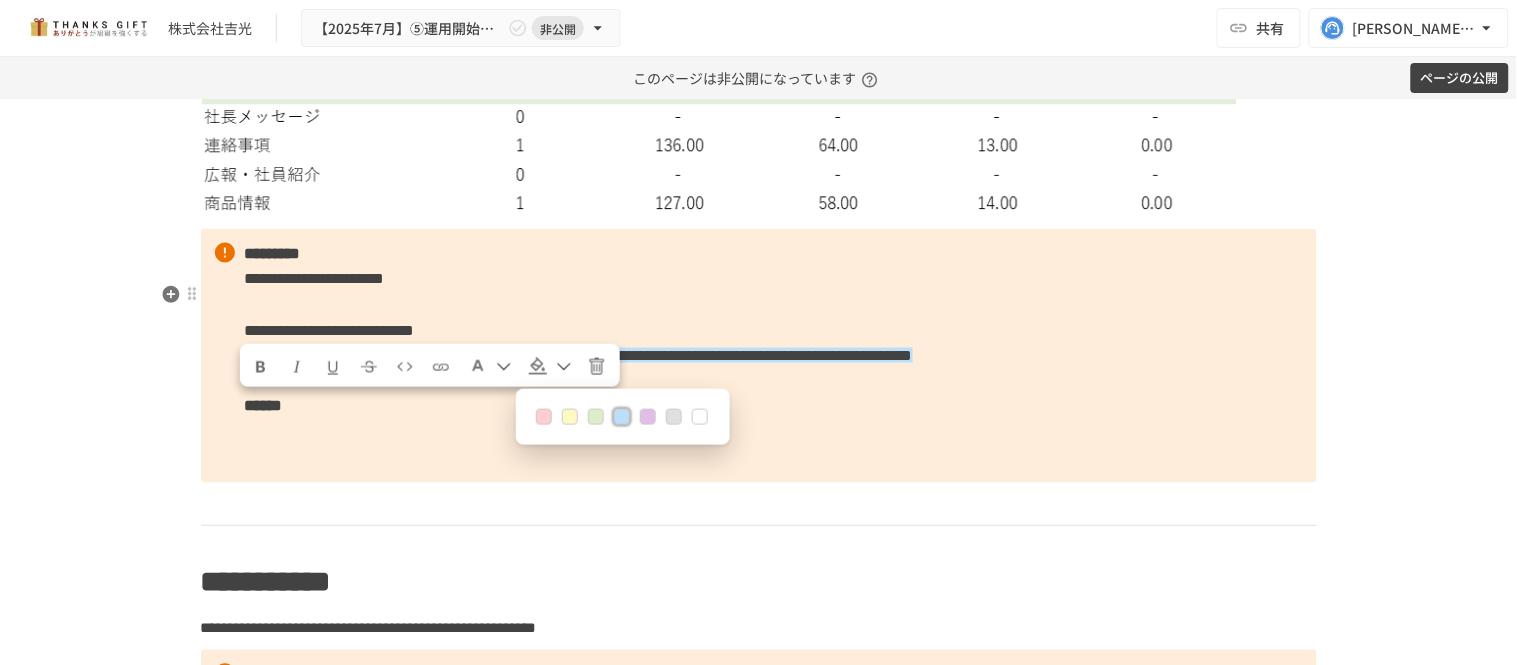 click on "**********" at bounding box center (759, 356) 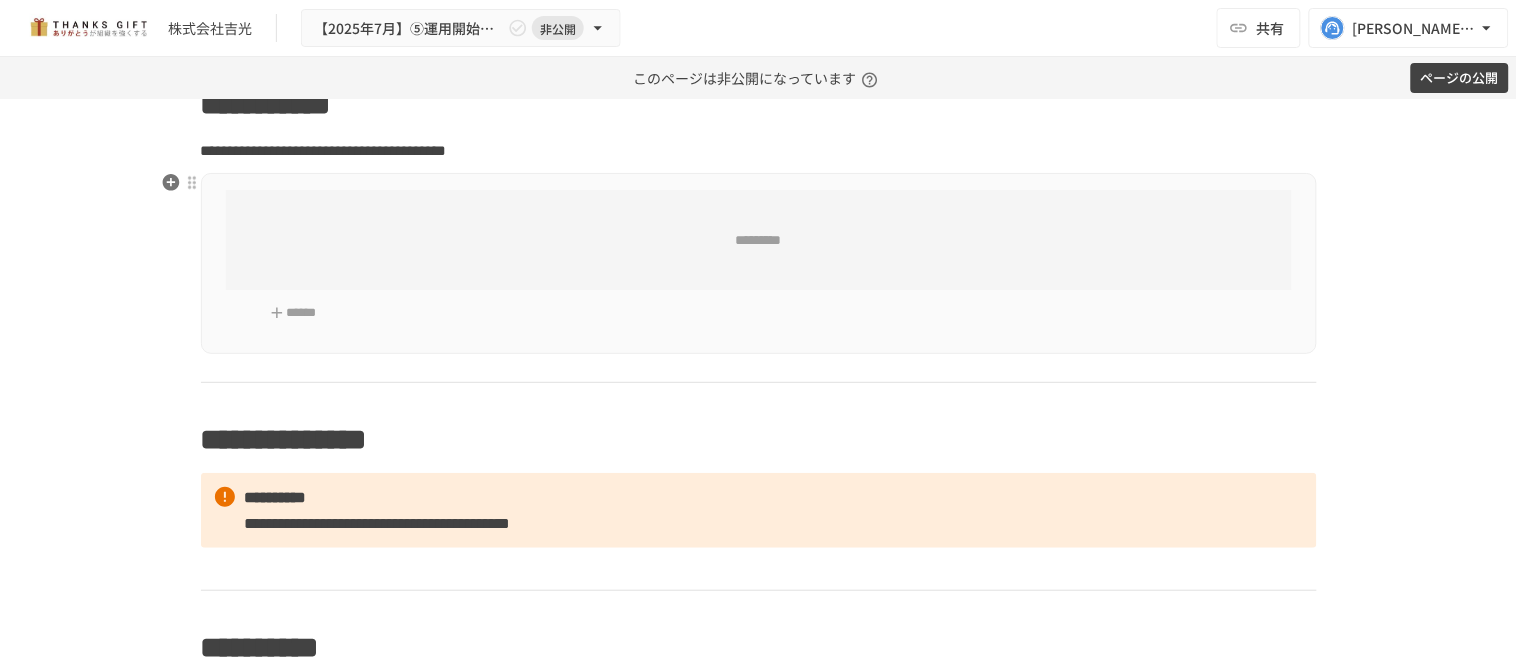 scroll, scrollTop: 11213, scrollLeft: 0, axis: vertical 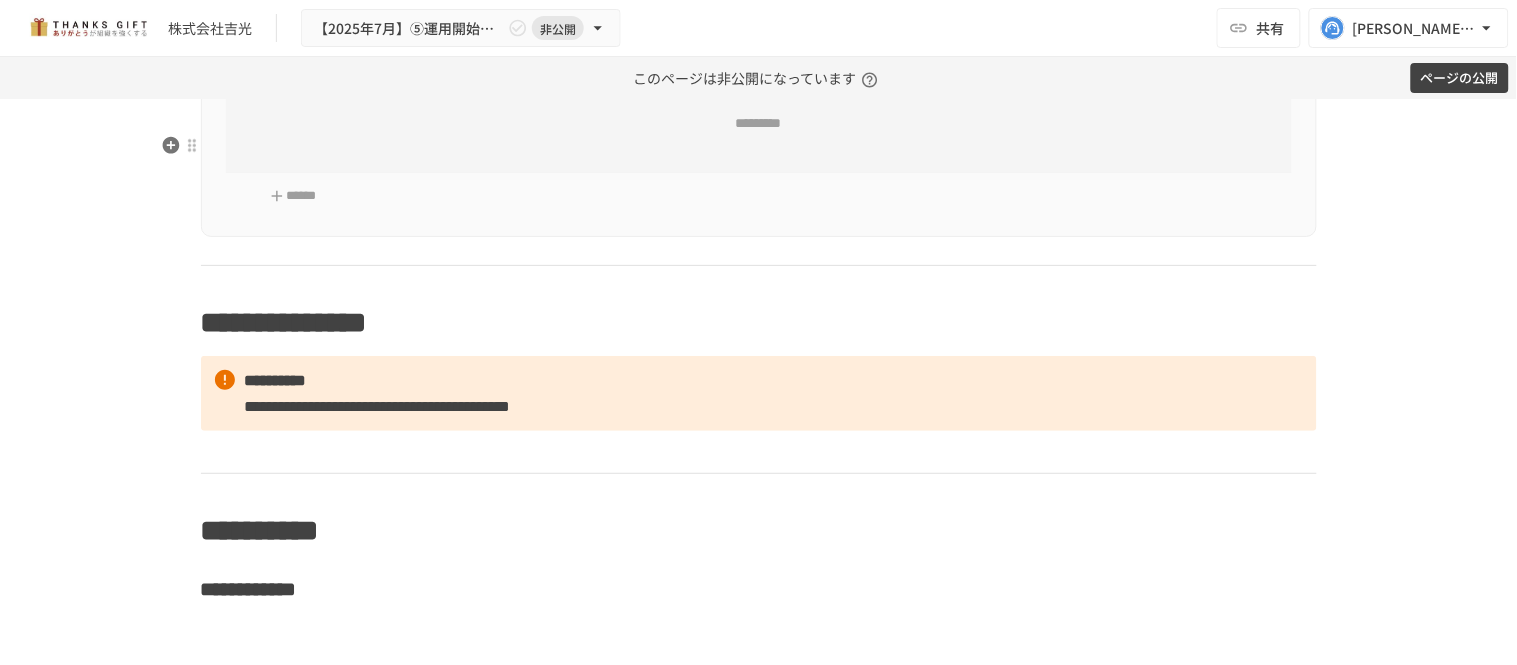 click on "*********" at bounding box center [759, 123] 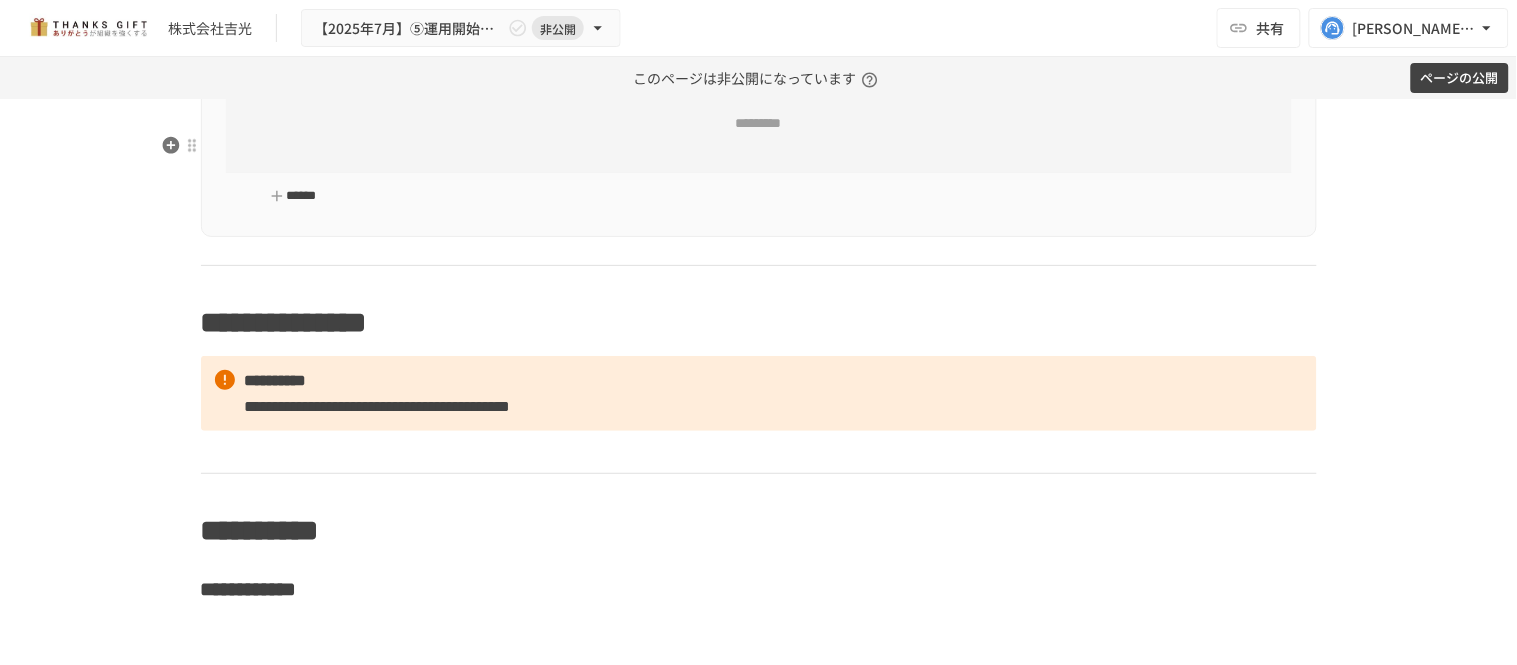 click on "******" at bounding box center (294, 196) 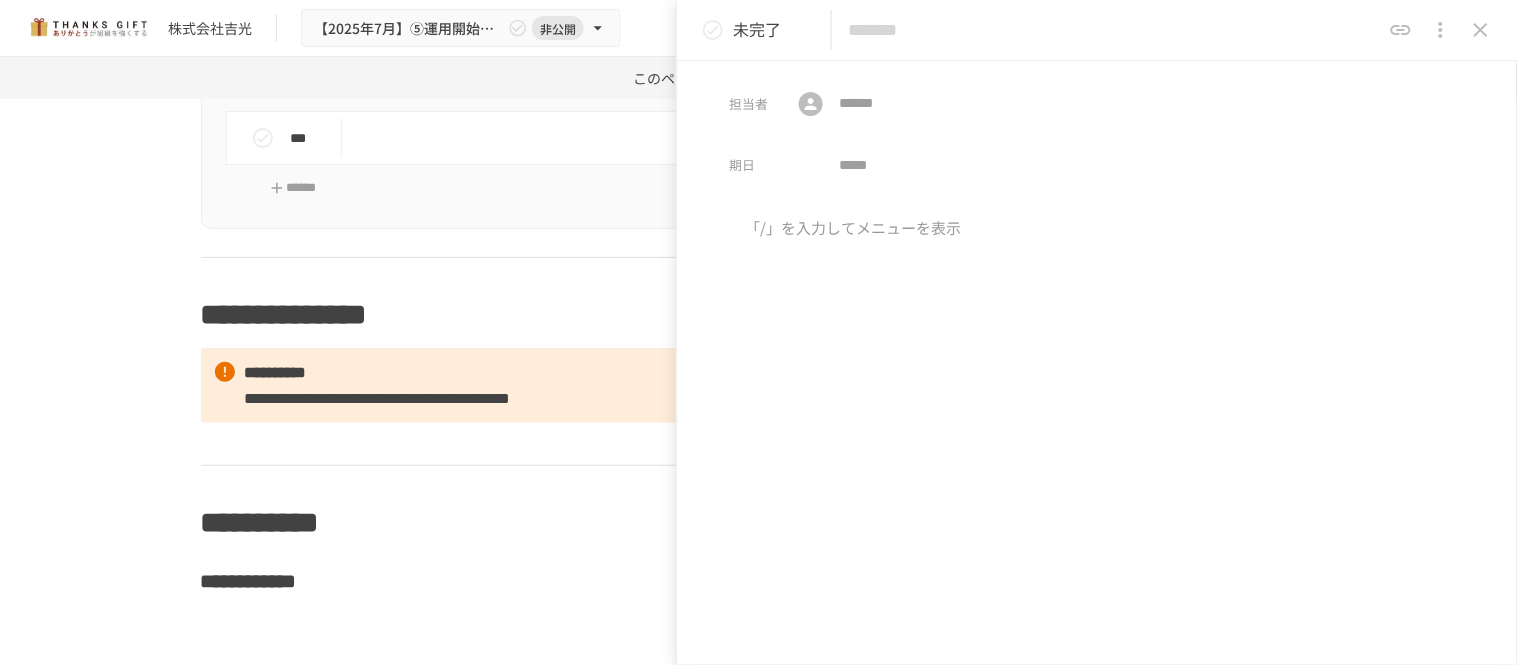 click 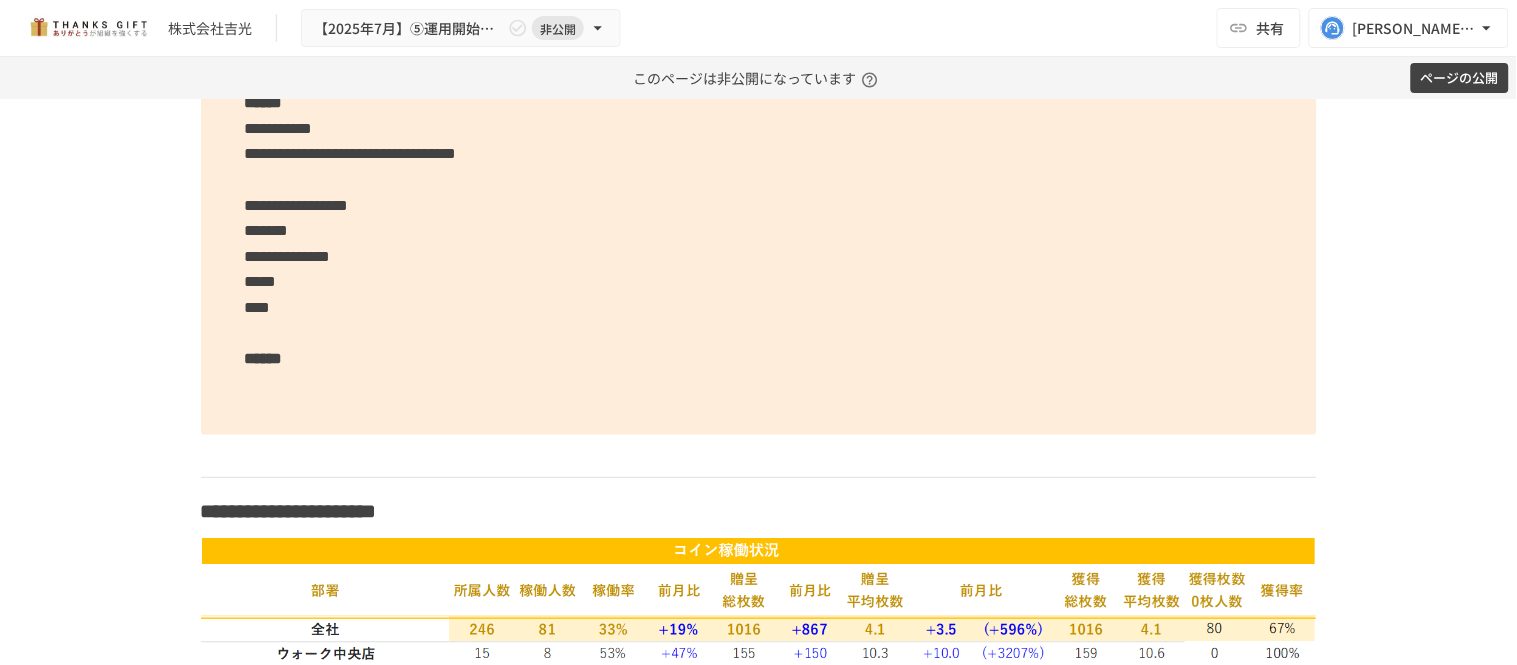 scroll, scrollTop: 5657, scrollLeft: 0, axis: vertical 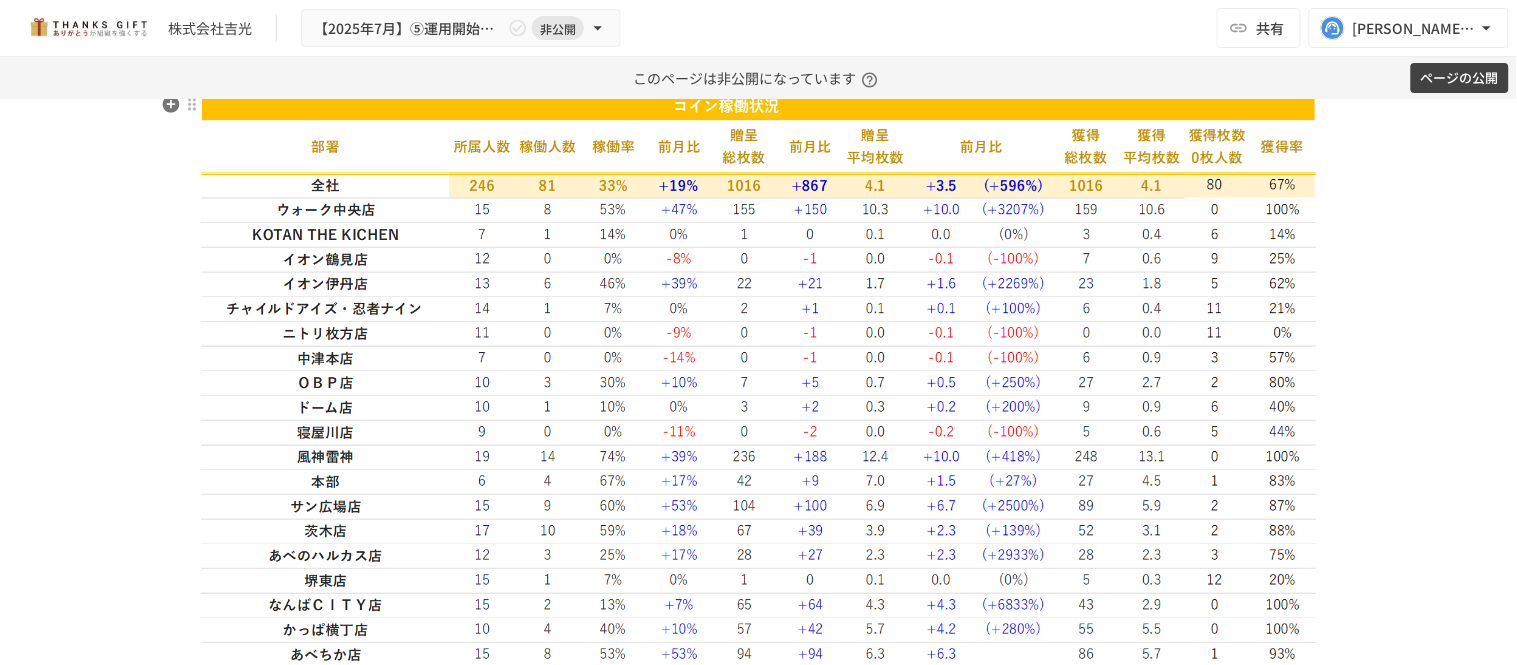 click at bounding box center [759, 405] 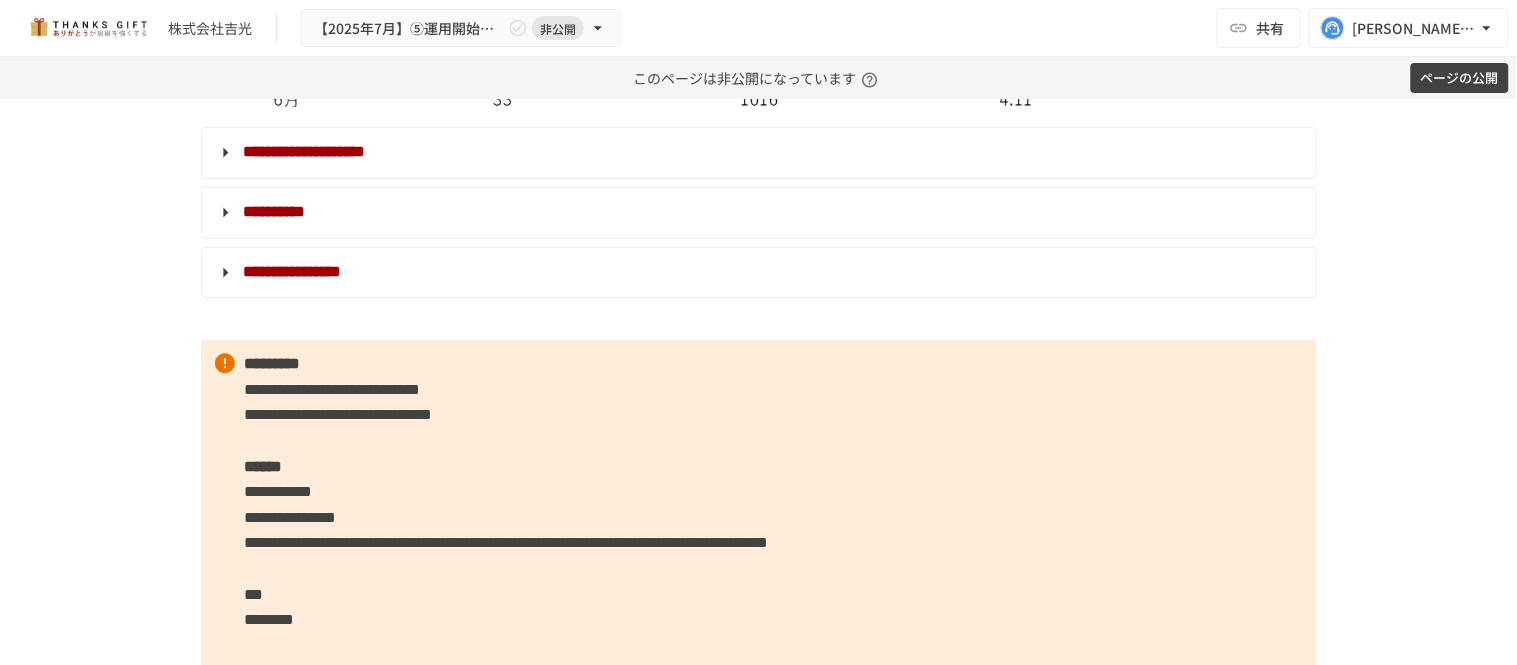 scroll, scrollTop: 6880, scrollLeft: 0, axis: vertical 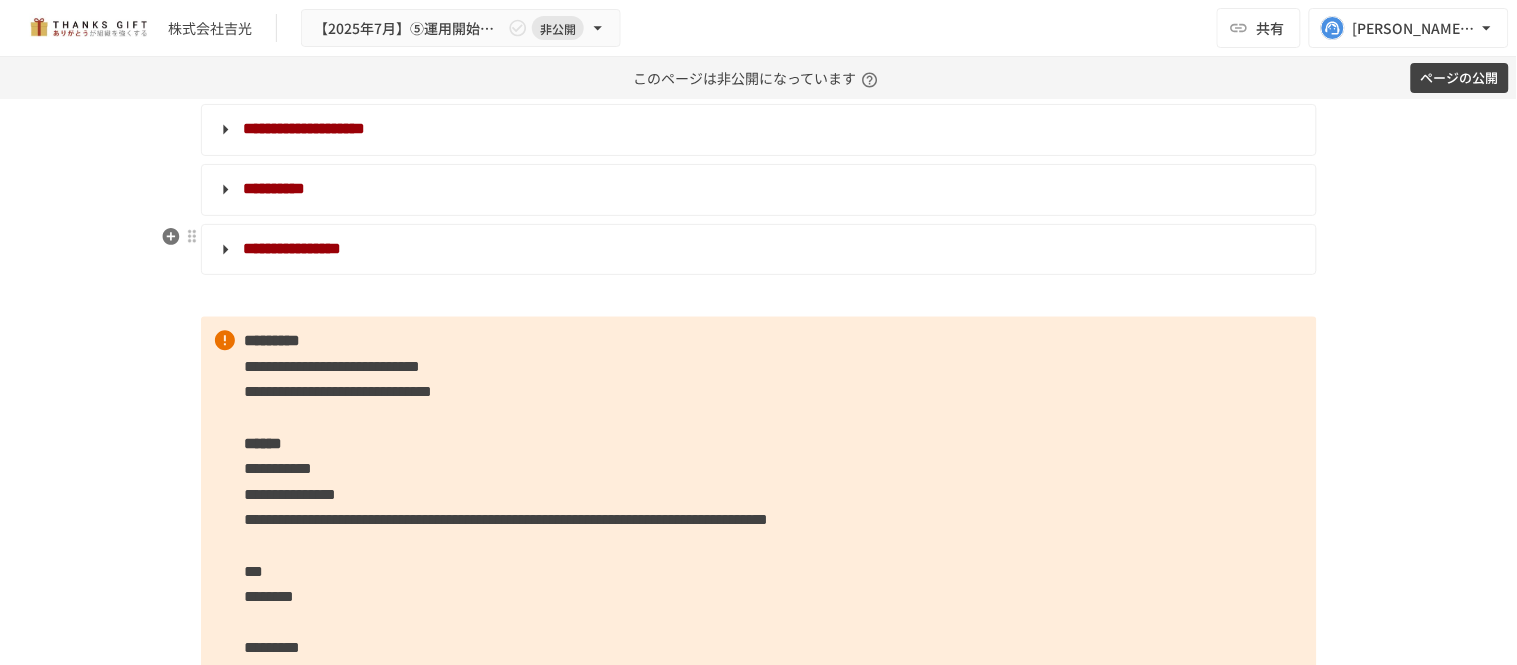 click on "**********" at bounding box center (759, 250) 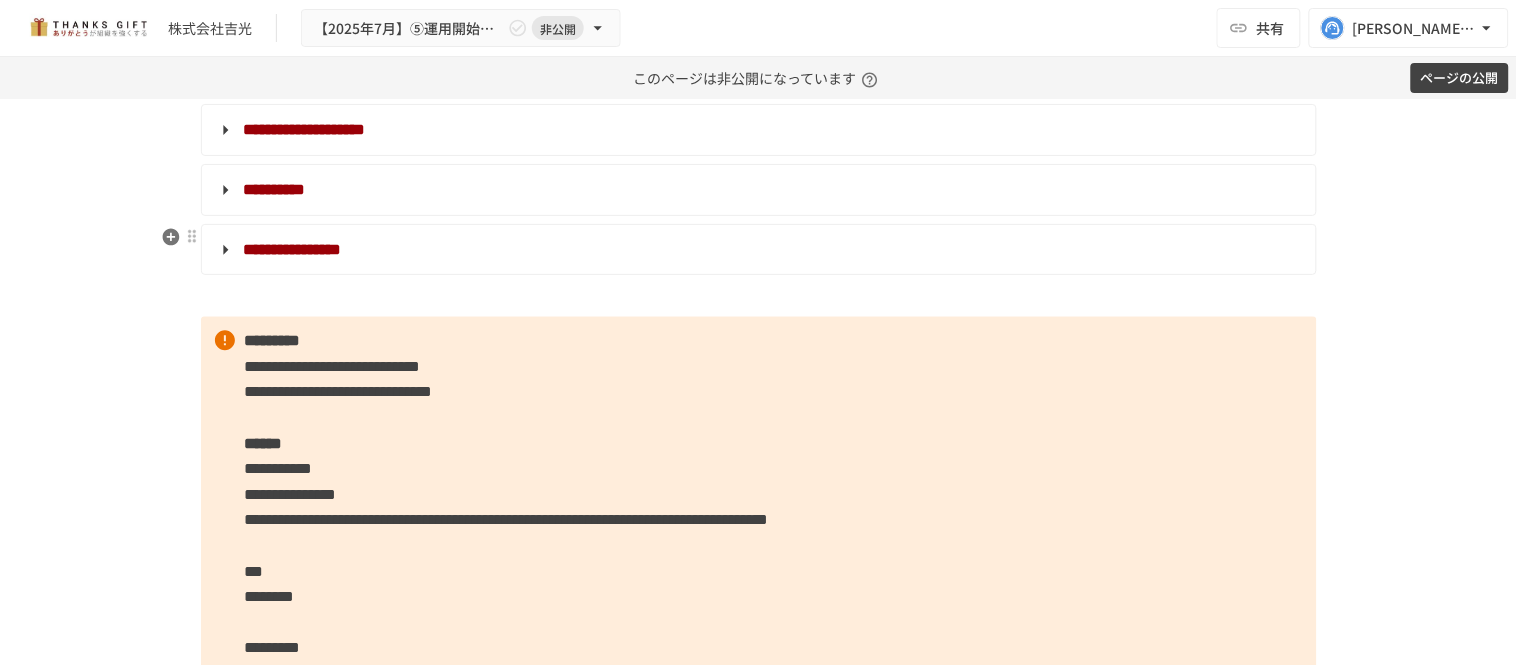 click on "**********" at bounding box center [293, 249] 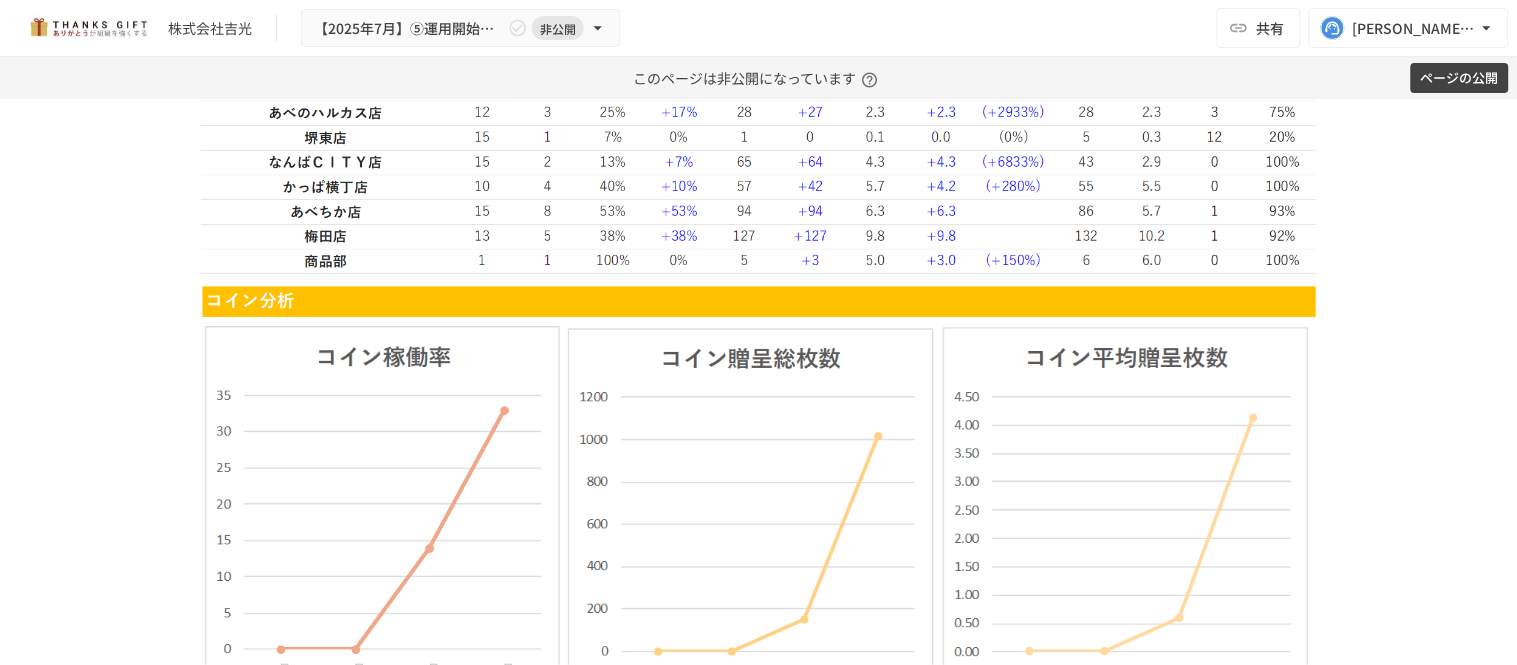 scroll, scrollTop: 5991, scrollLeft: 0, axis: vertical 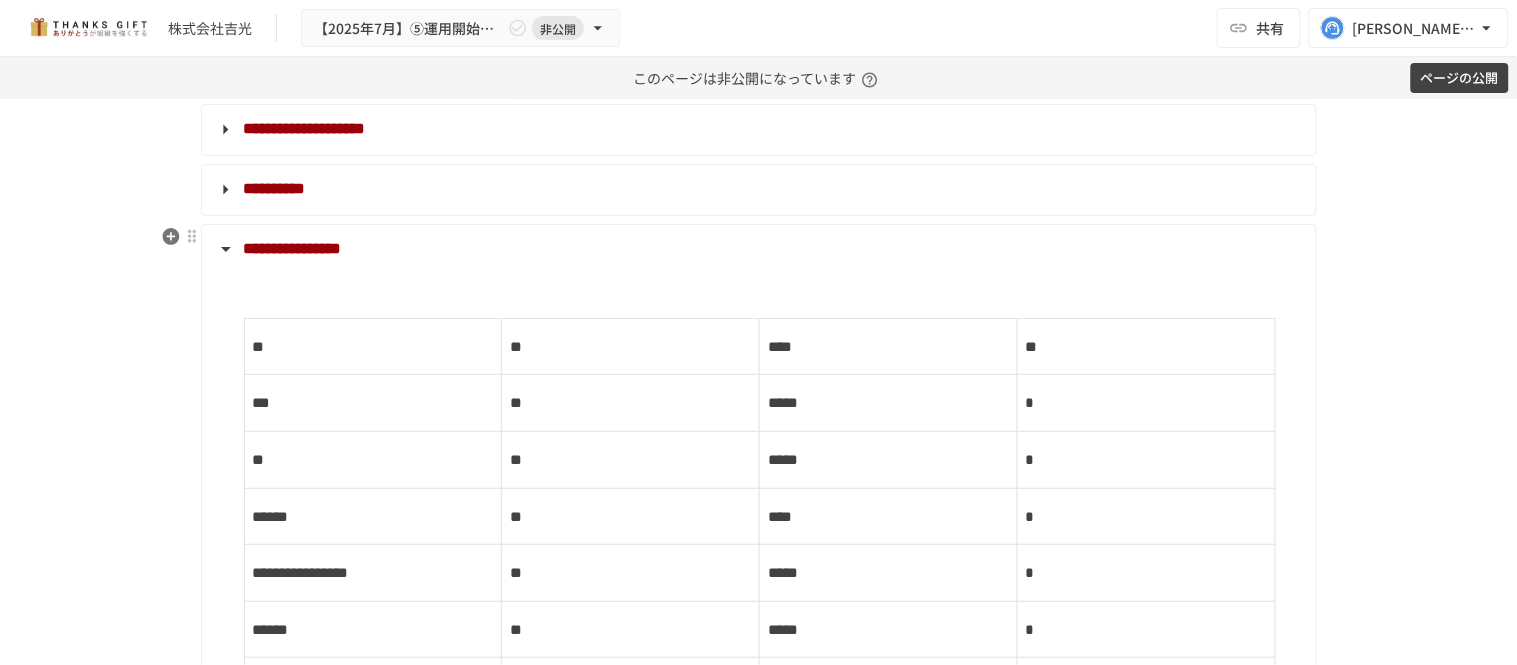 click on "**********" at bounding box center [757, 758] 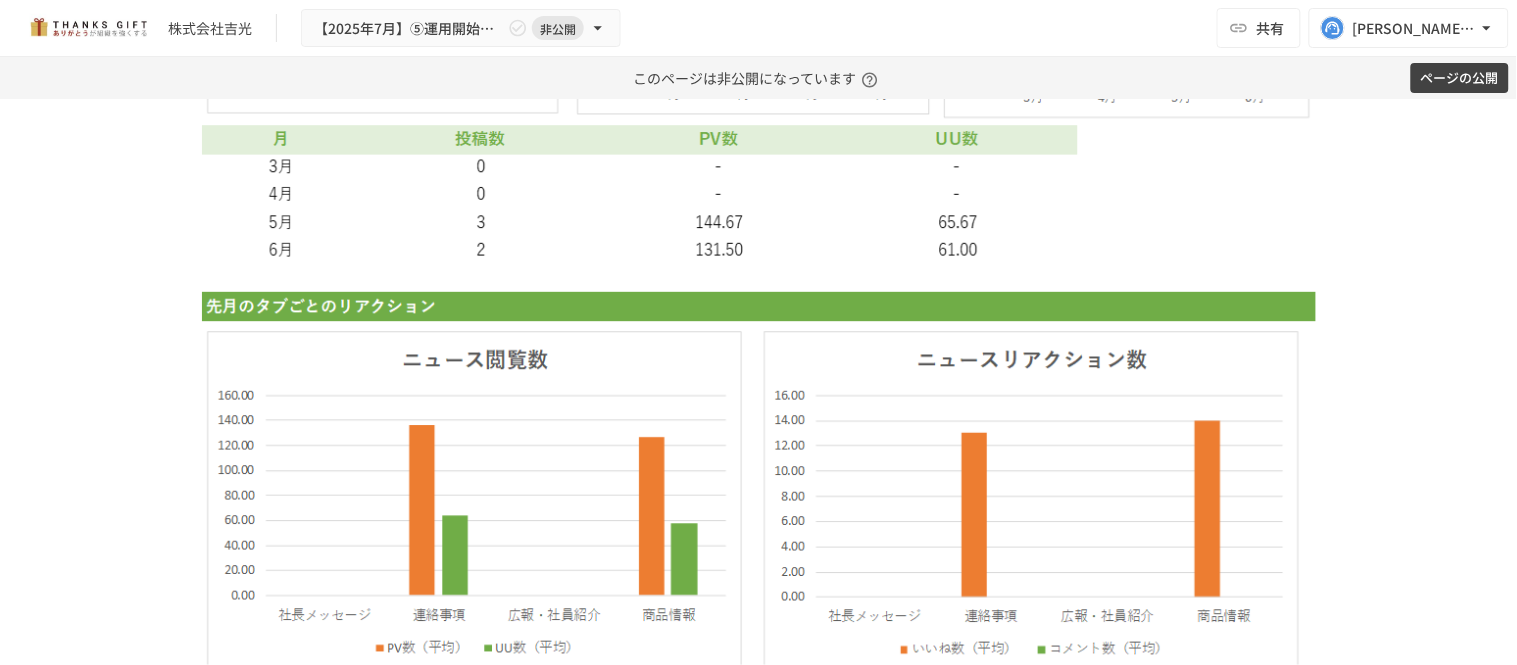 scroll, scrollTop: 9991, scrollLeft: 0, axis: vertical 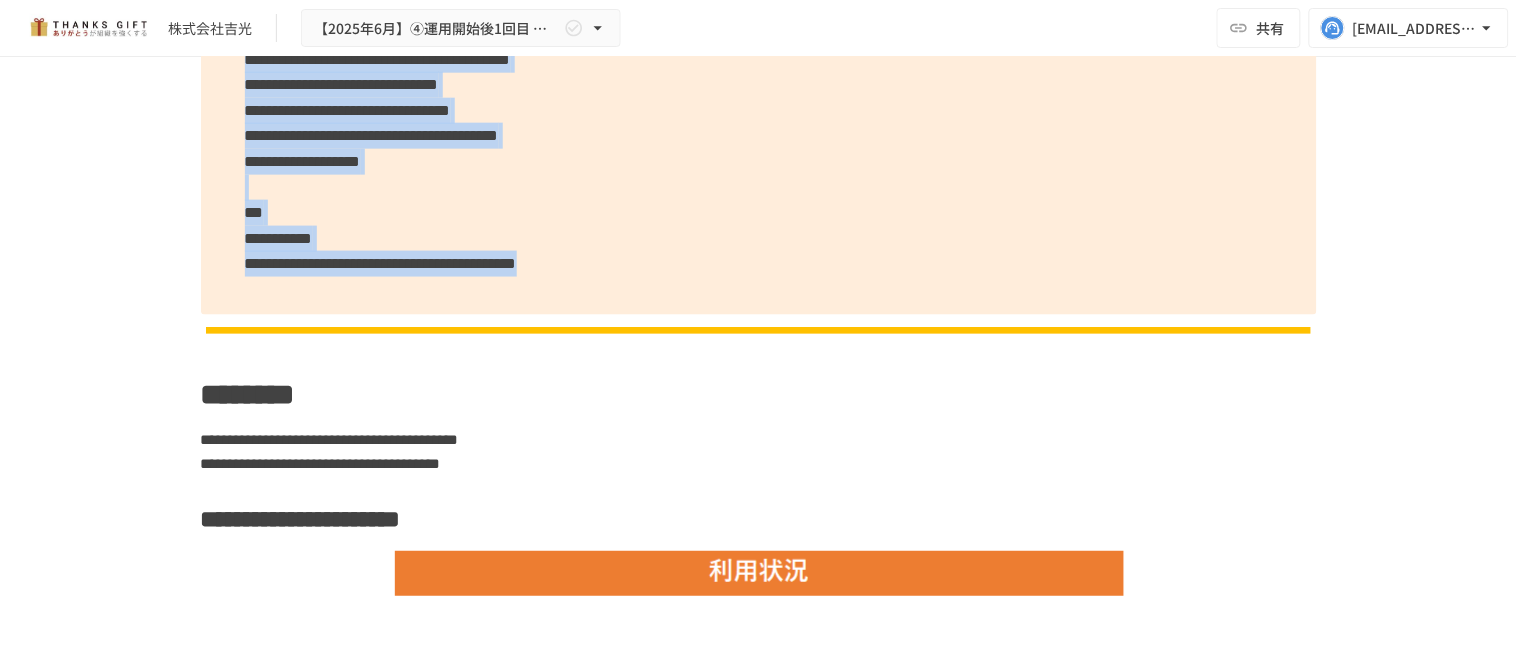drag, startPoint x: 233, startPoint y: 81, endPoint x: 1093, endPoint y: 278, distance: 882.2749 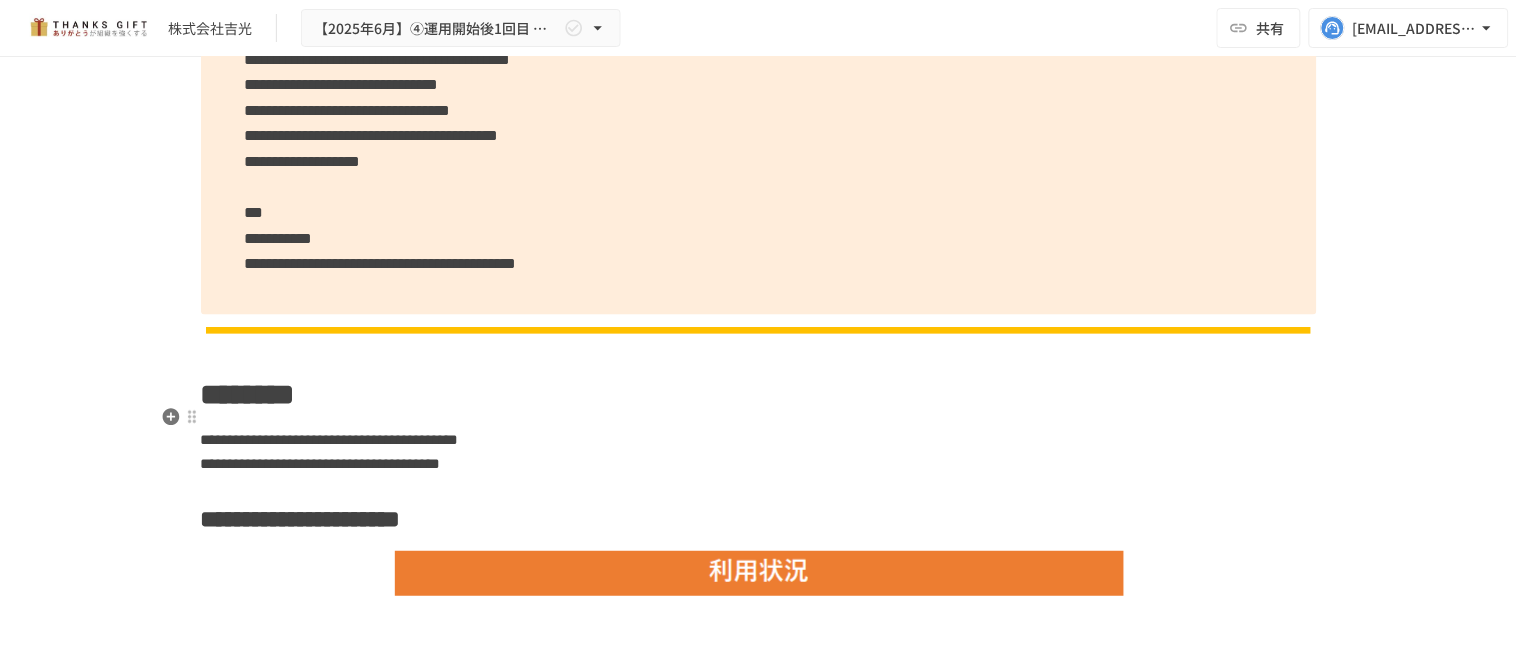 click on "********" at bounding box center (759, 395) 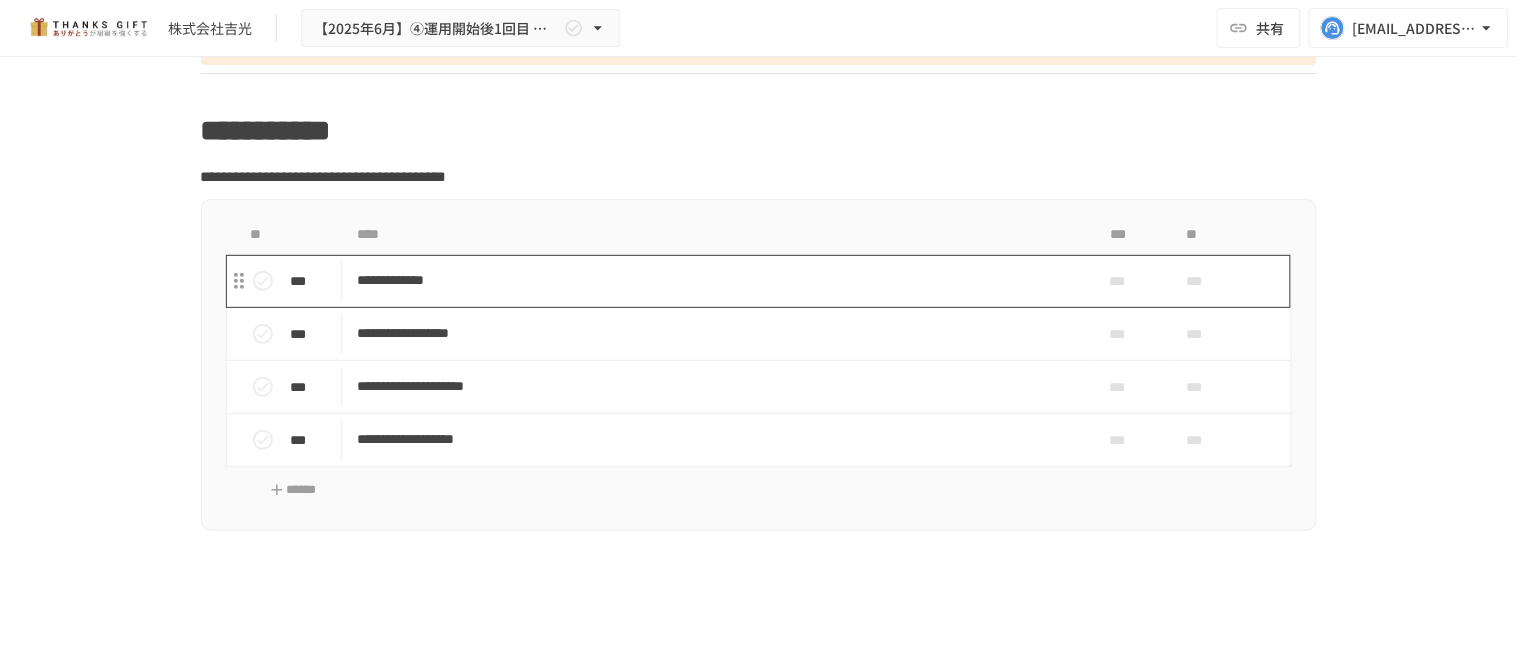 scroll, scrollTop: 10895, scrollLeft: 0, axis: vertical 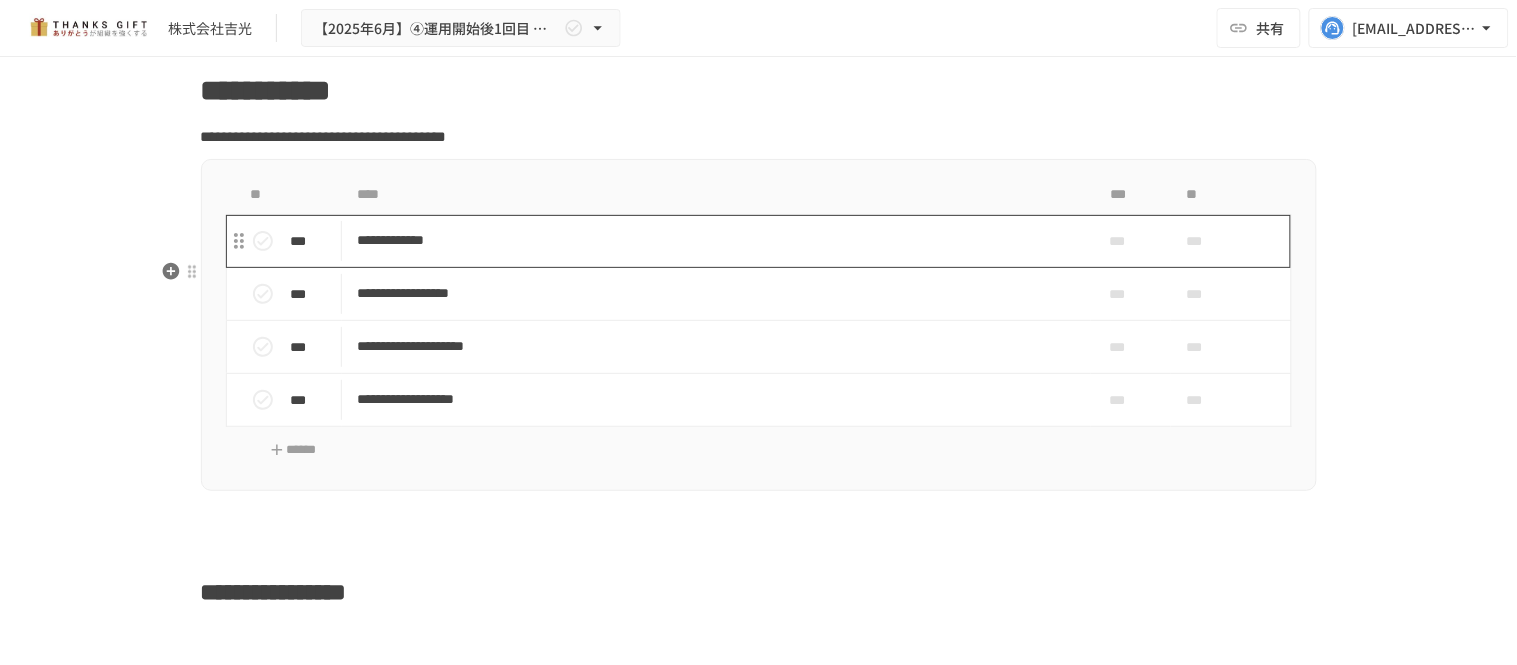 click on "**********" at bounding box center (716, 240) 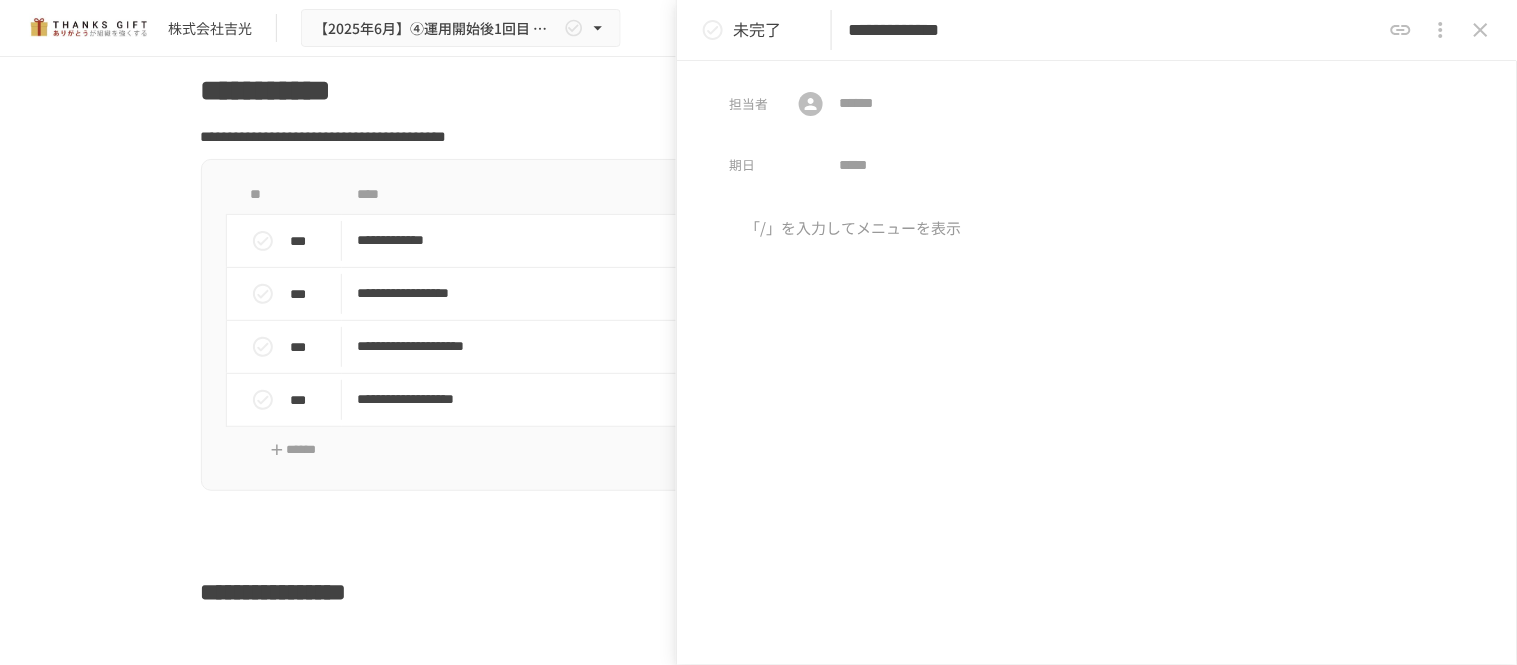 drag, startPoint x: 1088, startPoint y: 28, endPoint x: 782, endPoint y: 40, distance: 306.2352 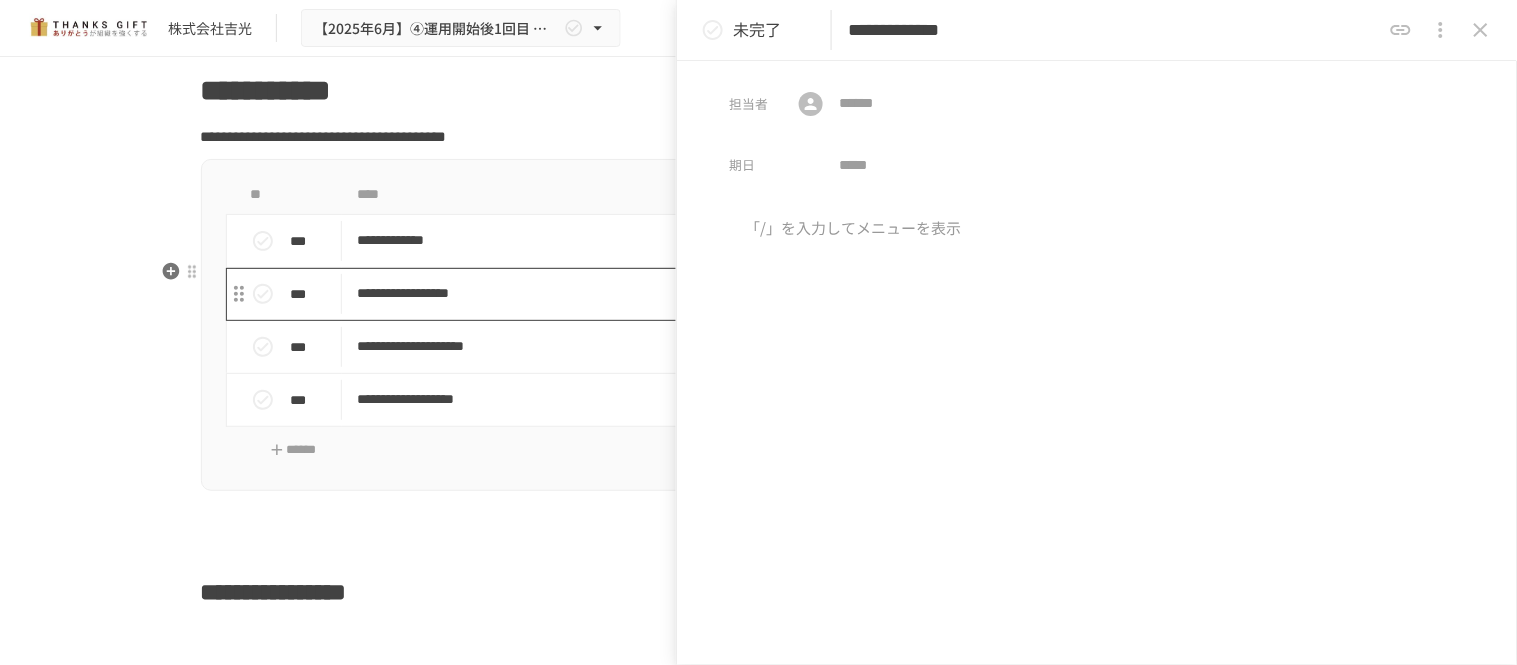 click on "**********" at bounding box center [716, 294] 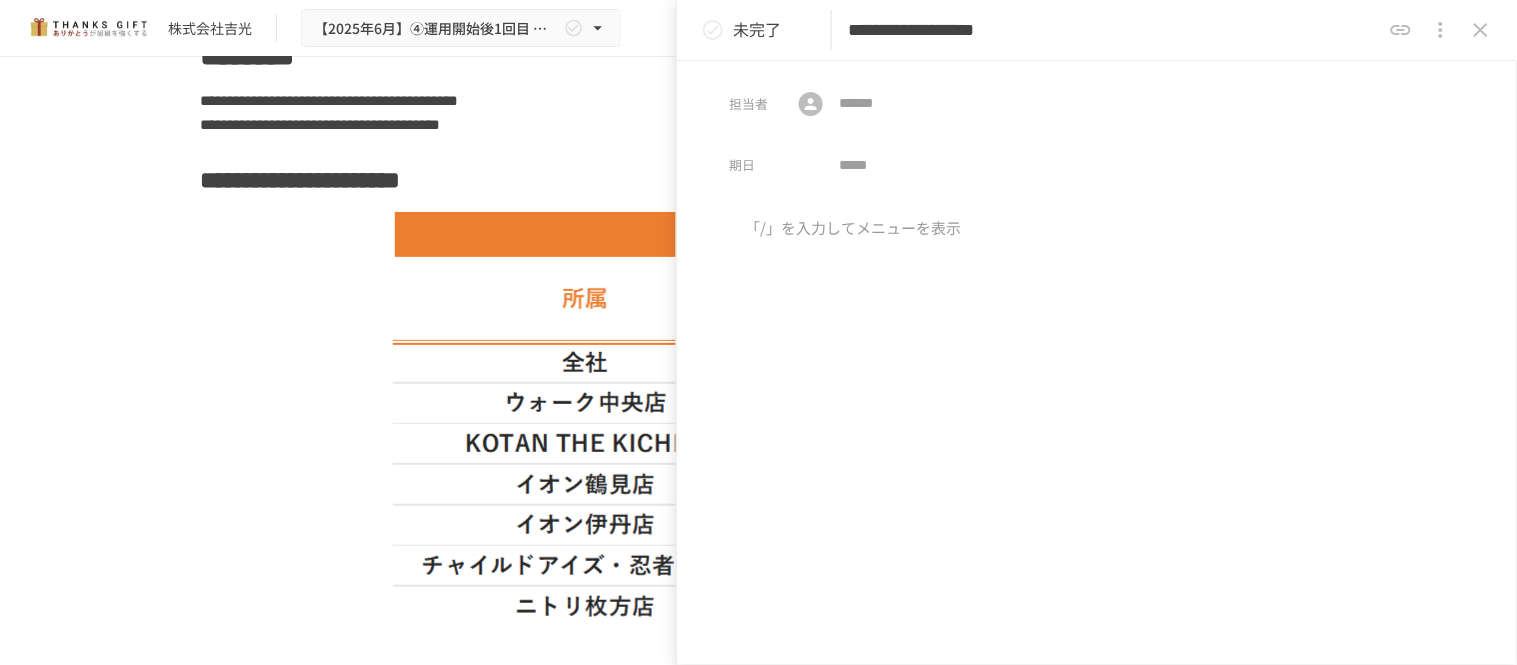 drag, startPoint x: 1184, startPoint y: 32, endPoint x: 787, endPoint y: 30, distance: 397.00504 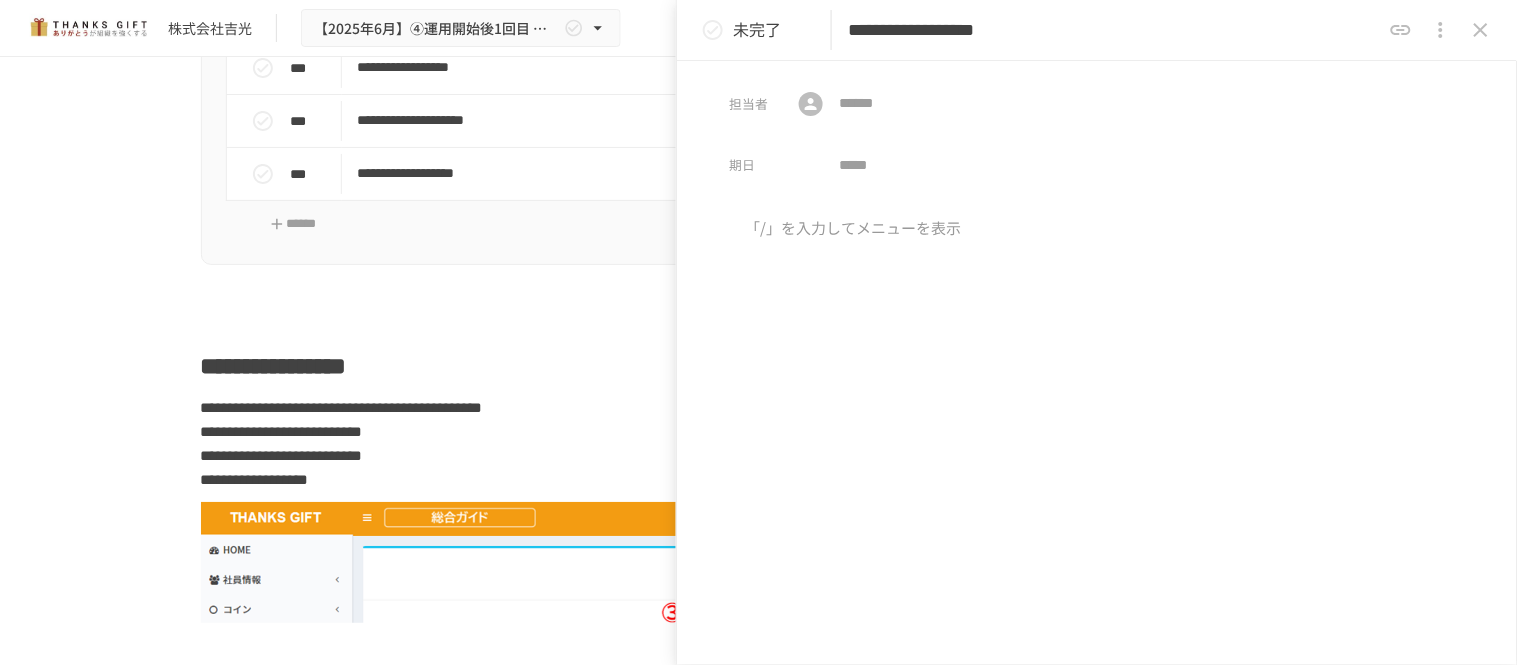 scroll, scrollTop: 11123, scrollLeft: 0, axis: vertical 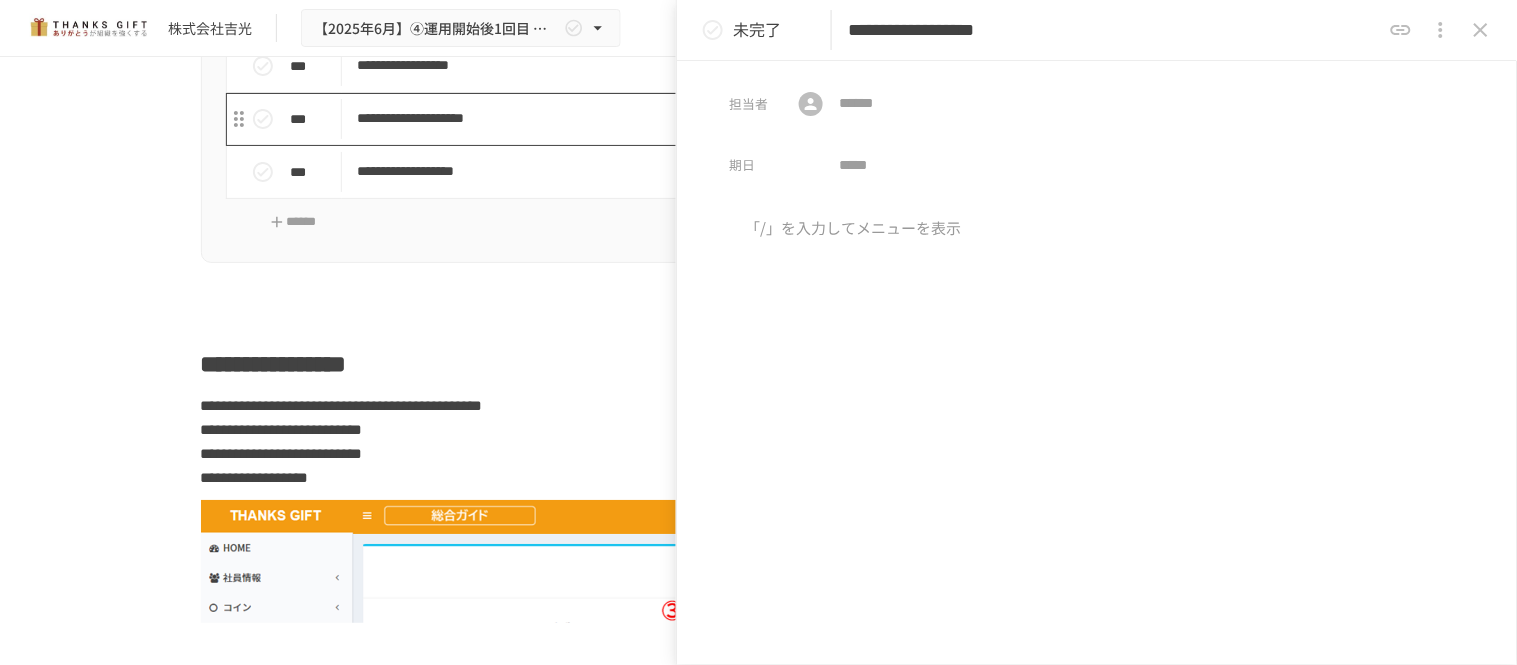 click on "**********" at bounding box center (716, 118) 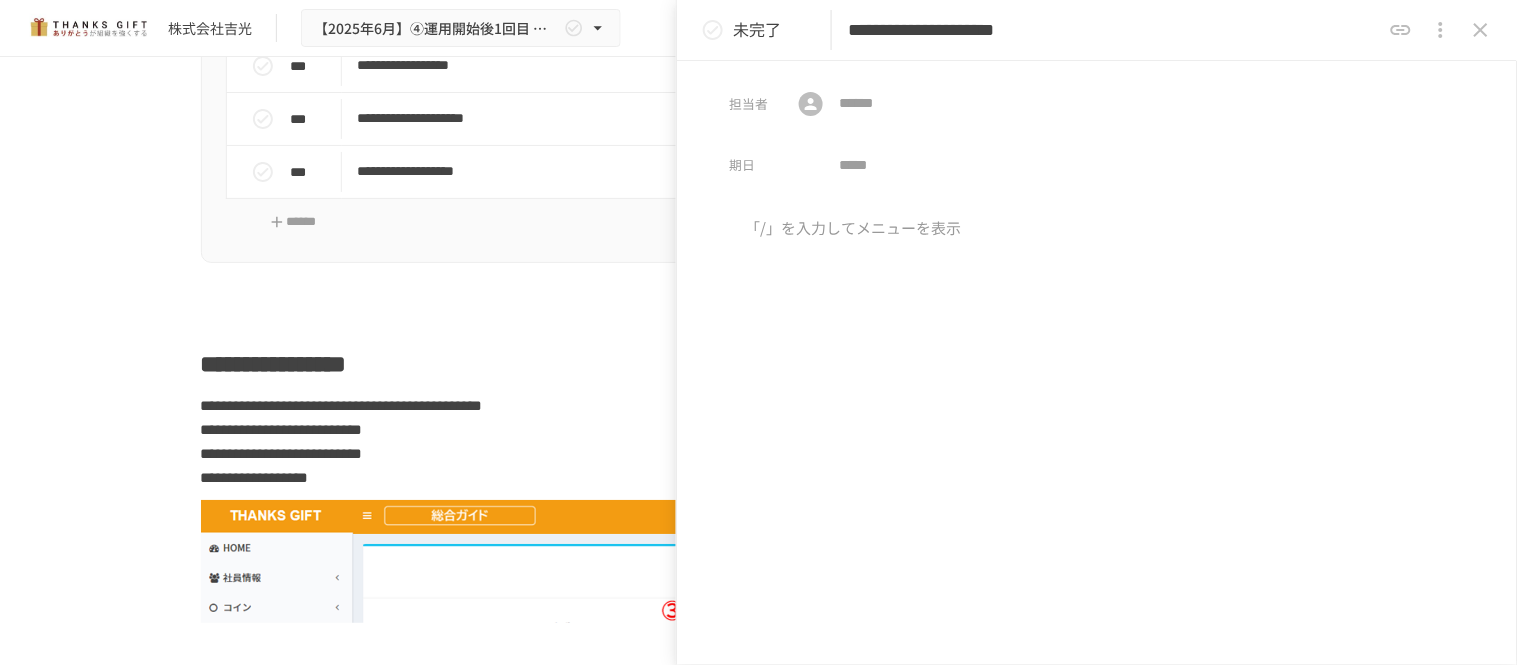 scroll, scrollTop: 2901, scrollLeft: 0, axis: vertical 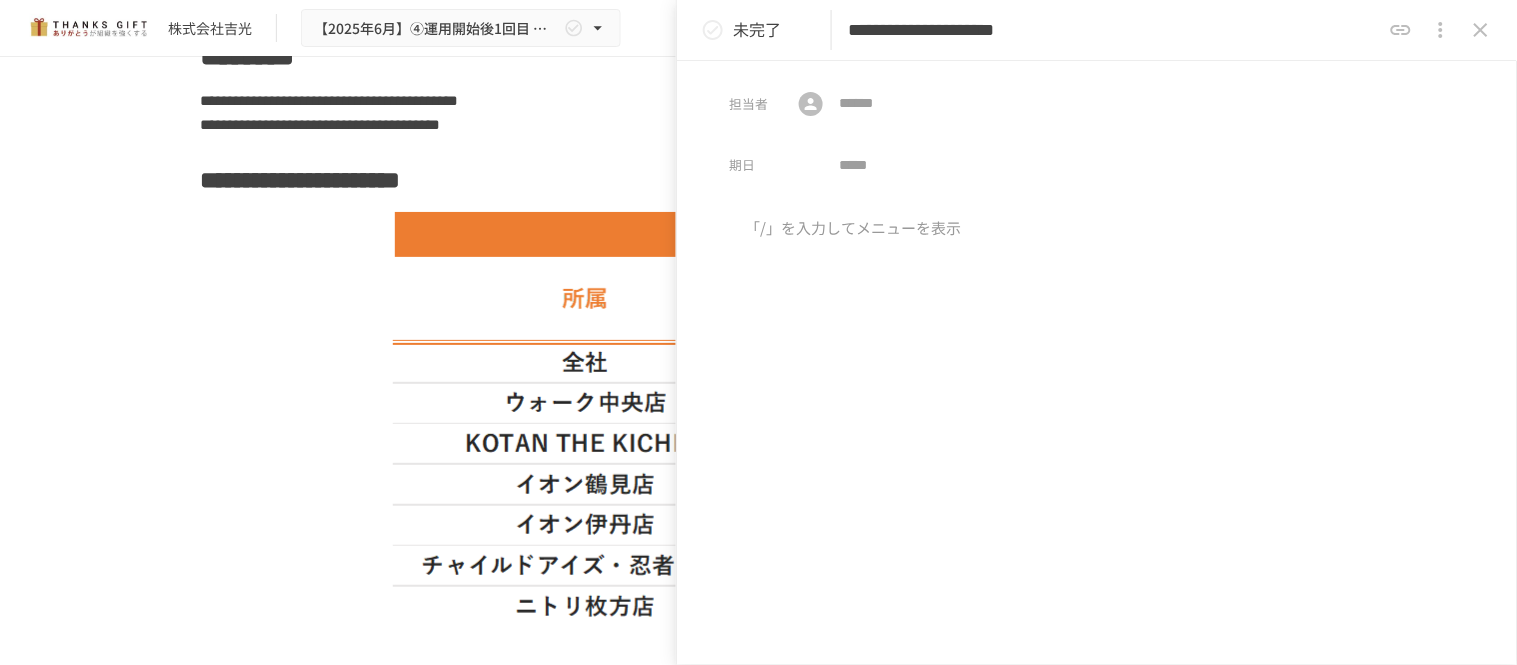 drag, startPoint x: 1171, startPoint y: 14, endPoint x: 898, endPoint y: 10, distance: 273.0293 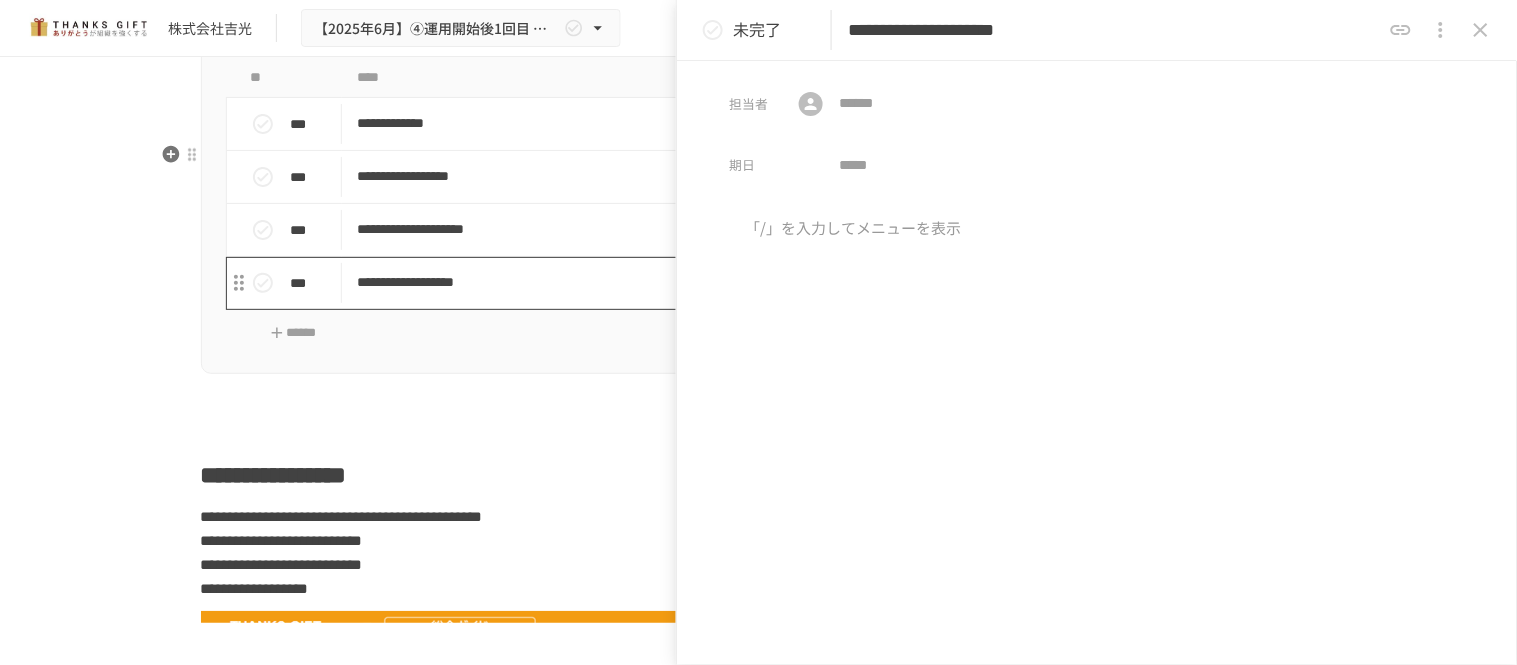 click on "**********" at bounding box center [716, 283] 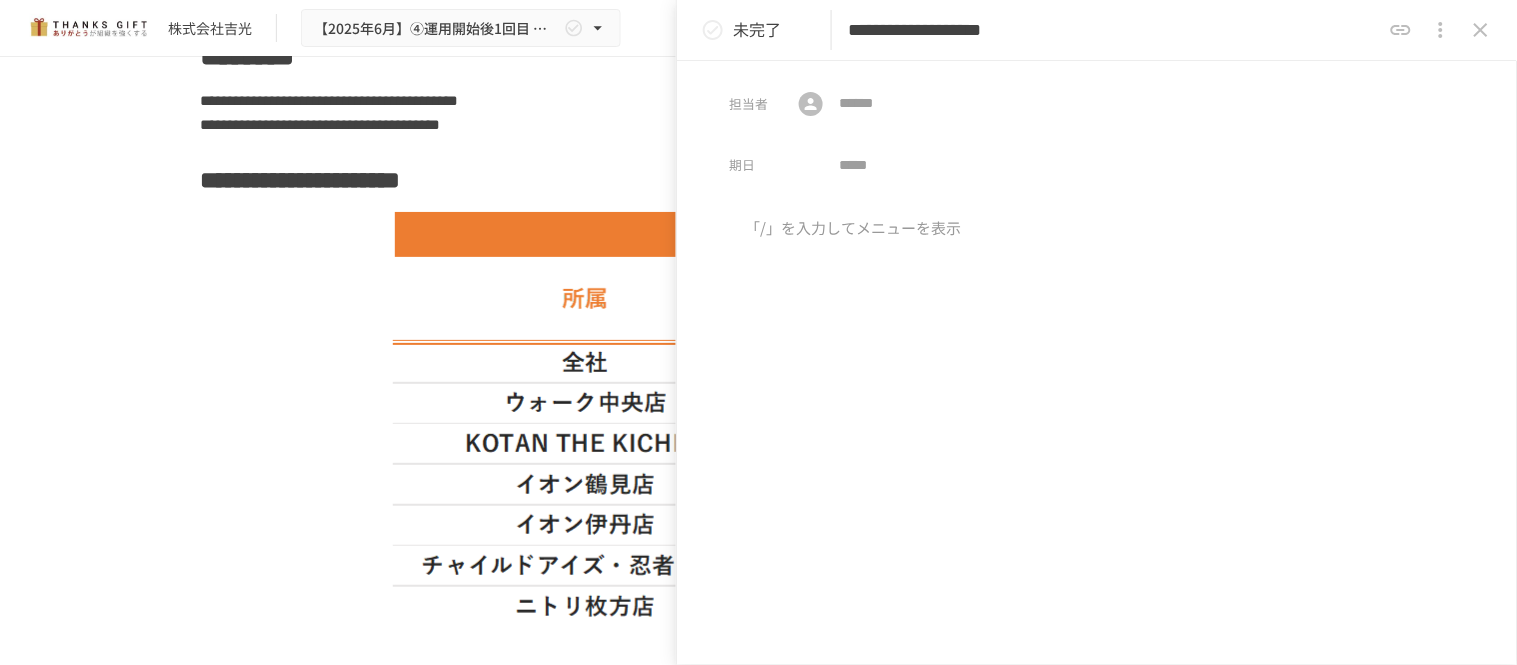 drag, startPoint x: 1166, startPoint y: 42, endPoint x: 727, endPoint y: 52, distance: 439.1139 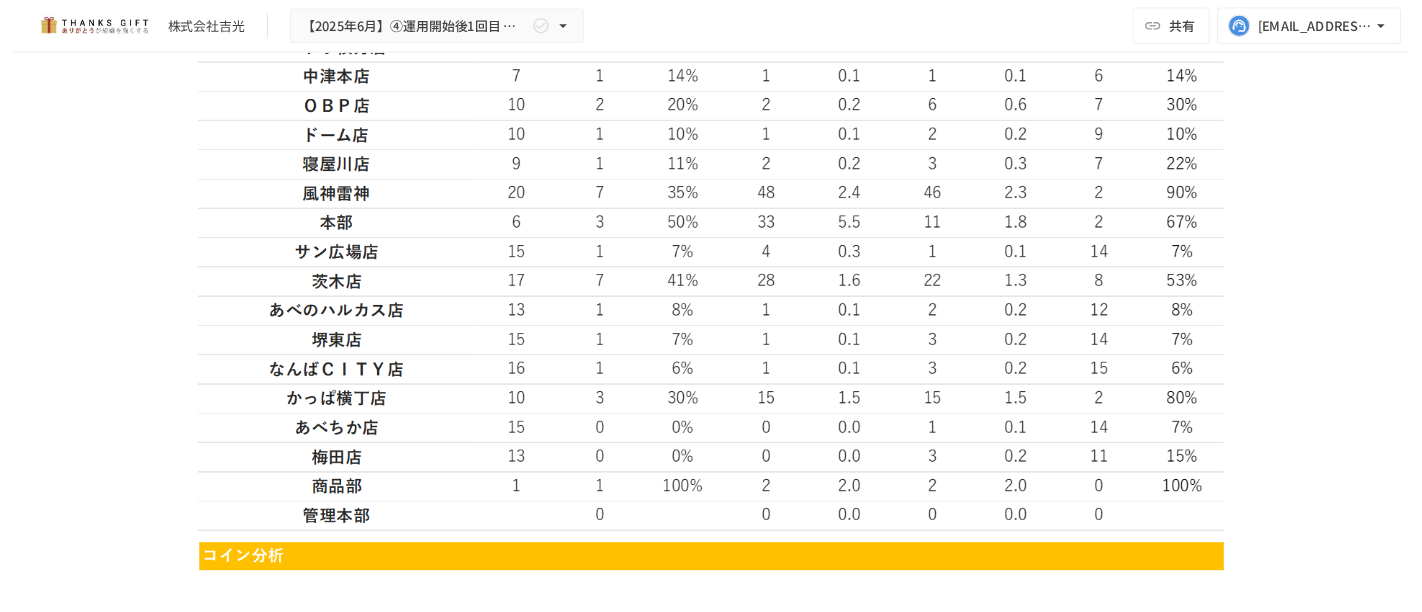 scroll, scrollTop: 4790, scrollLeft: 0, axis: vertical 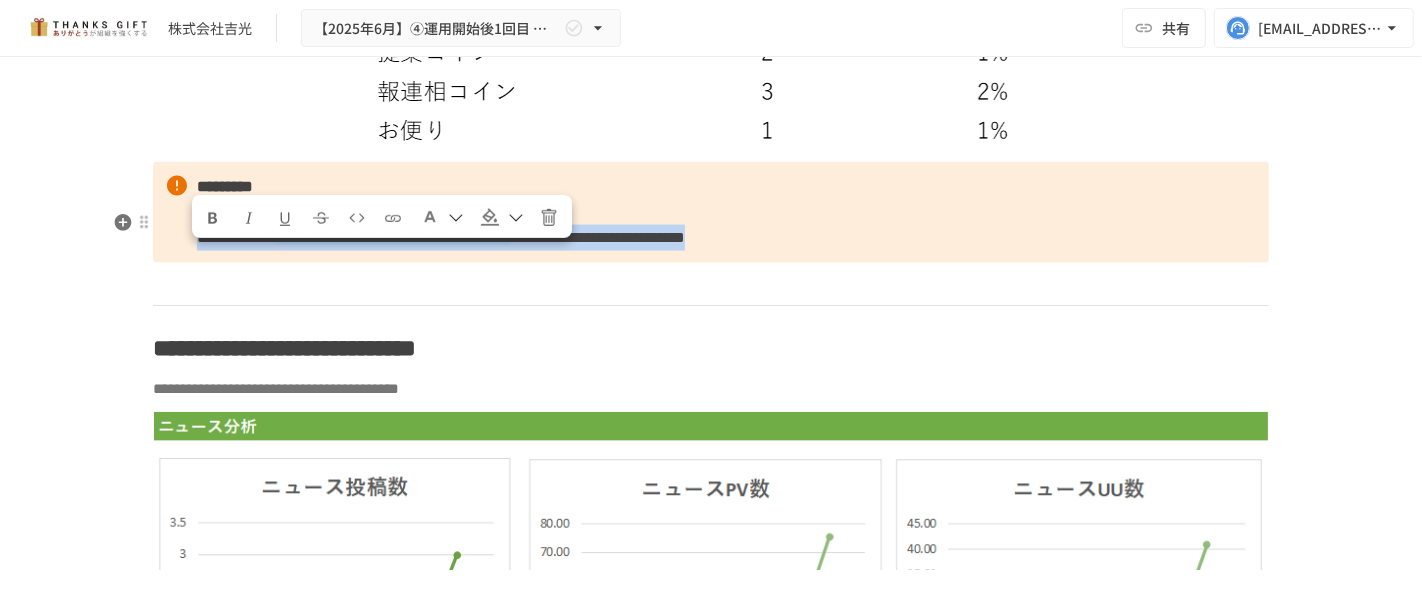 drag, startPoint x: 405, startPoint y: 313, endPoint x: 192, endPoint y: 257, distance: 220.23851 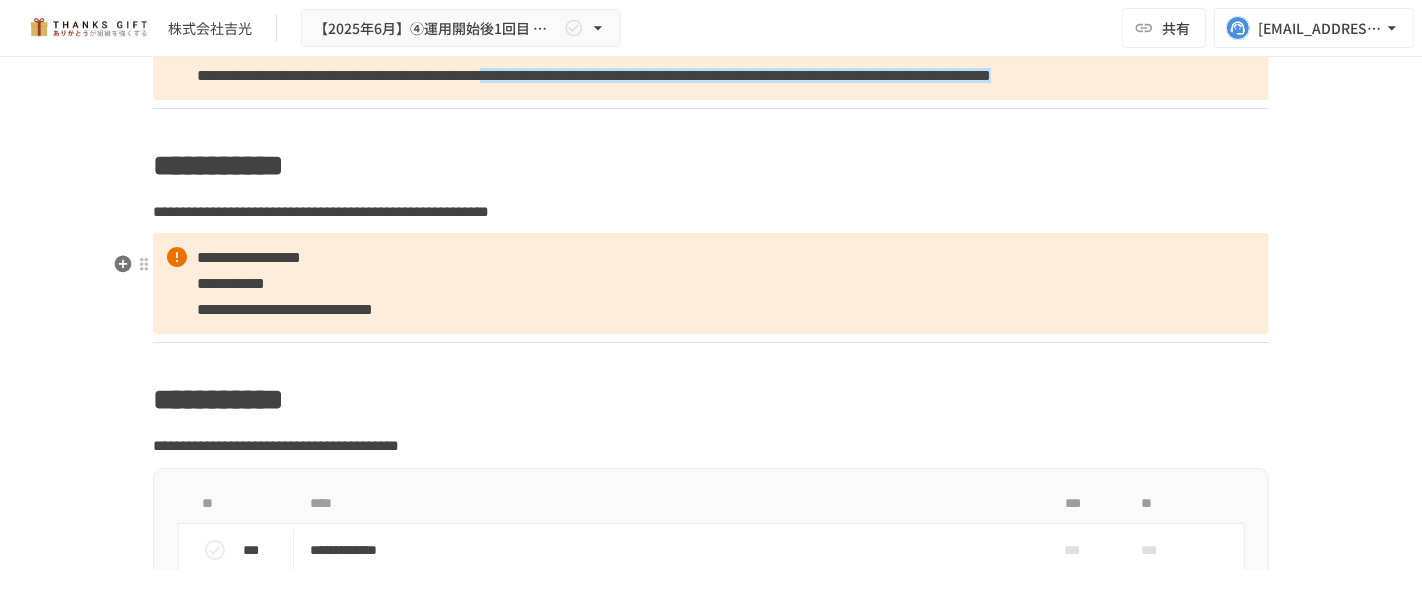 scroll, scrollTop: 10678, scrollLeft: 0, axis: vertical 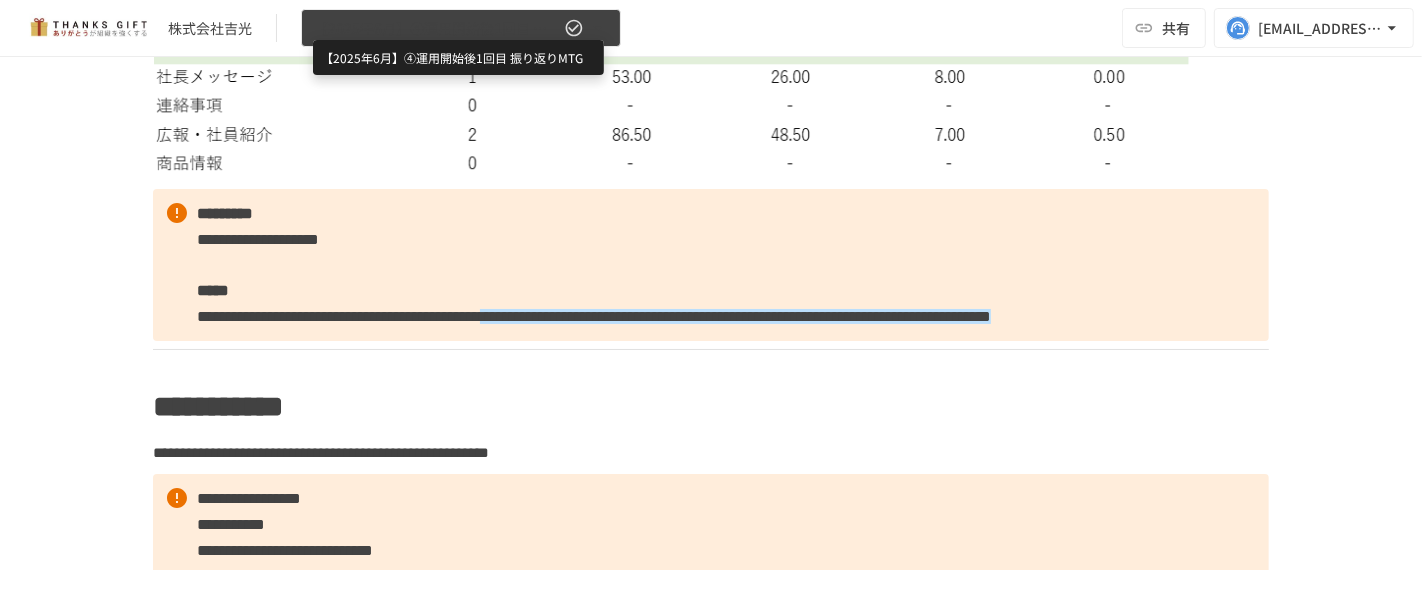 click on "【2025年6月】④運用開始後1回目 振り返りMTG" at bounding box center [437, 28] 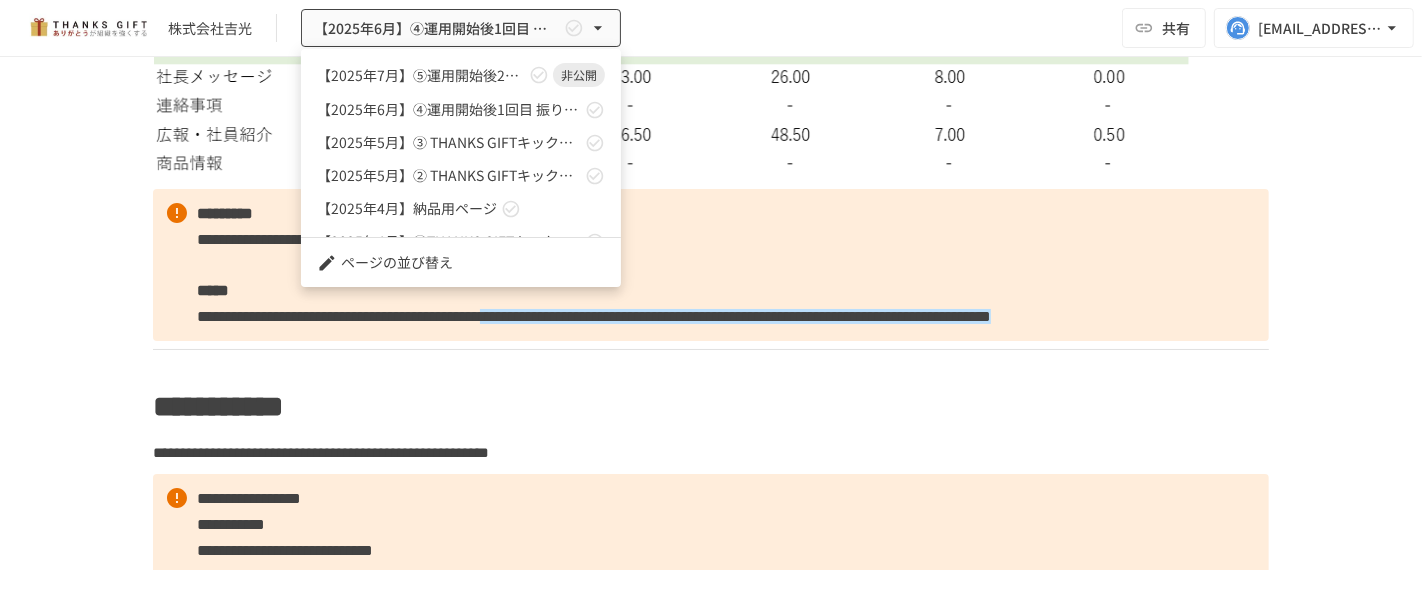 drag, startPoint x: 605, startPoint y: 358, endPoint x: 592, endPoint y: 352, distance: 14.3178215 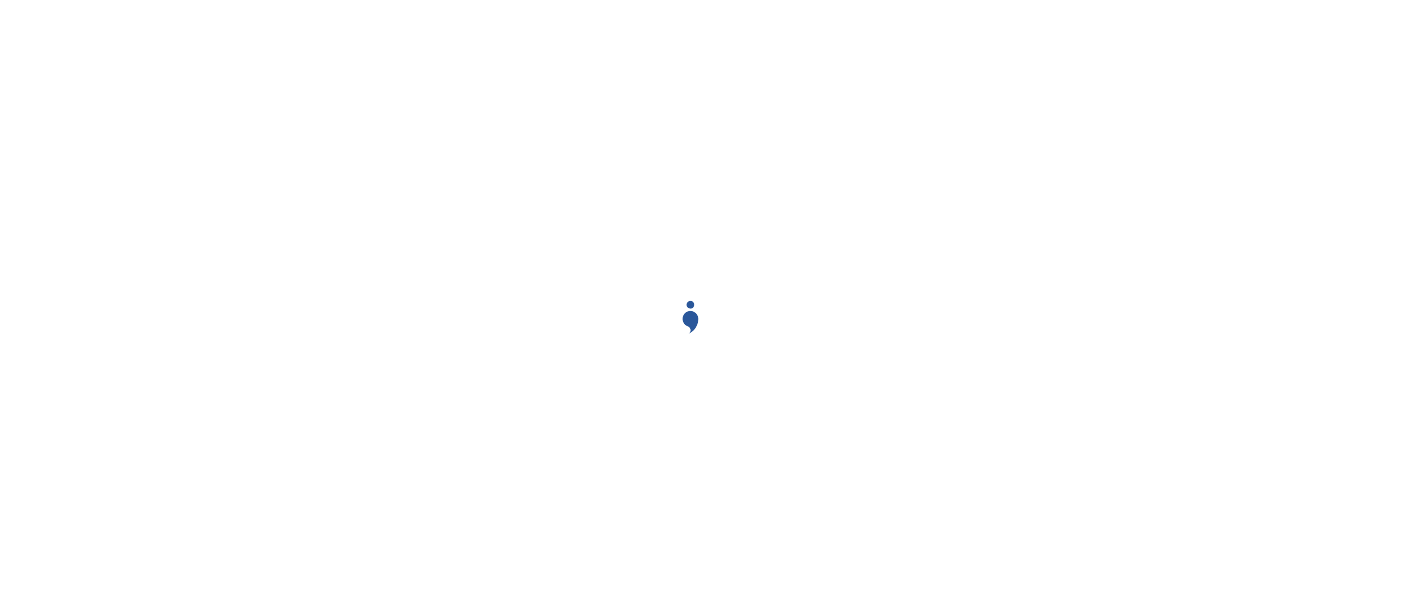 scroll, scrollTop: 0, scrollLeft: 0, axis: both 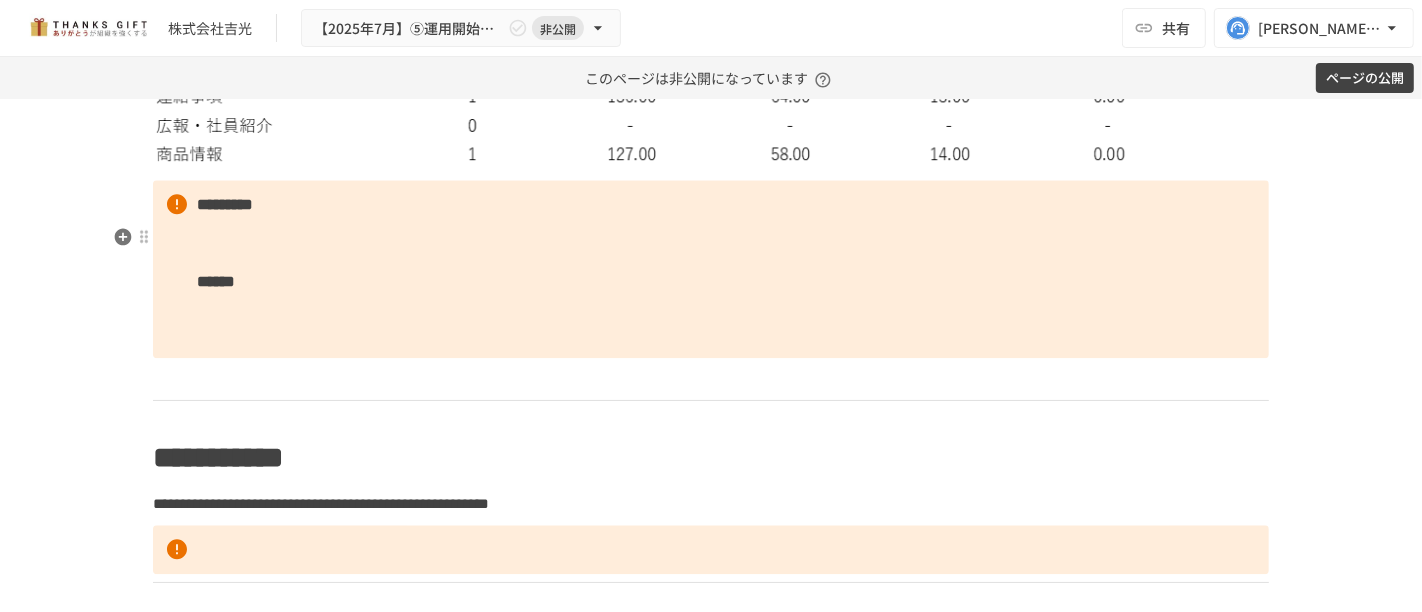 click on "********* ******" at bounding box center [711, 269] 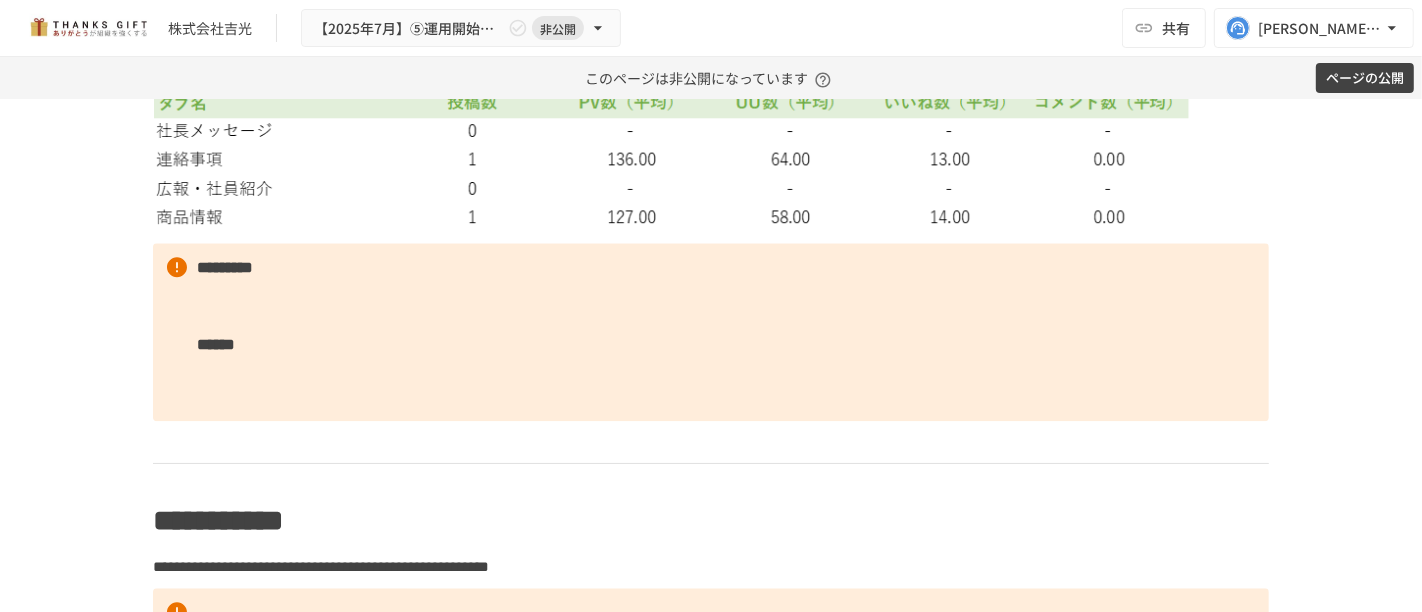 scroll, scrollTop: 10279, scrollLeft: 0, axis: vertical 